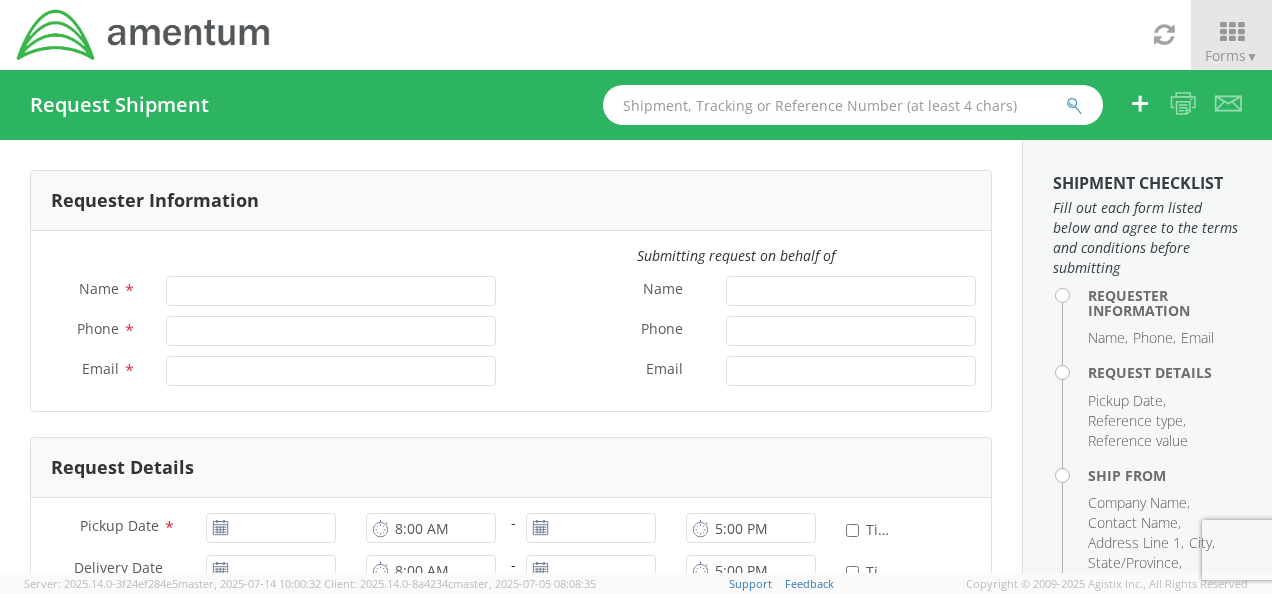 scroll, scrollTop: 0, scrollLeft: 0, axis: both 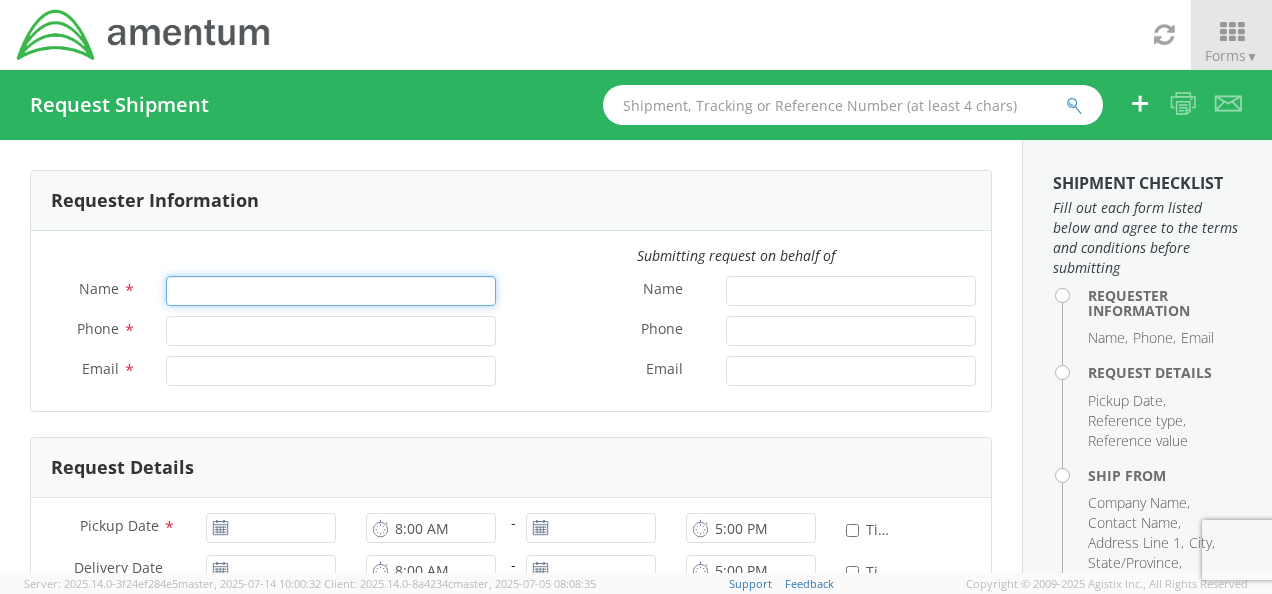 click on "Name        *" at bounding box center (331, 291) 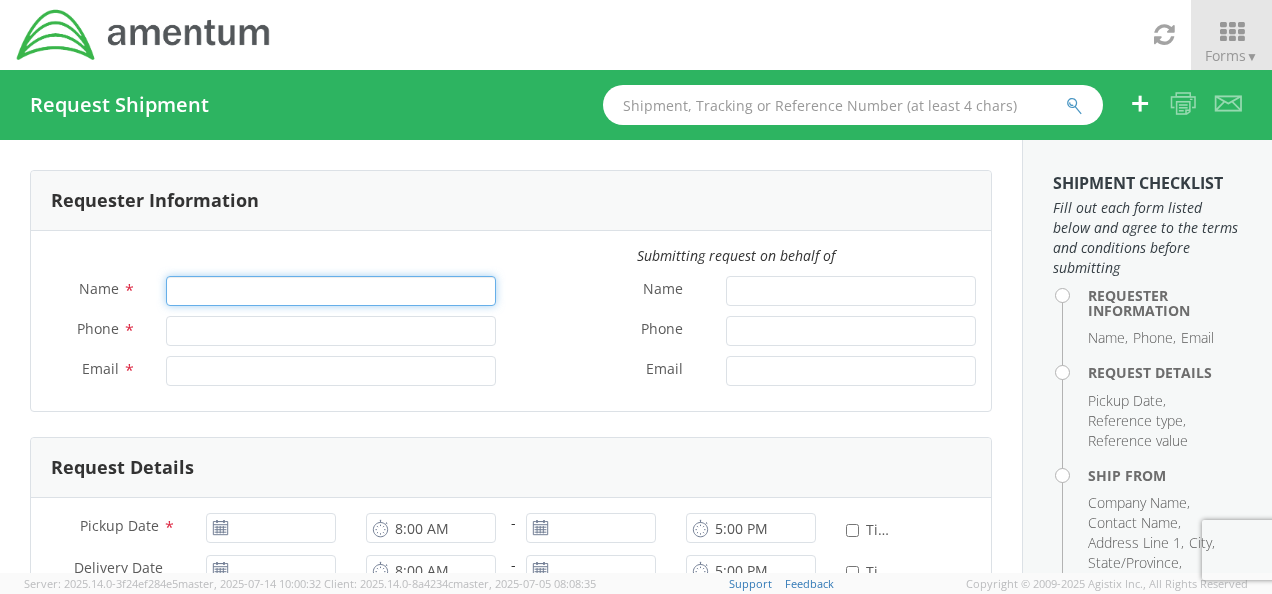 type on "[FIRST] [LAST]" 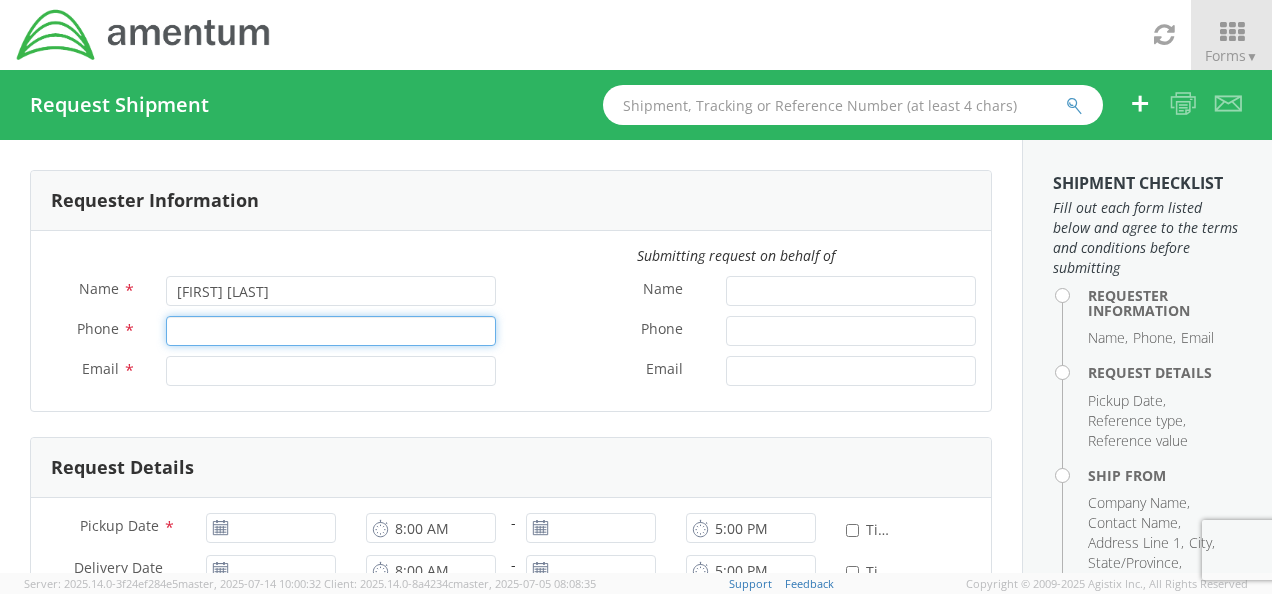 type on "9085315866" 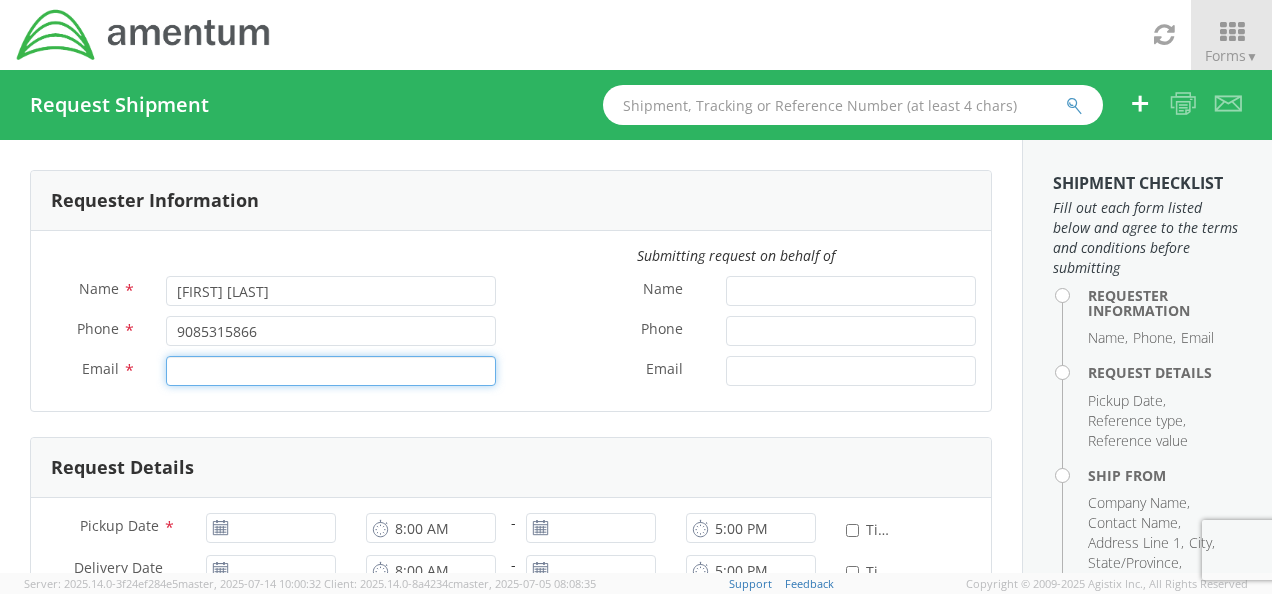 type on "[EMAIL]" 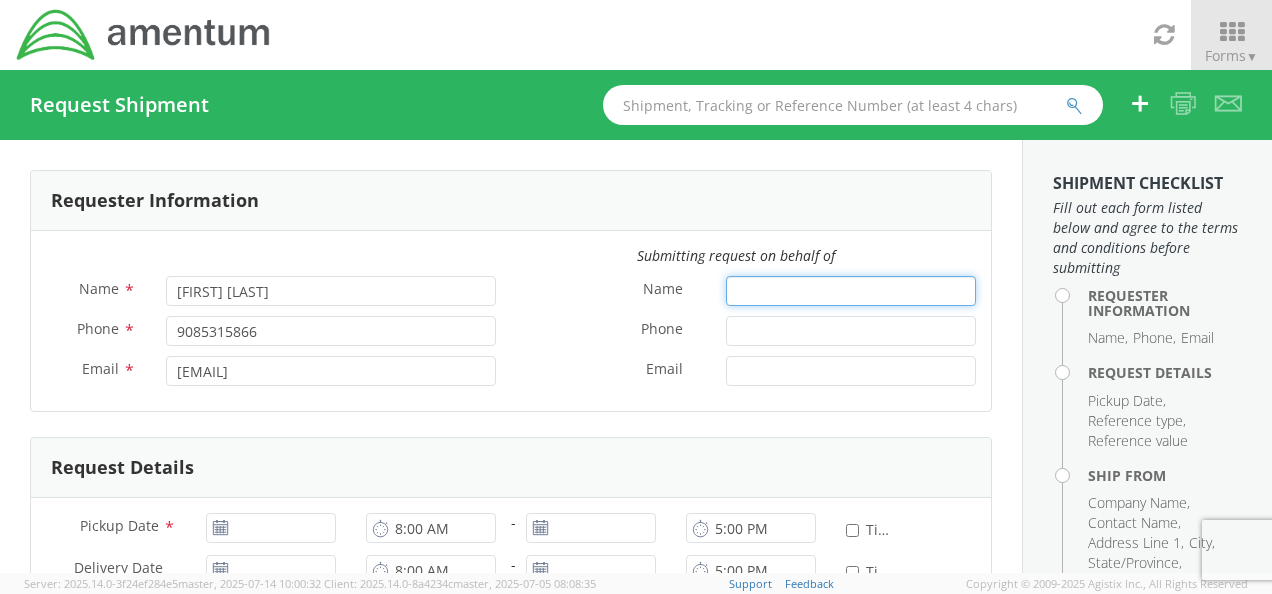 type on "ZULKOM TRADING FZC" 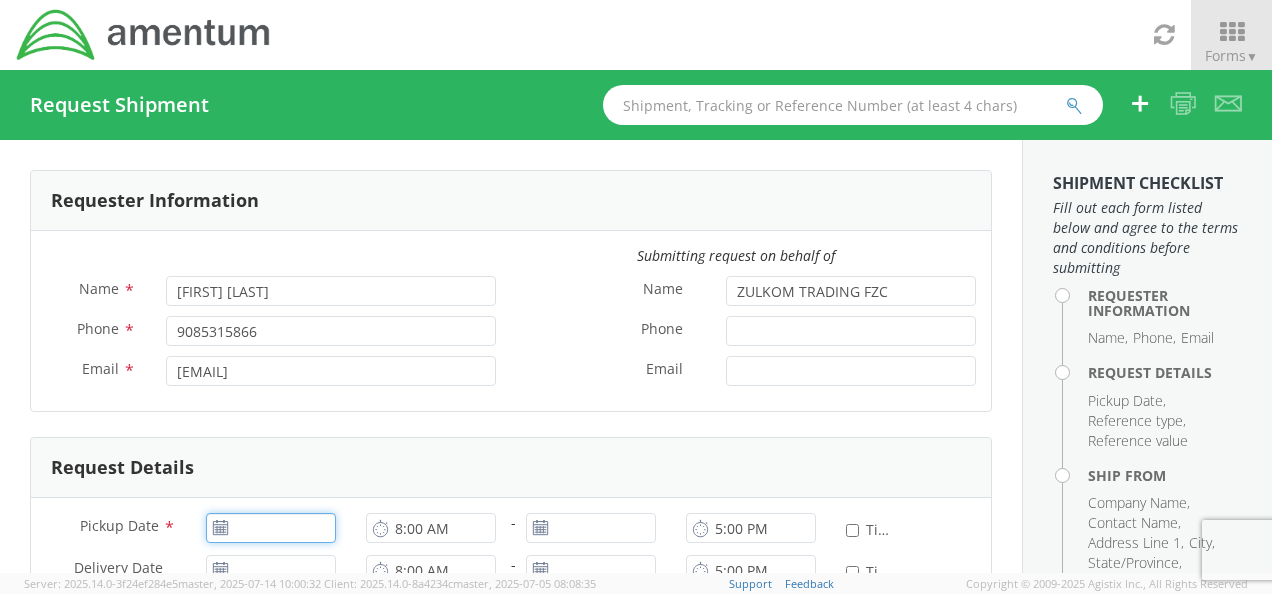 type on "07/15/2025" 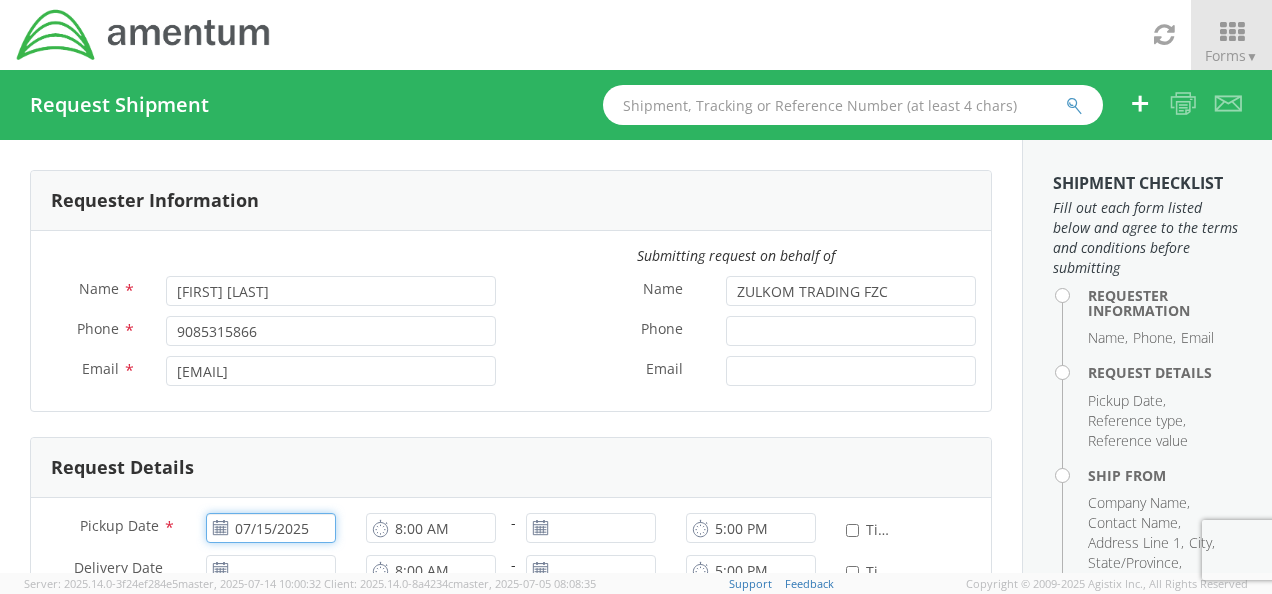 type 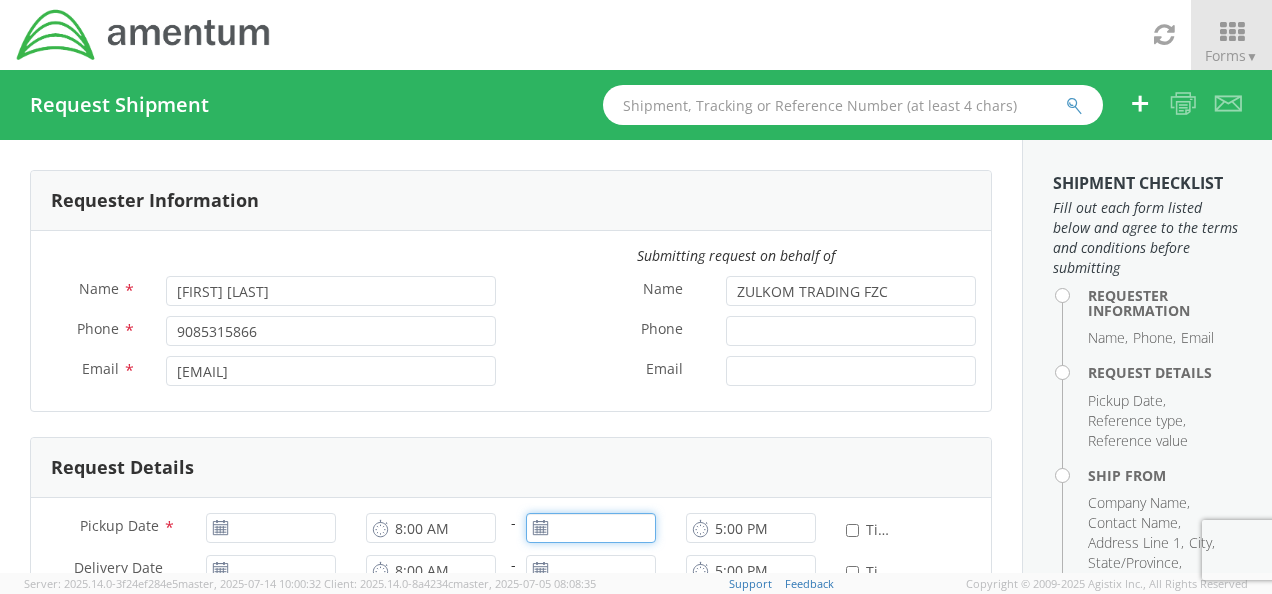 type on "07/15/2025" 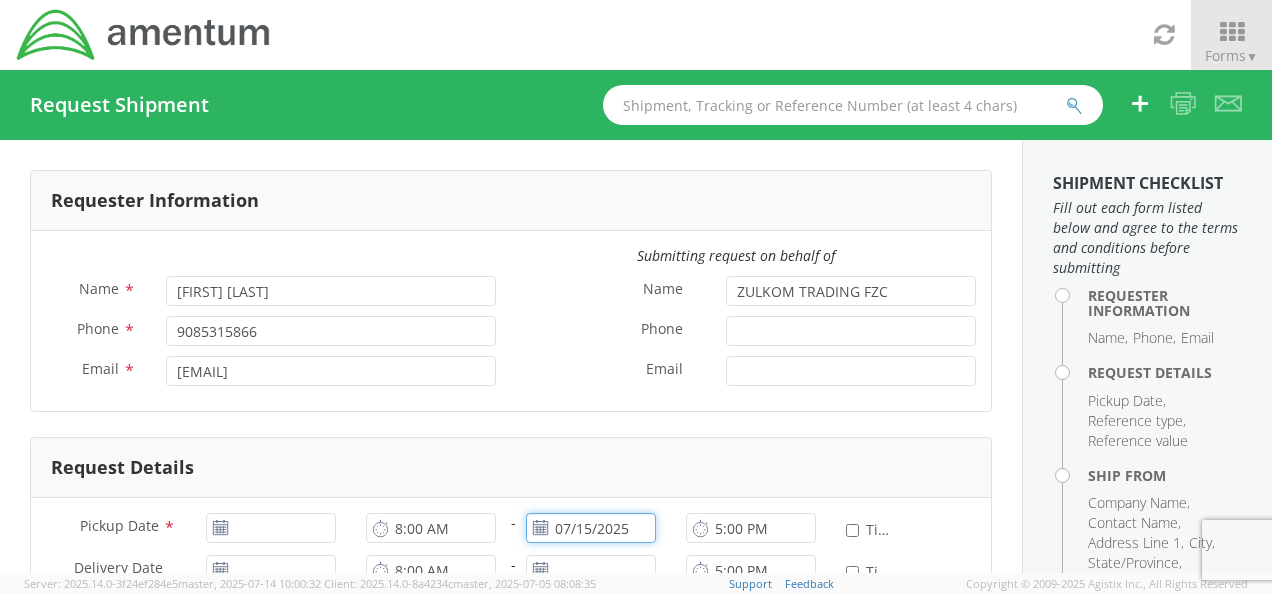 type 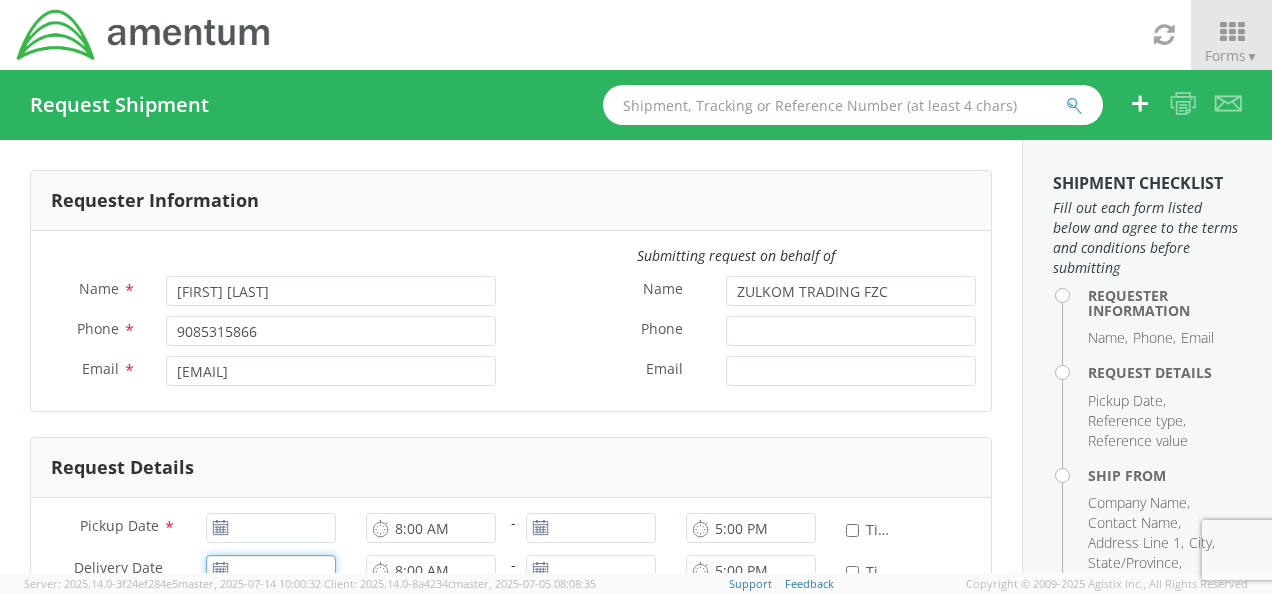 type on "07/15/2025" 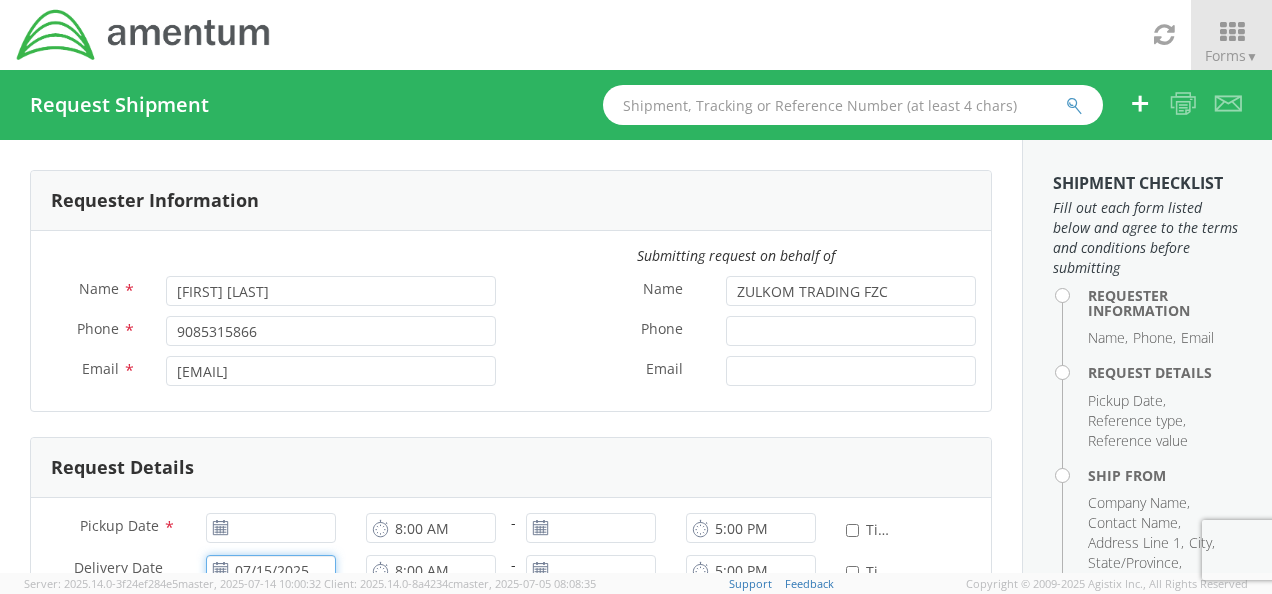 type 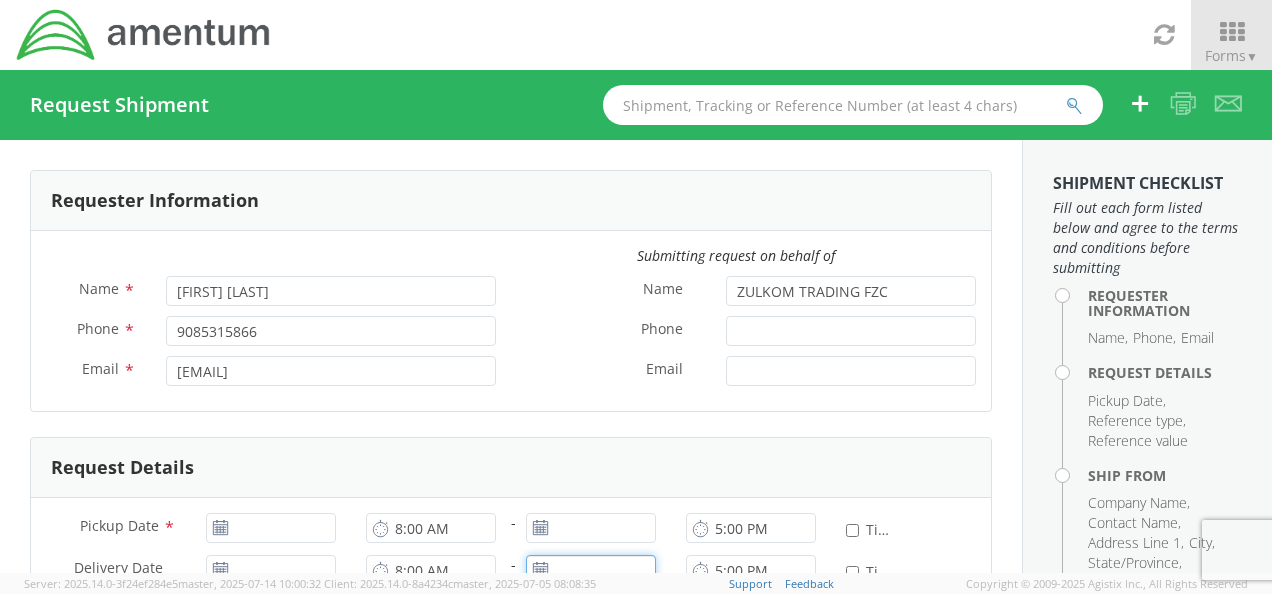 type on "07/15/2025" 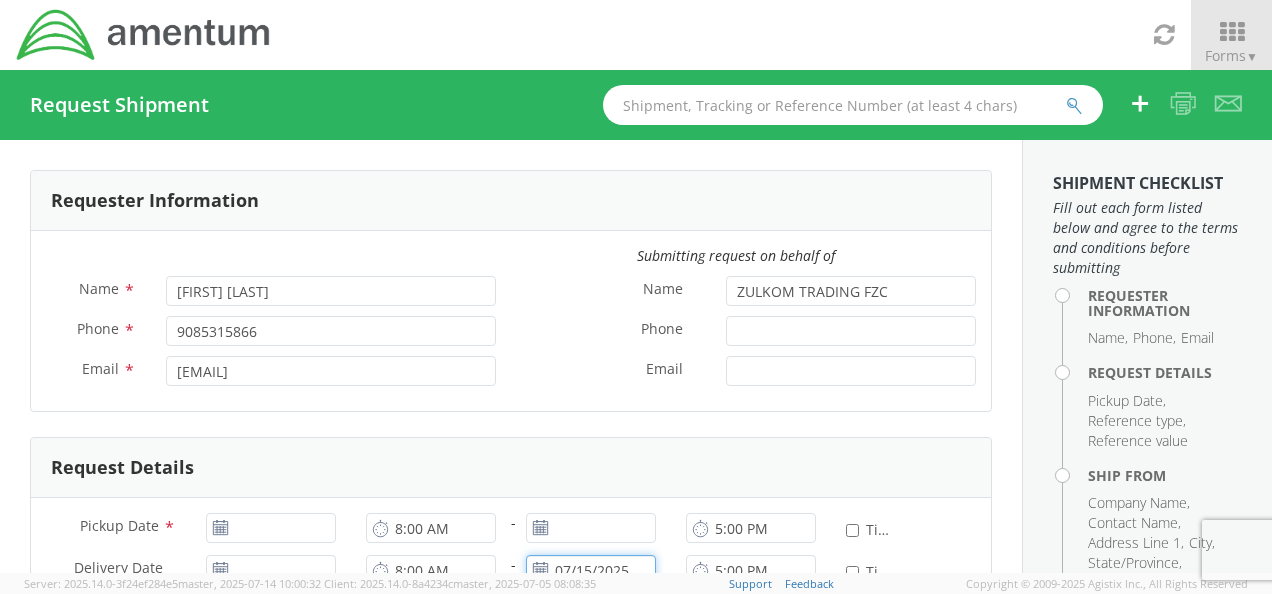 type 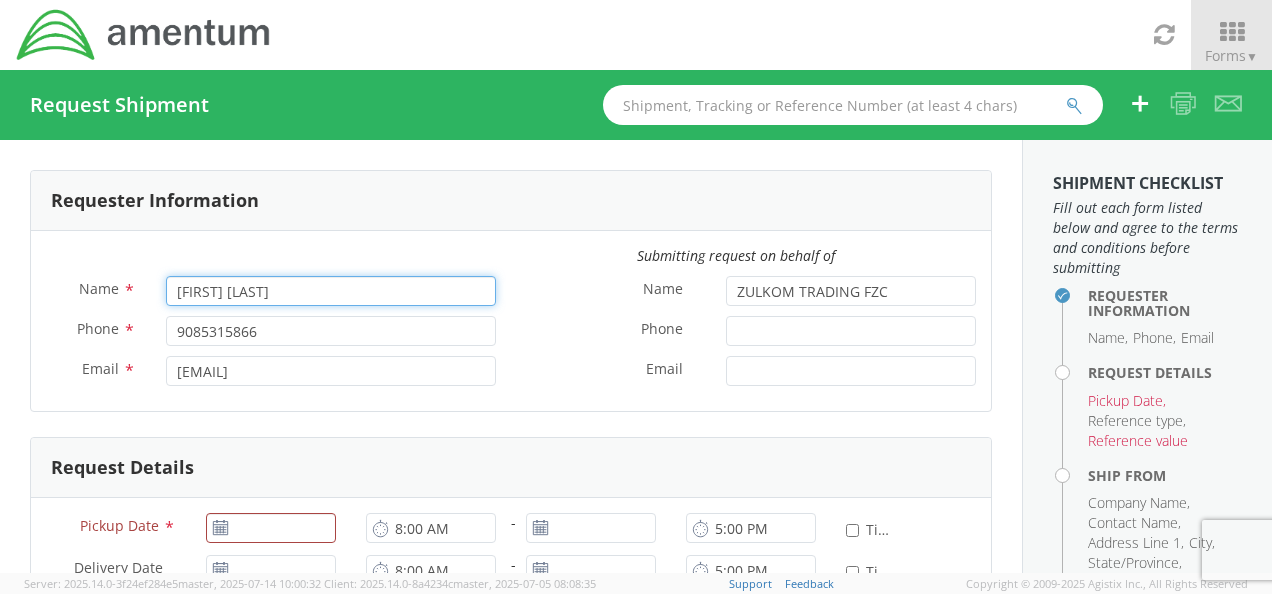 scroll, scrollTop: 254, scrollLeft: 0, axis: vertical 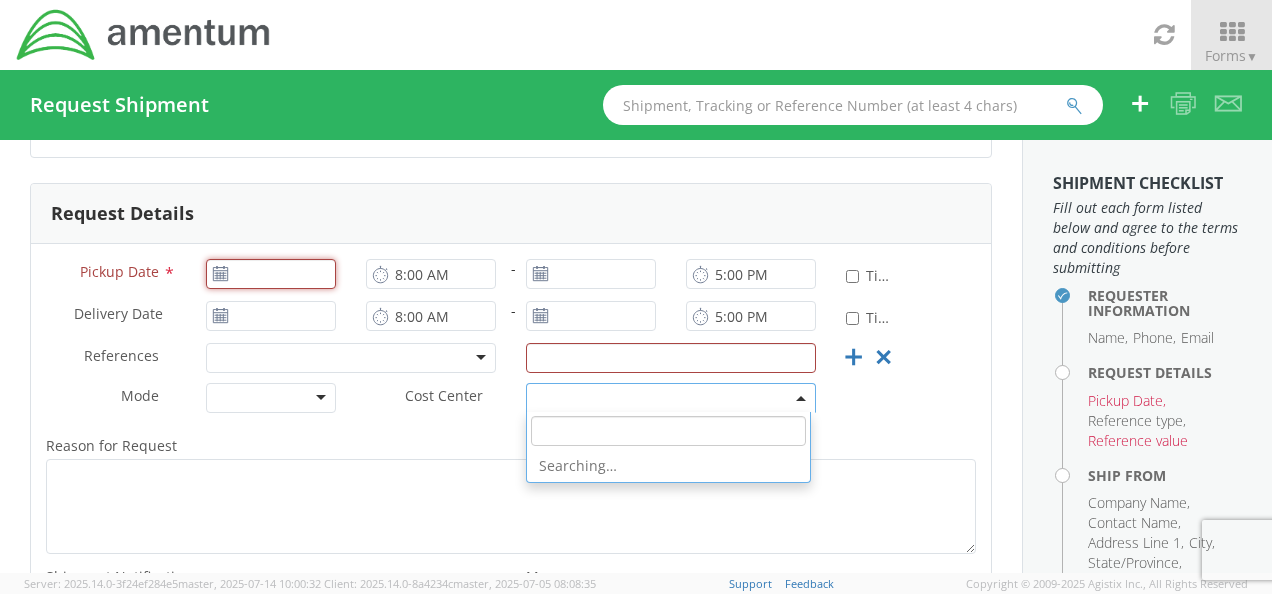 type on "07/15/2025" 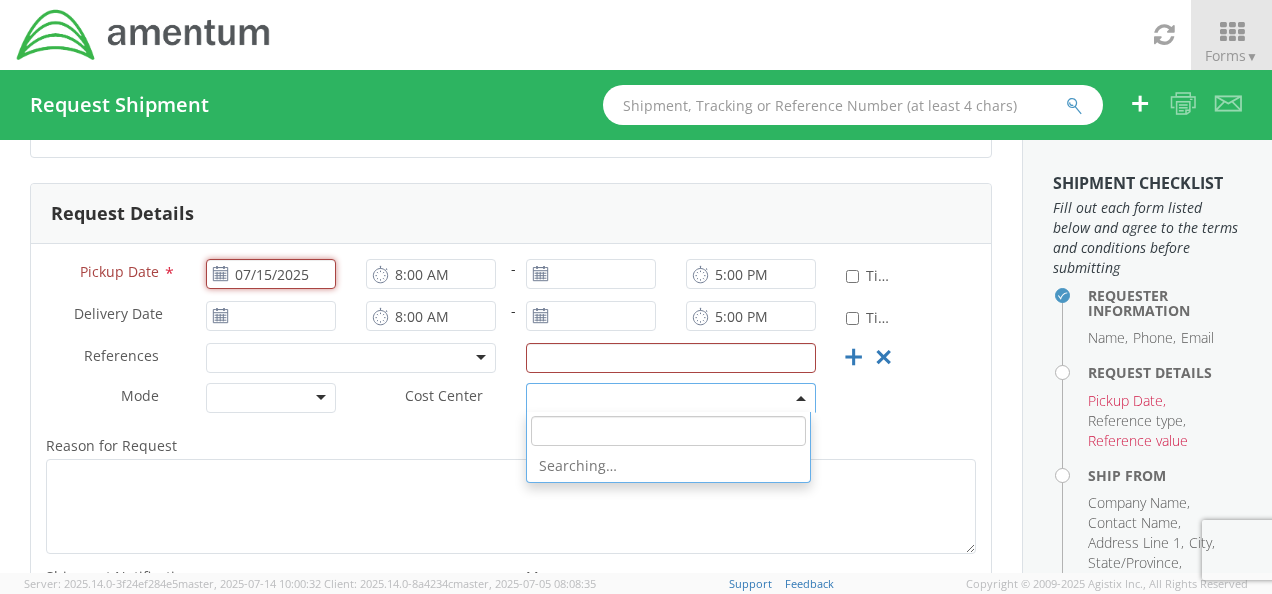 type 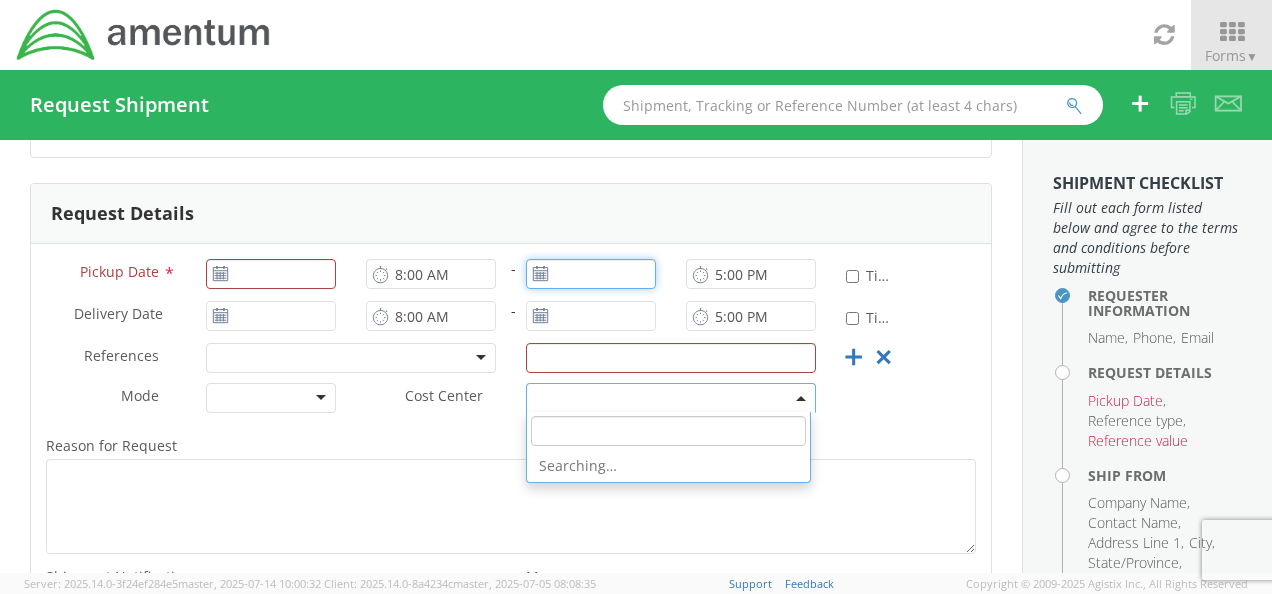 type on "07/15/2025" 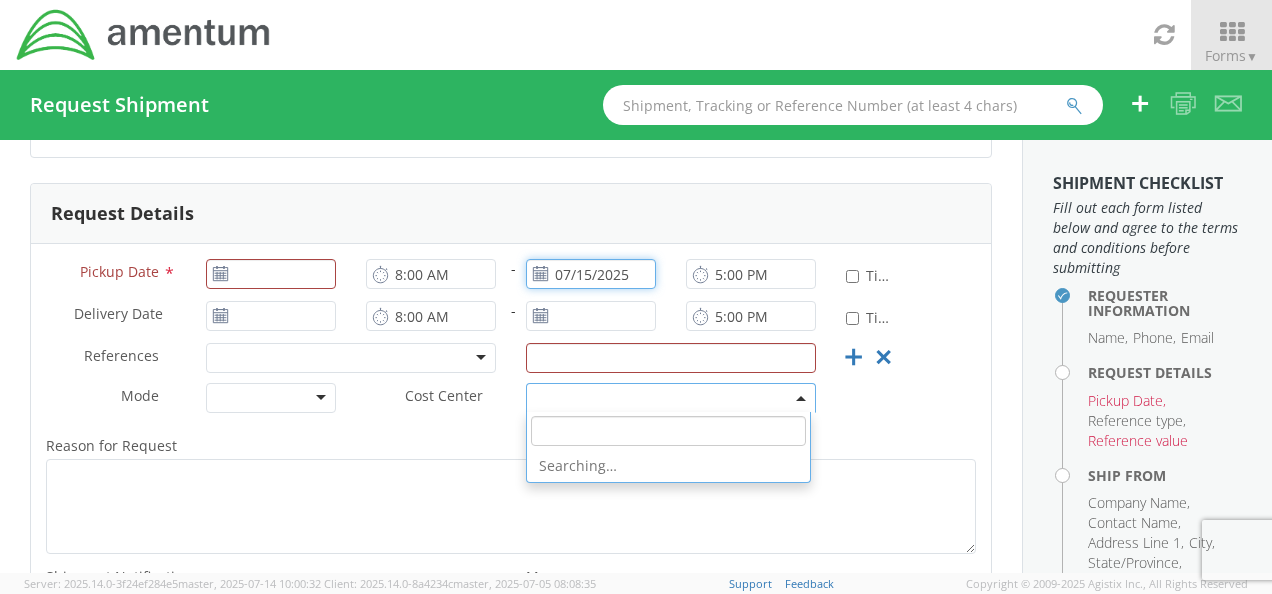 type 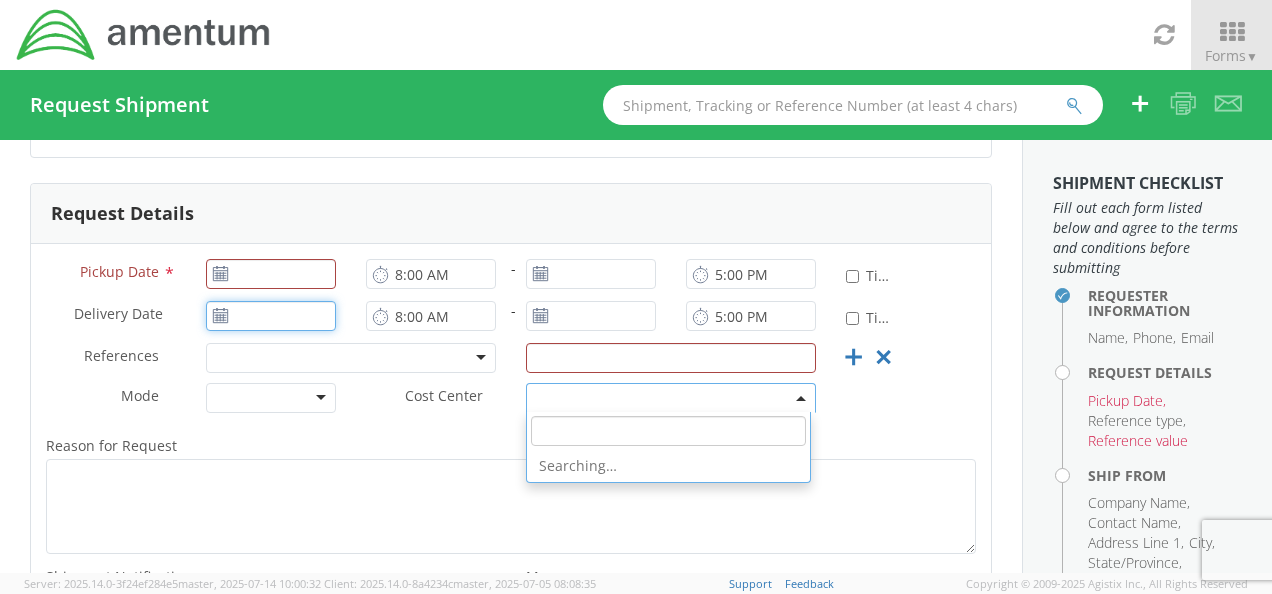 type on "07/15/2025" 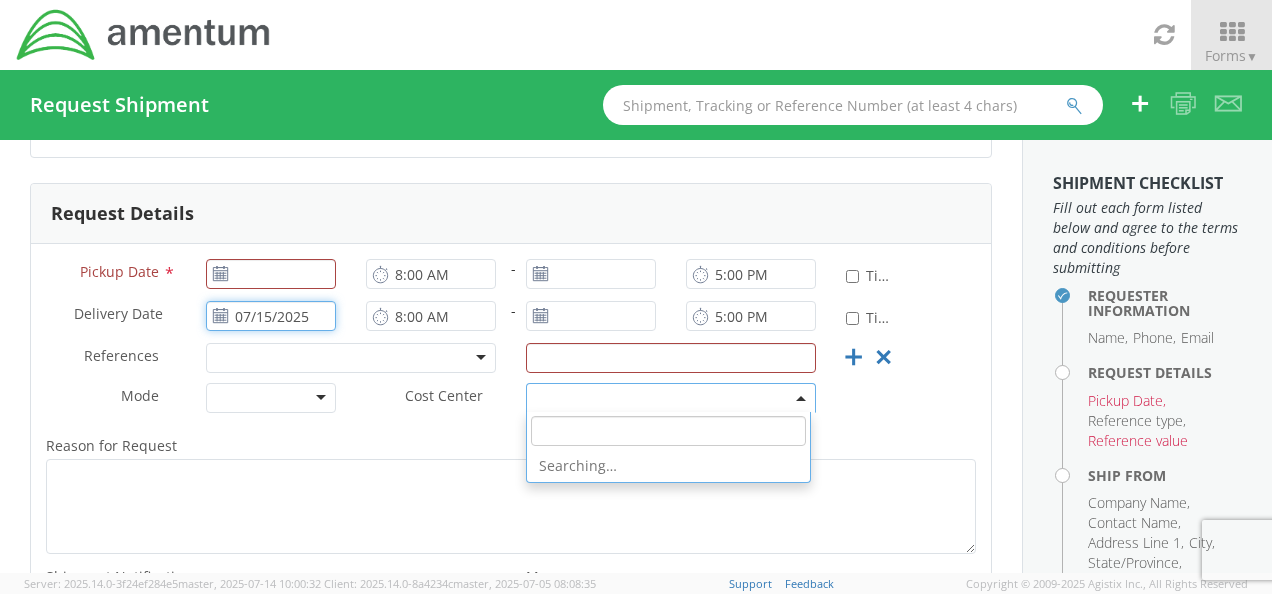 type 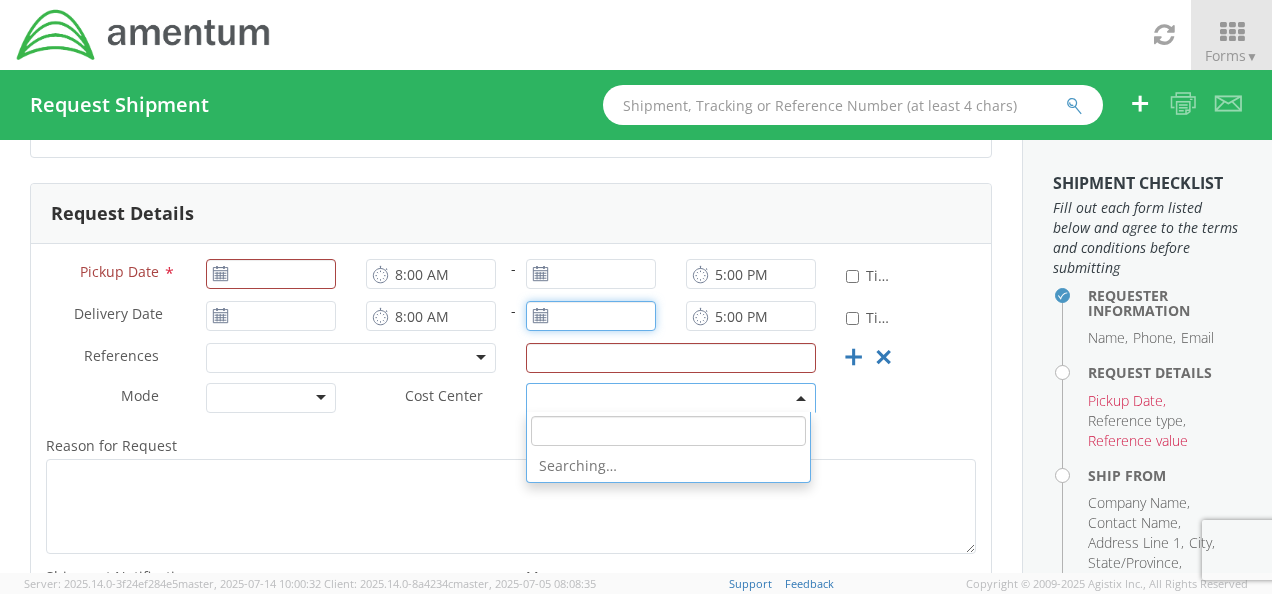 type on "07/15/2025" 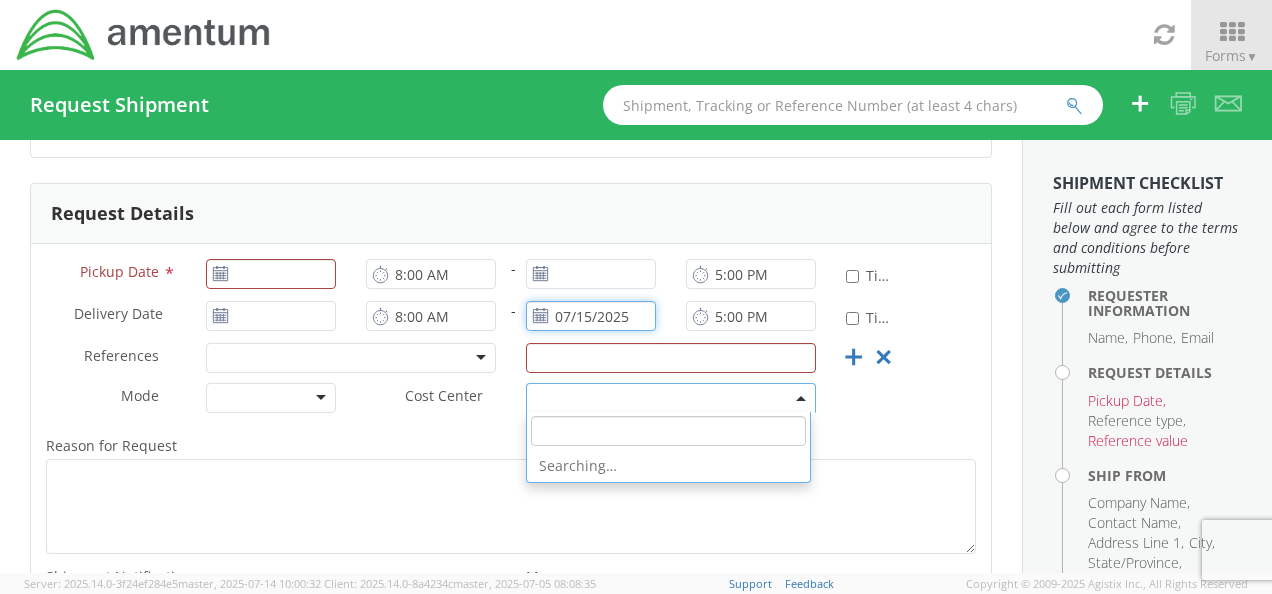 type 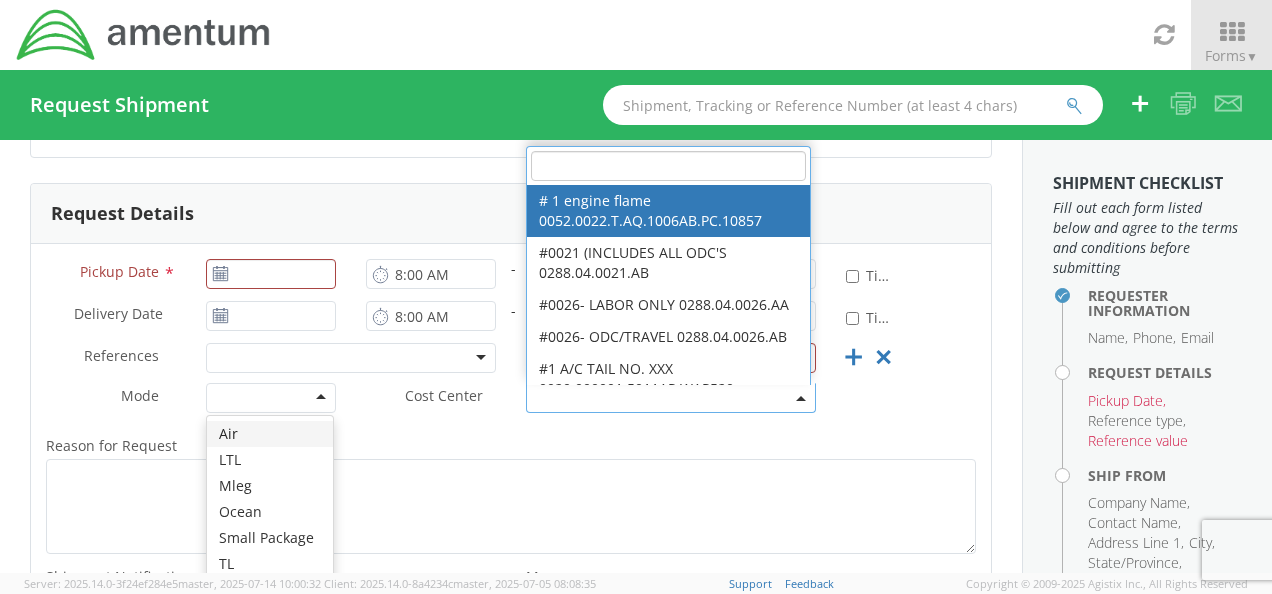 scroll, scrollTop: 254, scrollLeft: 0, axis: vertical 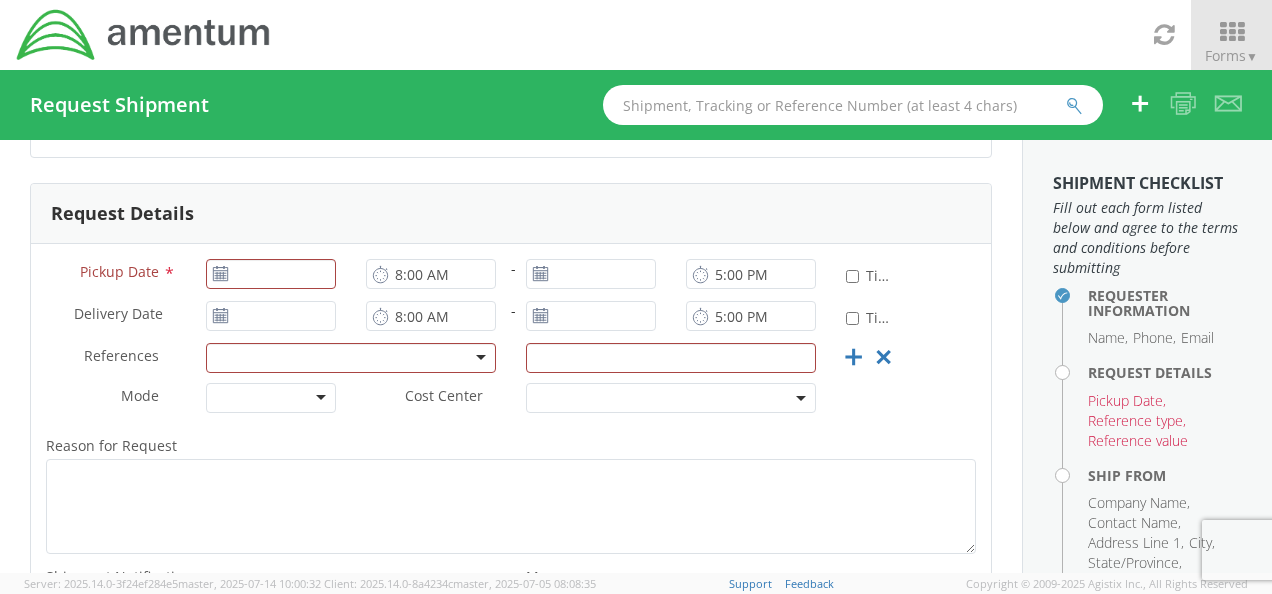 click on "Request Details" at bounding box center (122, 214) 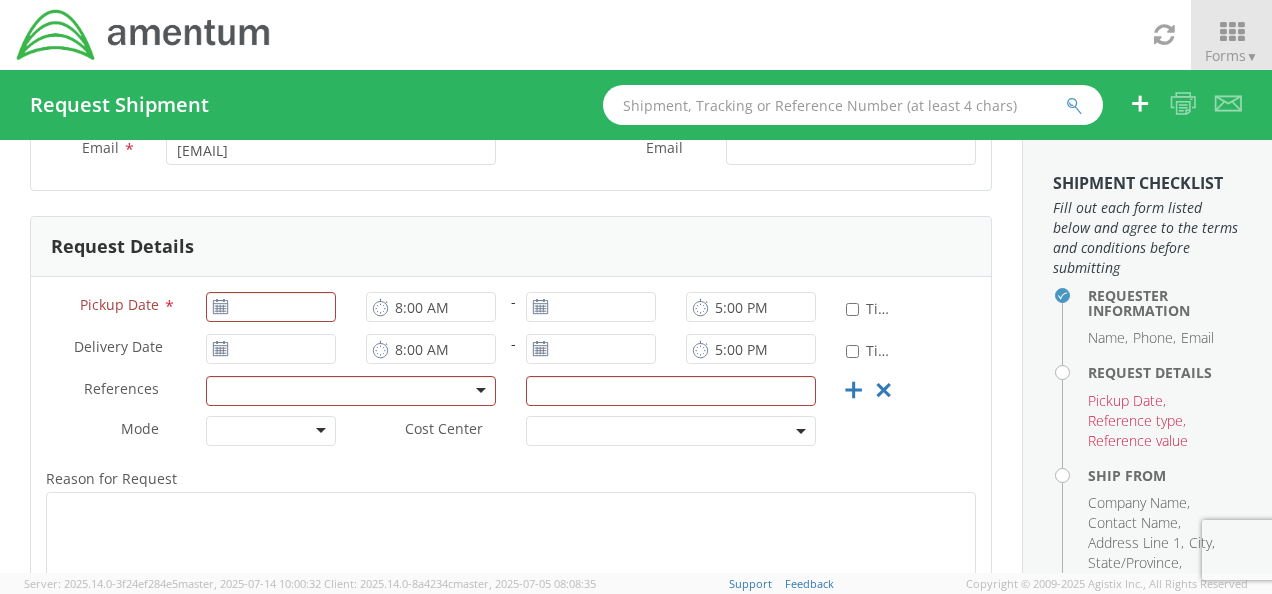 scroll, scrollTop: 222, scrollLeft: 0, axis: vertical 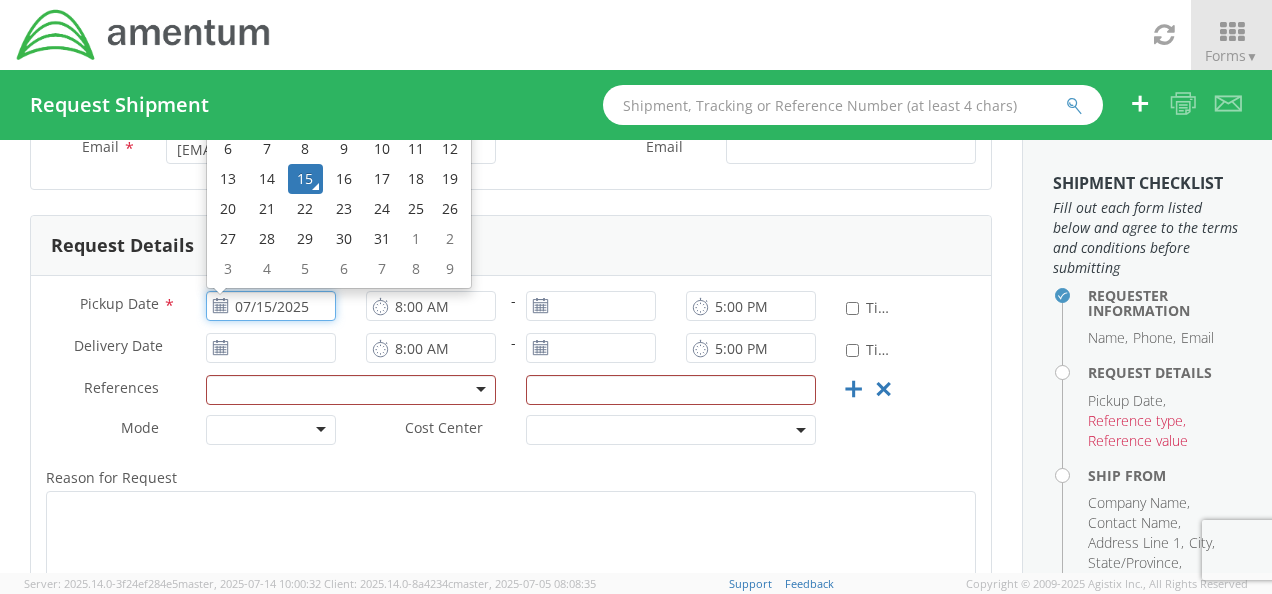 click on "07/15/2025" at bounding box center [271, 306] 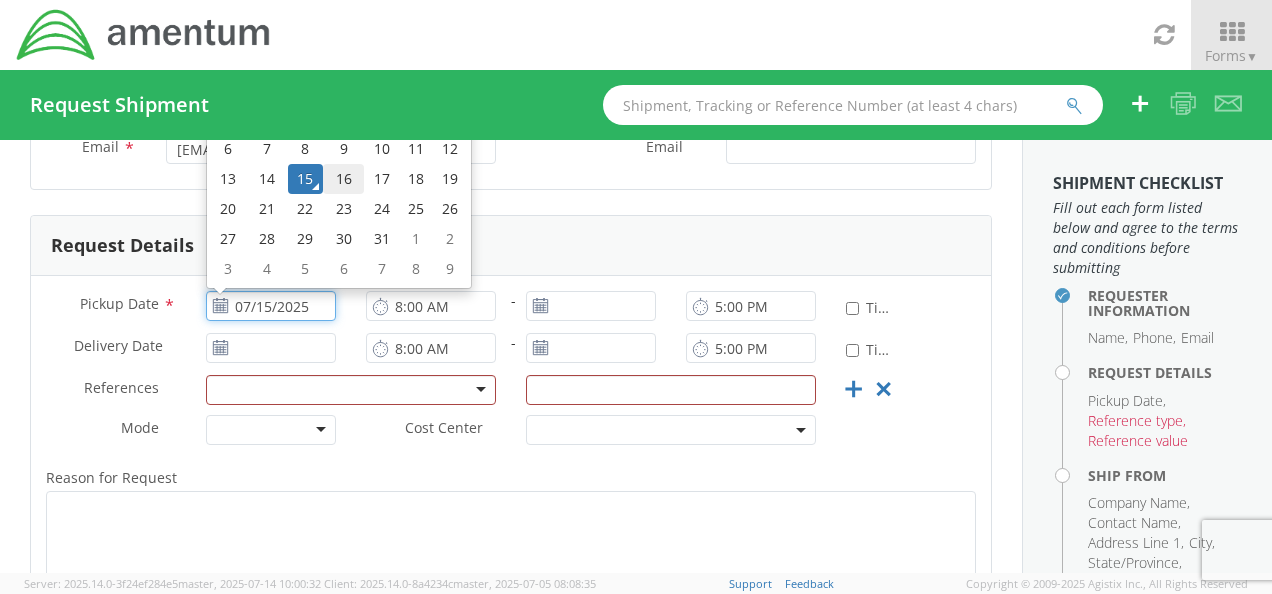 click on "16" at bounding box center [344, 179] 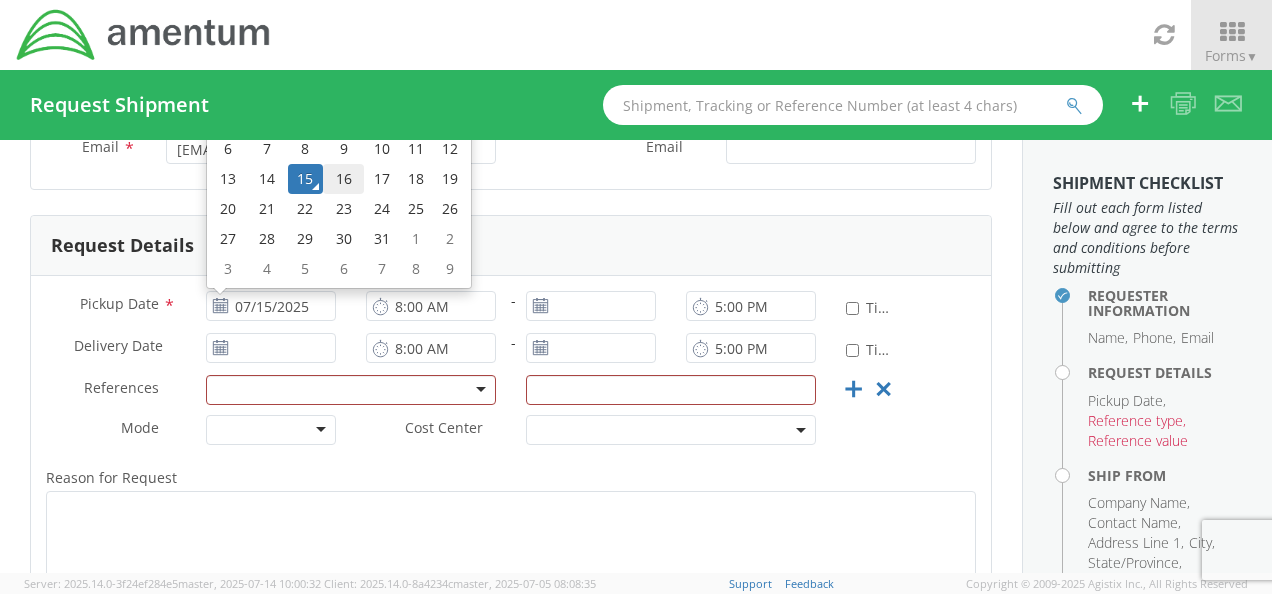 type on "07/16/2025" 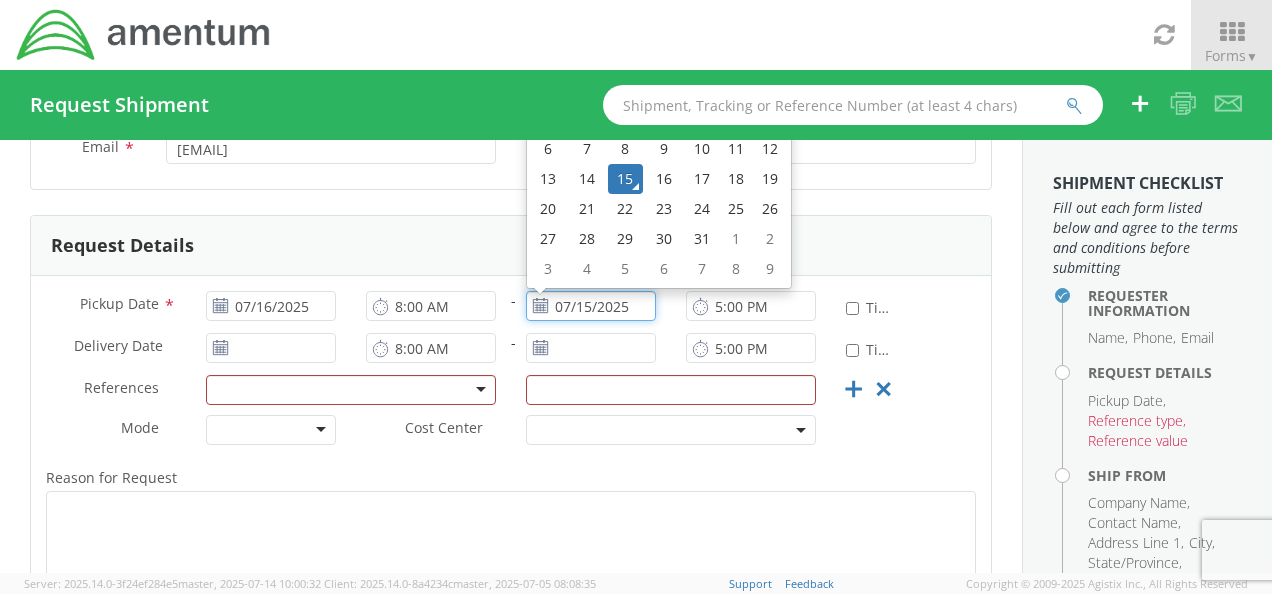 click on "07/15/2025" at bounding box center [591, 306] 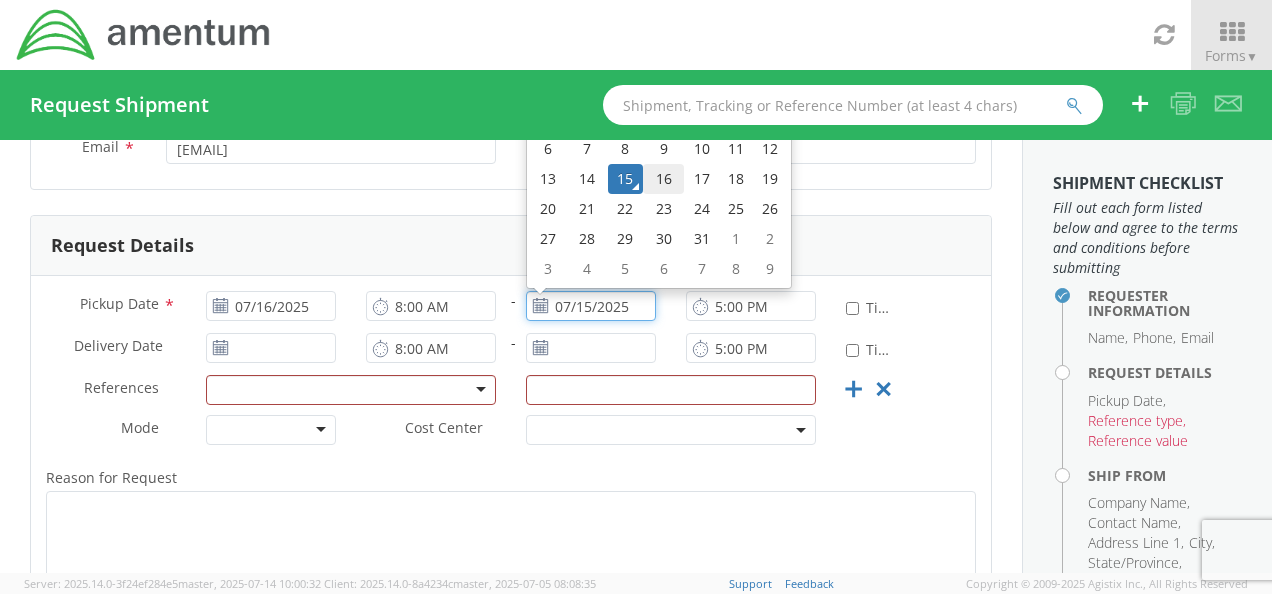 click on "16" at bounding box center [664, 179] 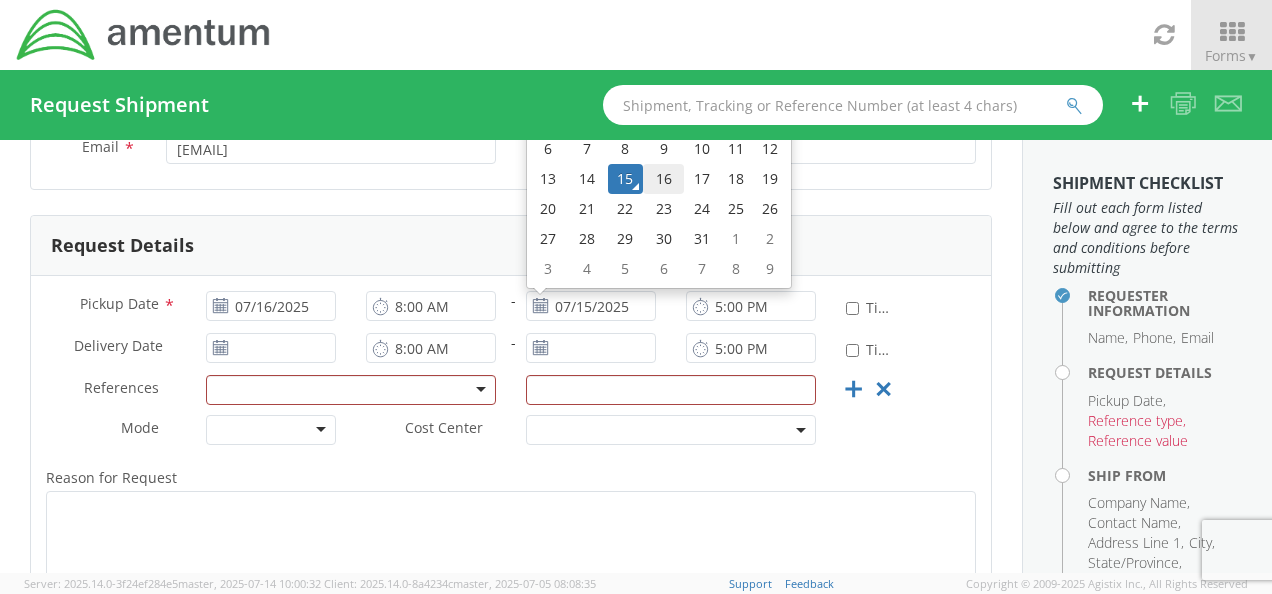 type on "07/16/2025" 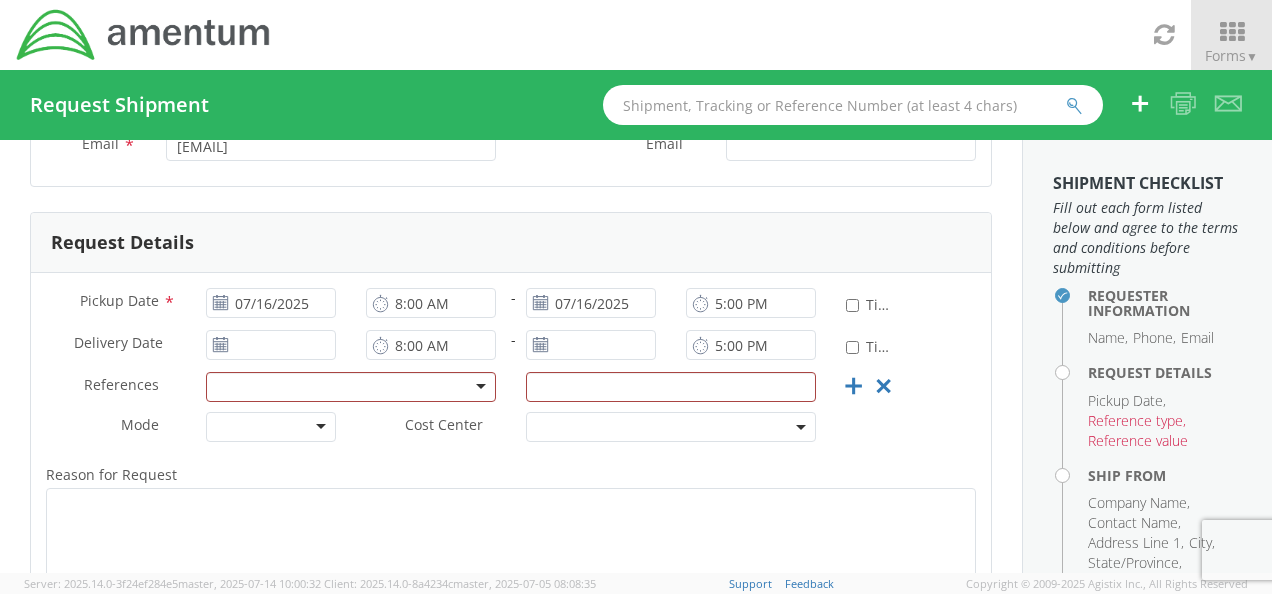 scroll, scrollTop: 226, scrollLeft: 0, axis: vertical 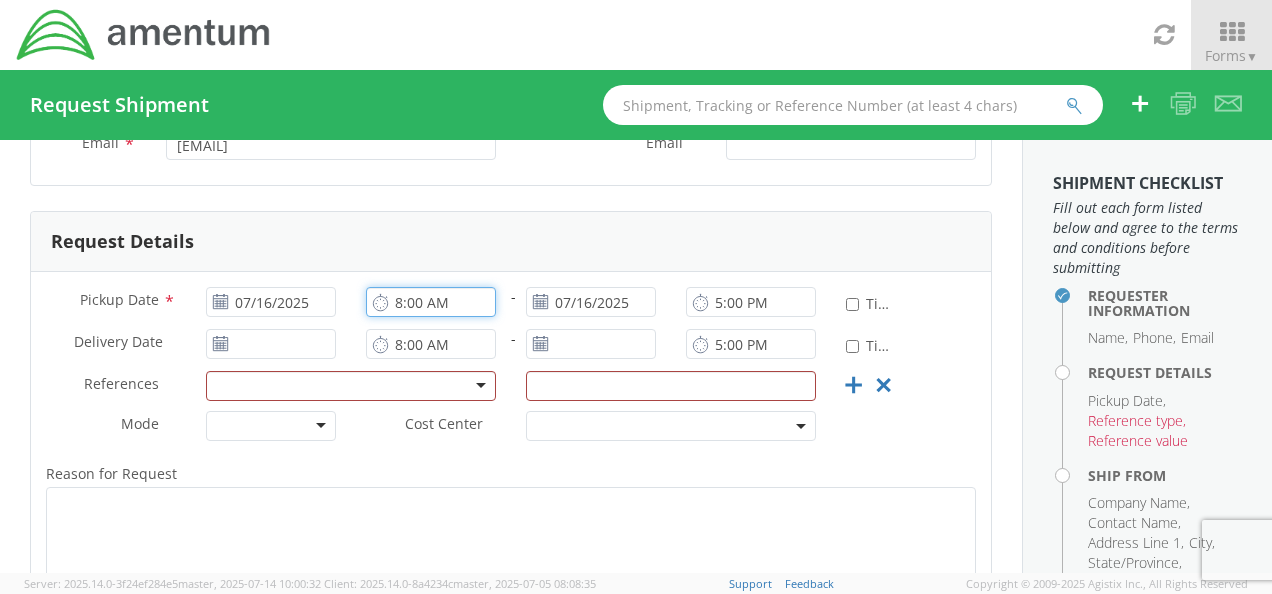 click on "8:00 AM" at bounding box center (431, 302) 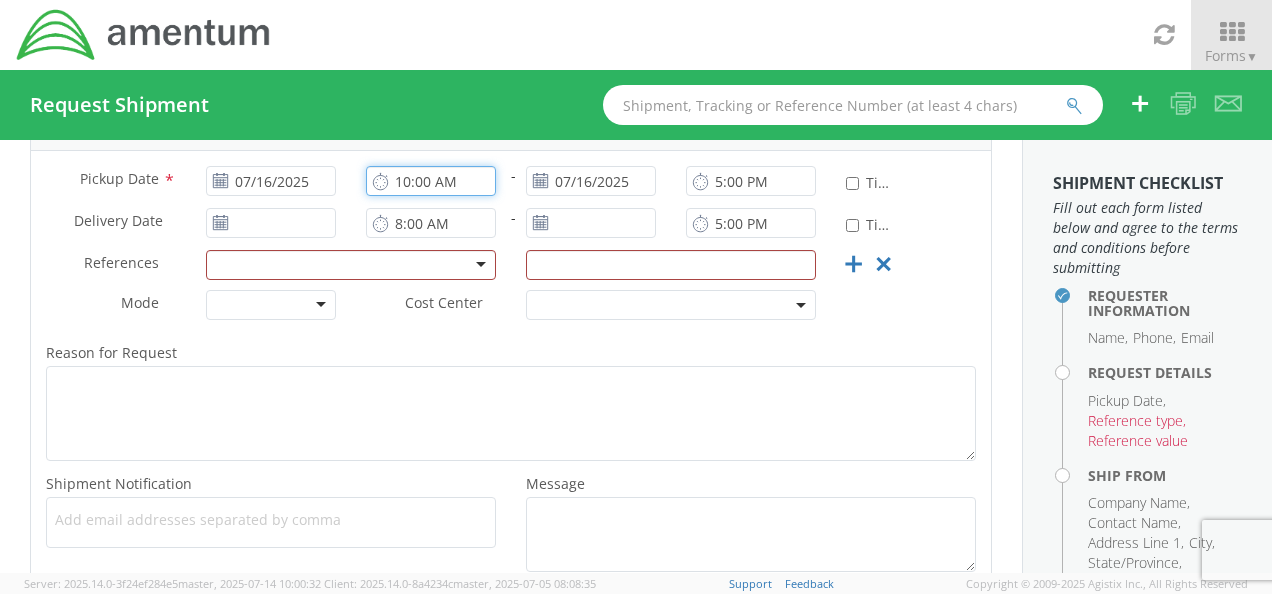scroll, scrollTop: 349, scrollLeft: 0, axis: vertical 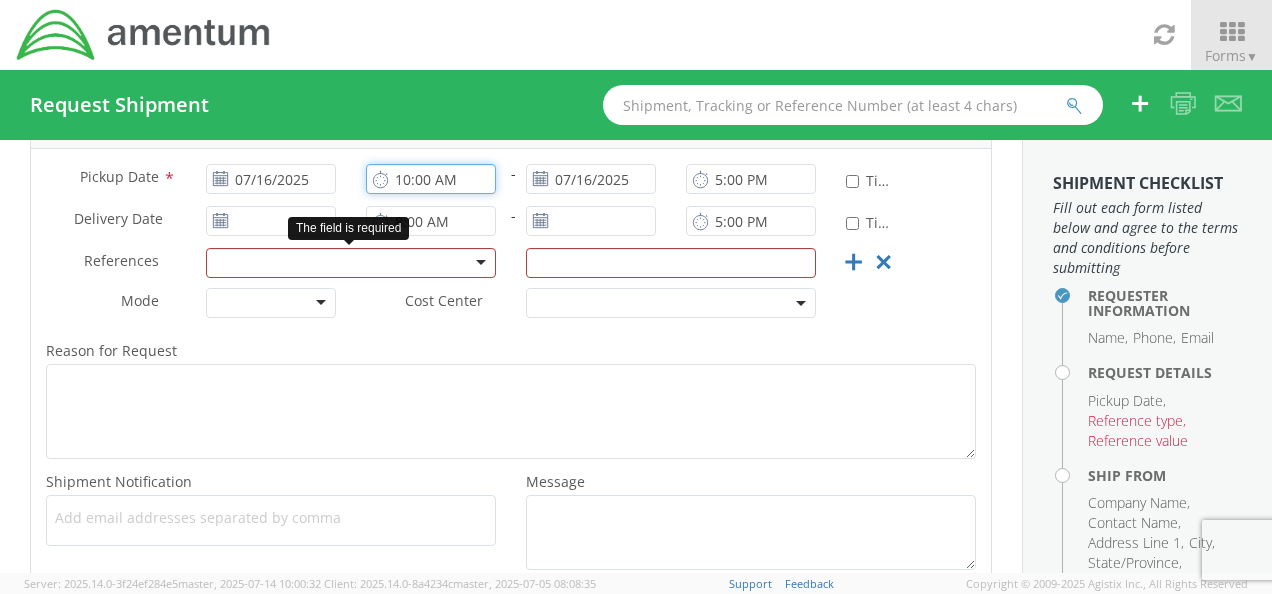 type on "10:00 AM" 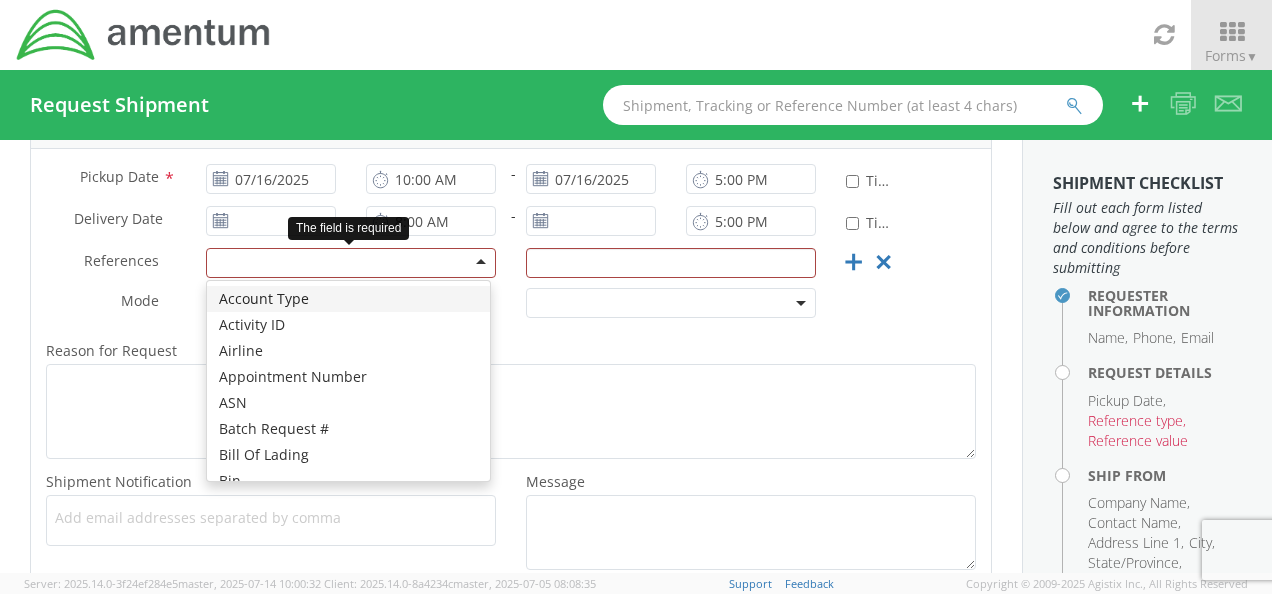 click at bounding box center (351, 263) 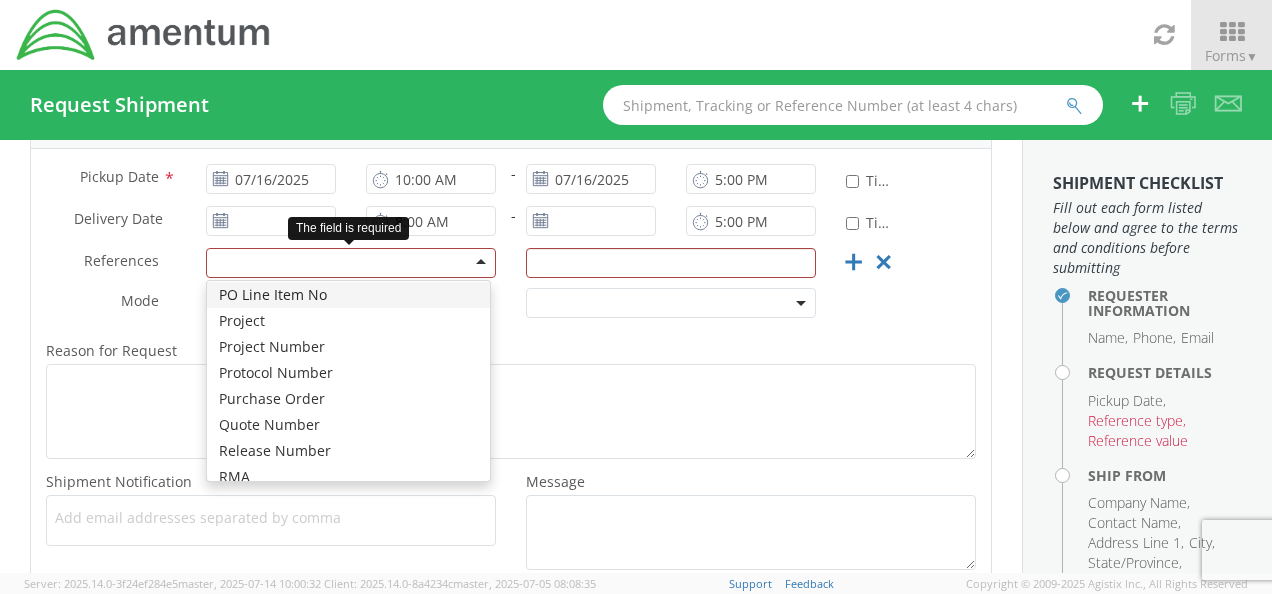 scroll, scrollTop: 913, scrollLeft: 0, axis: vertical 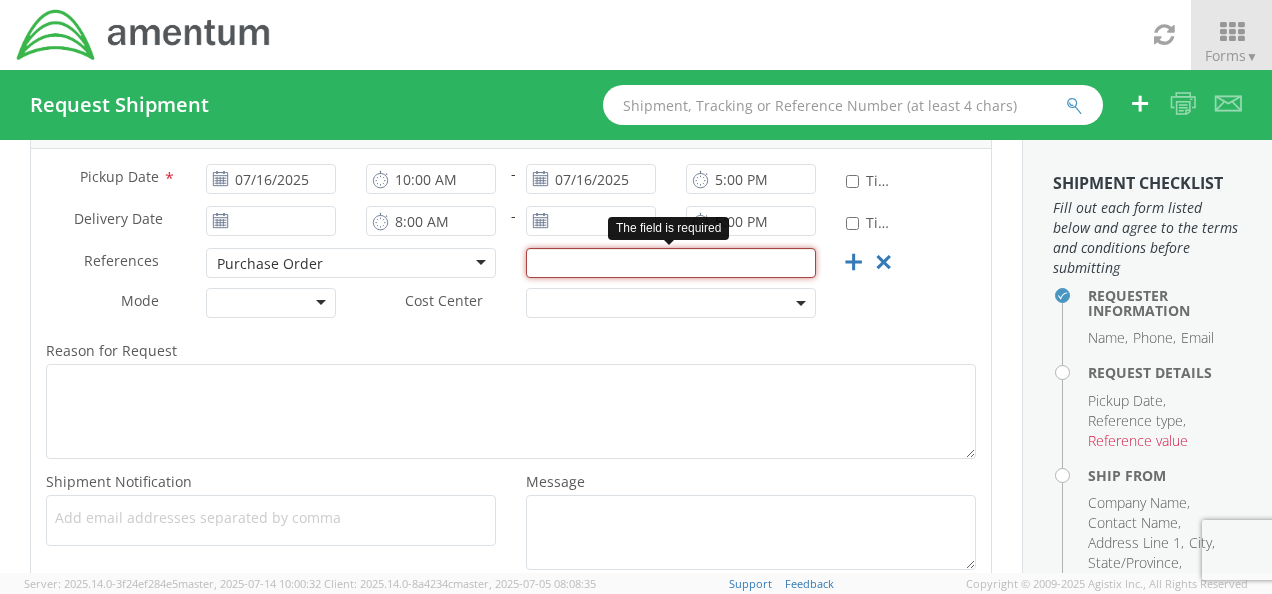 click at bounding box center [671, 263] 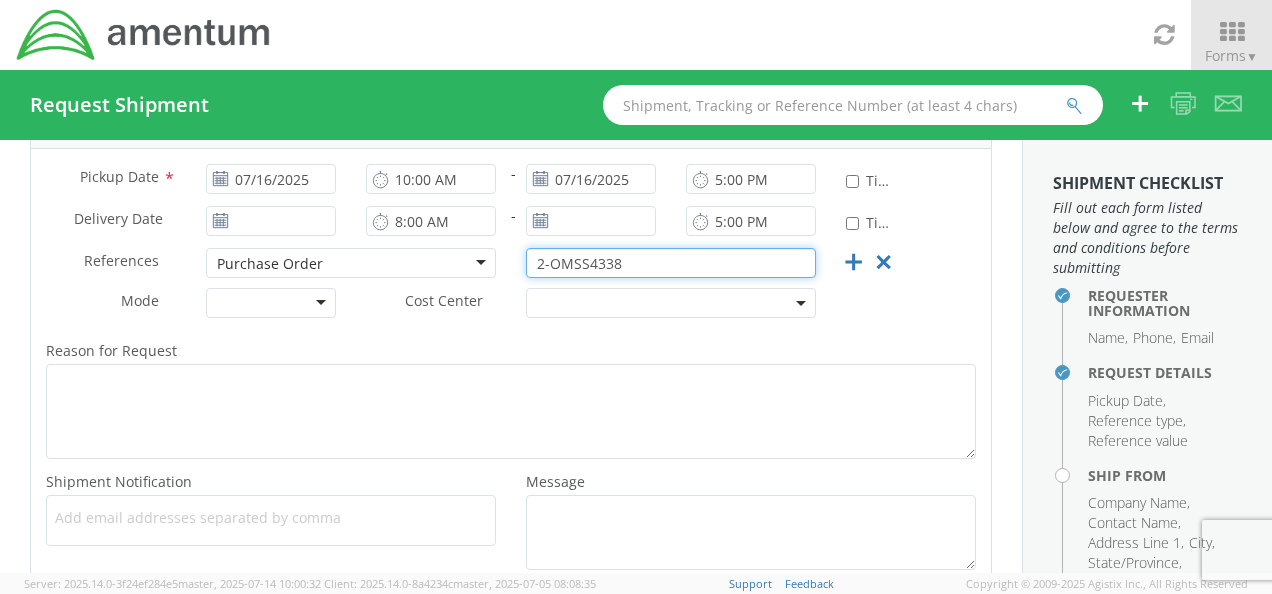 scroll, scrollTop: 399, scrollLeft: 0, axis: vertical 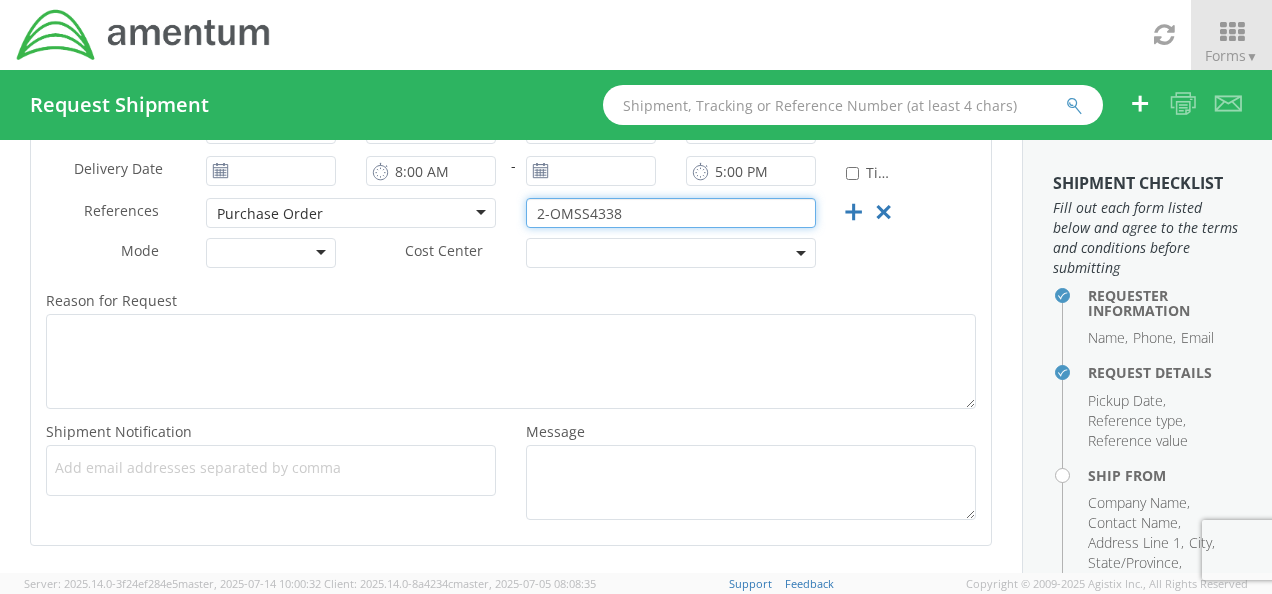 type on "2-OMSS4338" 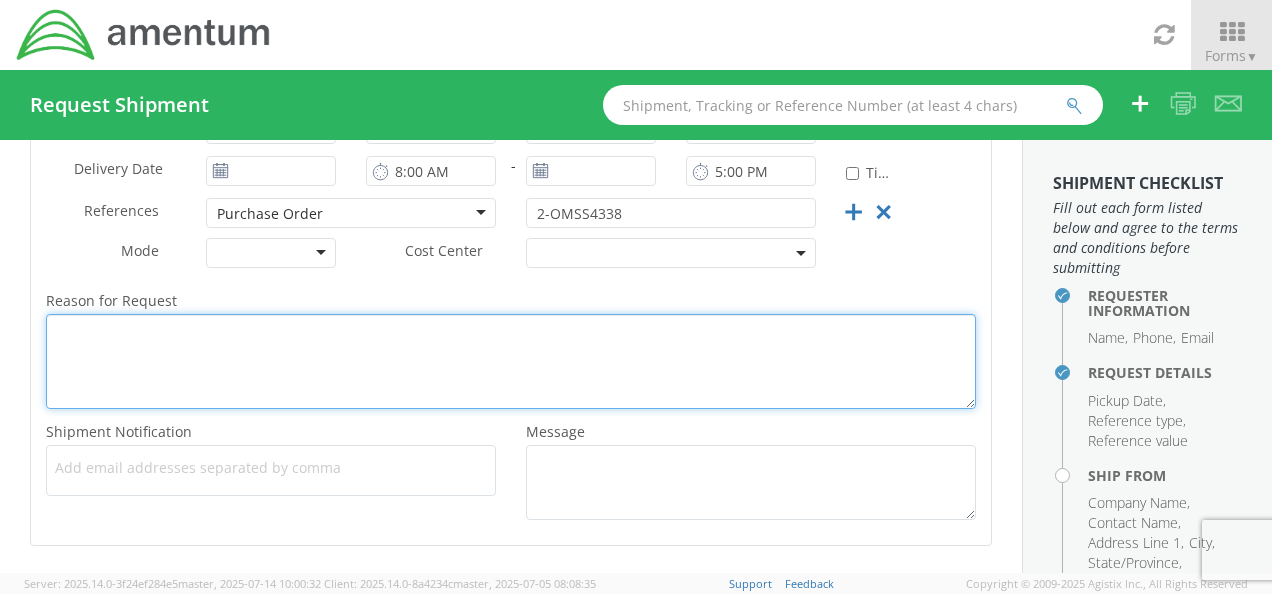 click on "Reason for Request        *" at bounding box center (511, 361) 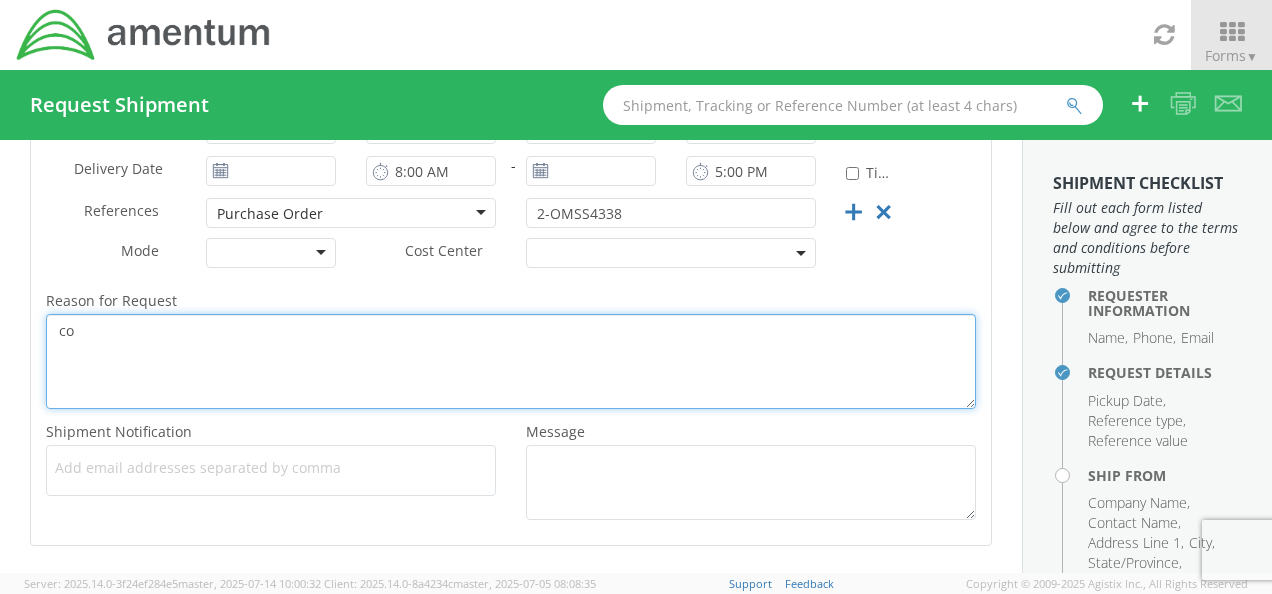 type on "c" 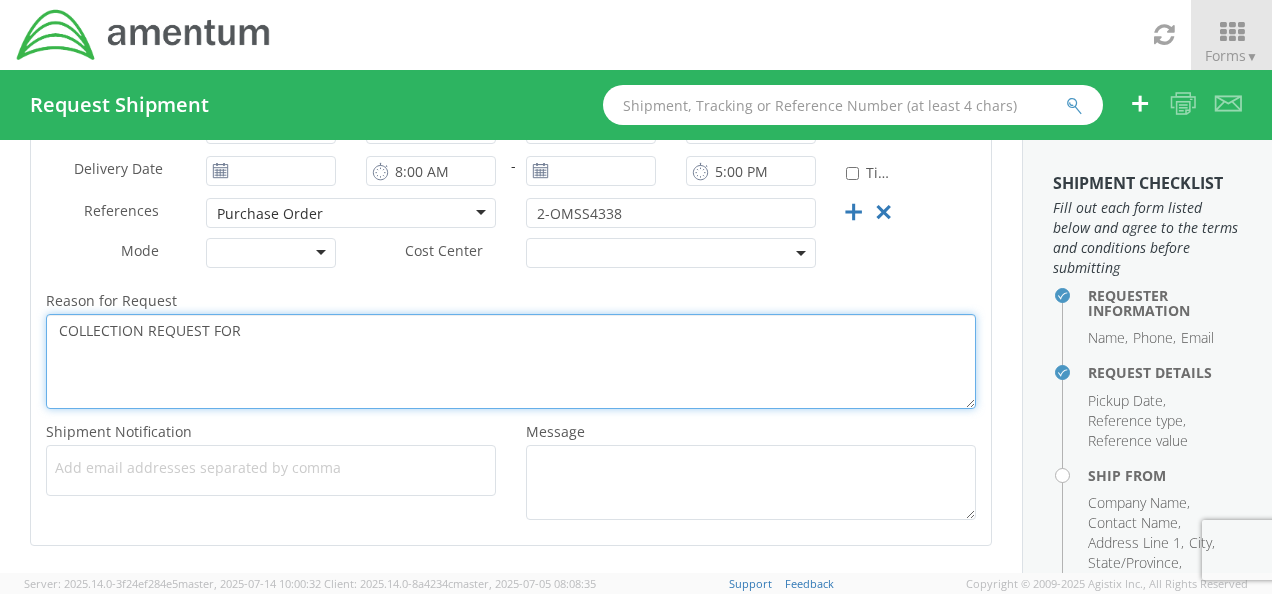 paste on "2-OMSS4338" 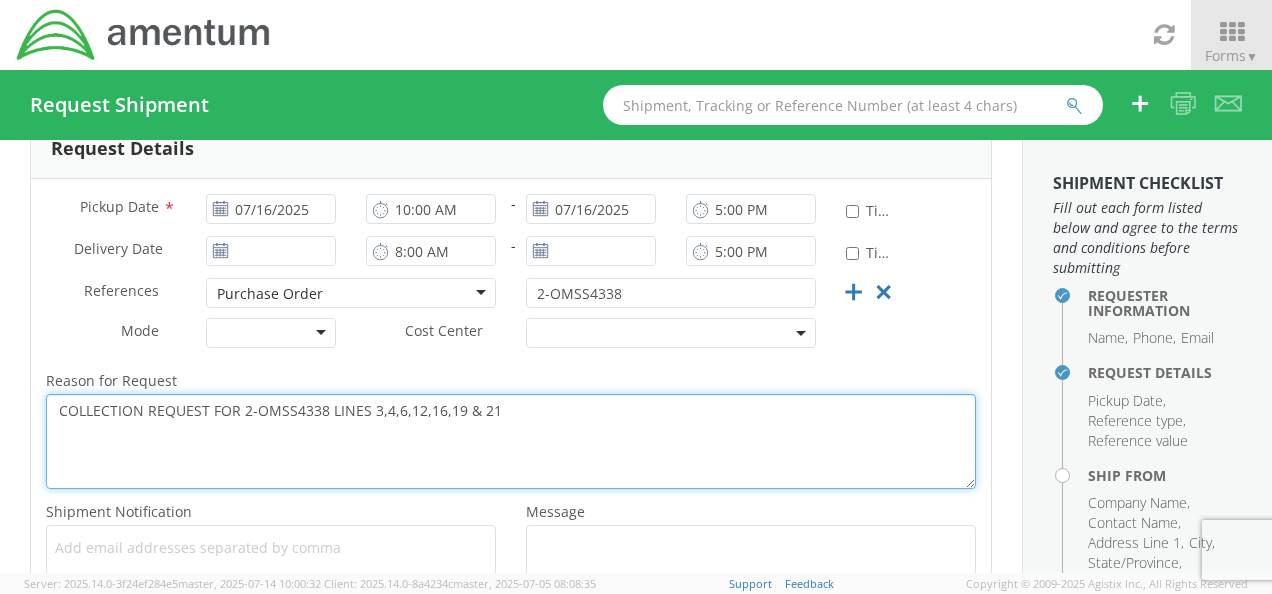 scroll, scrollTop: 387, scrollLeft: 0, axis: vertical 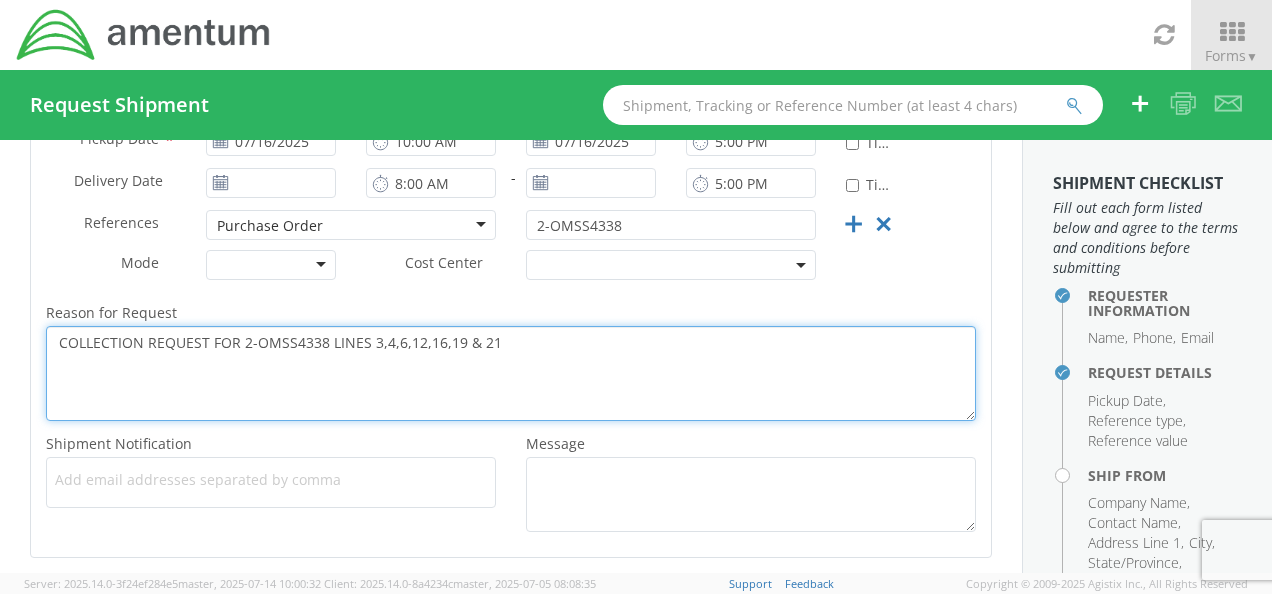 type on "COLLECTION REQUEST FOR 2-OMSS4338 LINES 3,4,6,12,16,19 & 21" 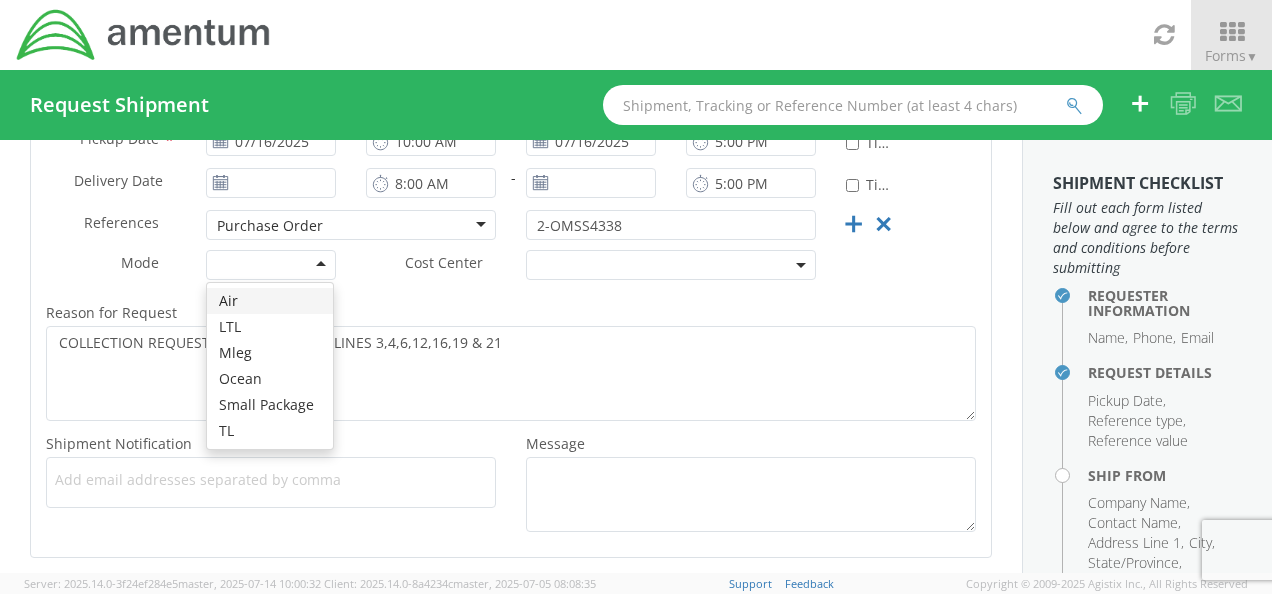 click at bounding box center (271, 265) 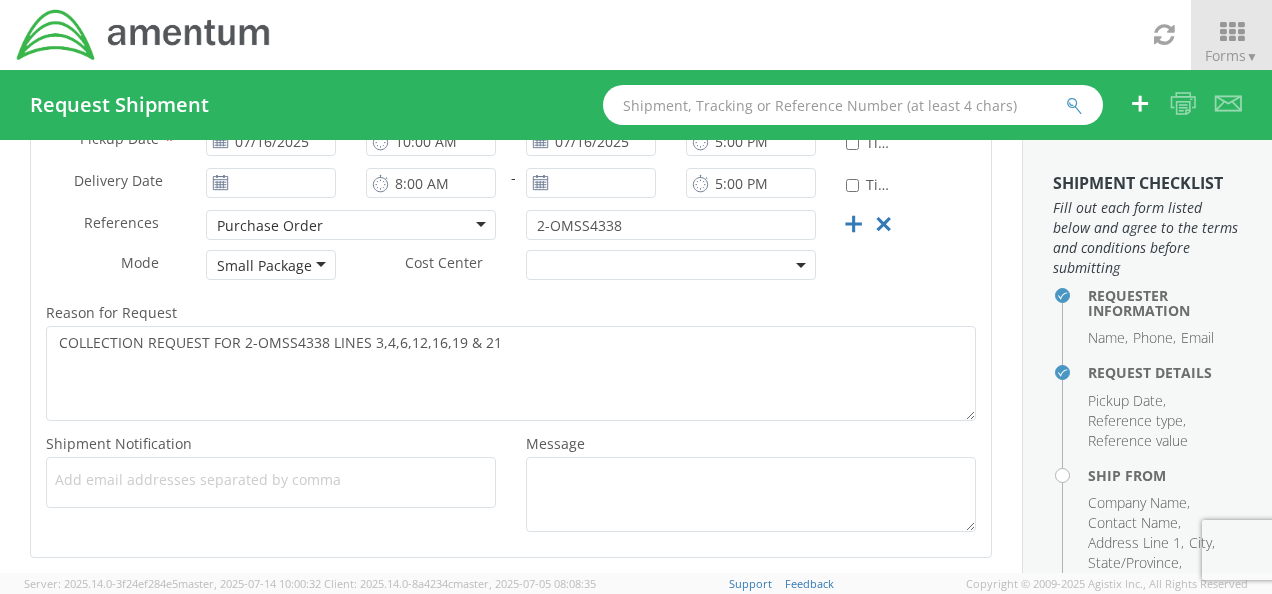 click on "Add email addresses separated by comma" at bounding box center (271, 480) 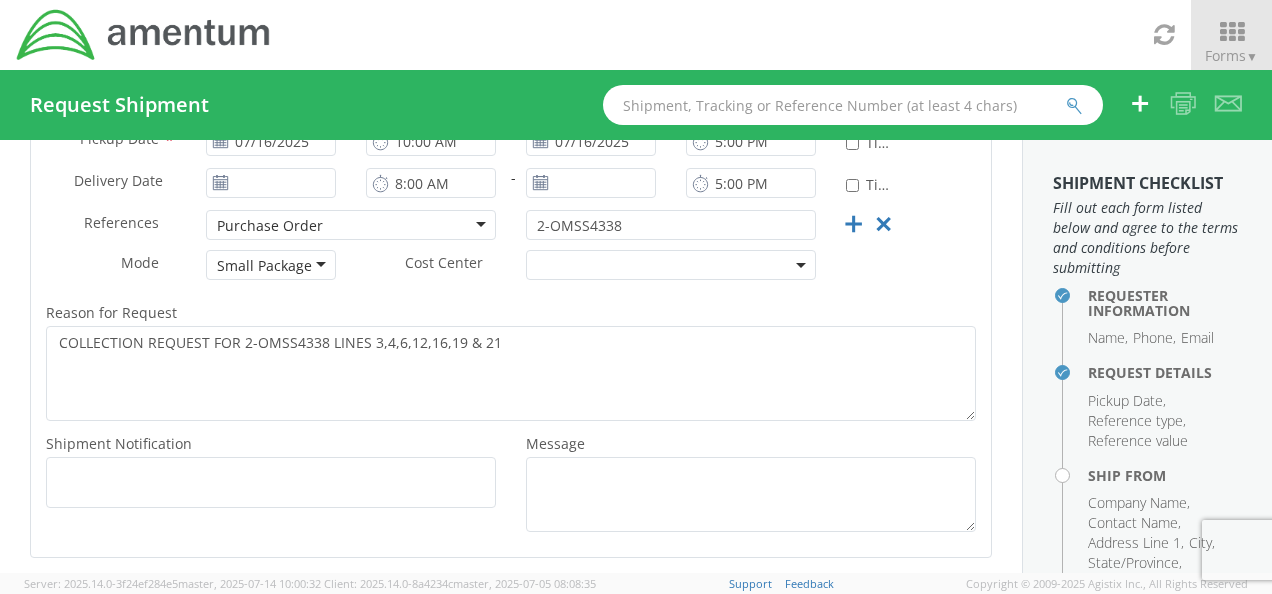 scroll, scrollTop: 0, scrollLeft: 0, axis: both 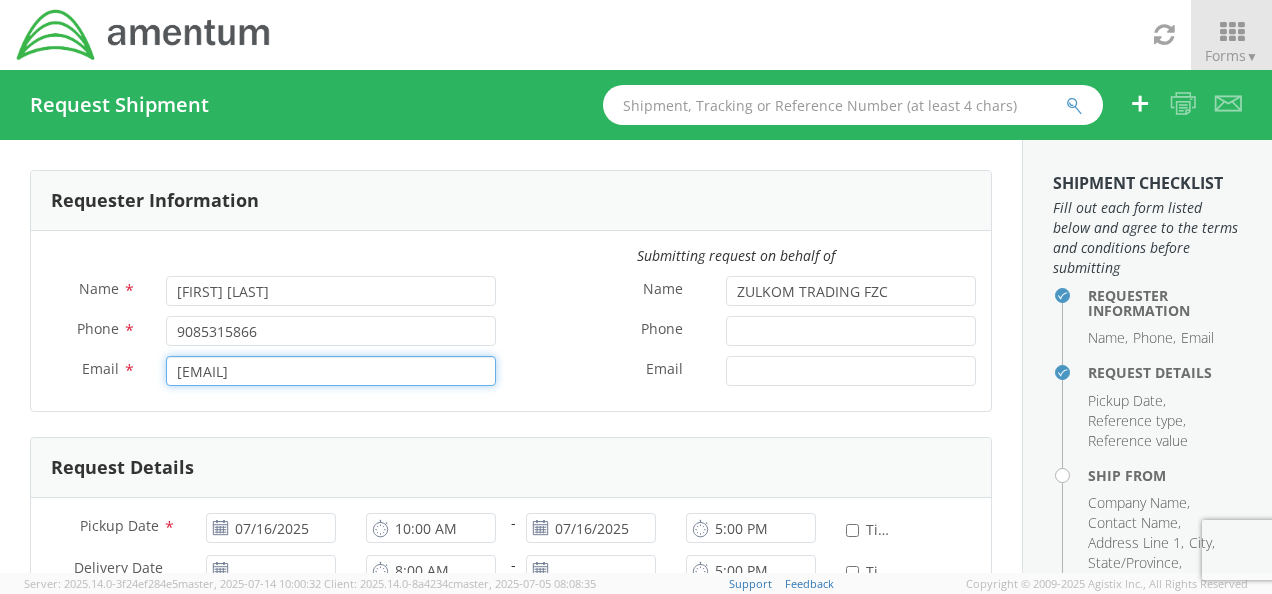 drag, startPoint x: 396, startPoint y: 381, endPoint x: 145, endPoint y: 397, distance: 251.50945 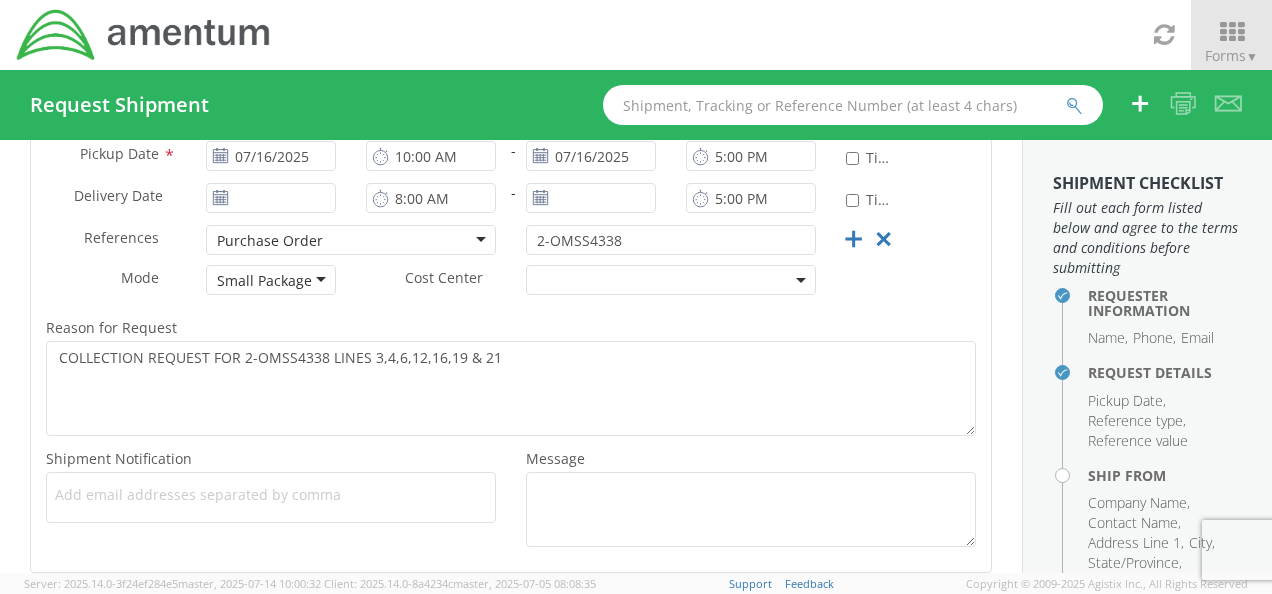 scroll, scrollTop: 473, scrollLeft: 0, axis: vertical 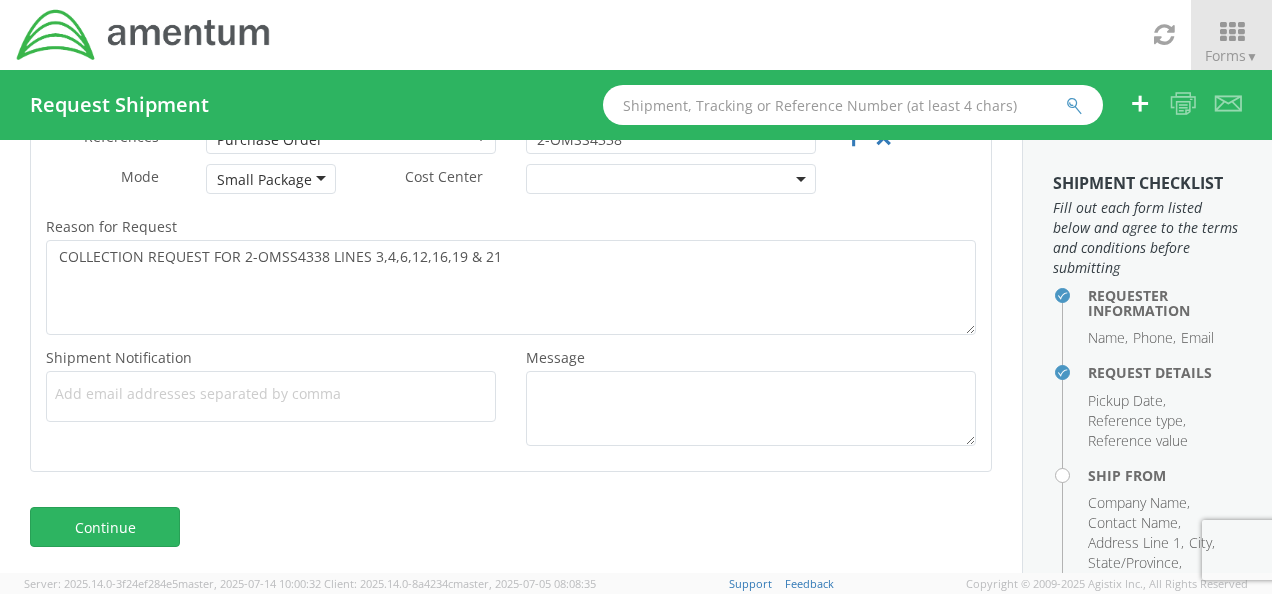 click on "Add email addresses separated by comma" at bounding box center (271, 394) 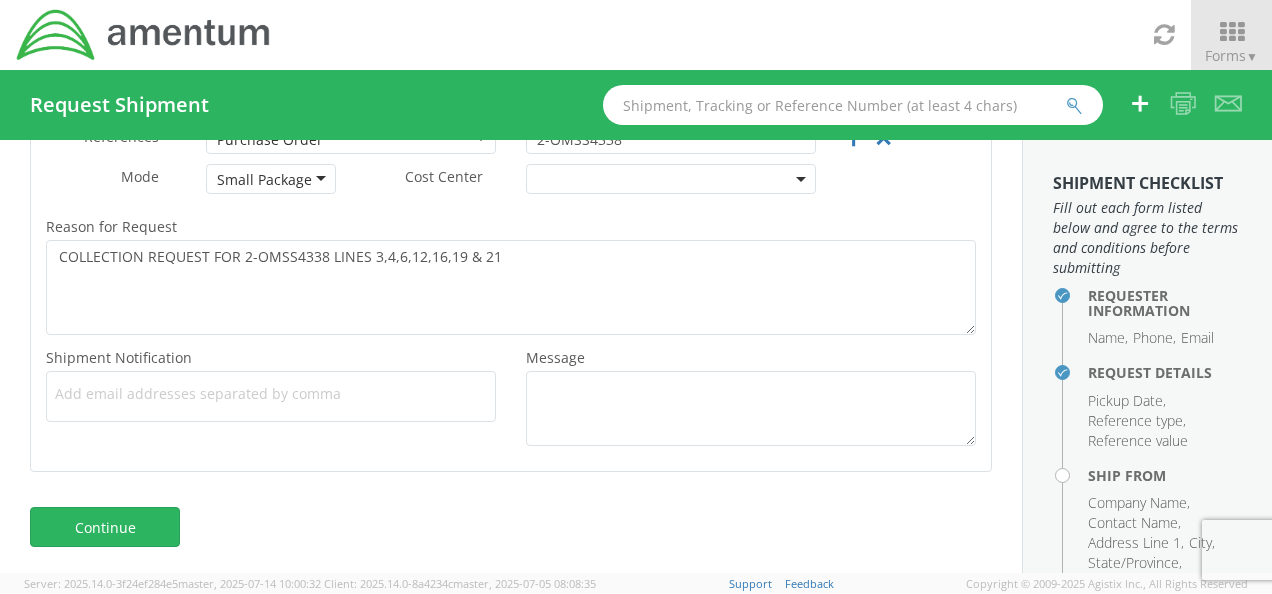 paste on "[EMAIL]" 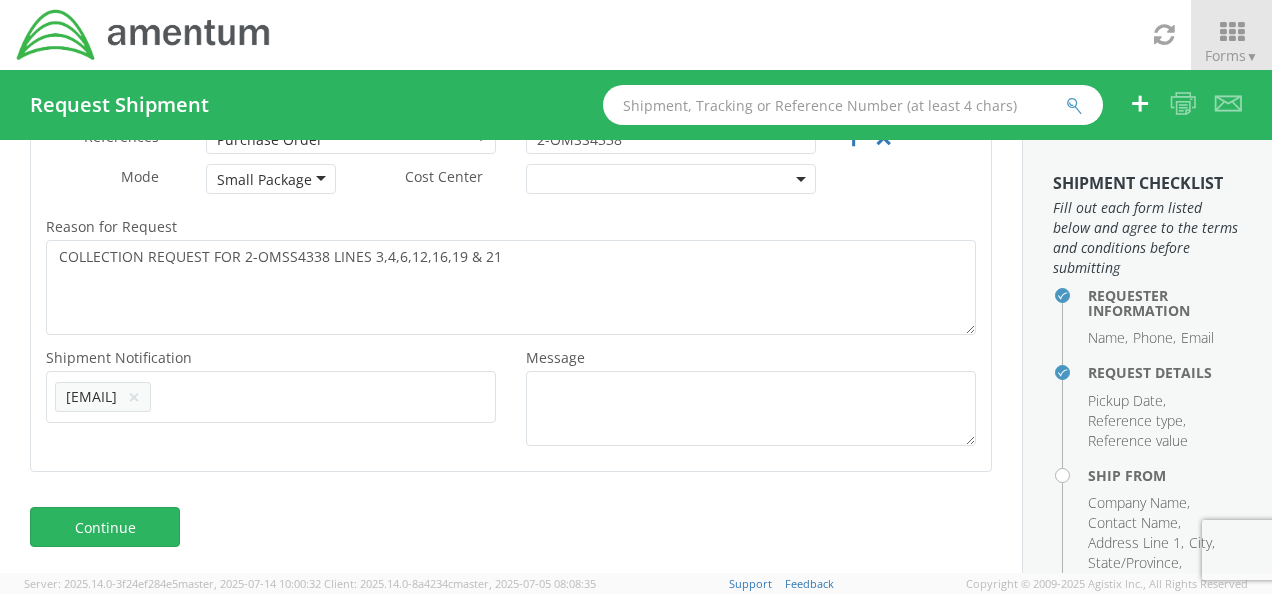 scroll, scrollTop: 0, scrollLeft: 0, axis: both 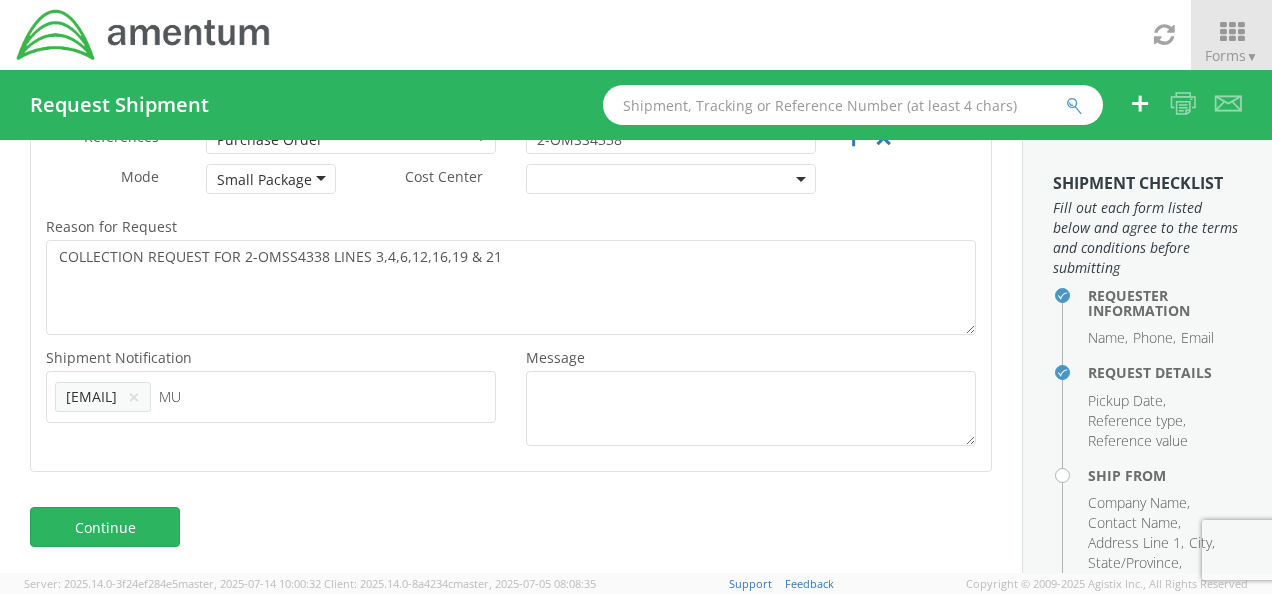 type on "M" 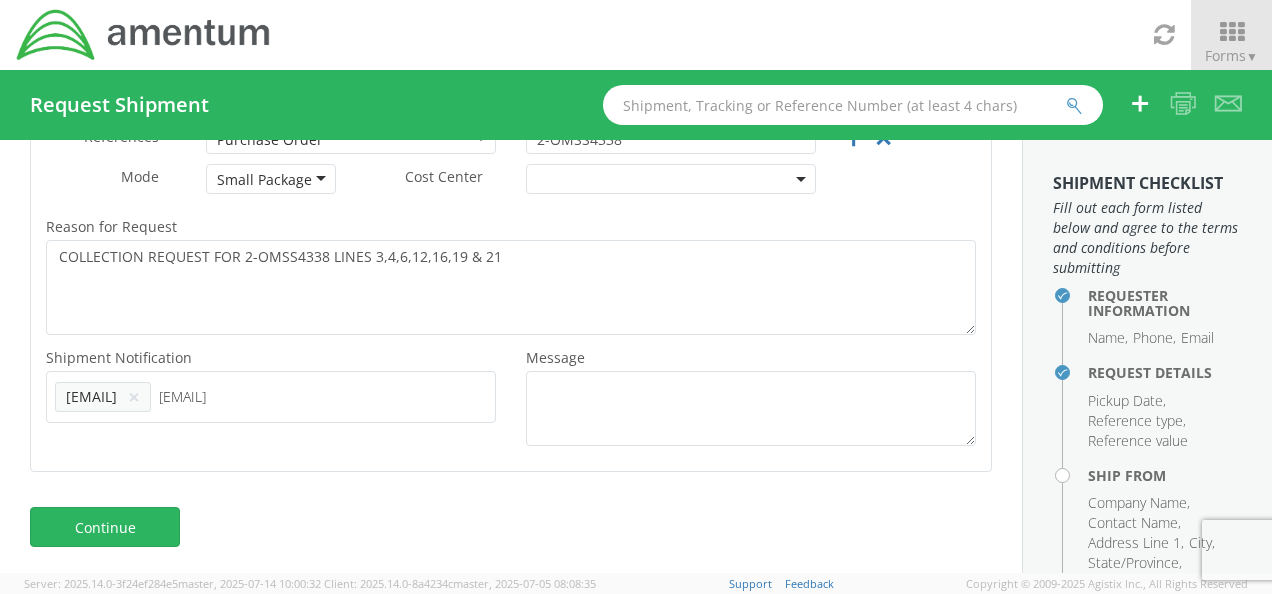type on "[EMAIL]" 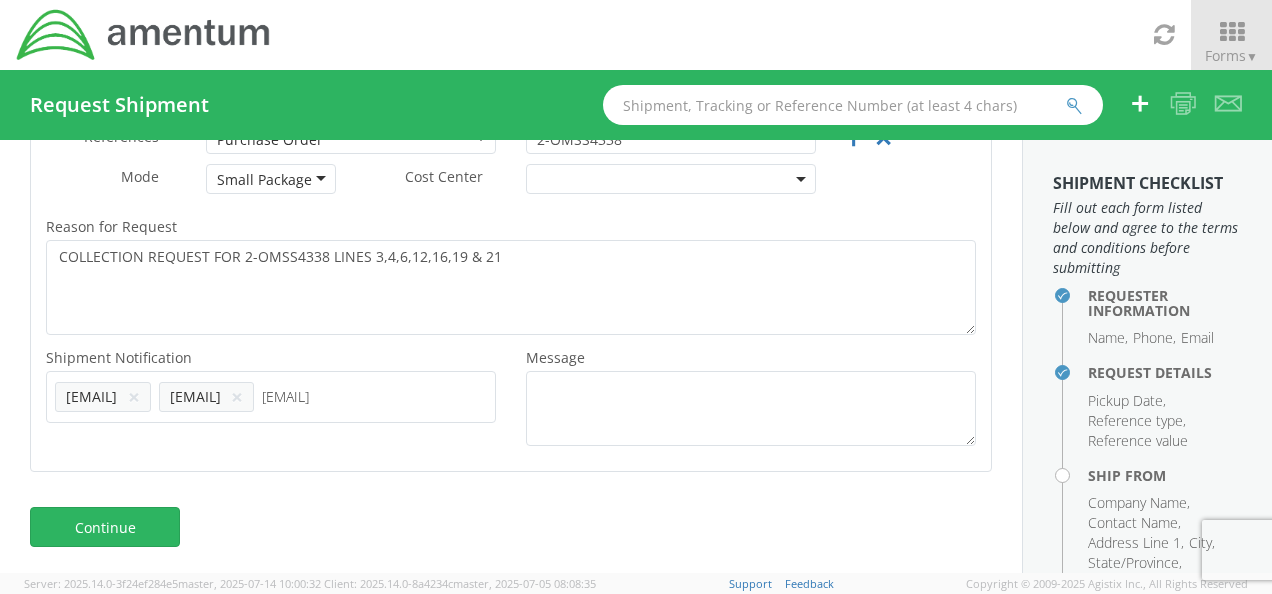 type on "[EMAIL]" 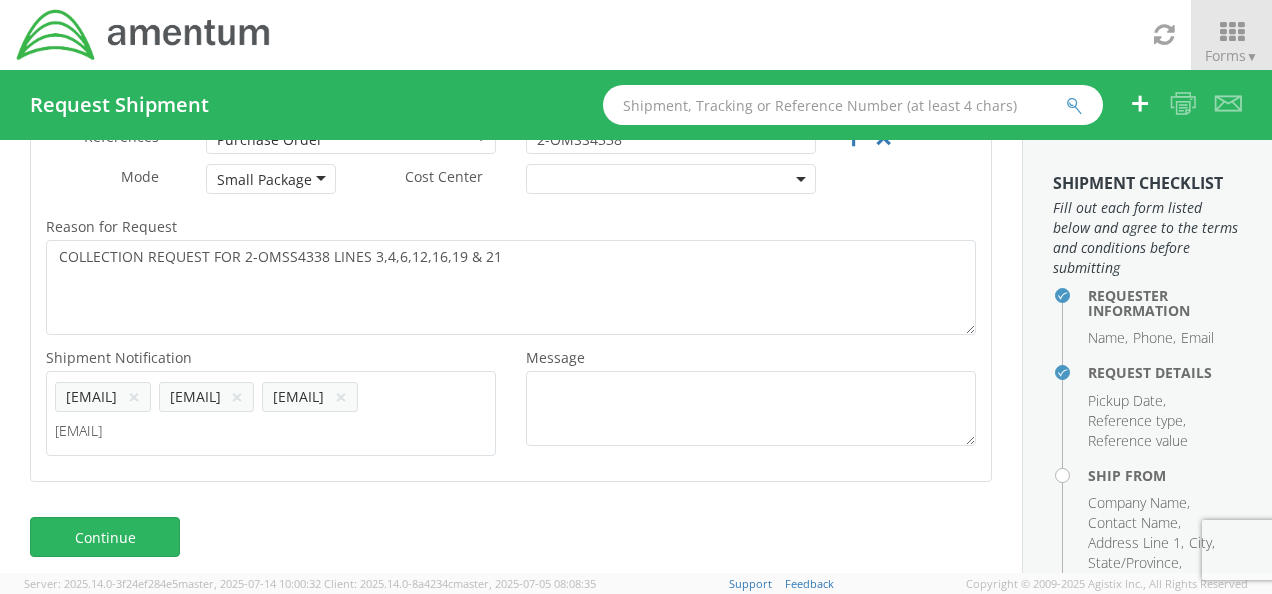 type on "[EMAIL]" 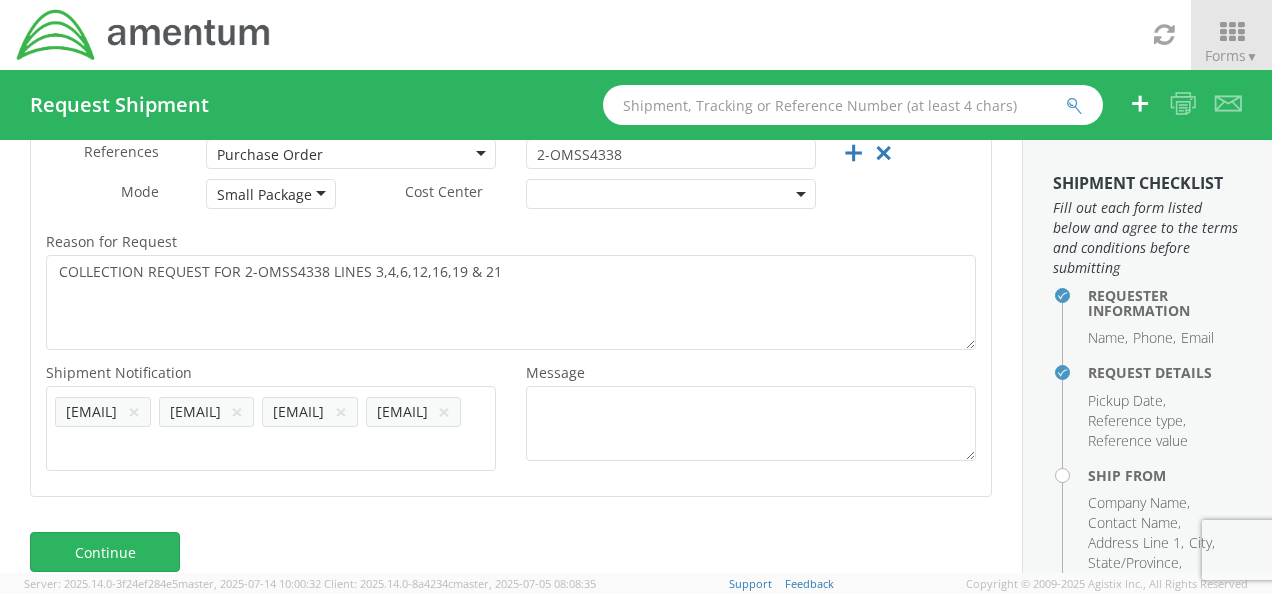 scroll, scrollTop: 459, scrollLeft: 0, axis: vertical 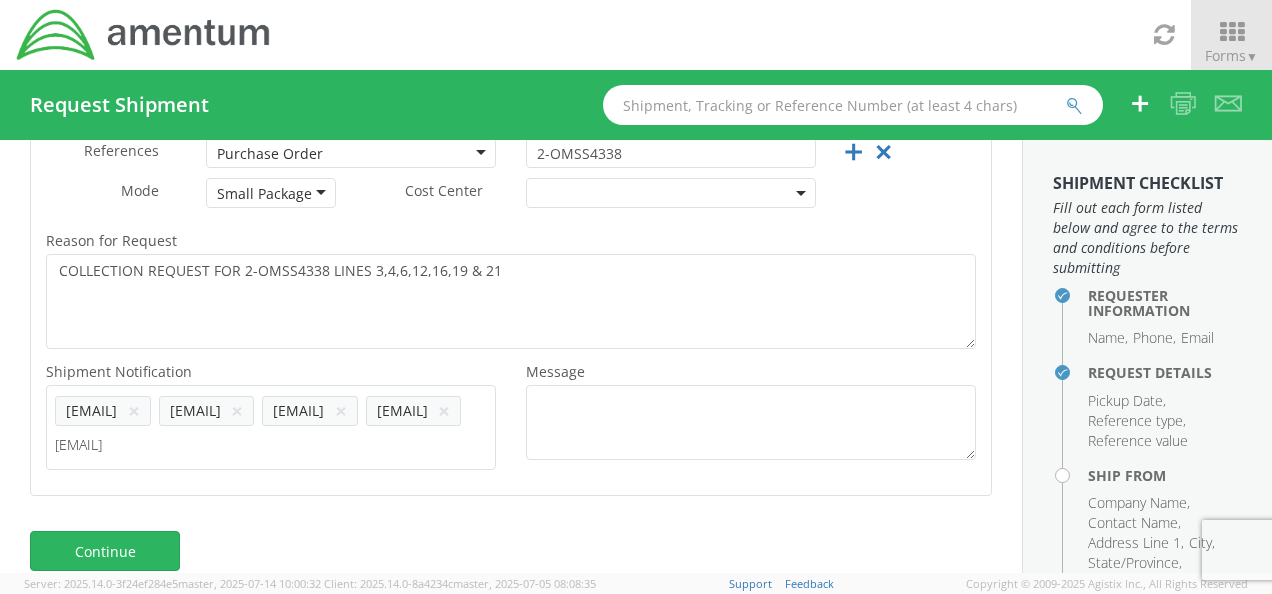 type on "[EMAIL]" 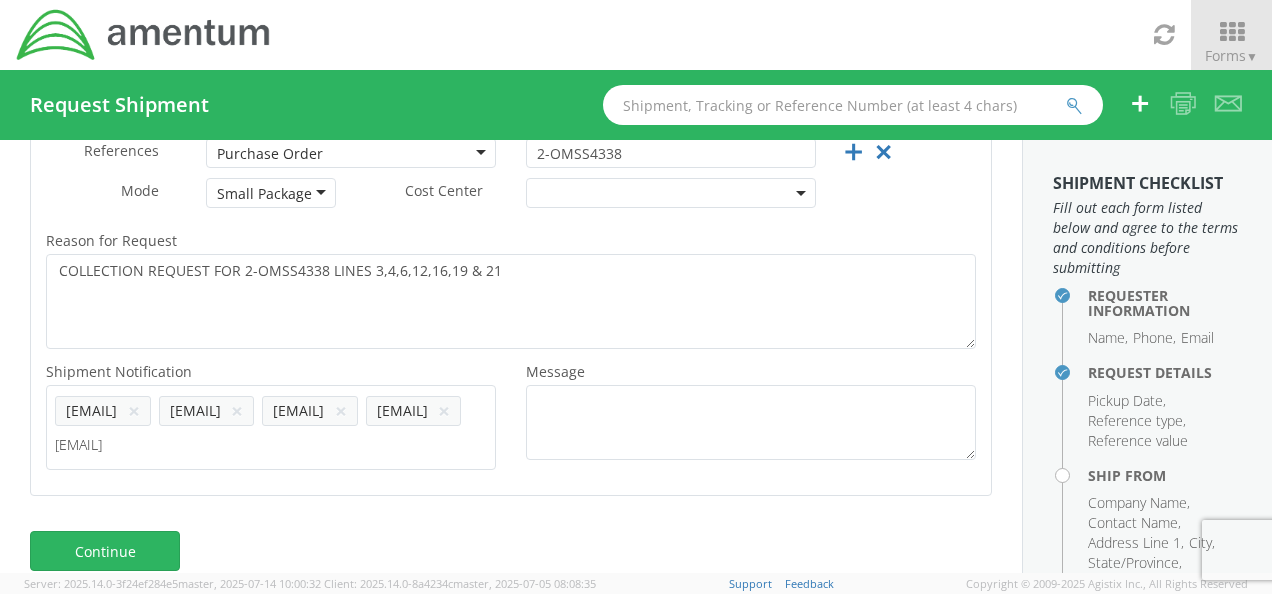 type 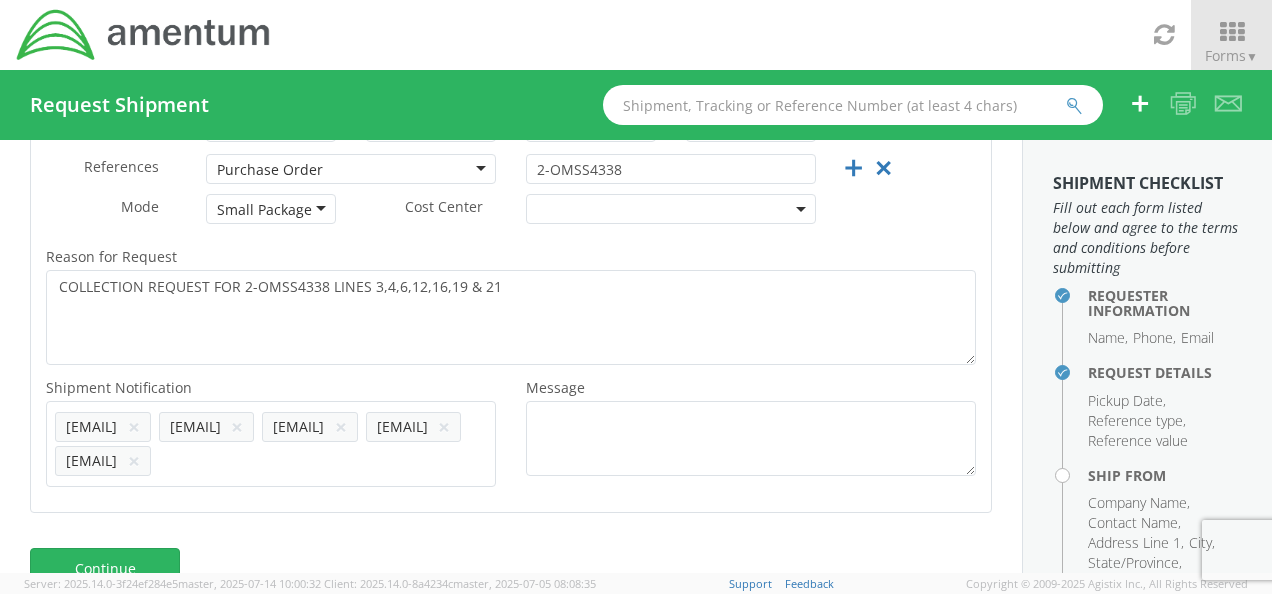 scroll, scrollTop: 516, scrollLeft: 0, axis: vertical 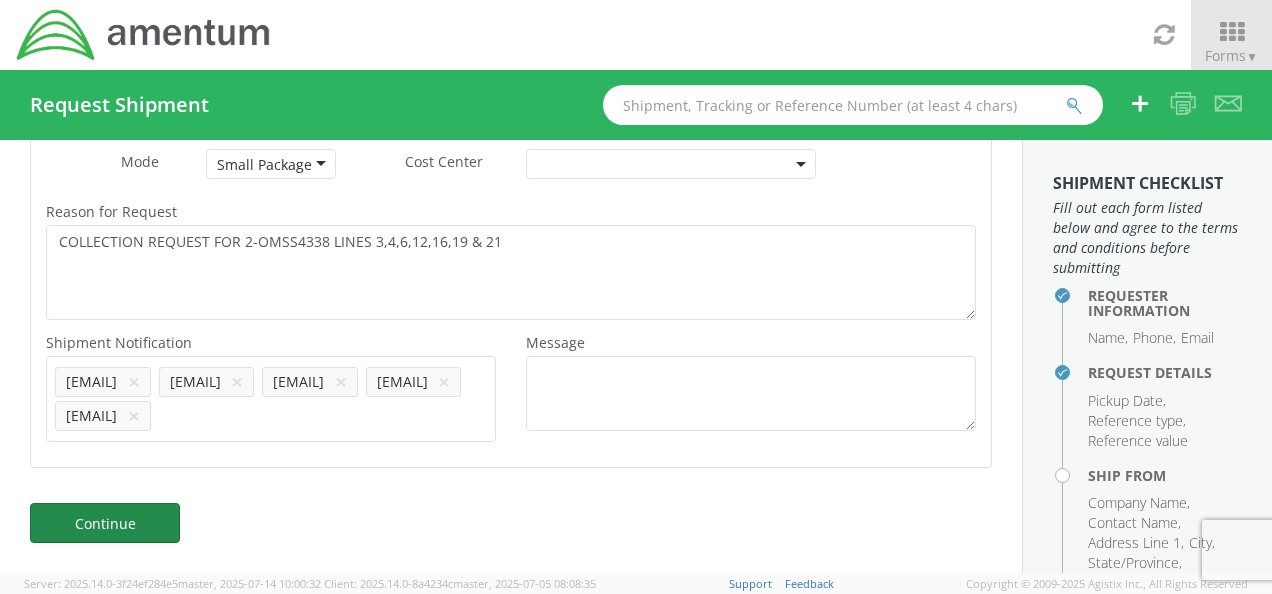 click on "Continue" at bounding box center (105, 523) 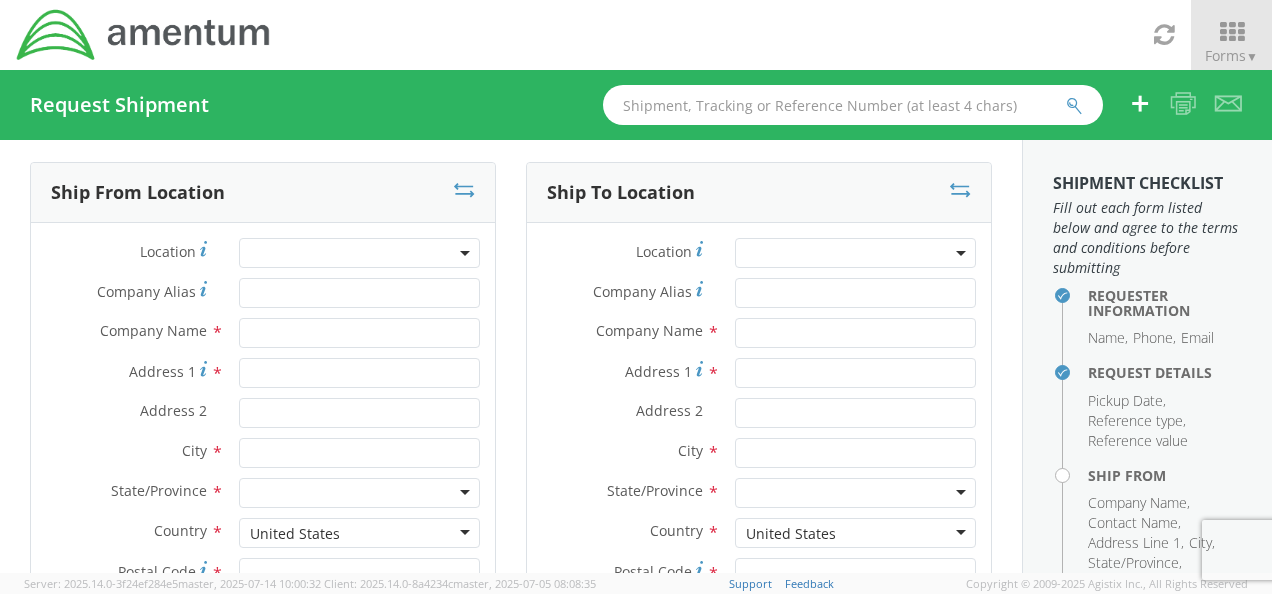 scroll, scrollTop: 4, scrollLeft: 0, axis: vertical 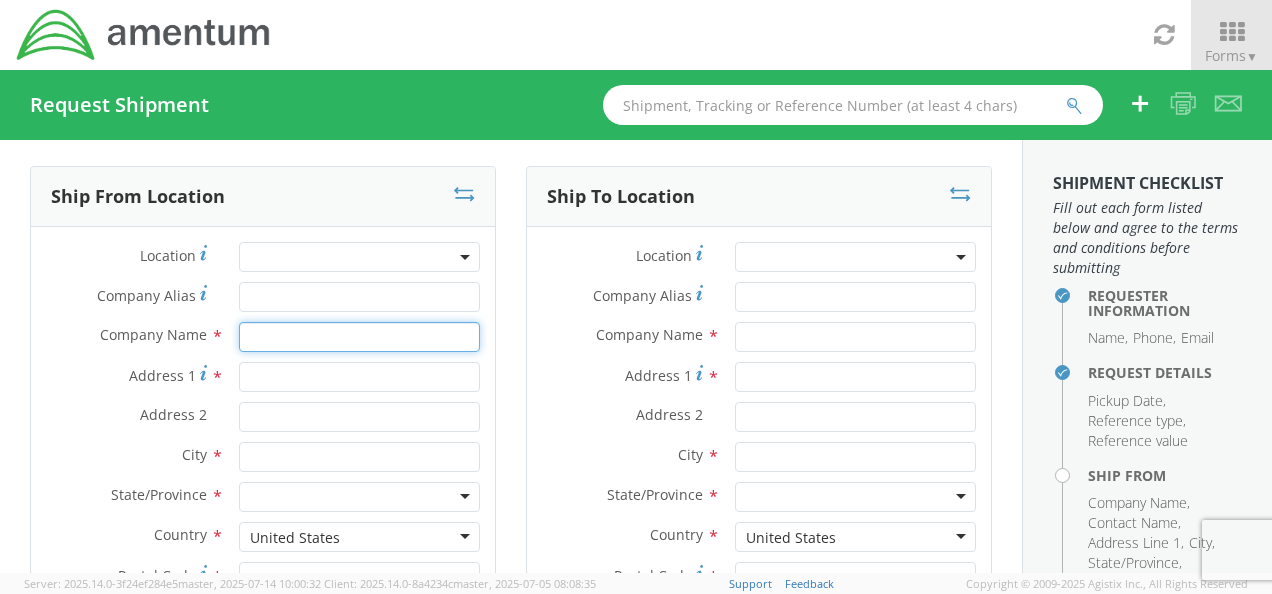 click at bounding box center (359, 337) 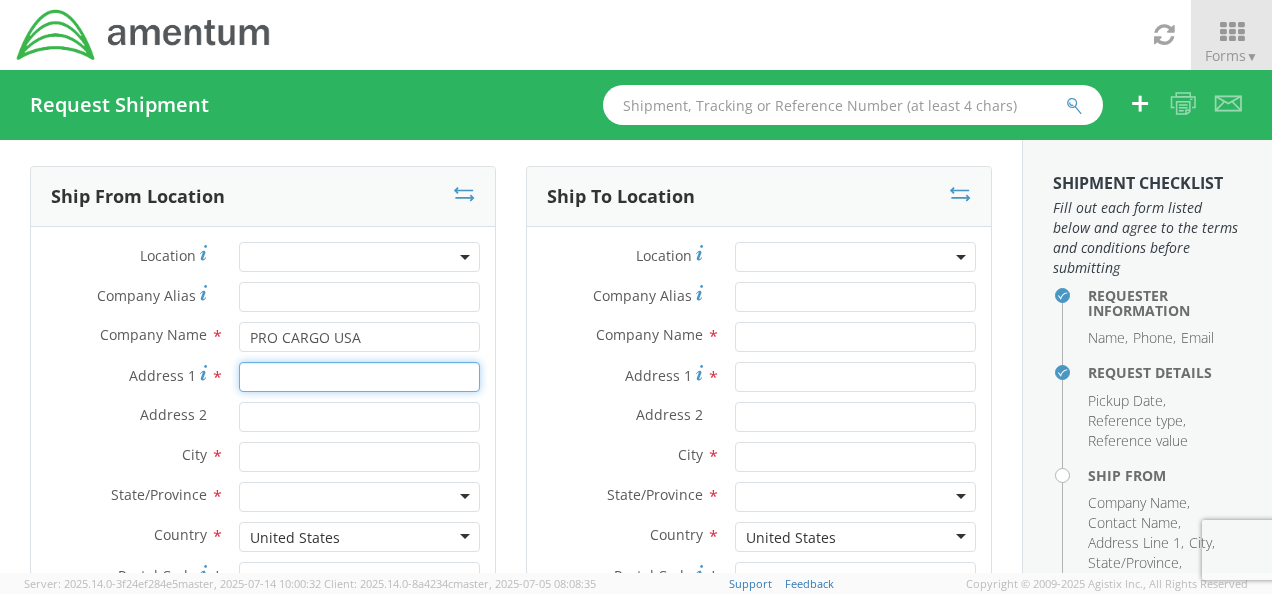 type on "15619 Morales Rd" 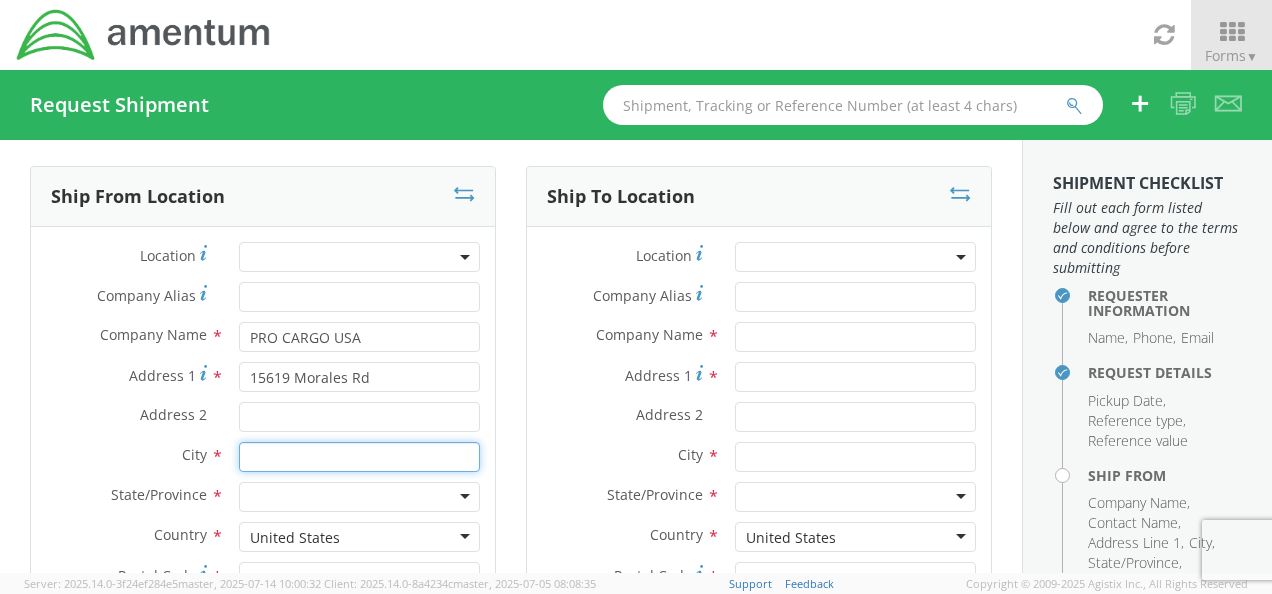 type on "HOUSTON" 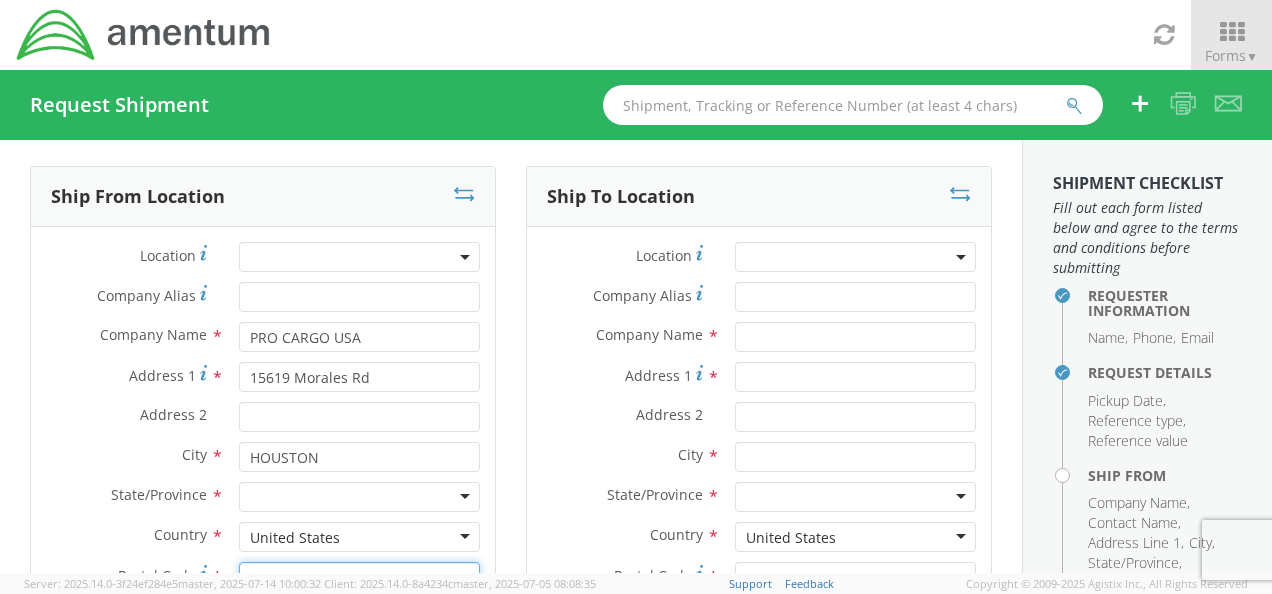 type on "77032" 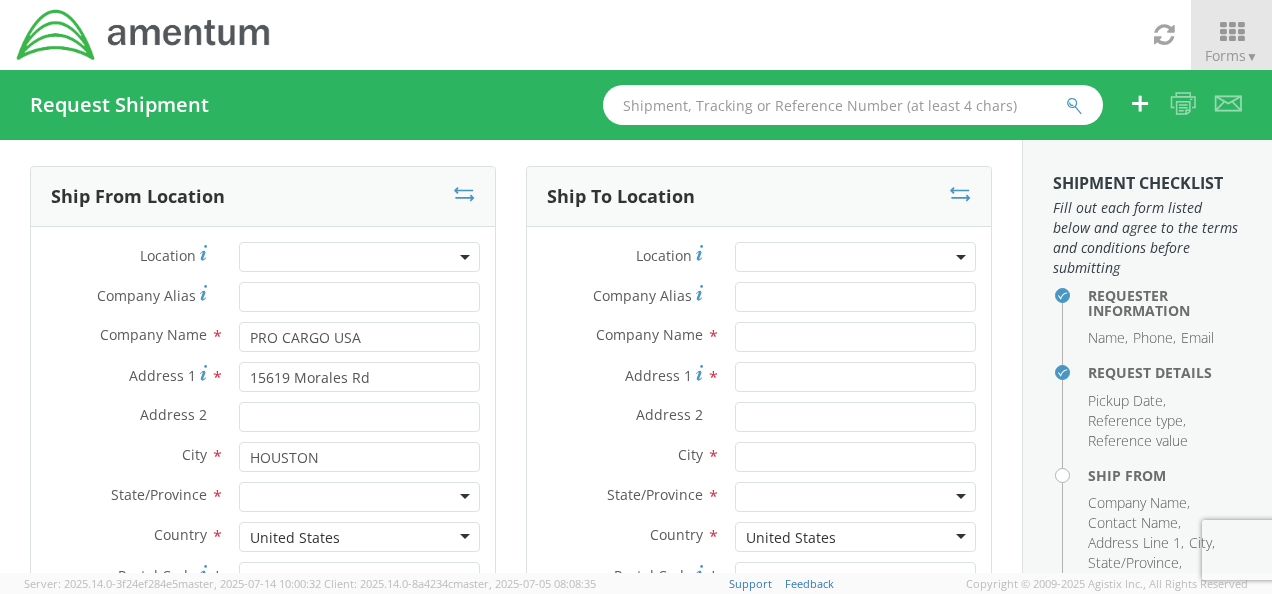 type on "JASON MARTIN" 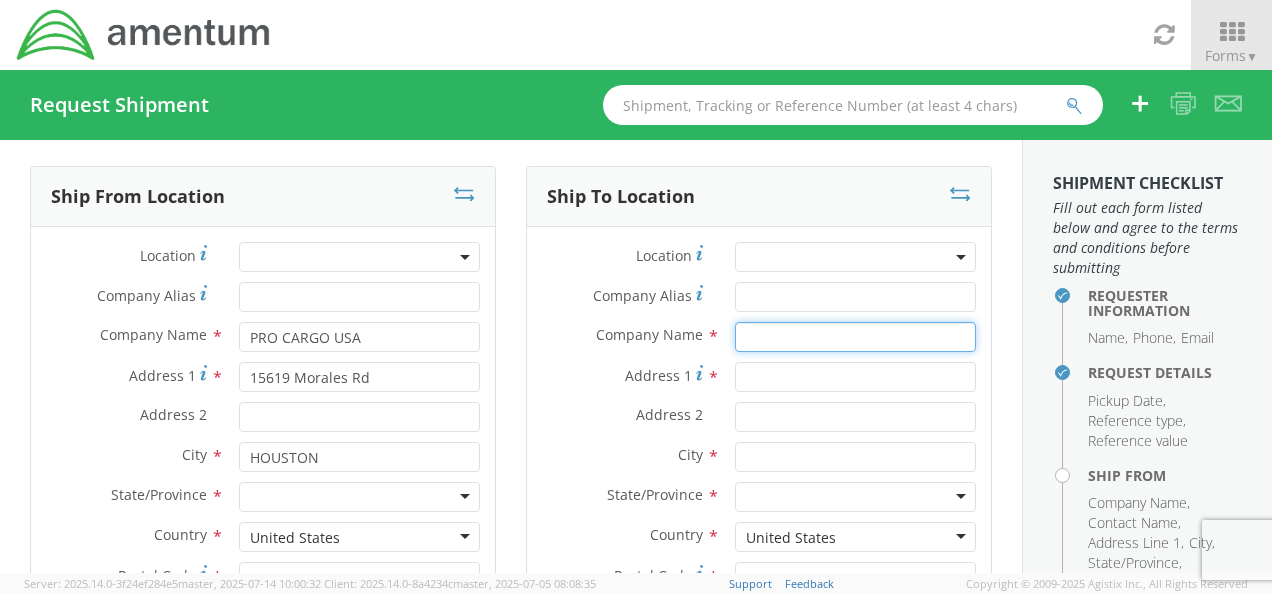 type on "Amentum Services, Inc" 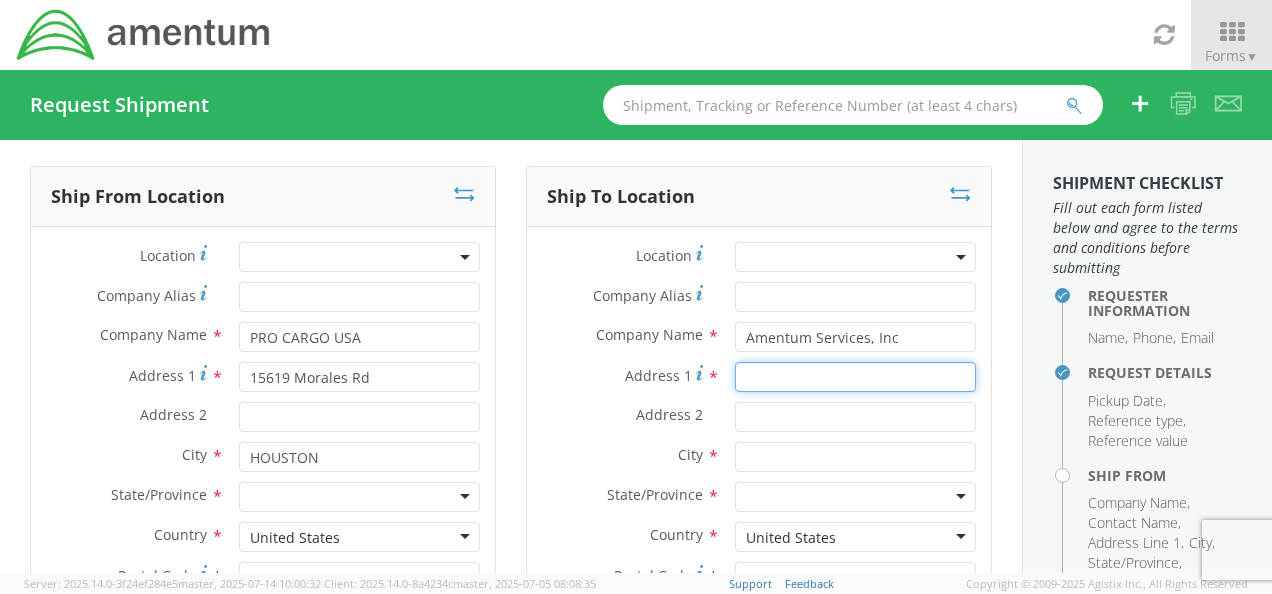 type on "4050 Valley View Ln, Dock Door # 21 C/O MANGO INTERNATIONAL" 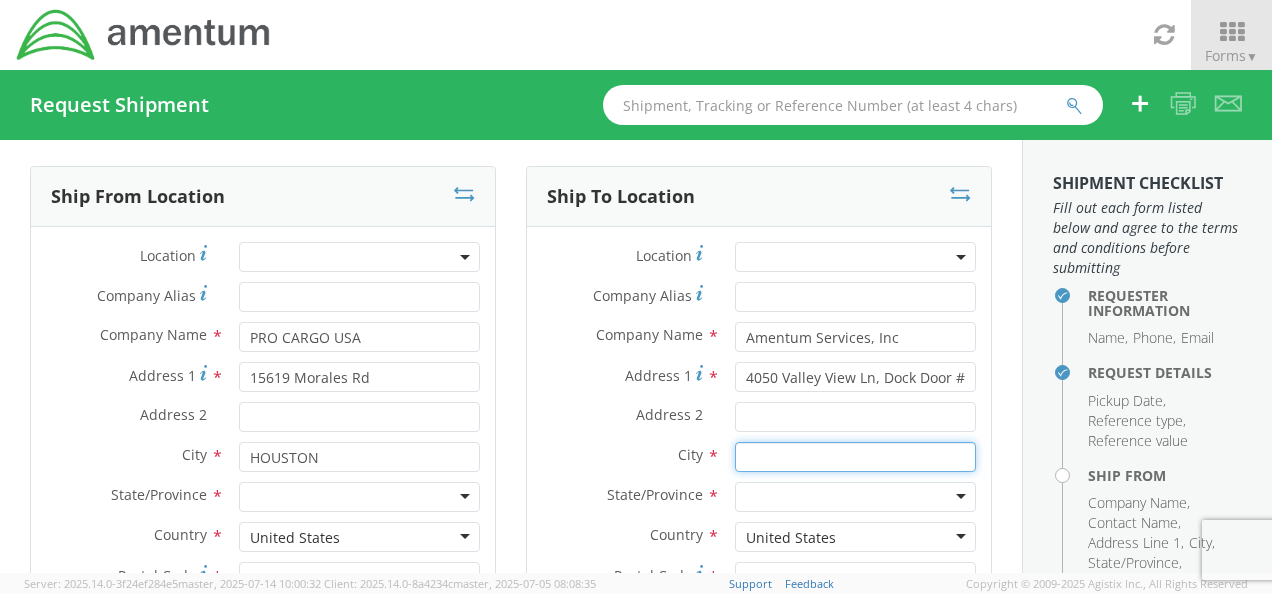 type on "IRVING" 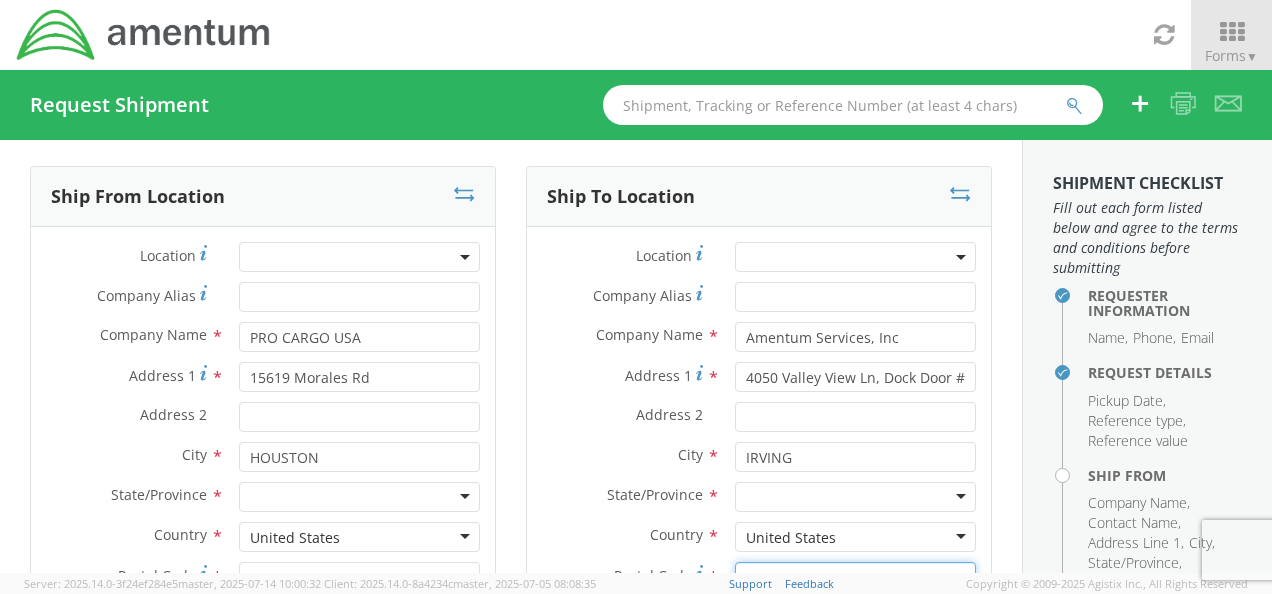 type on "75038" 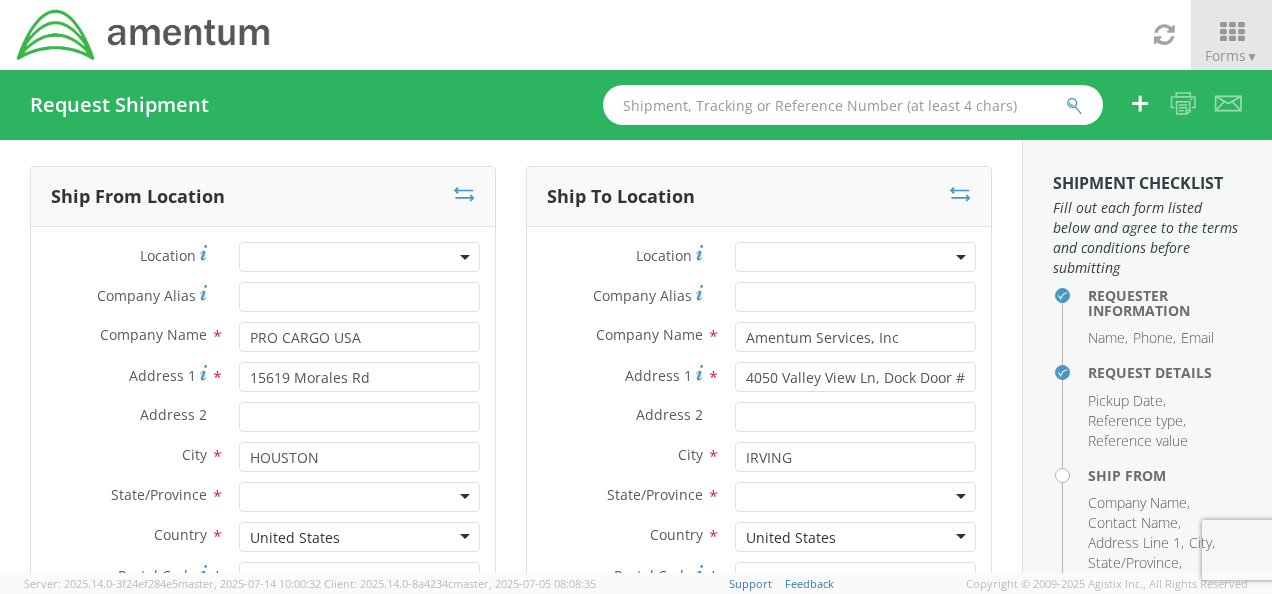 type on "JASON MARTIN" 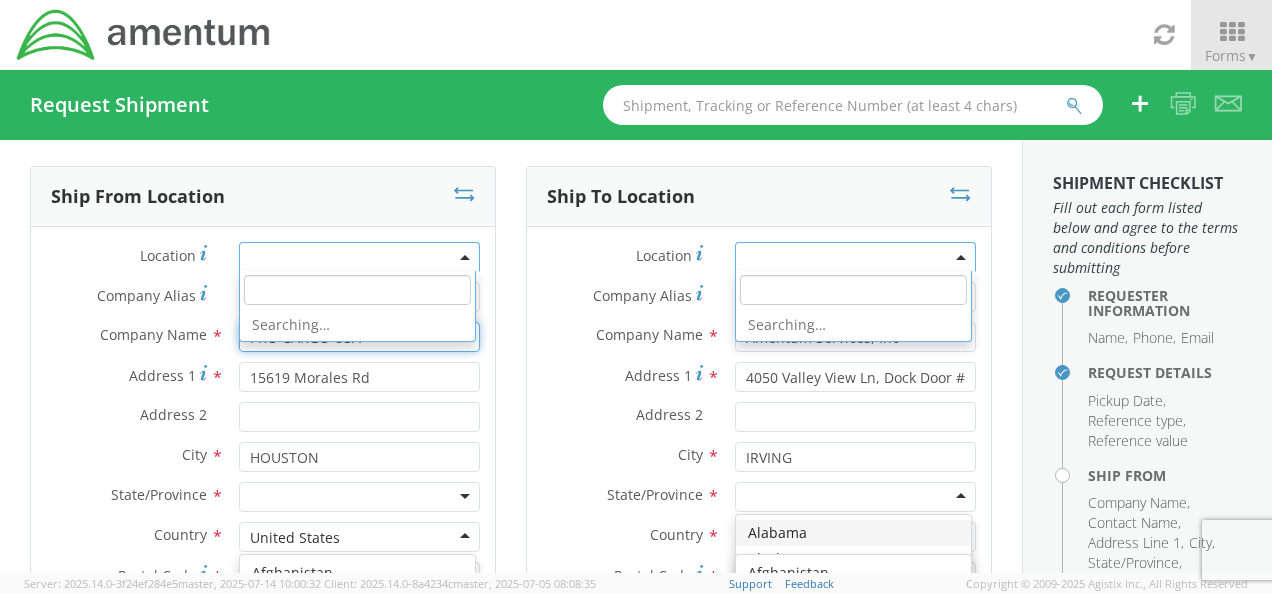 scroll, scrollTop: 0, scrollLeft: 0, axis: both 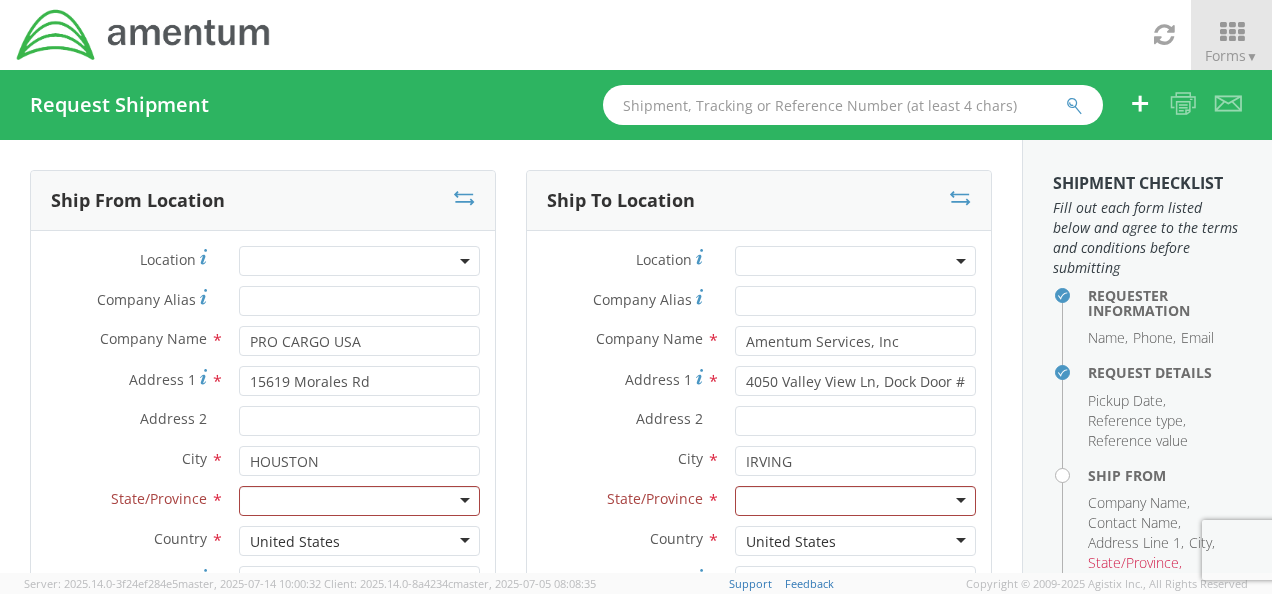 click on "Address 2        *" at bounding box center [127, 419] 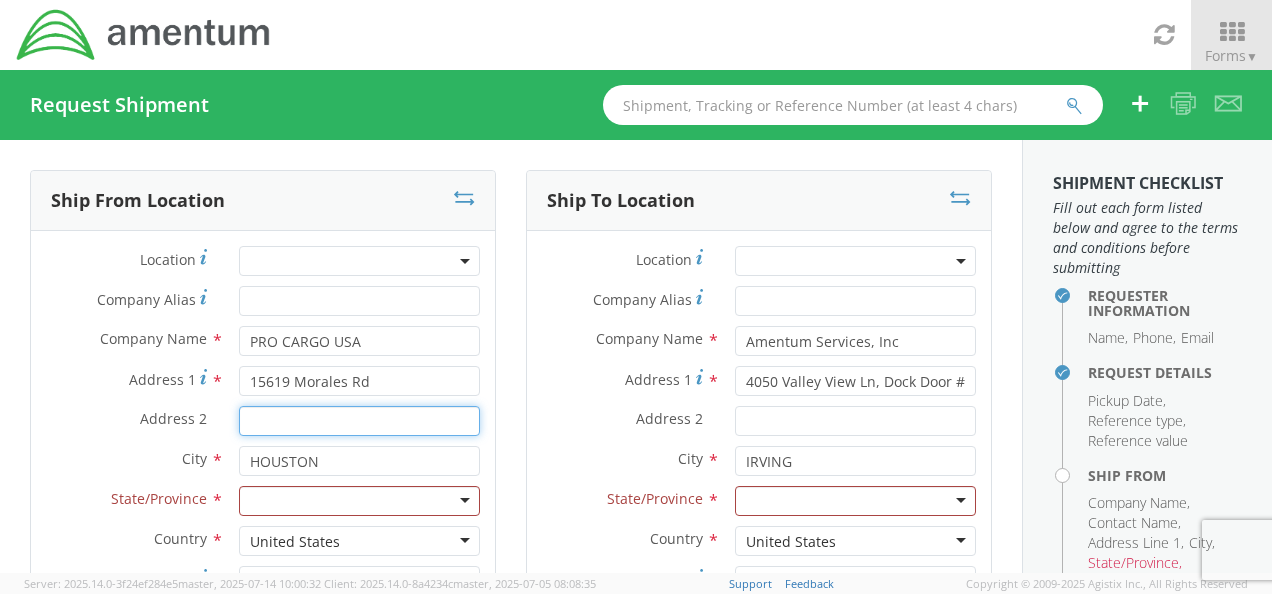 click on "Address 2        *" at bounding box center (359, 421) 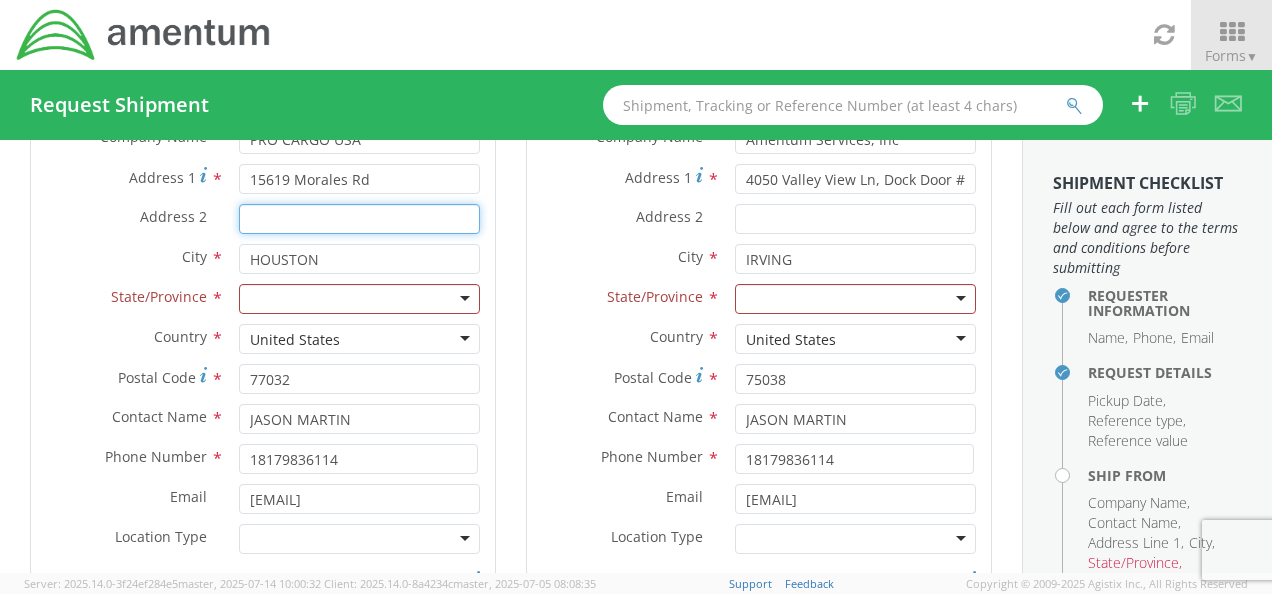 scroll, scrollTop: 222, scrollLeft: 0, axis: vertical 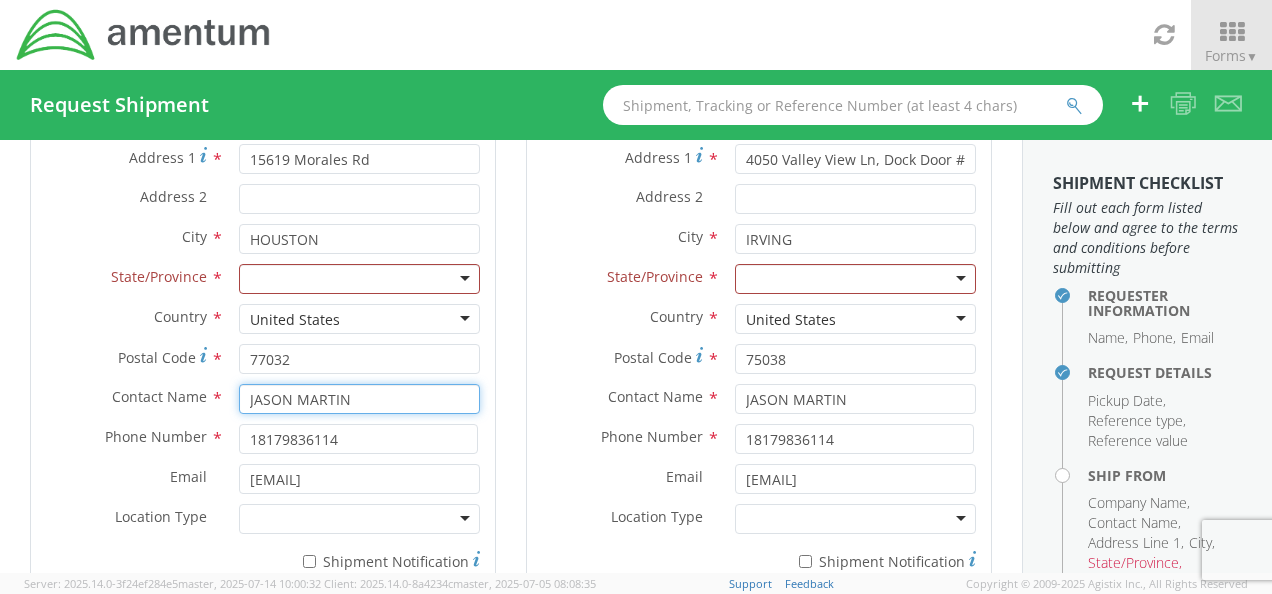 click on "JASON MARTIN" at bounding box center (359, 399) 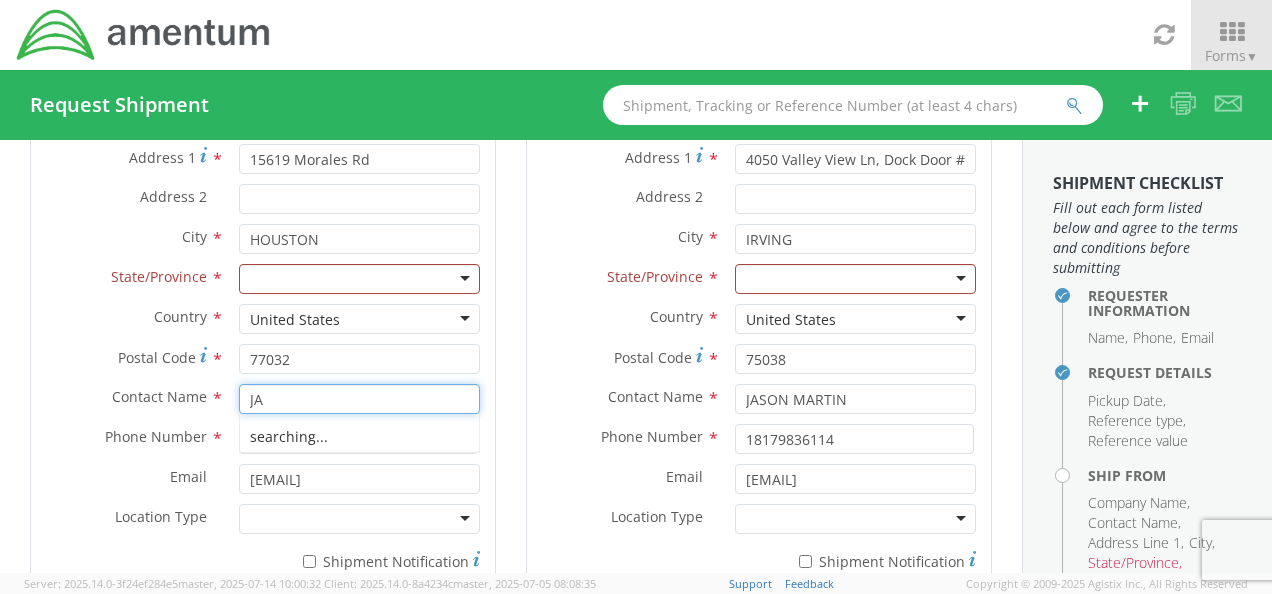 type on "J" 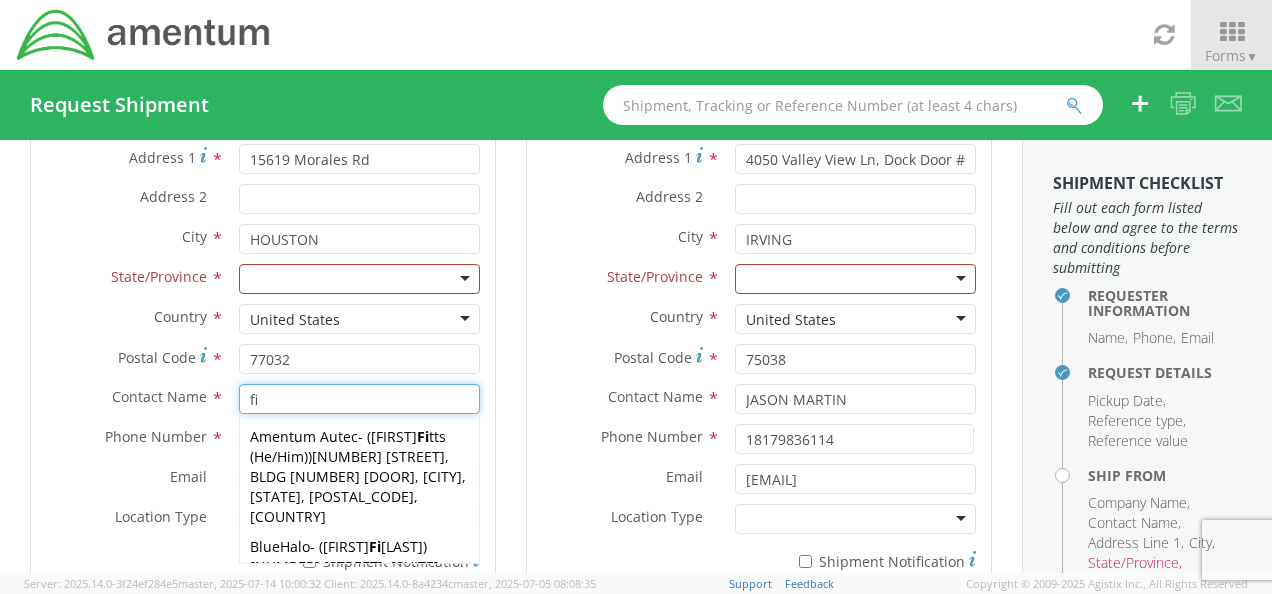 click on "fi" at bounding box center [359, 399] 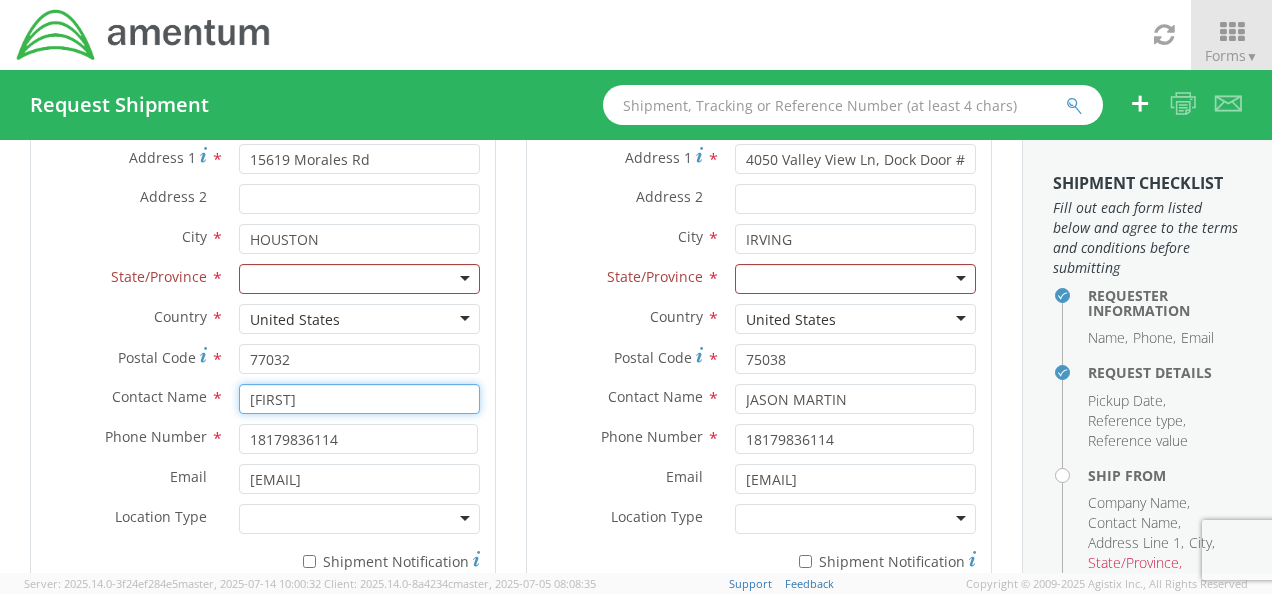 type on "[FIRST] [LAST]" 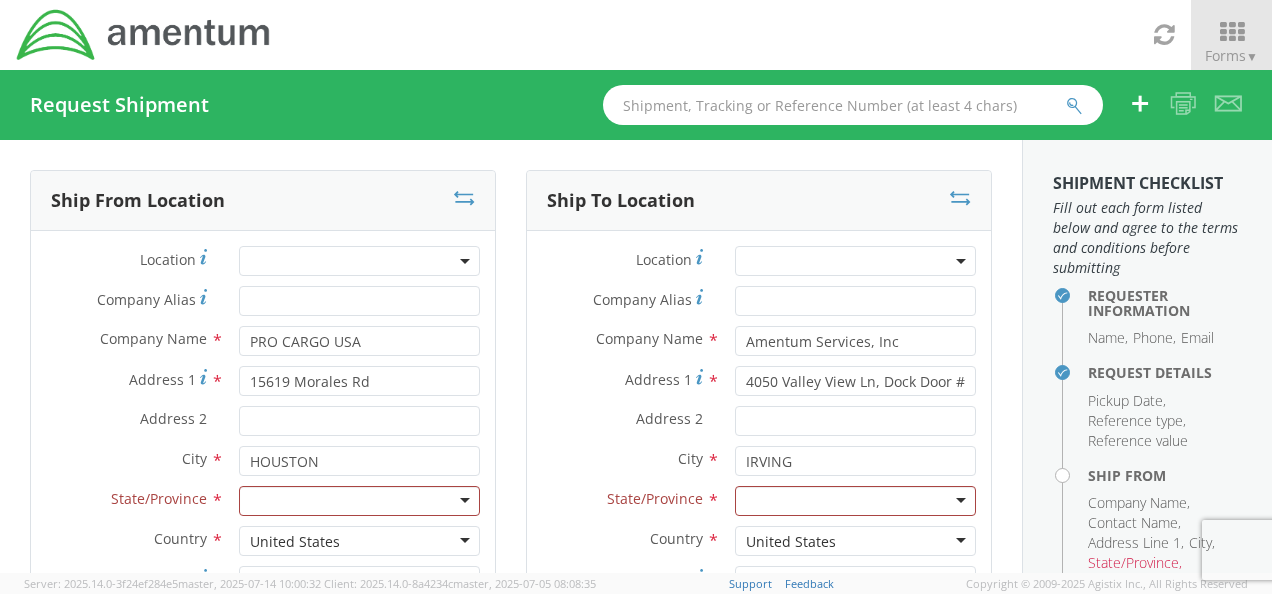 scroll, scrollTop: 0, scrollLeft: 0, axis: both 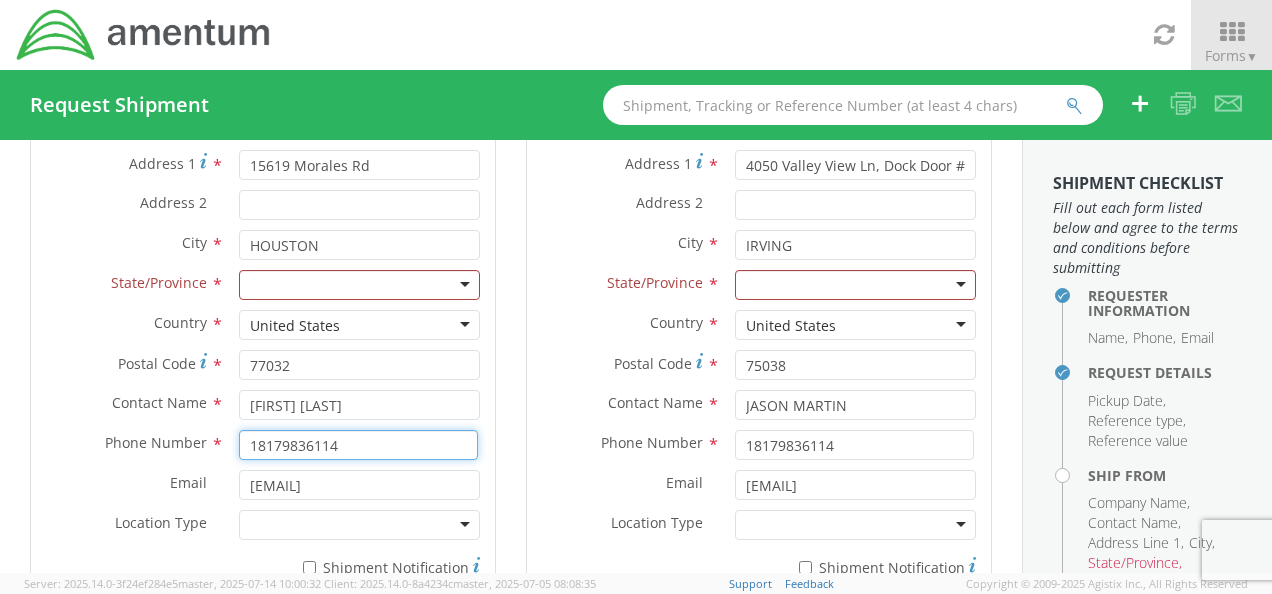 click on "18179836114" at bounding box center [358, 445] 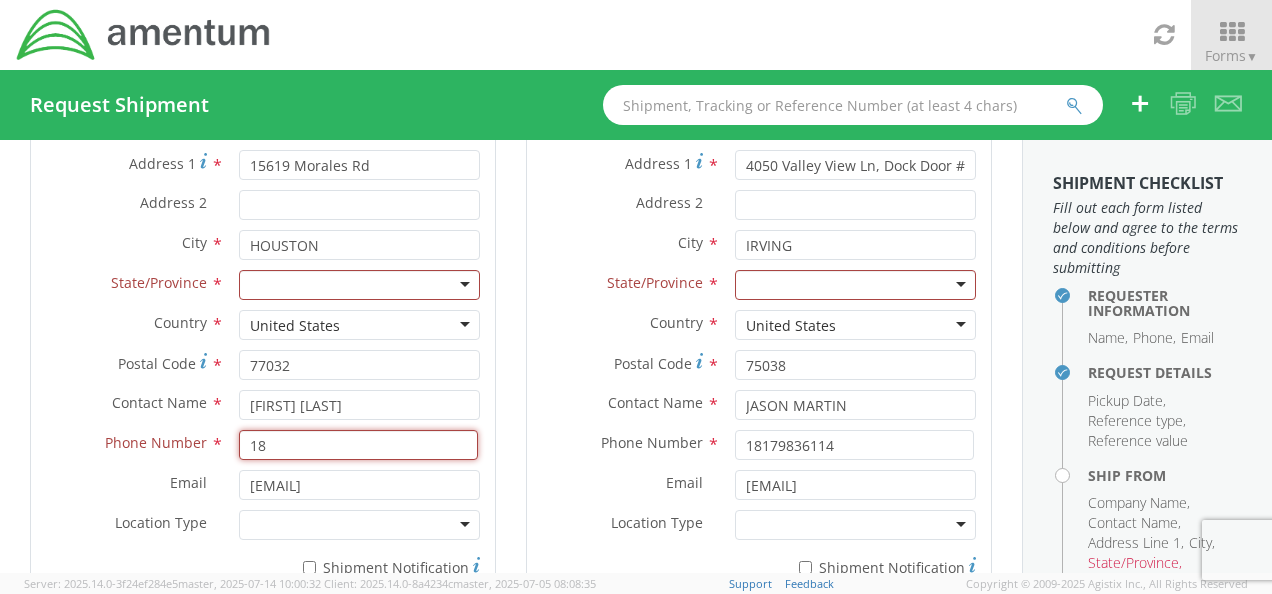 type on "1" 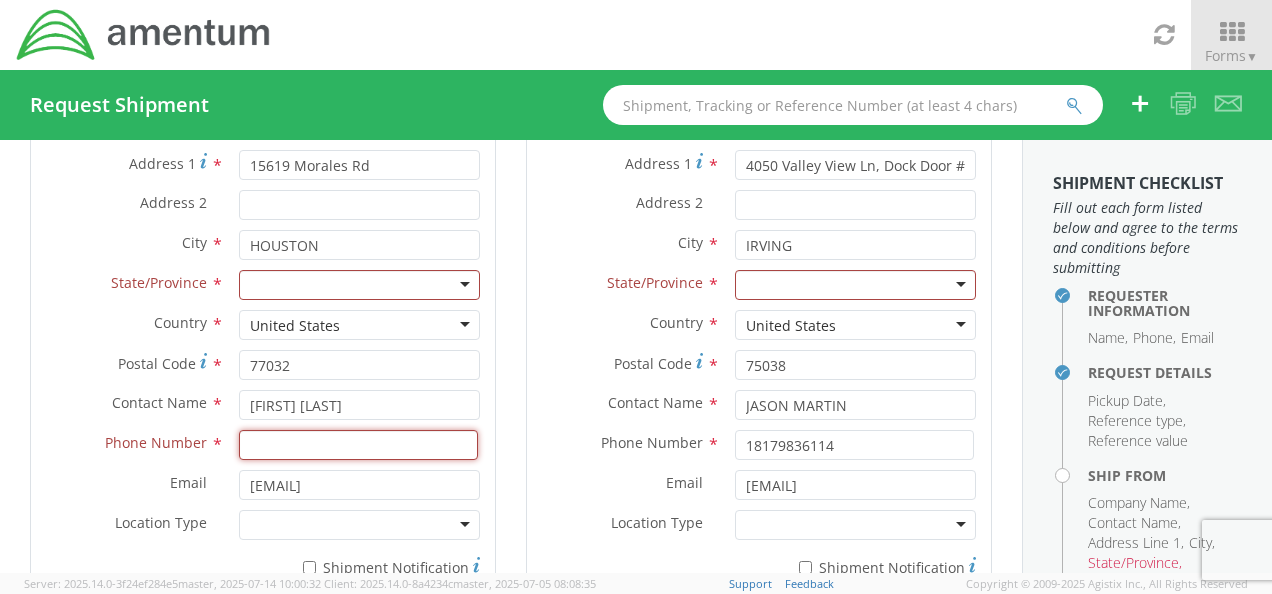 click at bounding box center [358, 445] 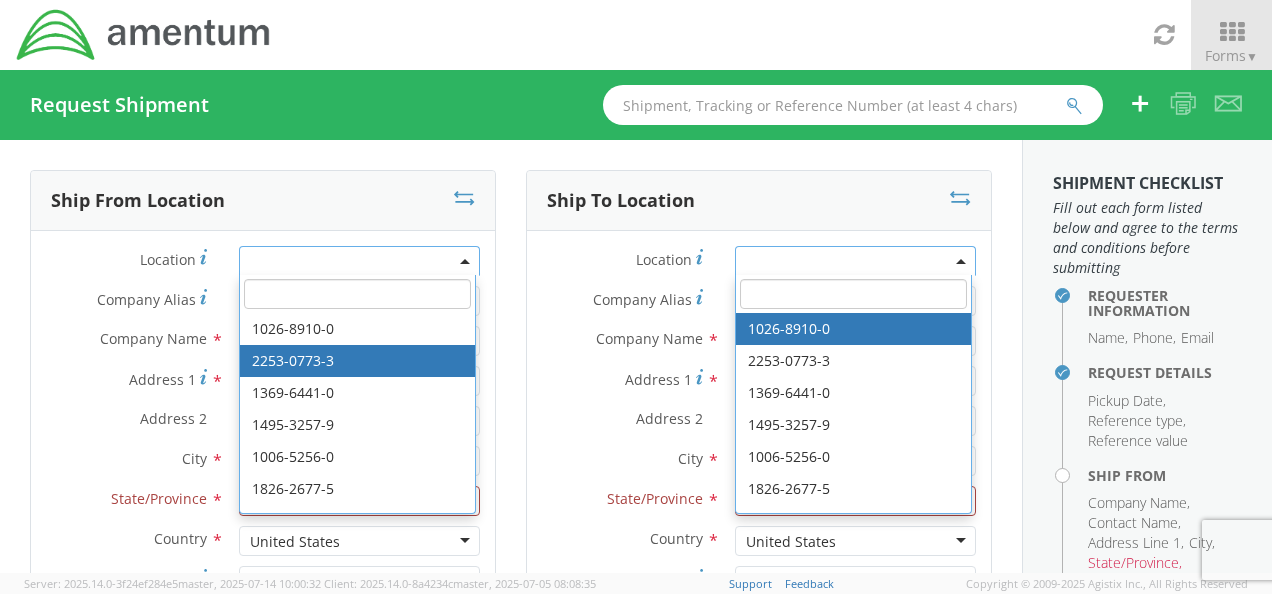 scroll, scrollTop: 0, scrollLeft: 0, axis: both 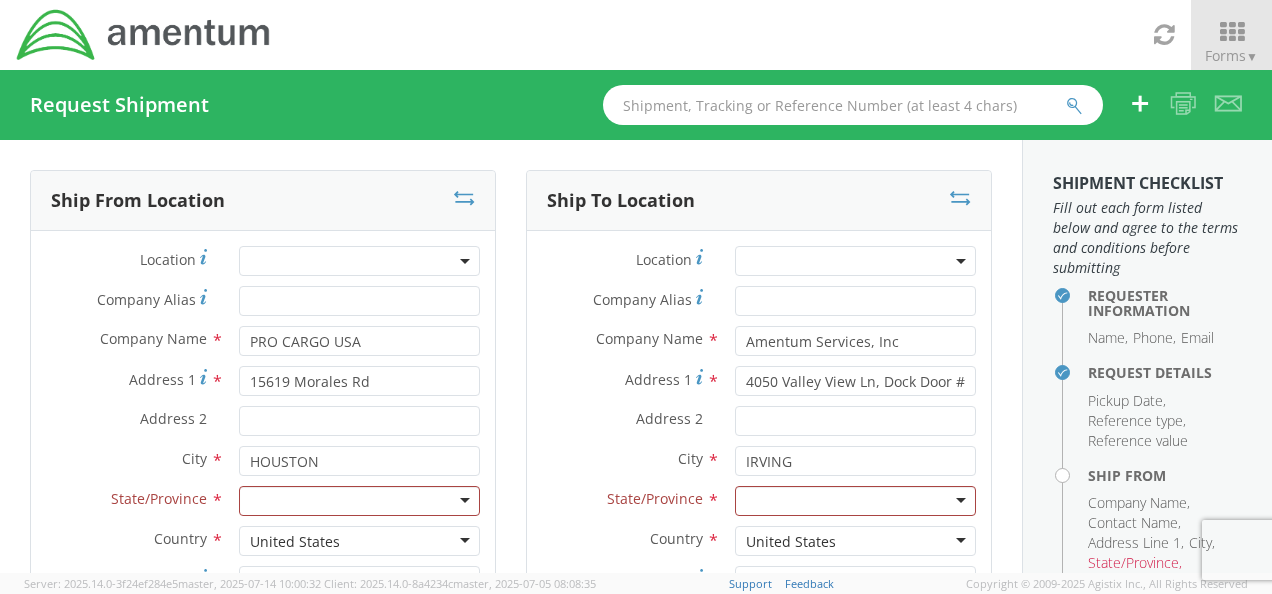 click on "Address 2        *" at bounding box center [127, 419] 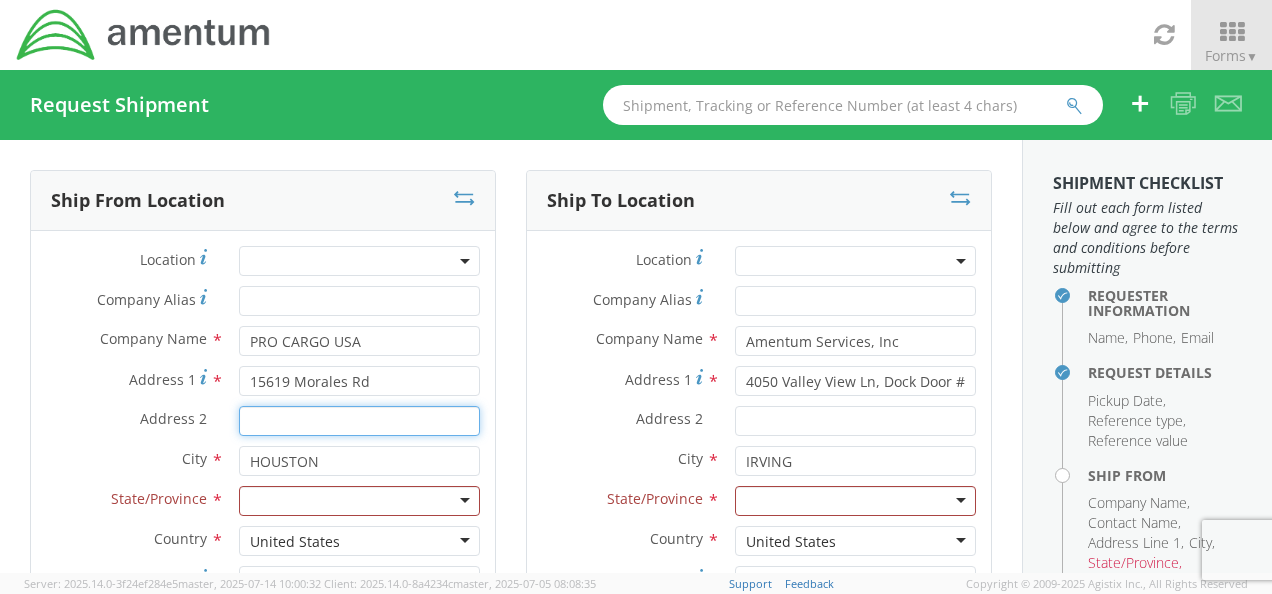 click on "Address 2        *" at bounding box center [359, 421] 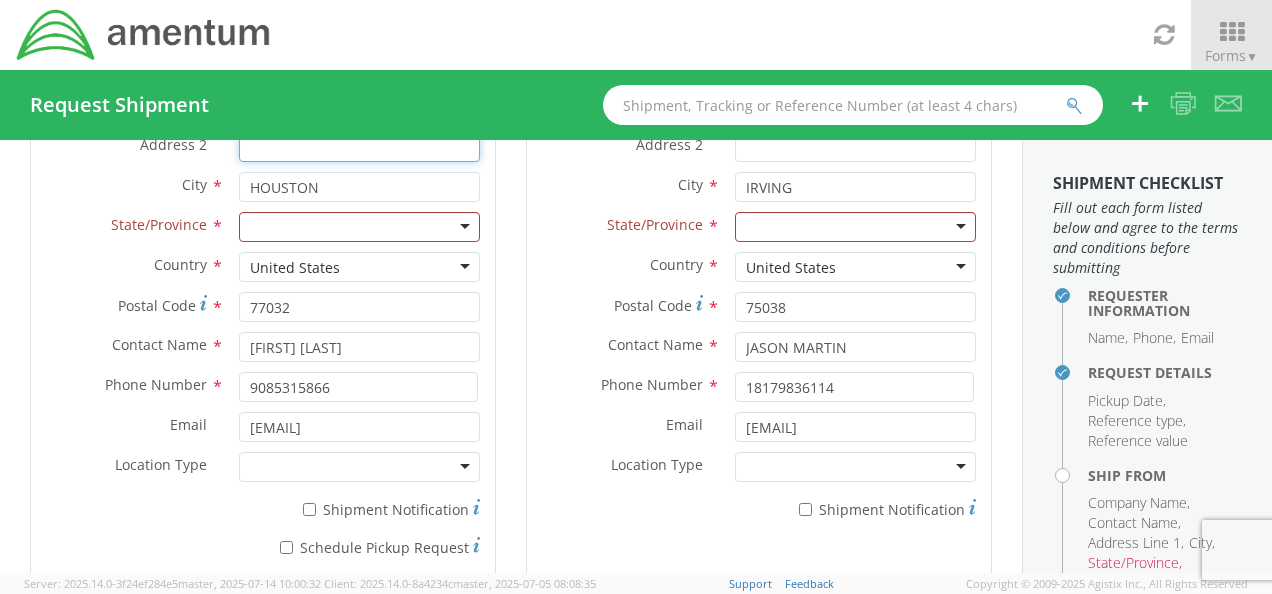 scroll, scrollTop: 275, scrollLeft: 0, axis: vertical 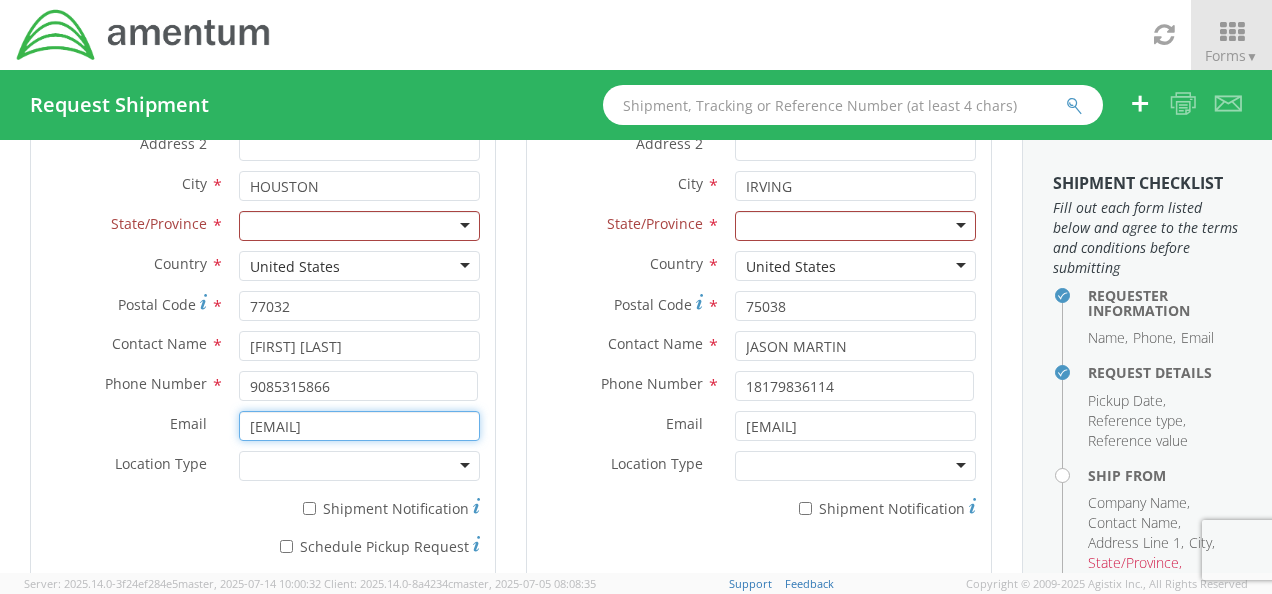 click on "[EMAIL]" at bounding box center [359, 426] 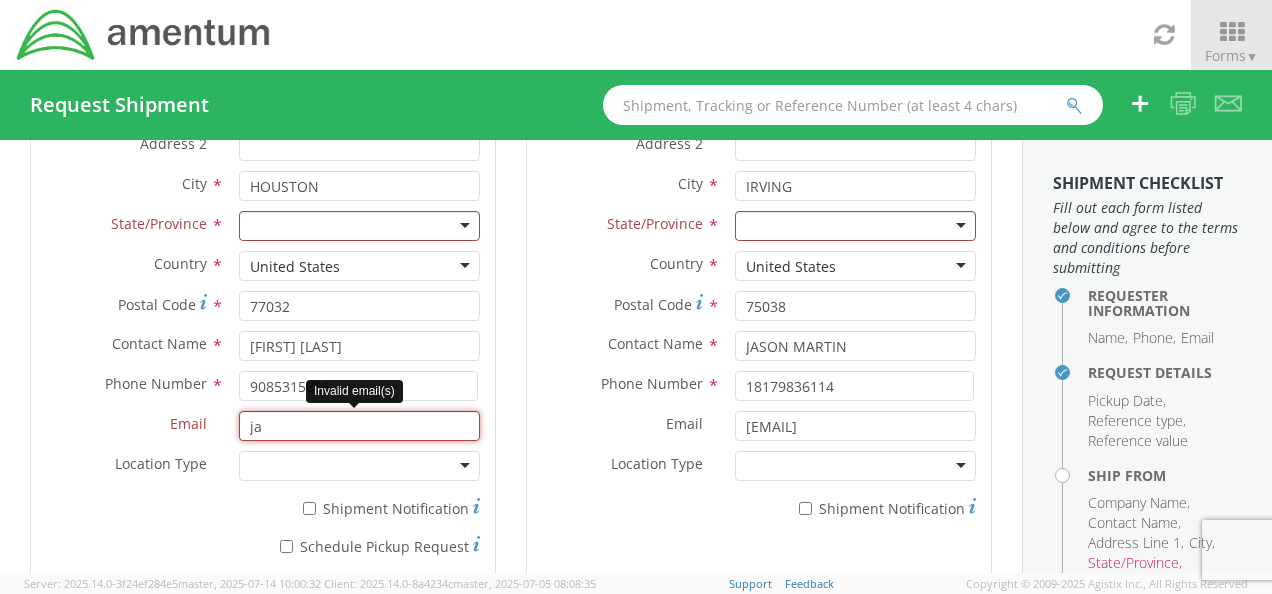 type on "j" 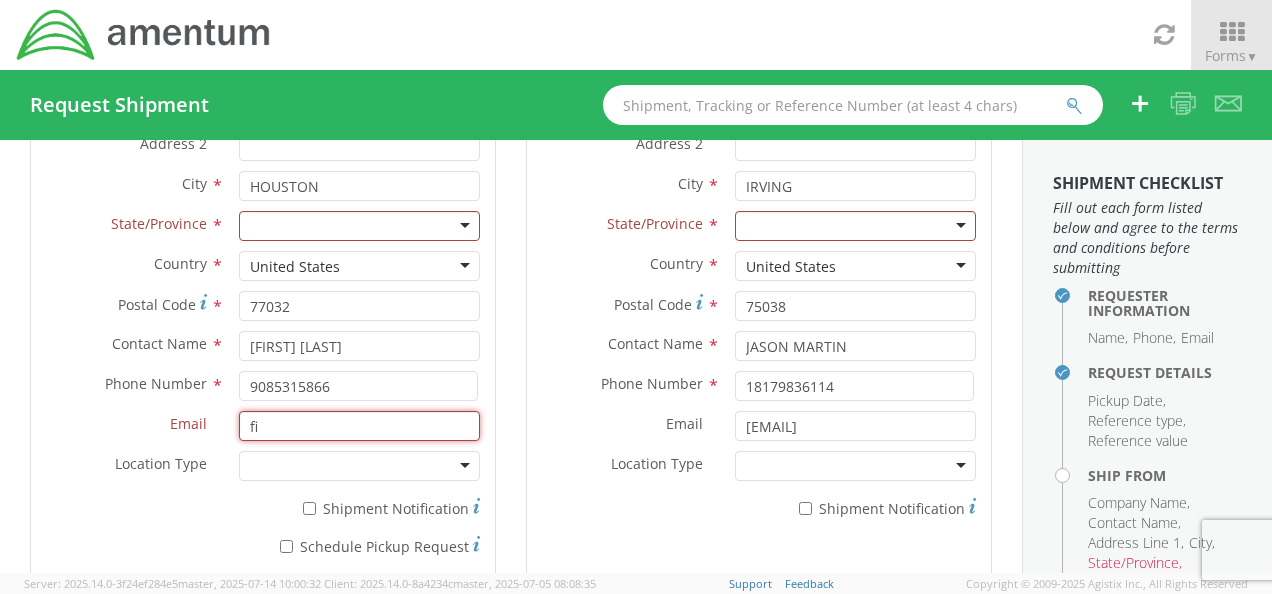 type on "[EMAIL]" 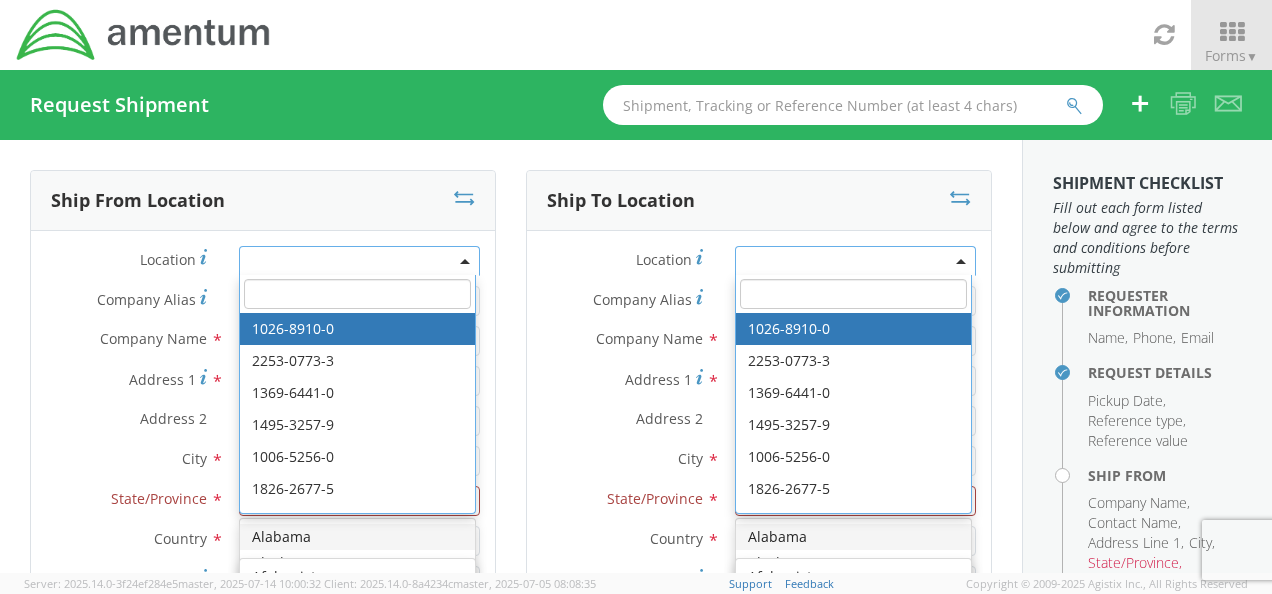 scroll, scrollTop: 0, scrollLeft: 0, axis: both 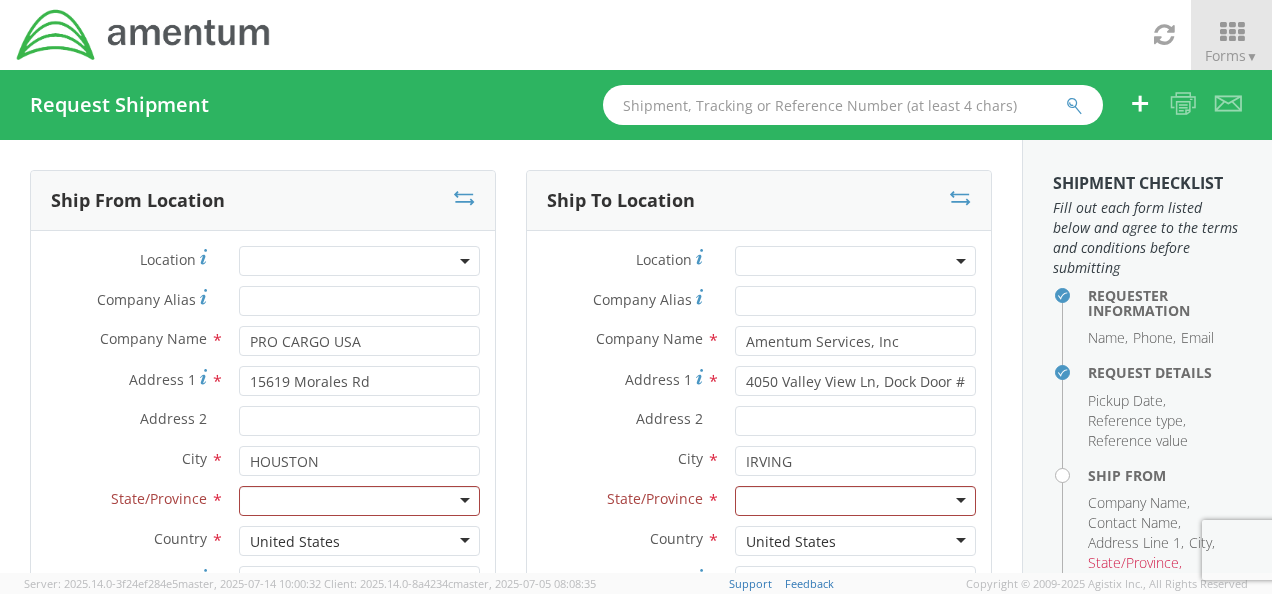 click on "annexa
Batch Shipping Guide
Created with Sketch.
calendar
Created with Sketch." at bounding box center [636, 297] 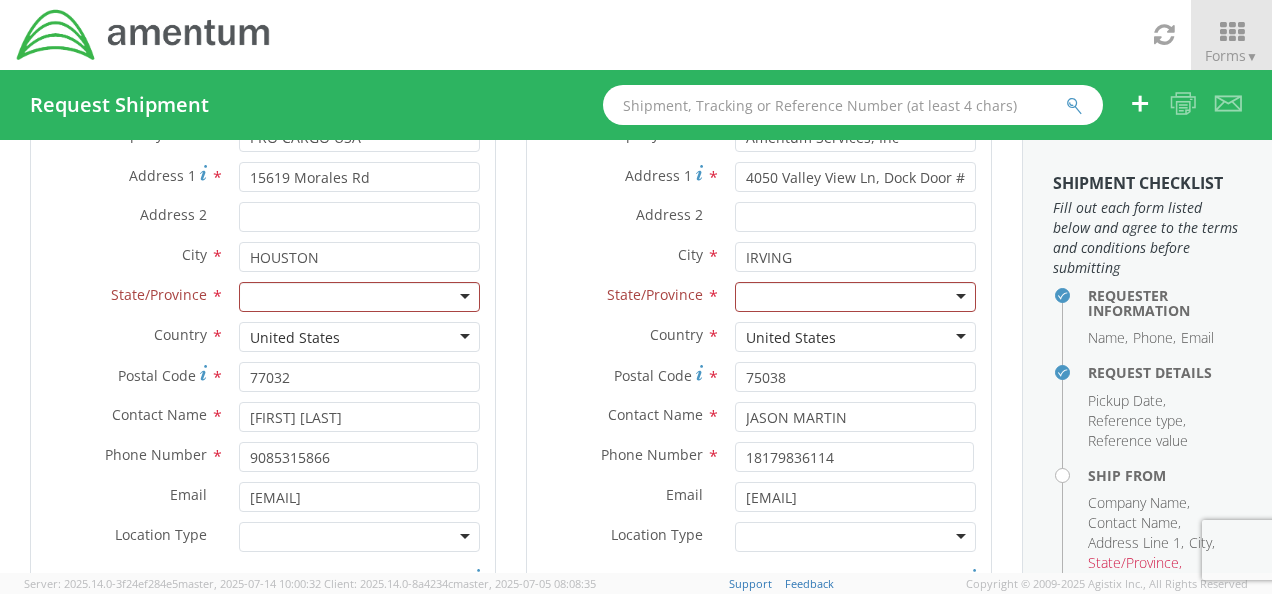 scroll, scrollTop: 202, scrollLeft: 0, axis: vertical 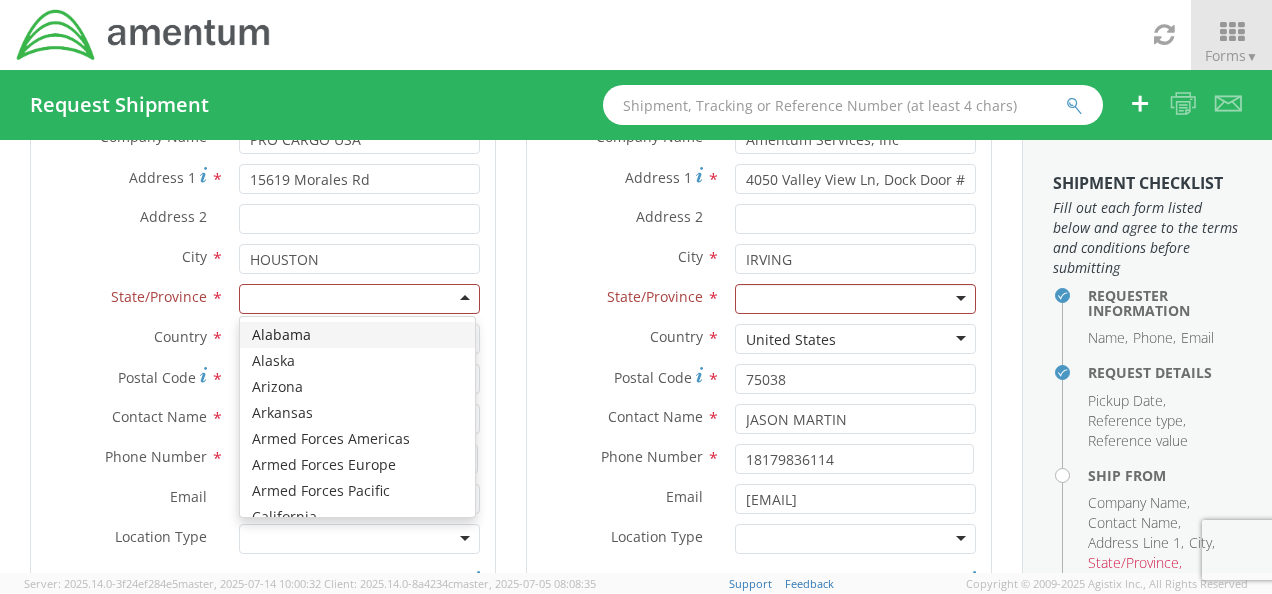click at bounding box center (359, 299) 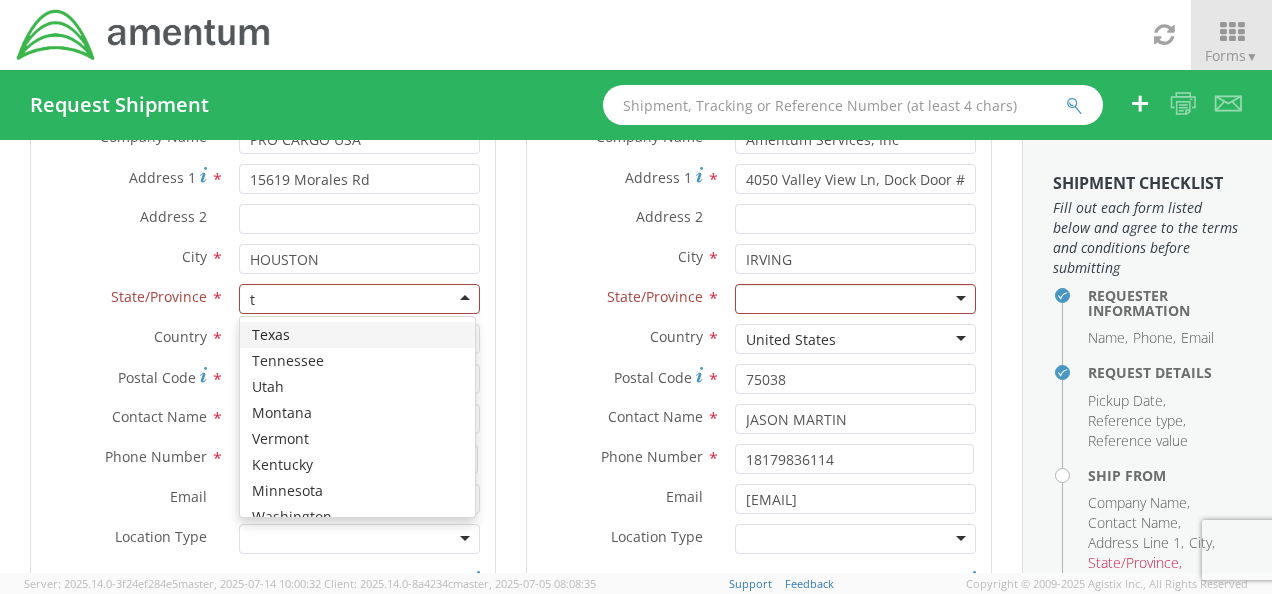 type on "te" 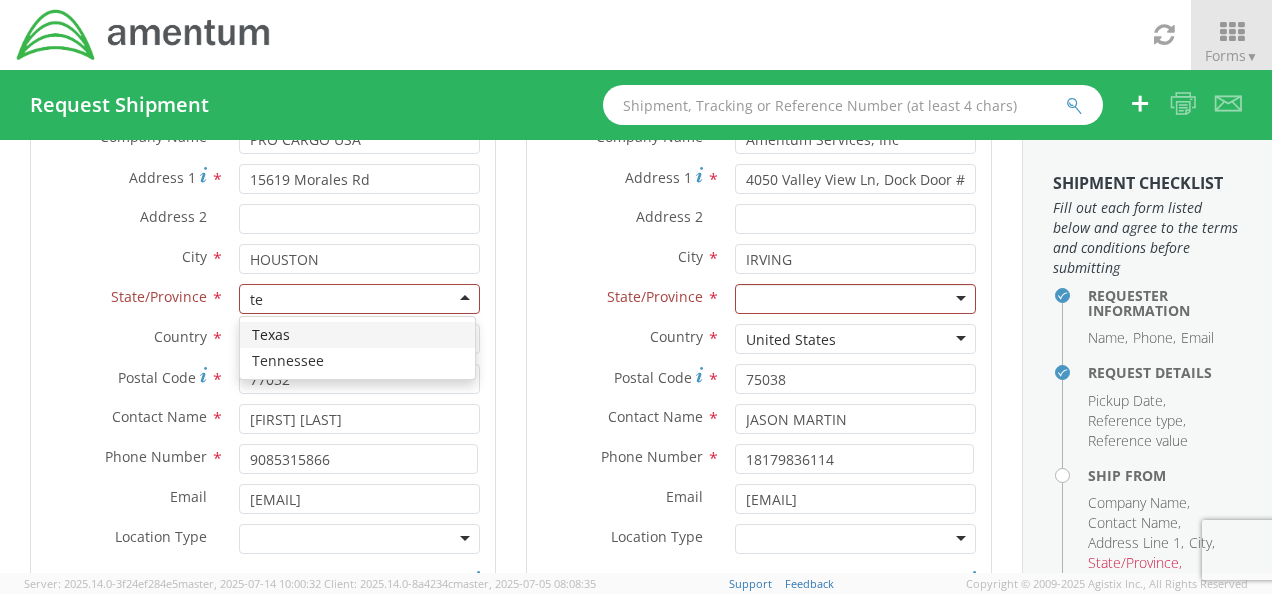 type 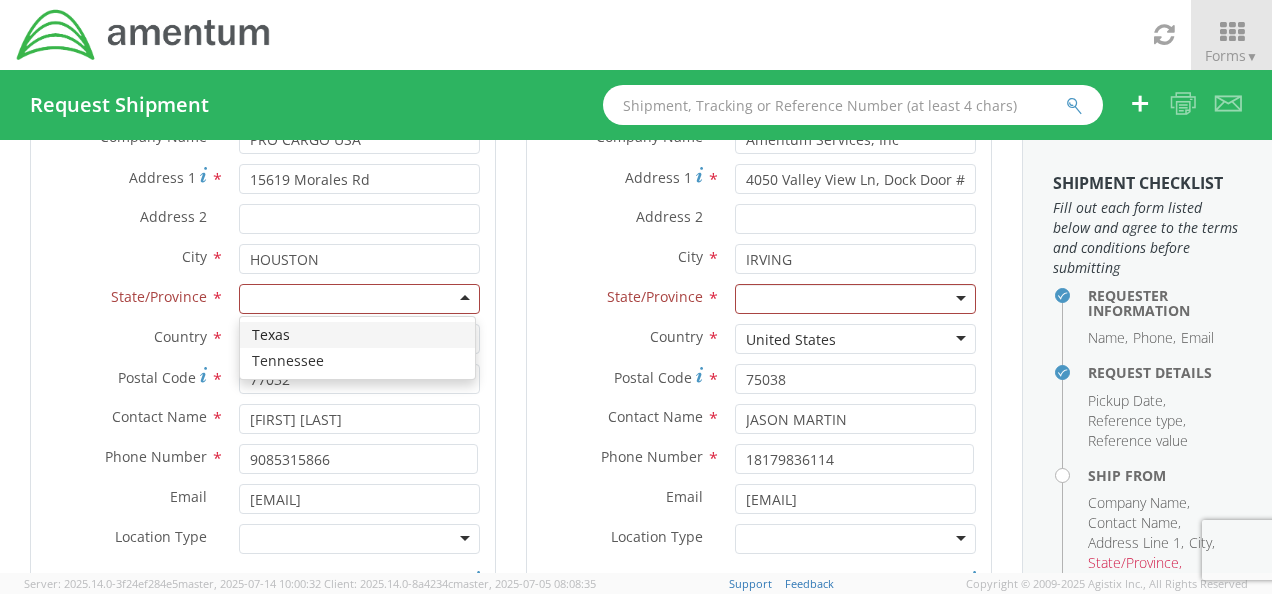scroll, scrollTop: 0, scrollLeft: 0, axis: both 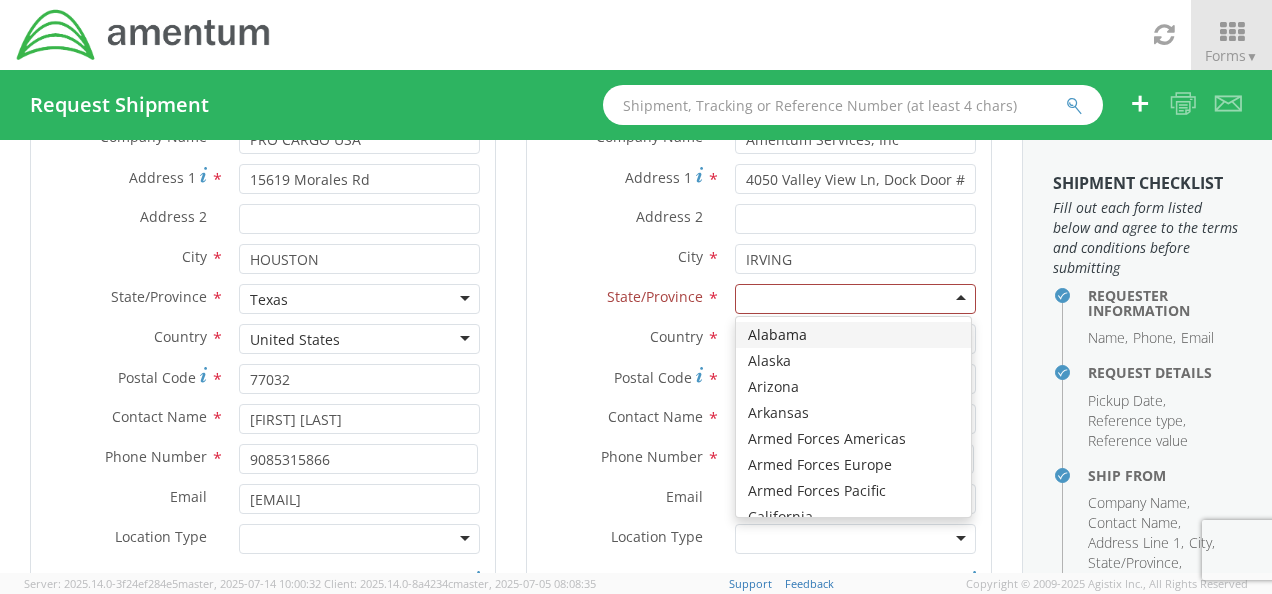 click at bounding box center (855, 299) 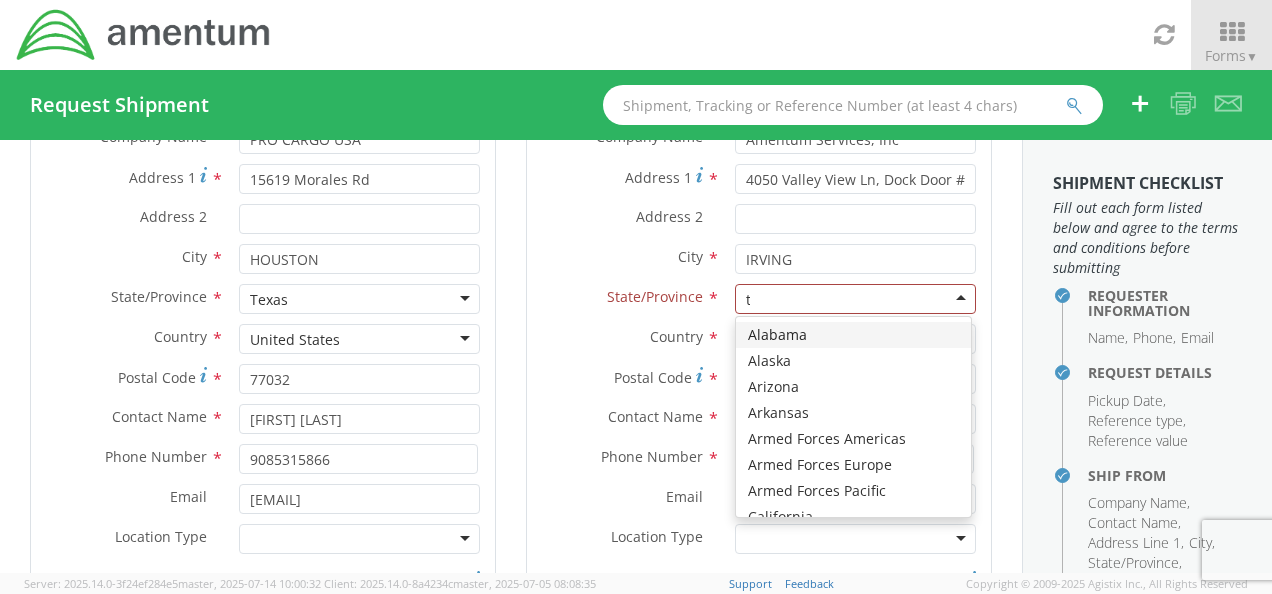 type on "te" 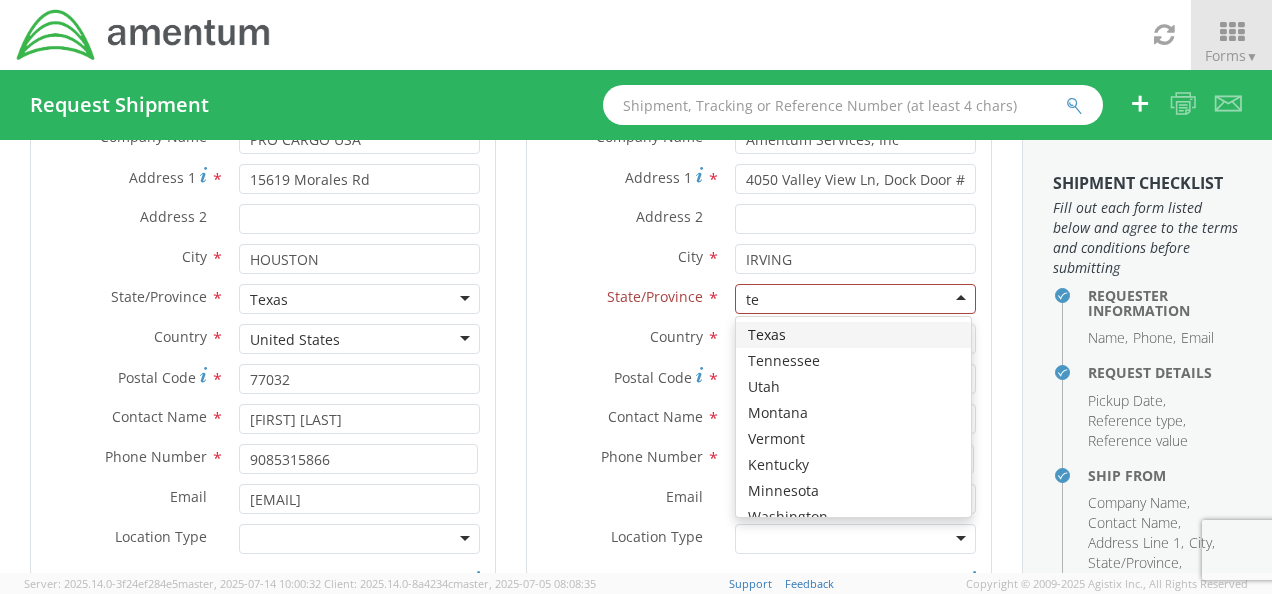 type 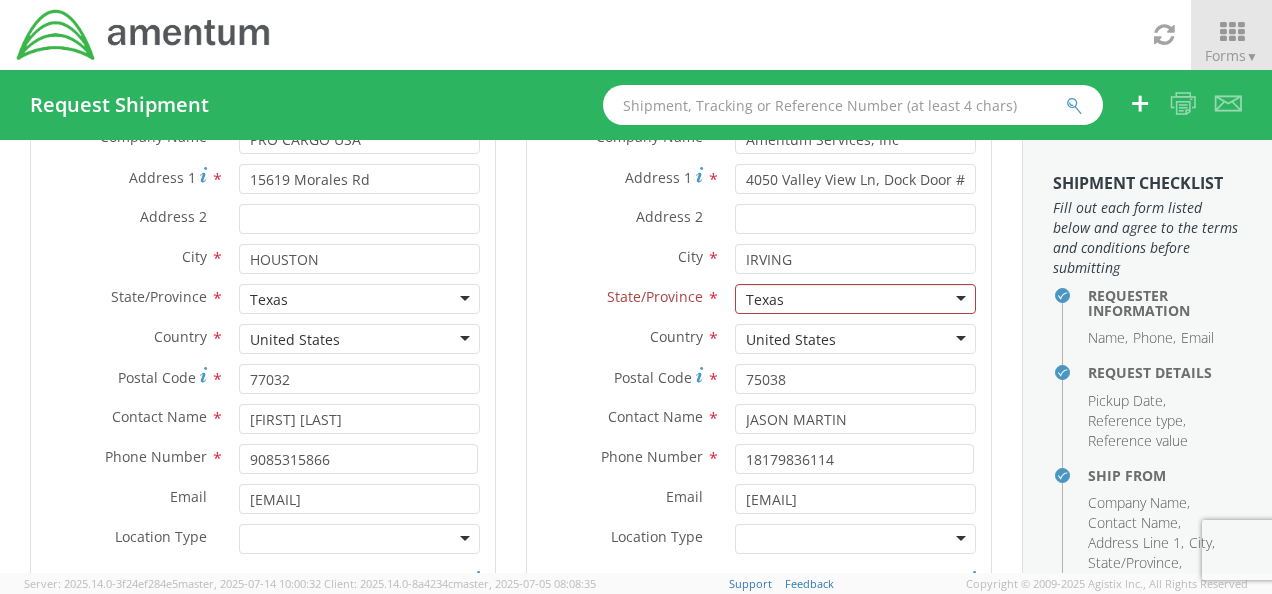 scroll, scrollTop: 0, scrollLeft: 0, axis: both 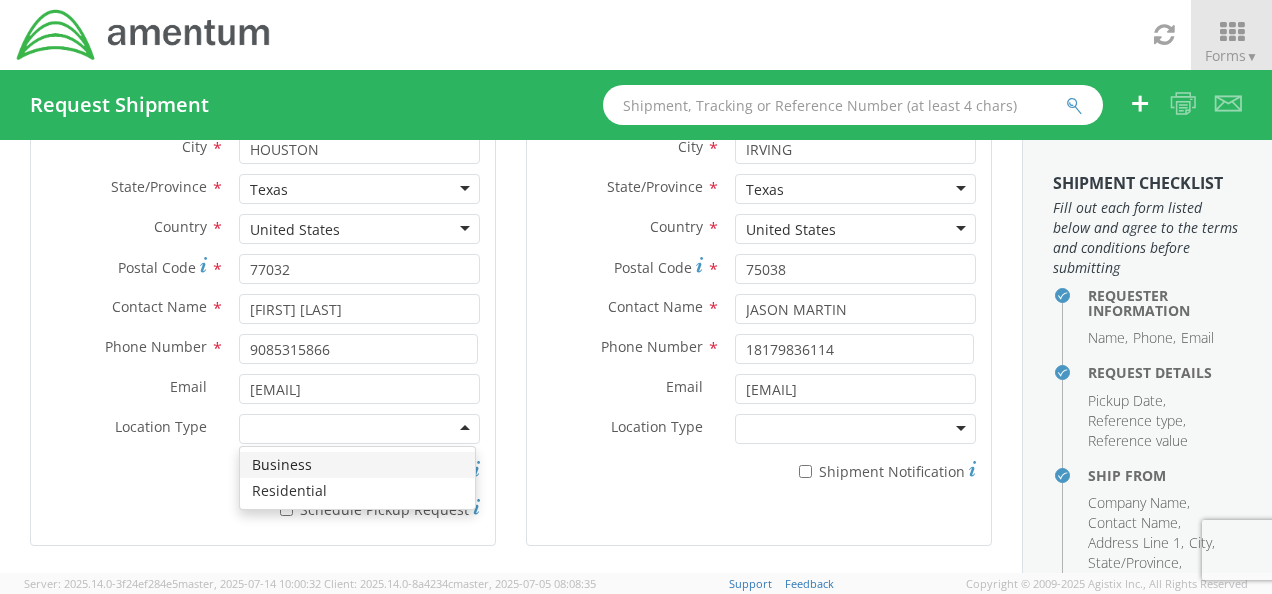 click at bounding box center [359, 429] 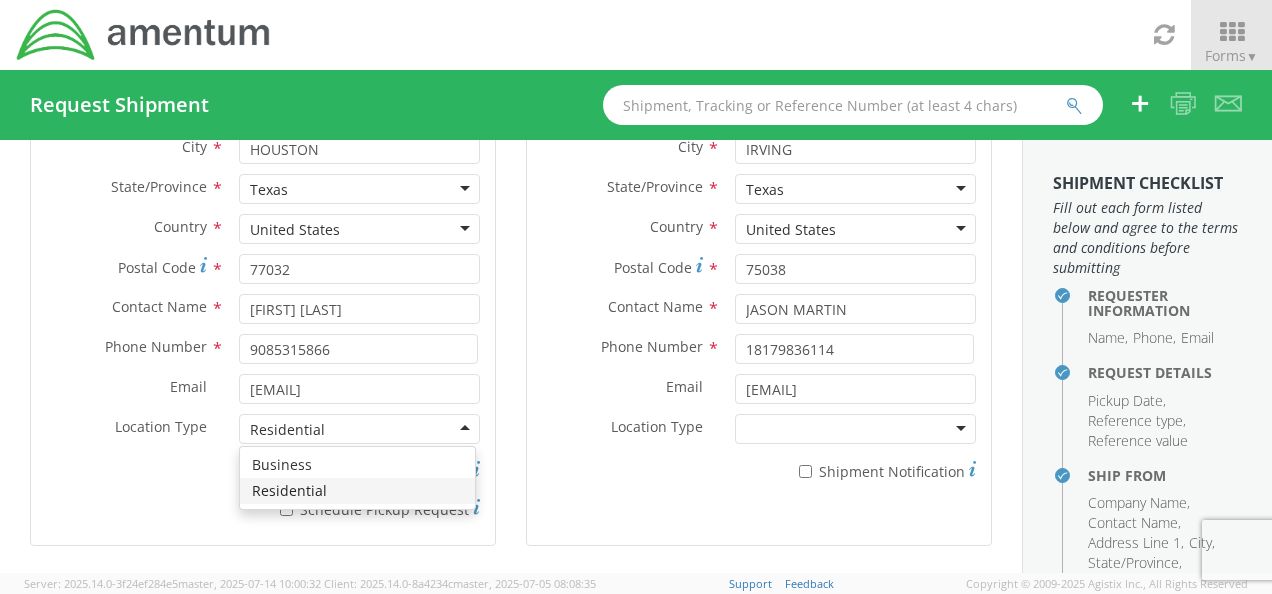 click on "Residential" at bounding box center [359, 429] 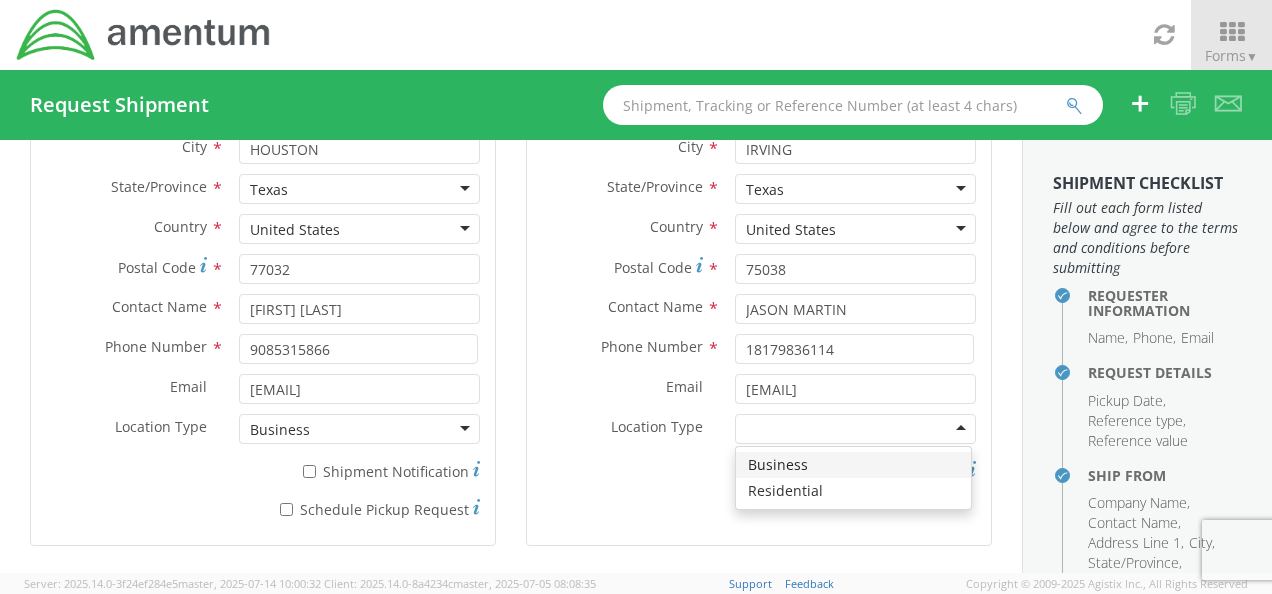 click at bounding box center (855, 429) 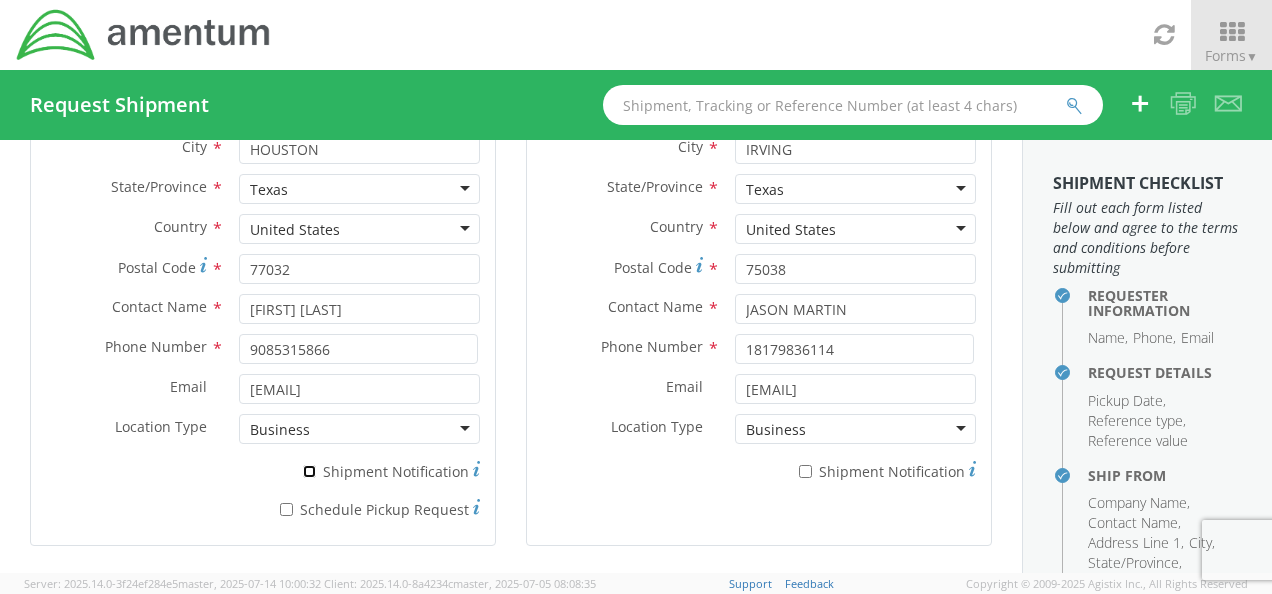 click on "* Shipment Notification" at bounding box center (309, 471) 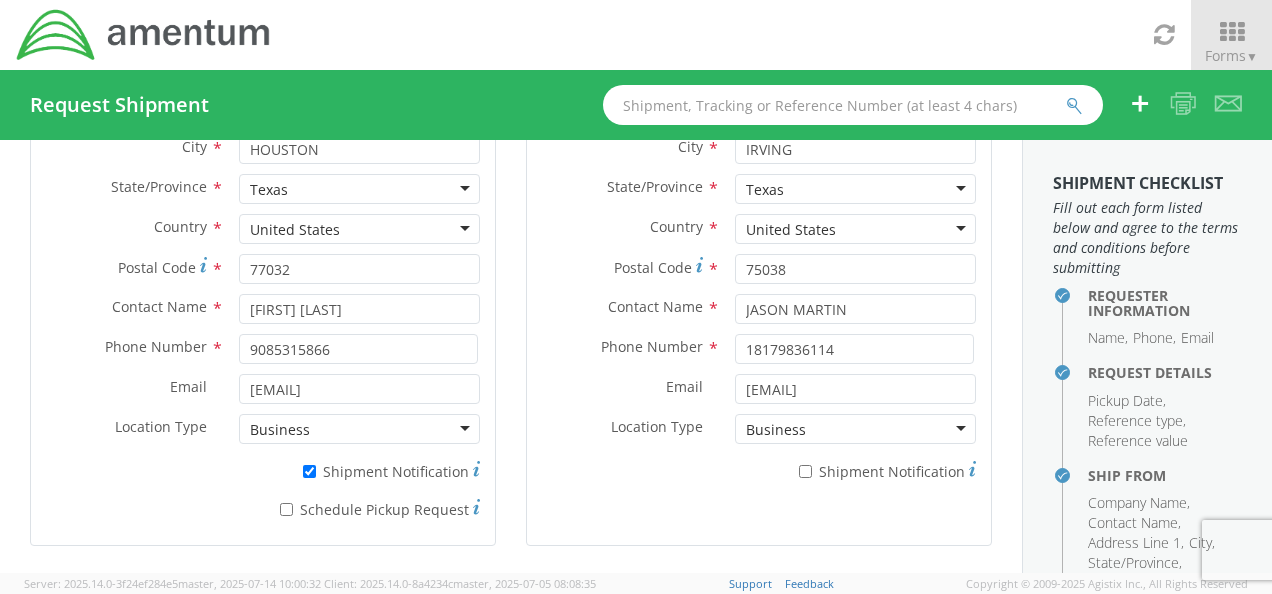 click on "* Schedule Pickup Request" at bounding box center (263, 511) 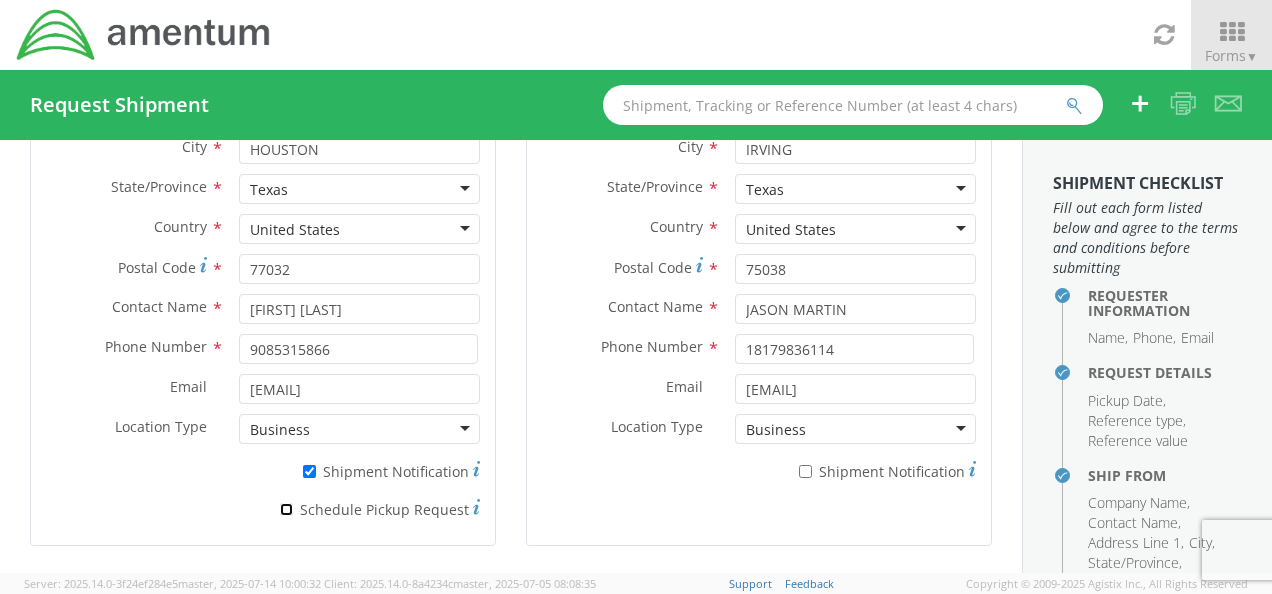 click on "* Schedule Pickup Request" at bounding box center [286, 509] 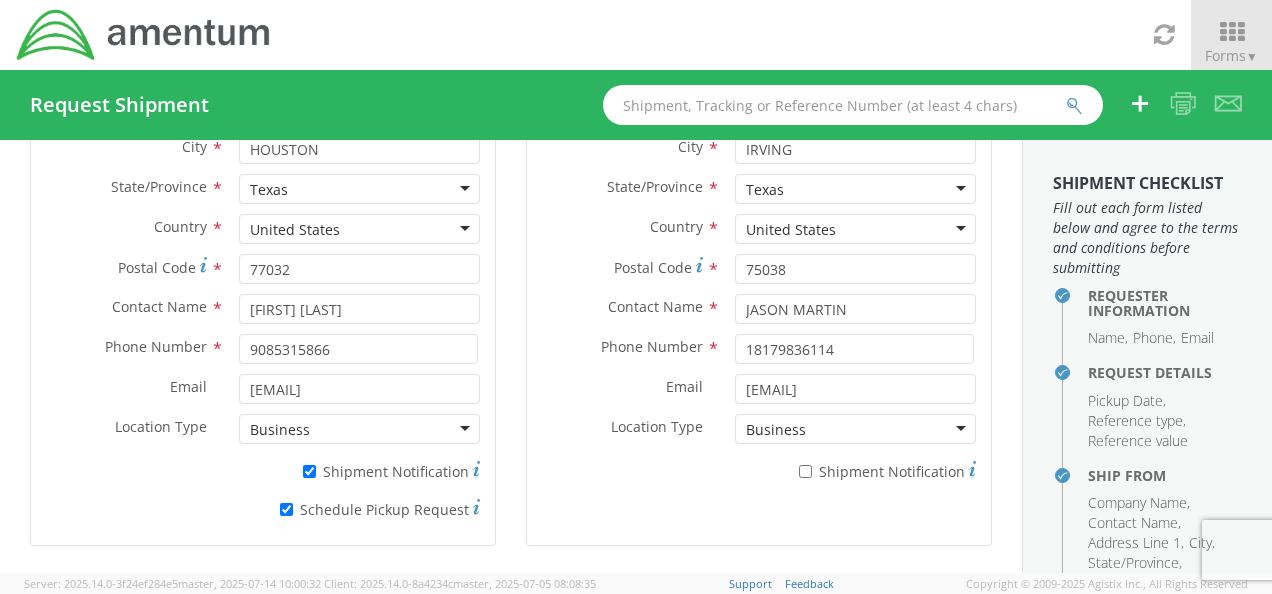 click on "* Shipment Notification" at bounding box center [855, 470] 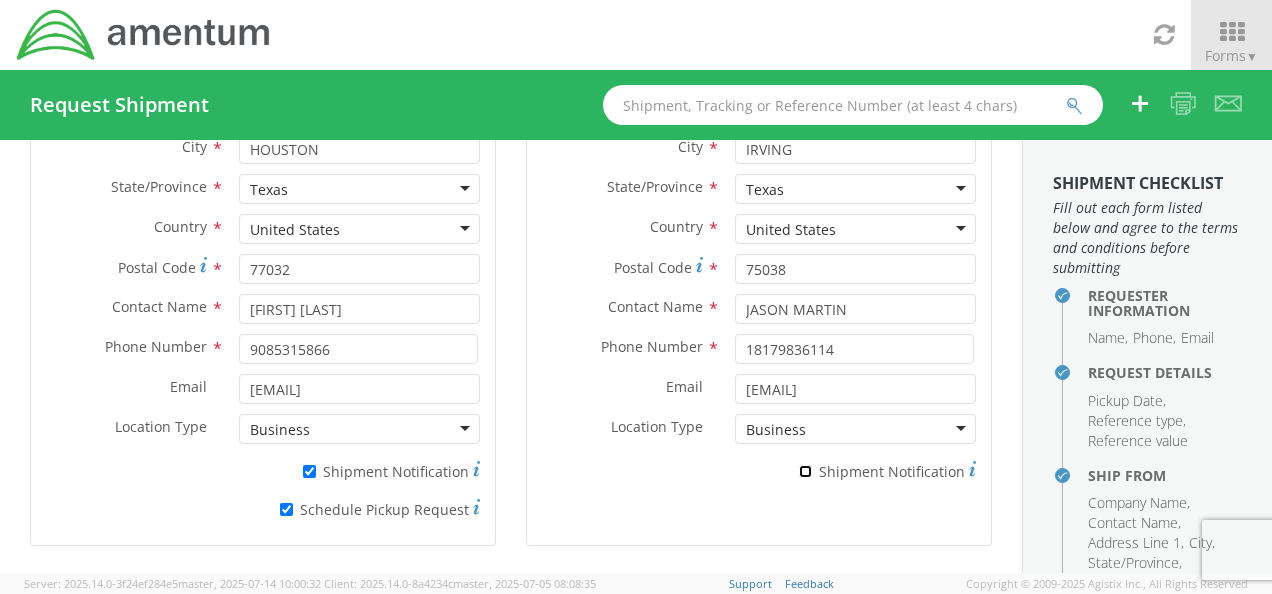 click on "* Shipment Notification" at bounding box center [805, 471] 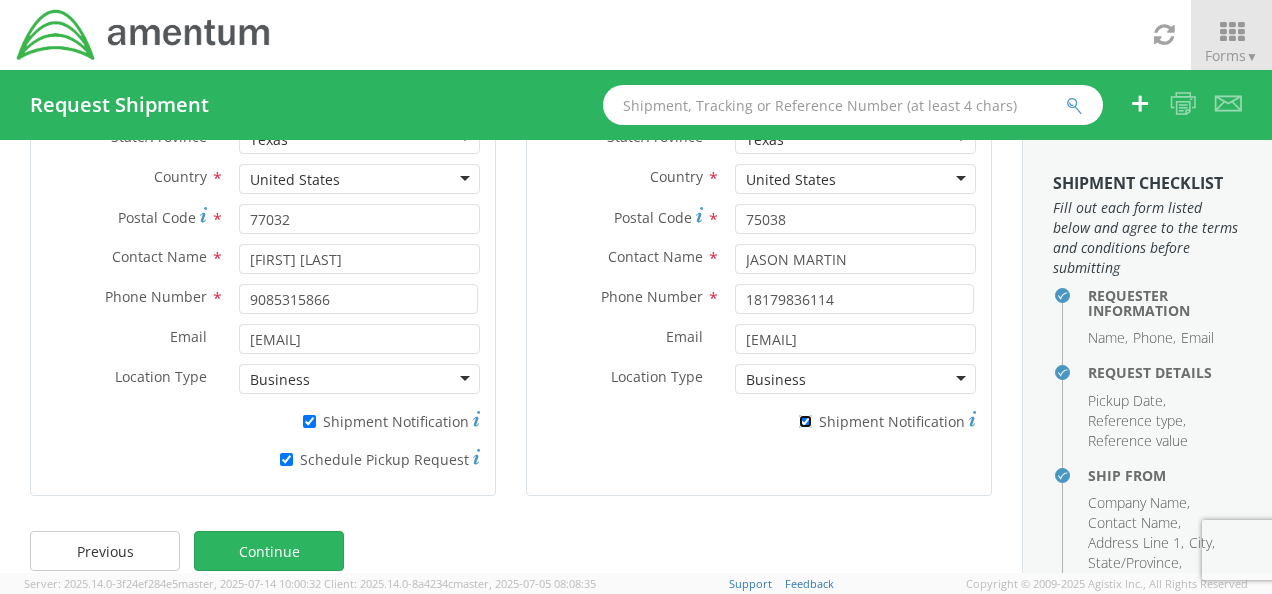 scroll, scrollTop: 366, scrollLeft: 0, axis: vertical 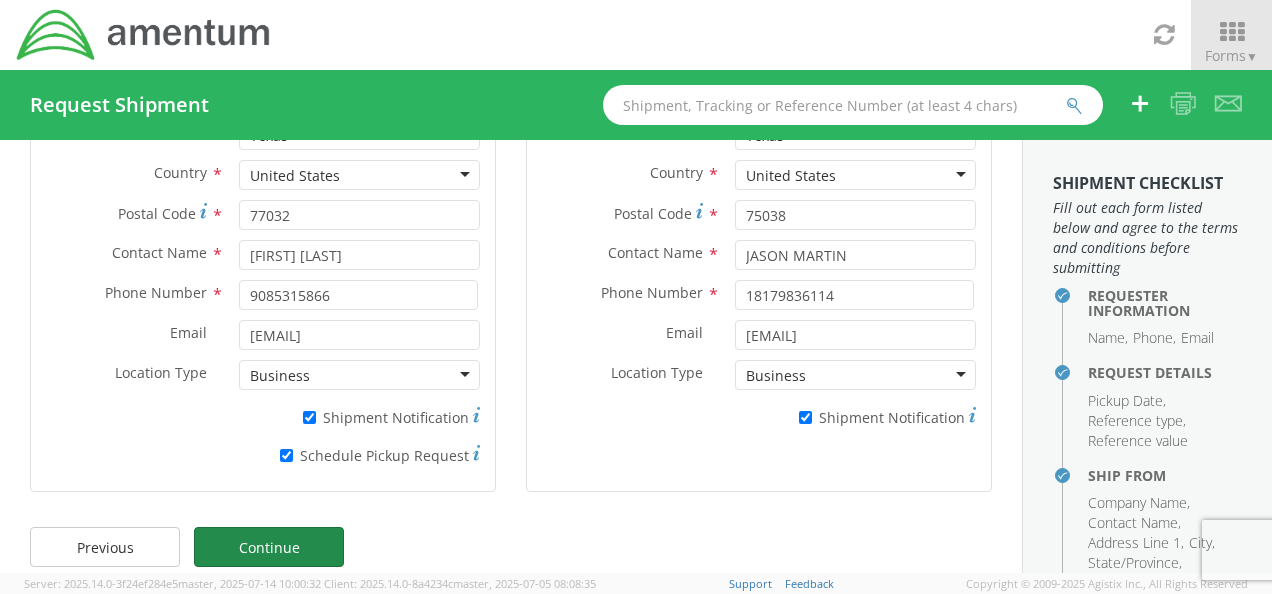 click on "Continue" at bounding box center [269, 547] 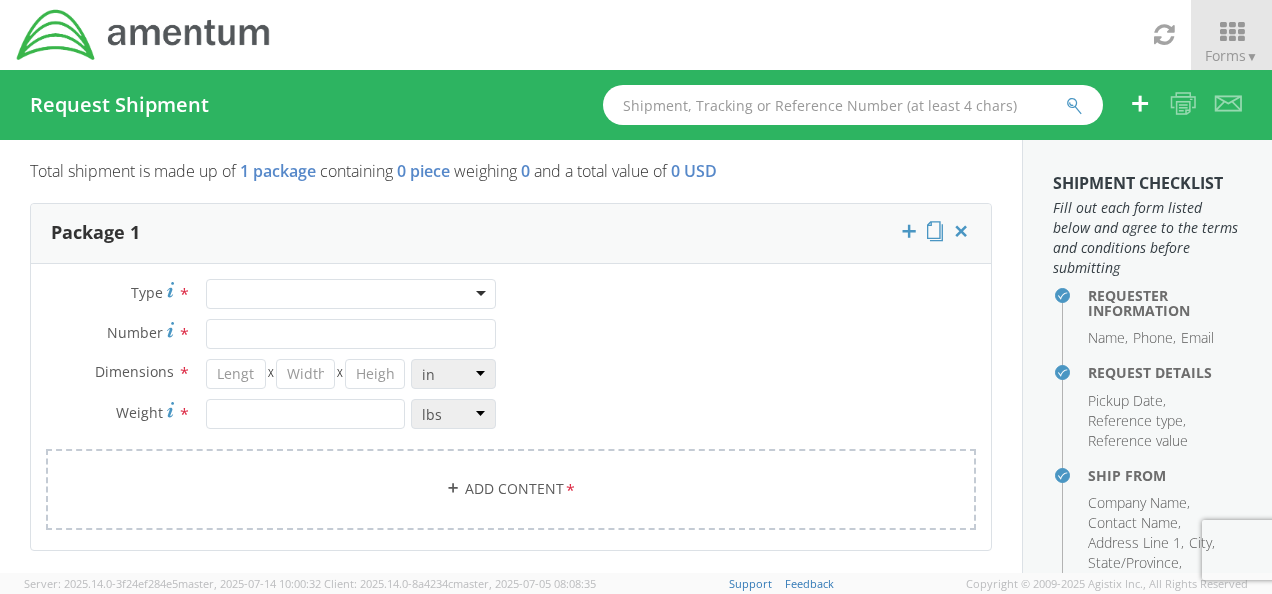 scroll, scrollTop: 0, scrollLeft: 0, axis: both 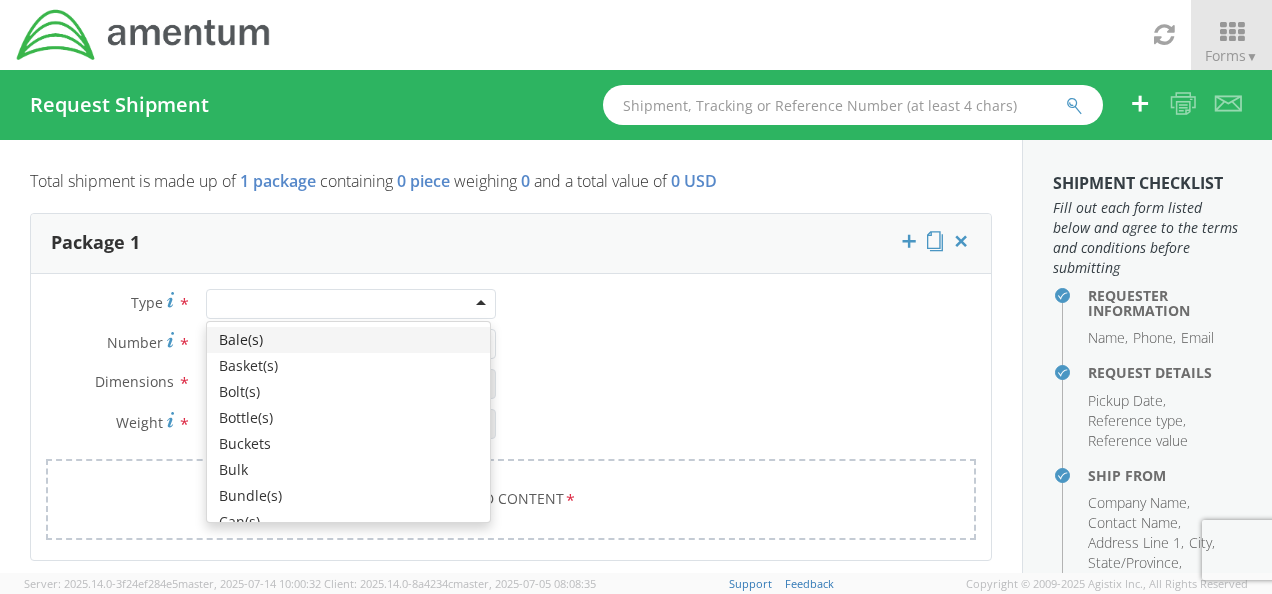 click at bounding box center [351, 304] 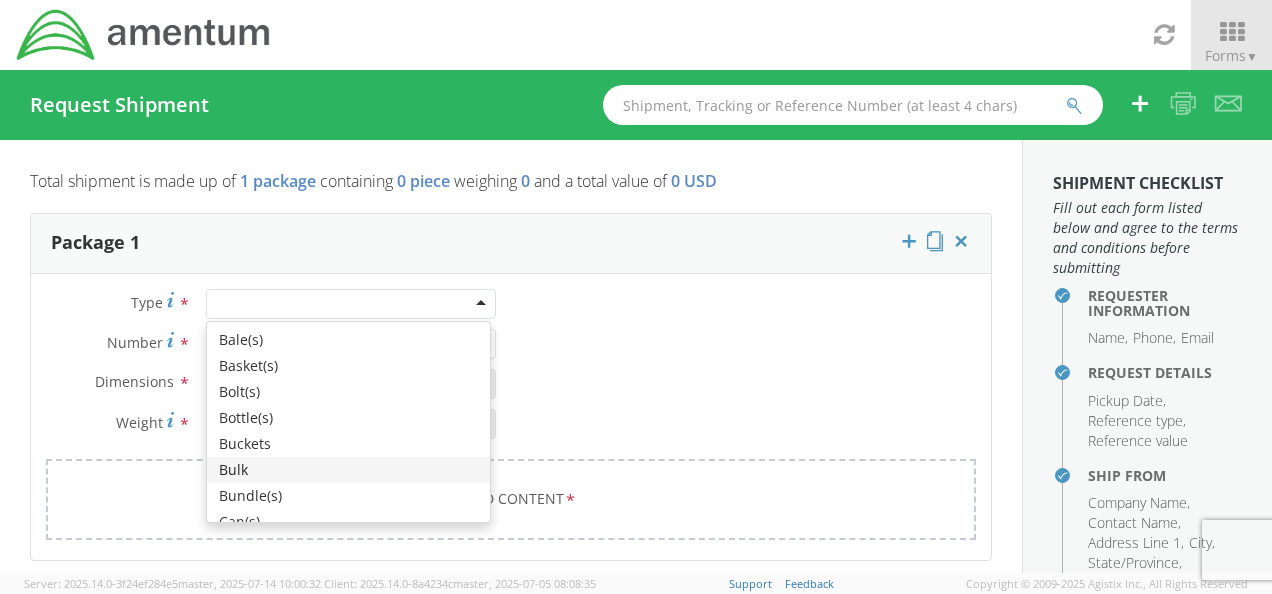 scroll, scrollTop: 138, scrollLeft: 0, axis: vertical 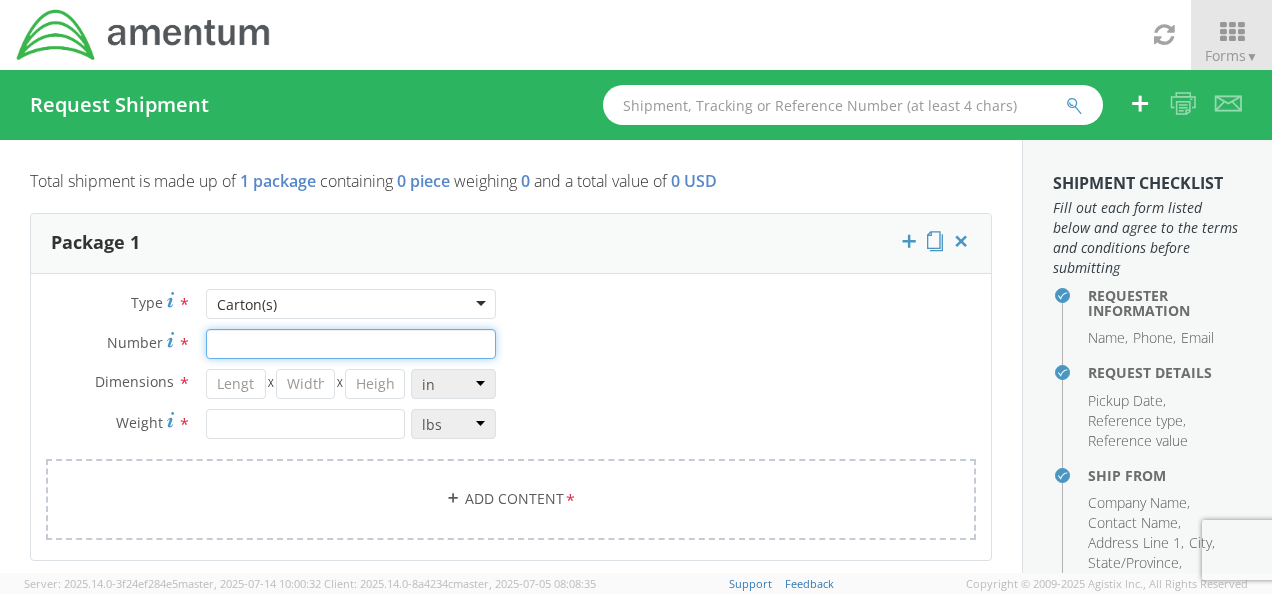 click on "Number        *" at bounding box center [351, 344] 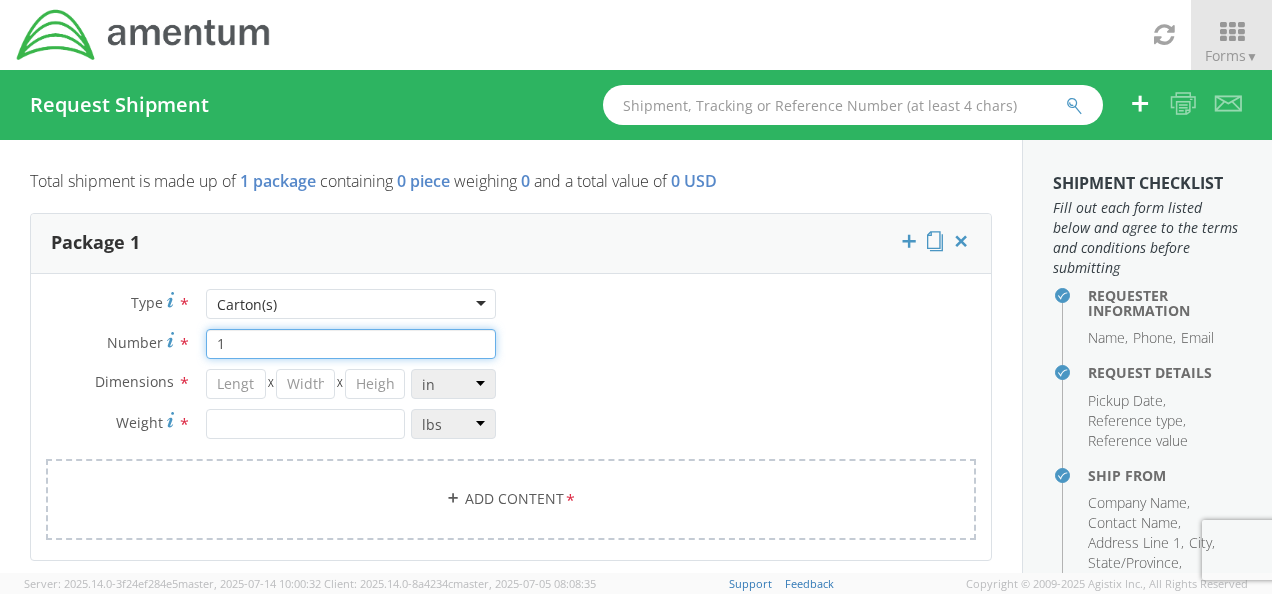 type on "1" 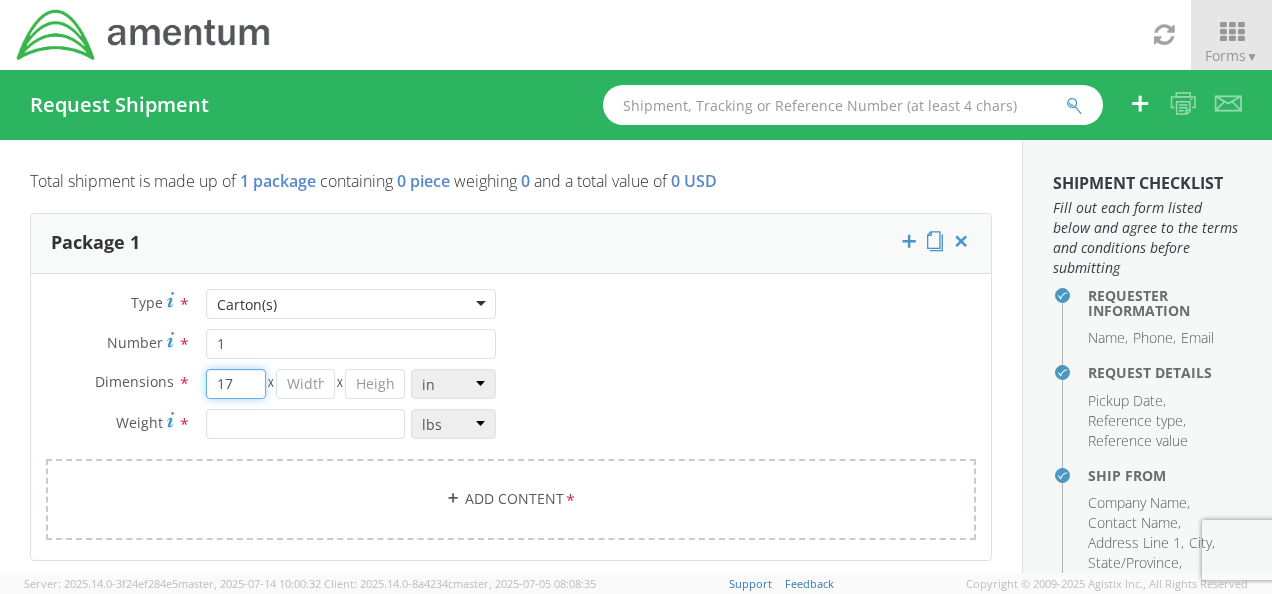 type on "17" 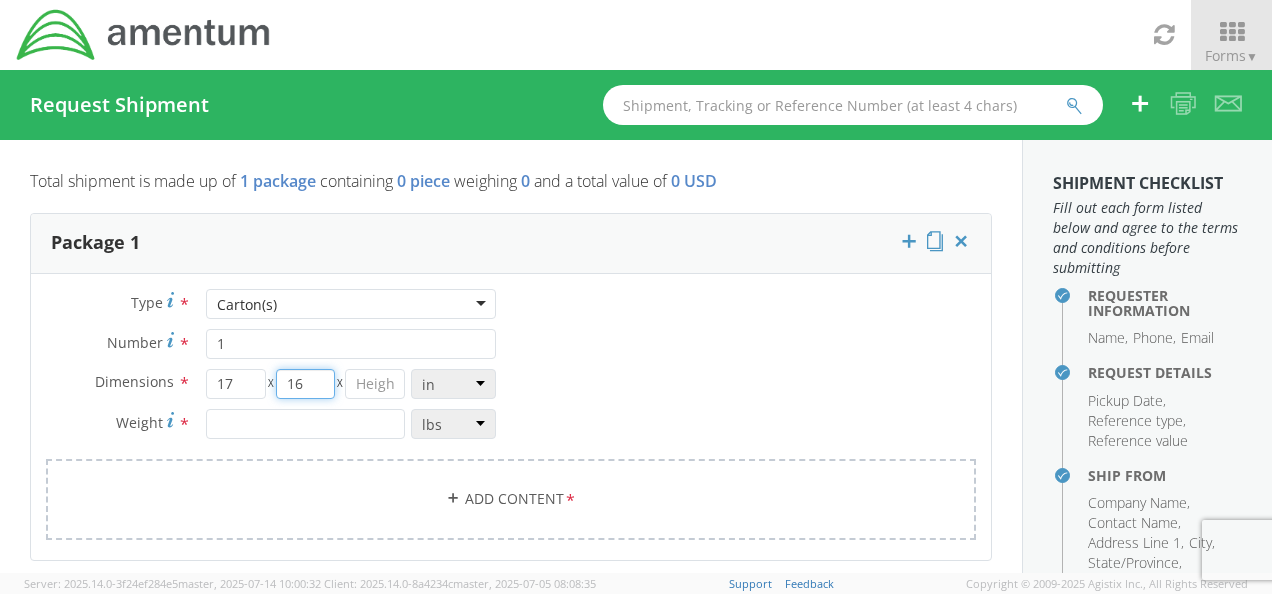 type on "16" 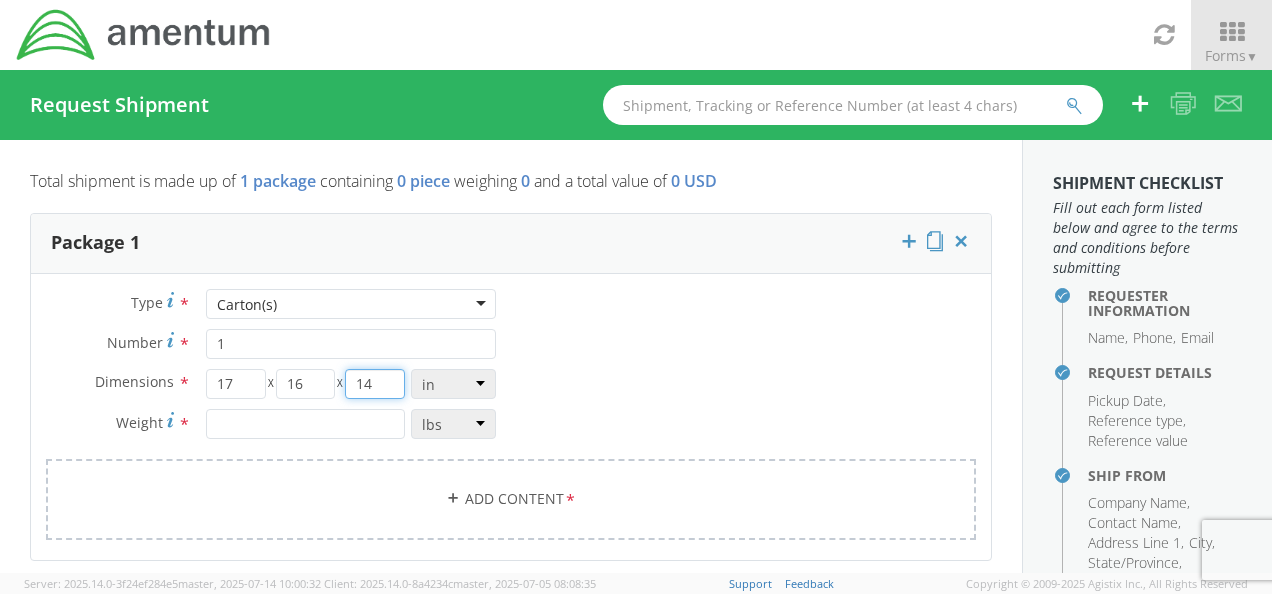 type on "14" 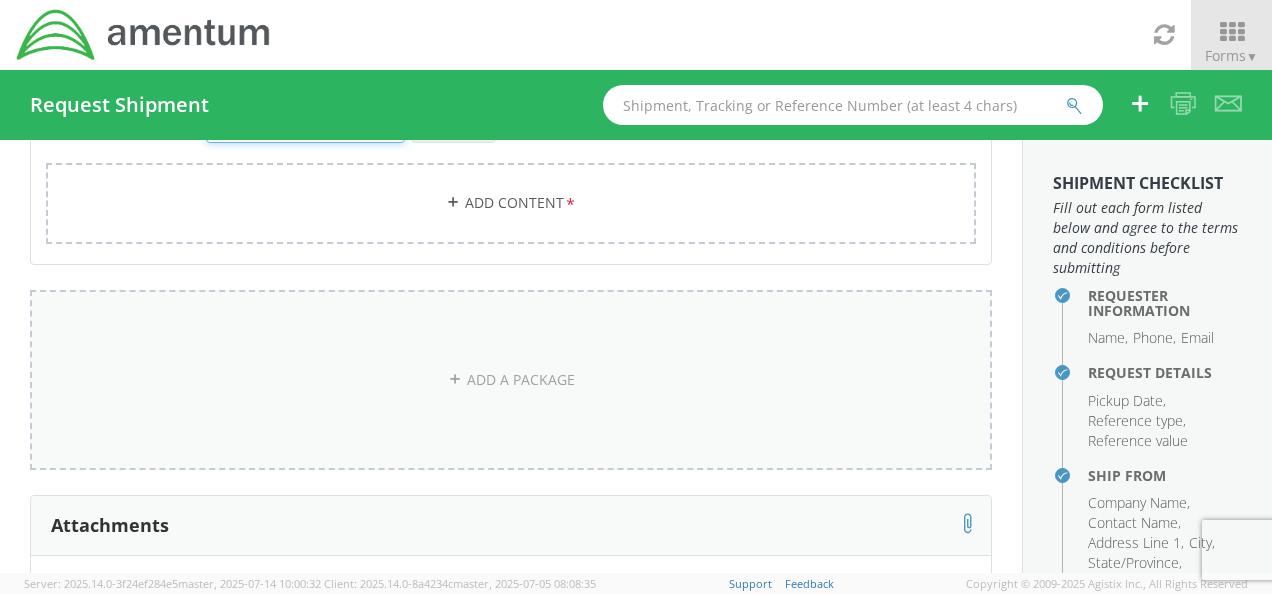 scroll, scrollTop: 297, scrollLeft: 0, axis: vertical 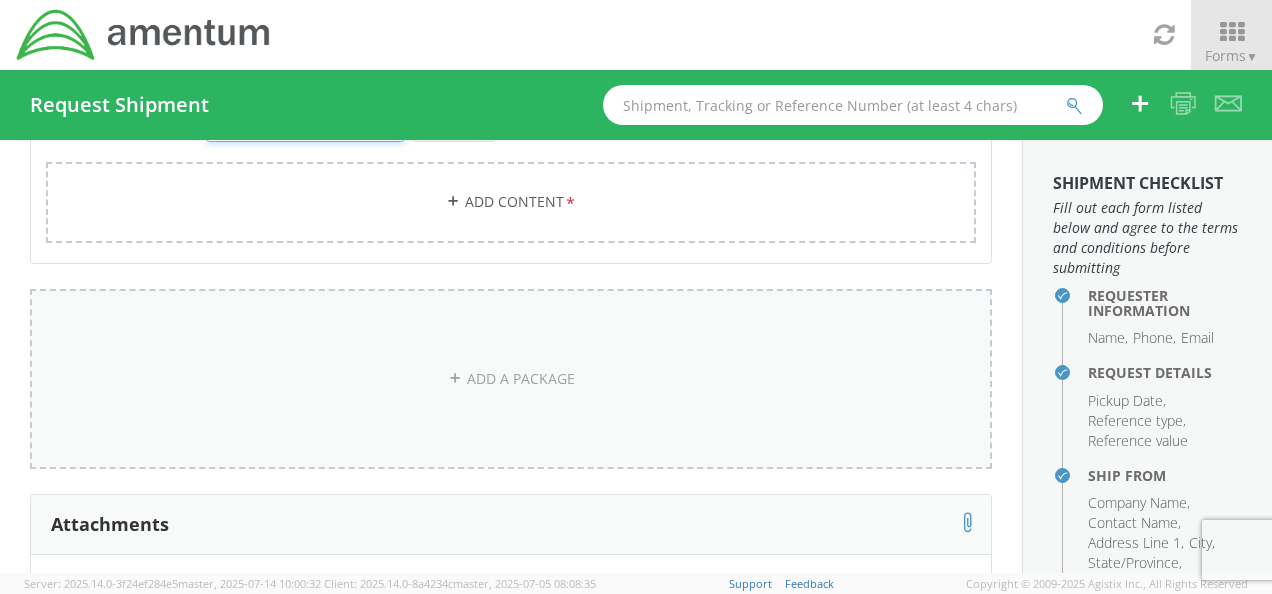 type on "7" 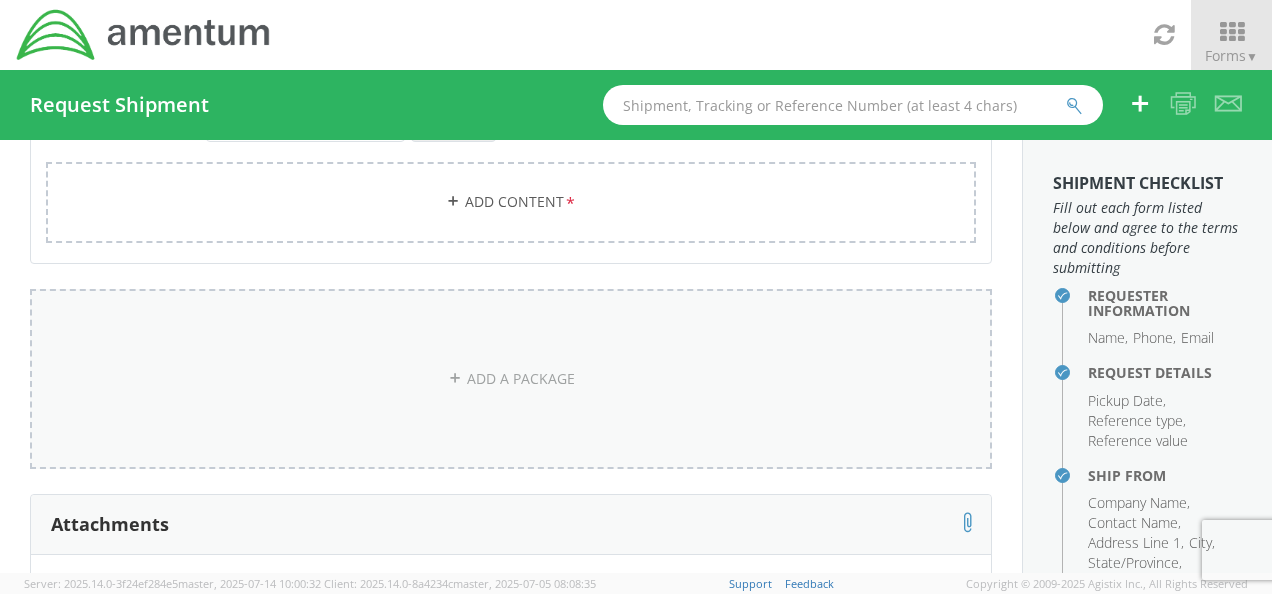 click on "ADD A PACKAGE" at bounding box center [511, 379] 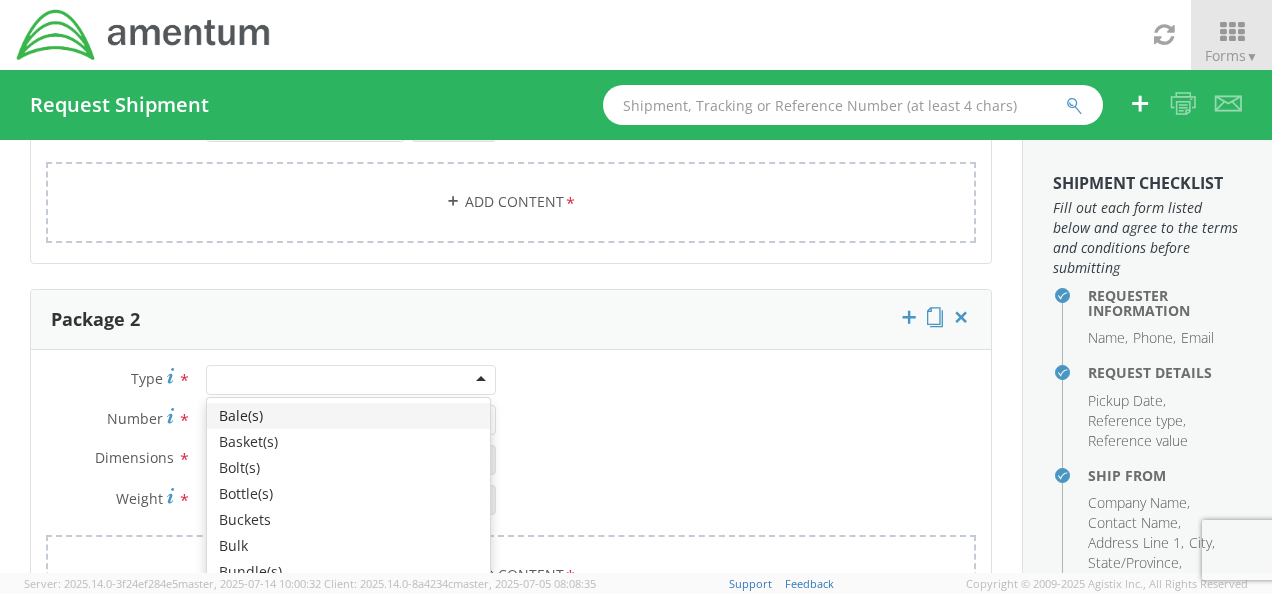 click at bounding box center [351, 380] 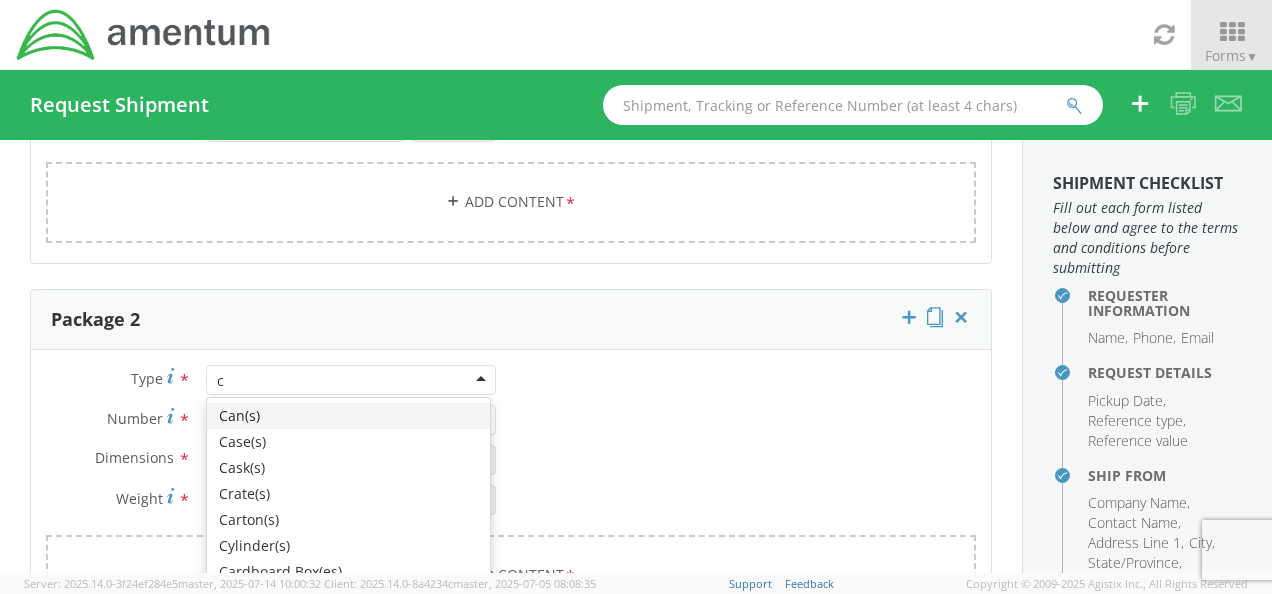 type on "ca" 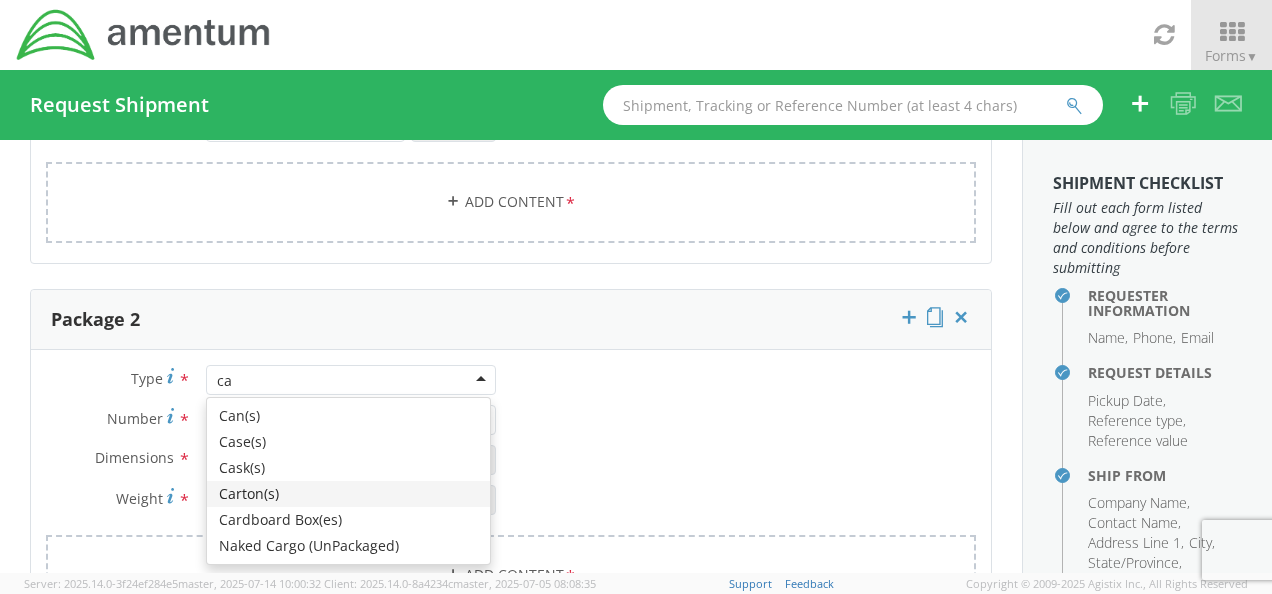 type 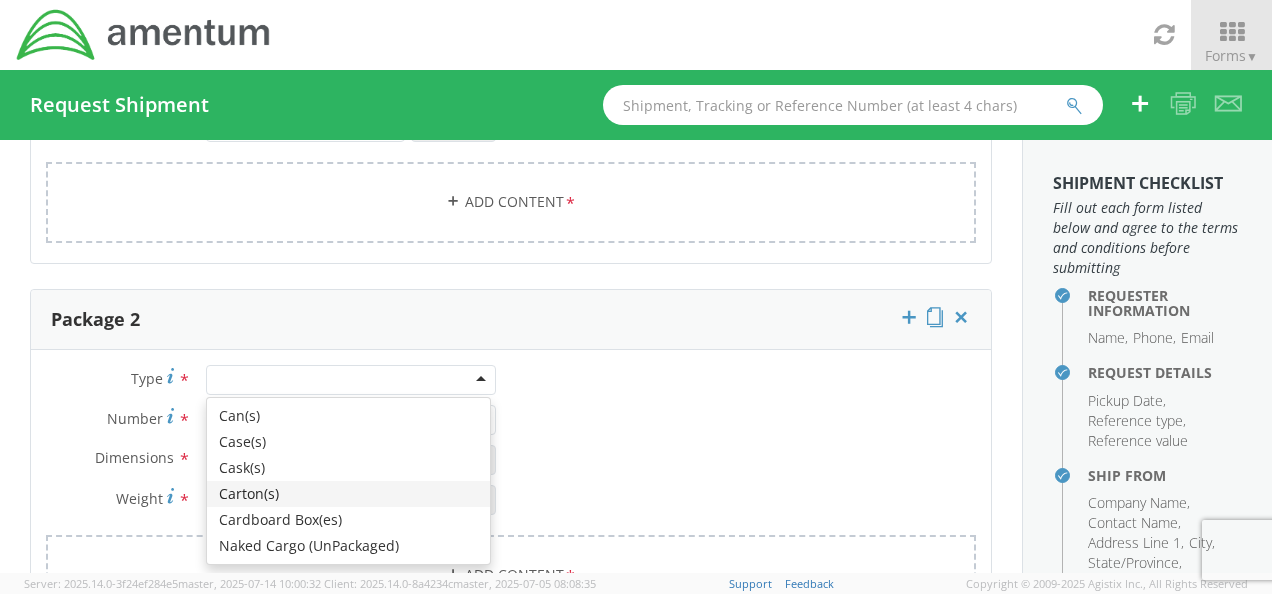 scroll, scrollTop: 0, scrollLeft: 0, axis: both 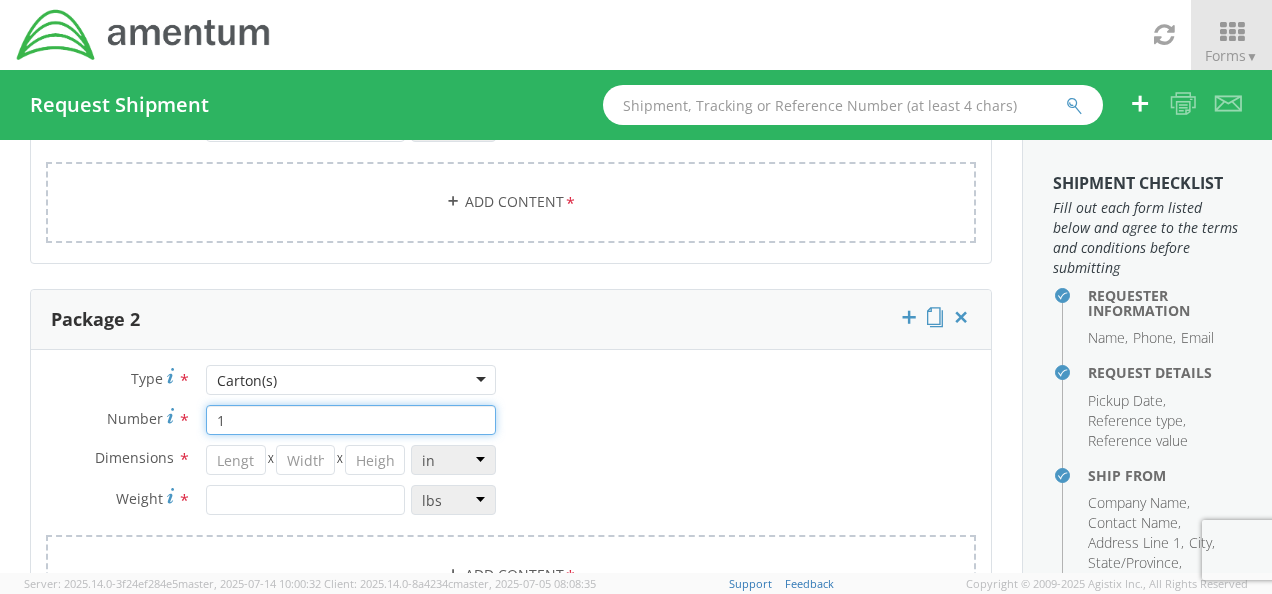 type on "1" 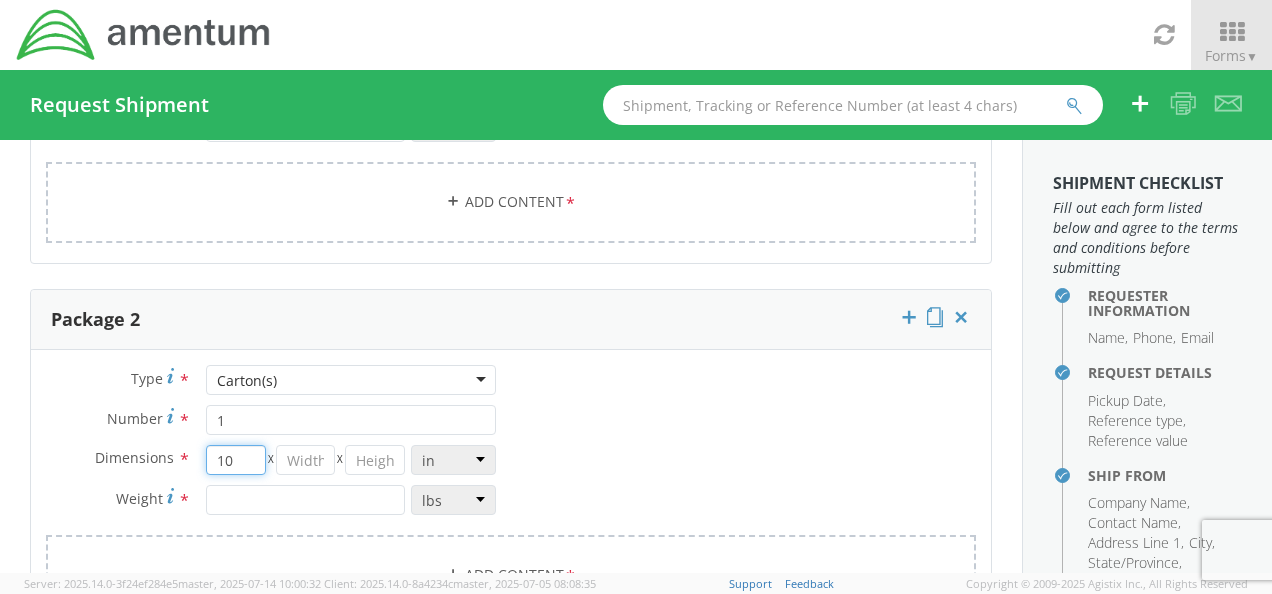type on "10" 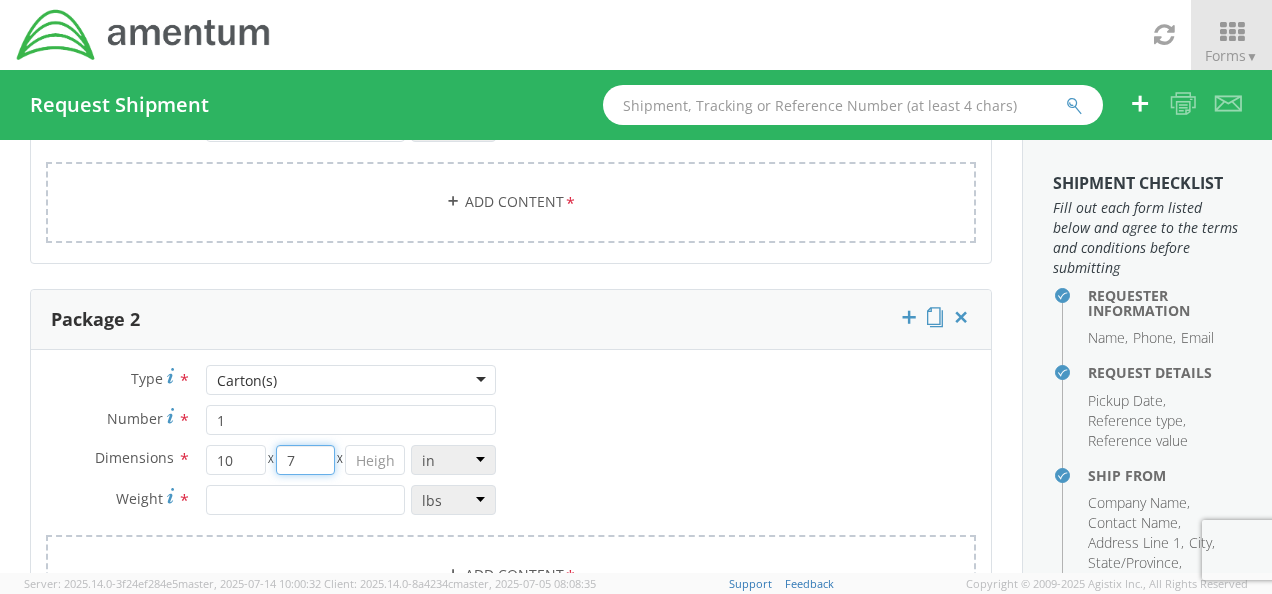 type on "7" 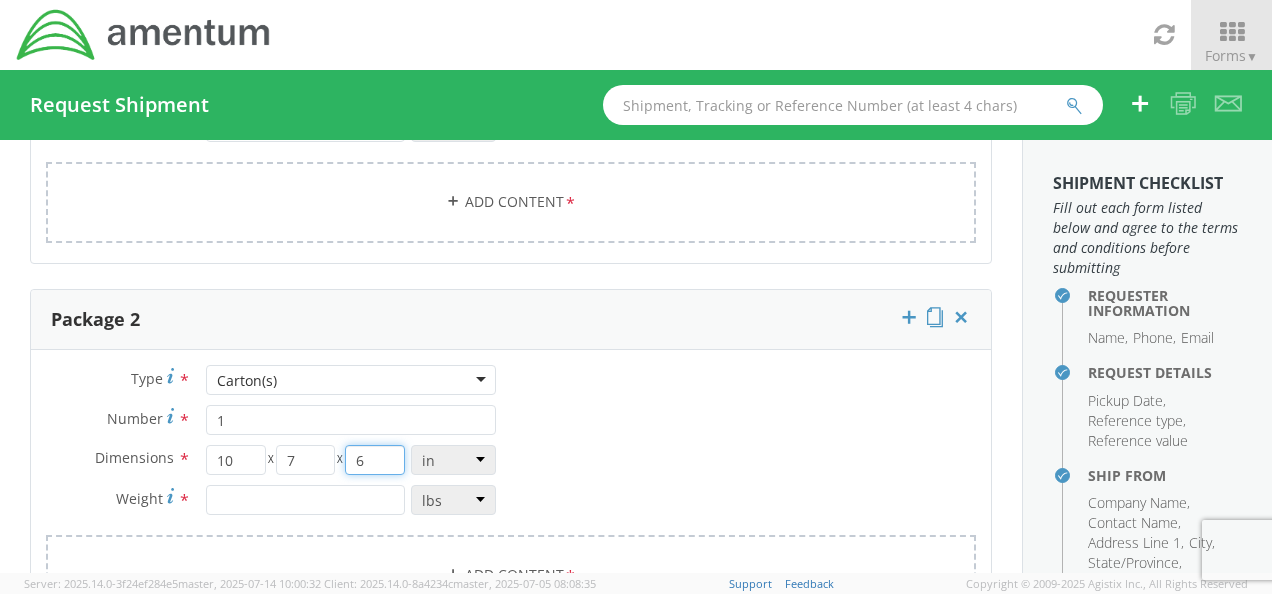 type on "6" 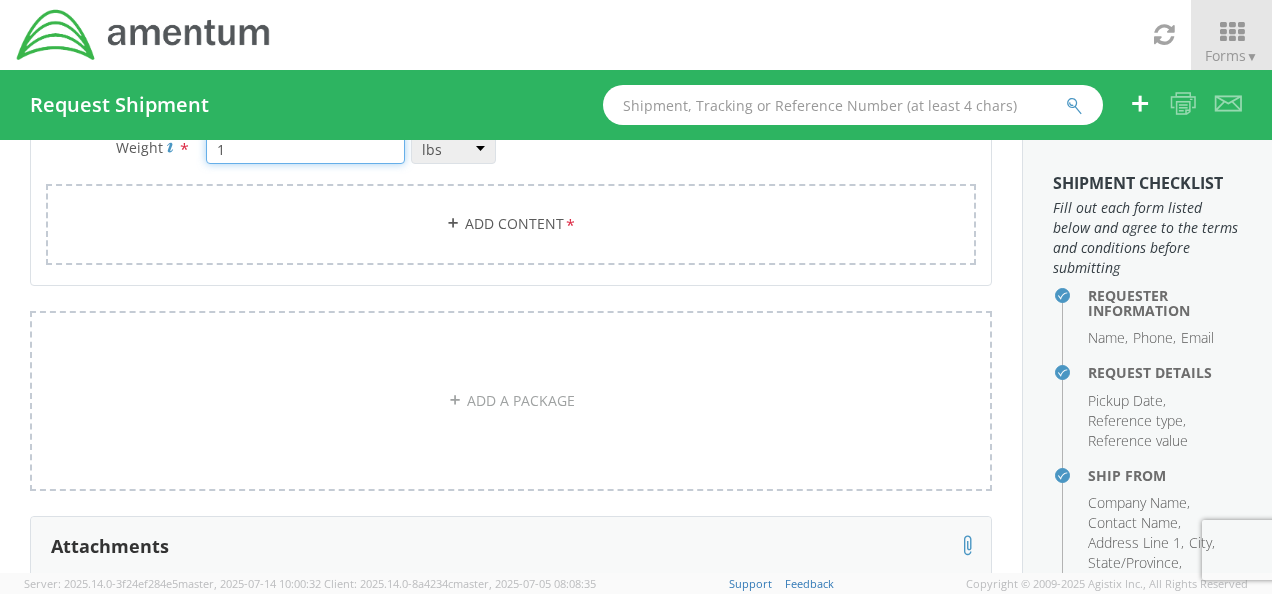 scroll, scrollTop: 649, scrollLeft: 0, axis: vertical 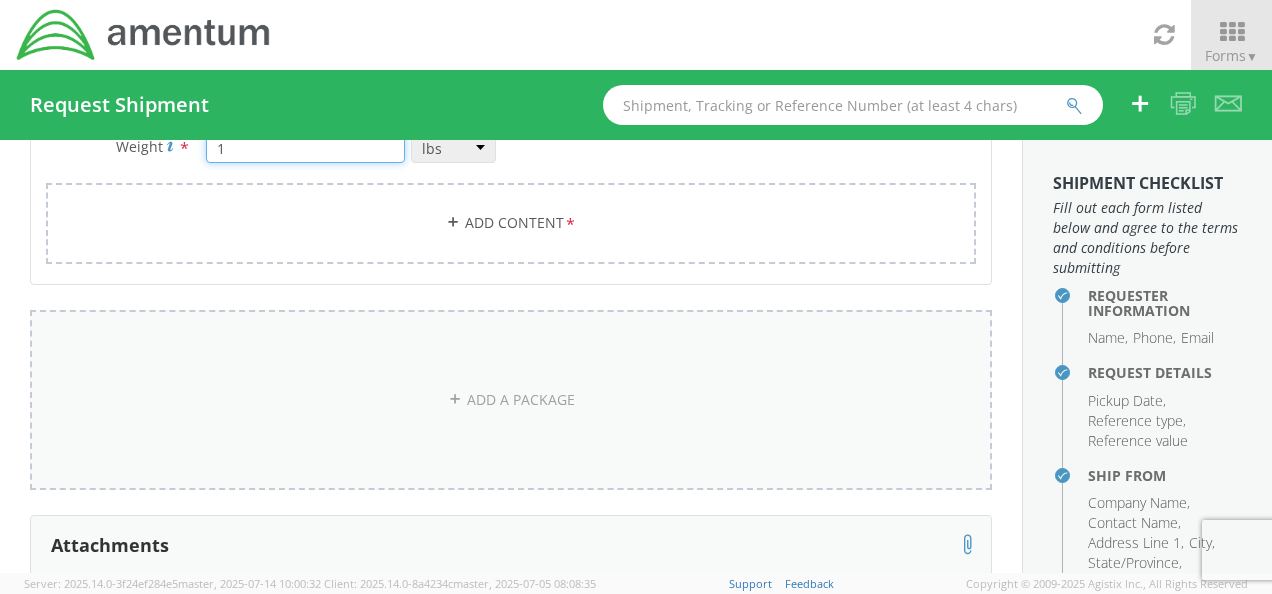 type on "1" 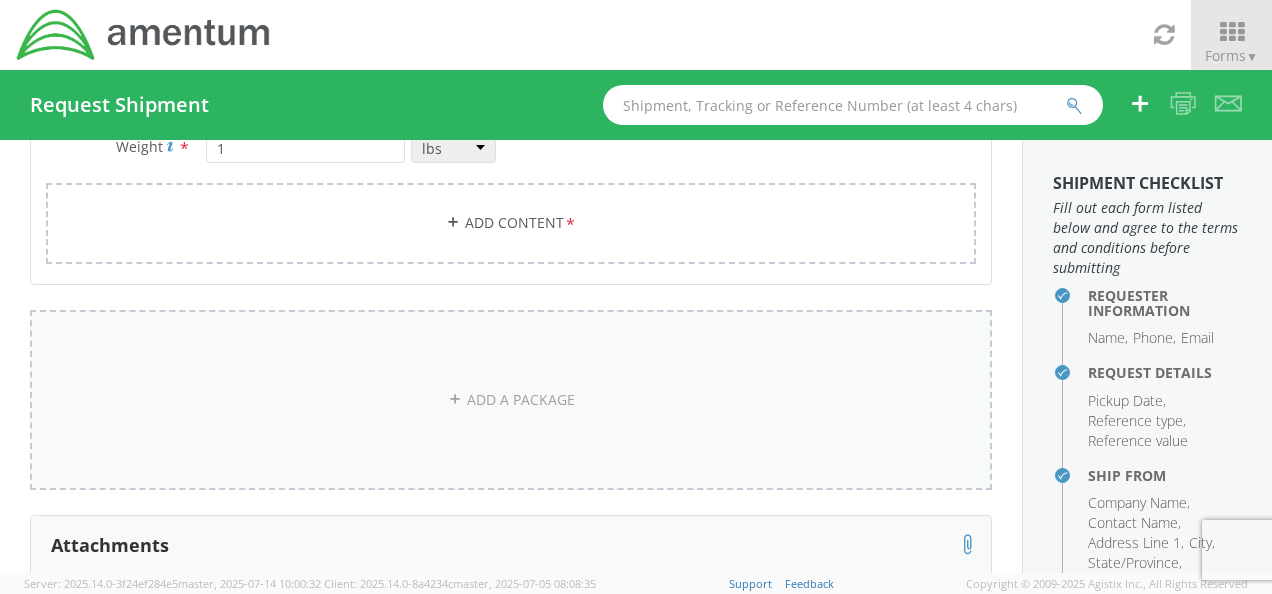 click on "ADD A PACKAGE" at bounding box center (511, 400) 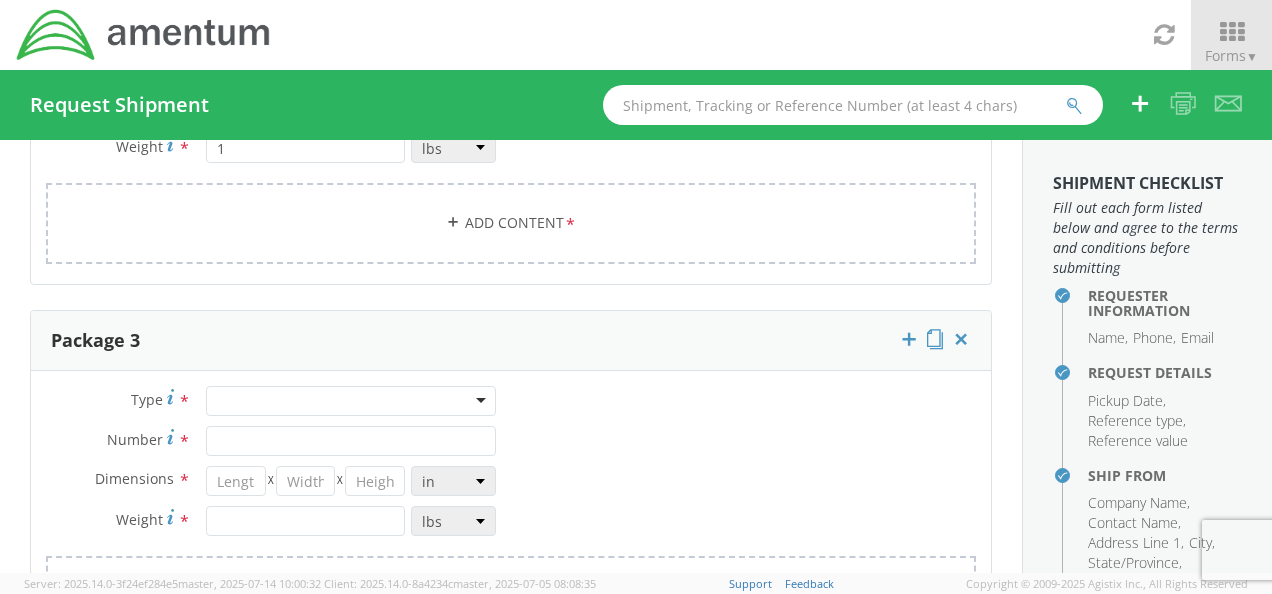 scroll, scrollTop: 718, scrollLeft: 0, axis: vertical 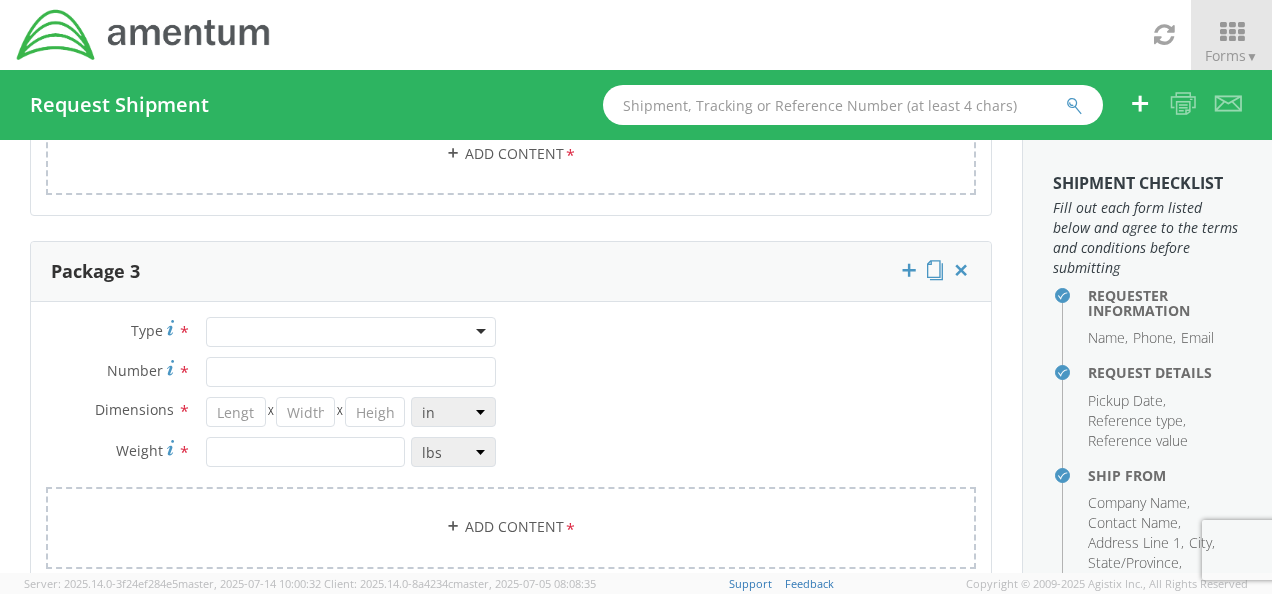 click at bounding box center [351, 332] 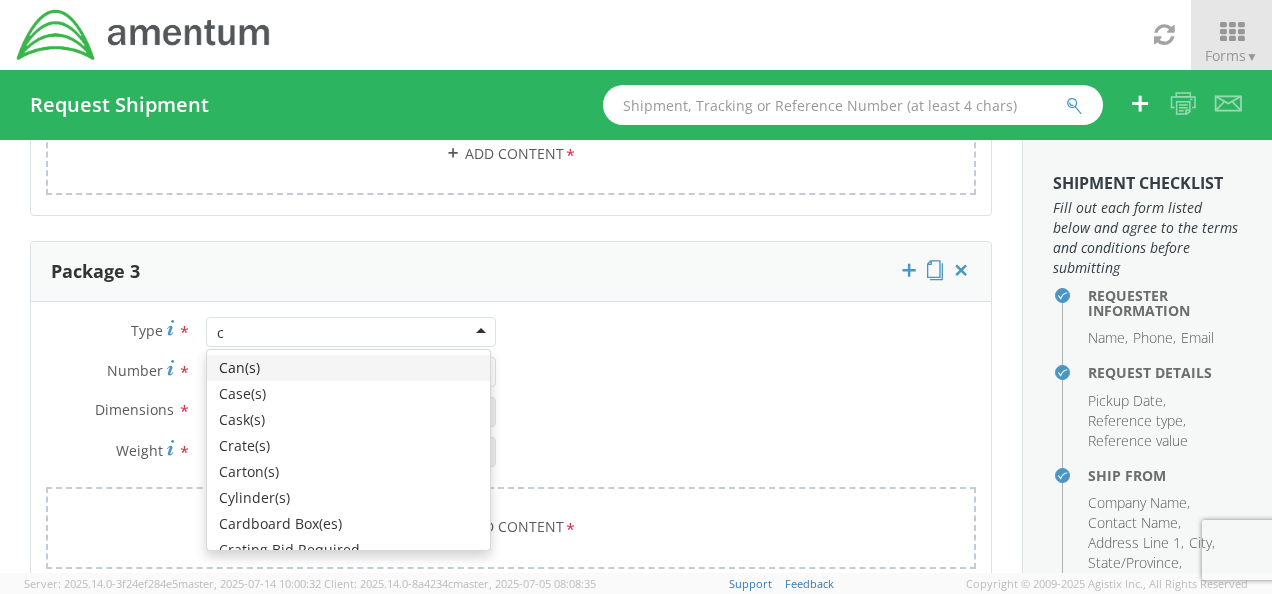 type on "ca" 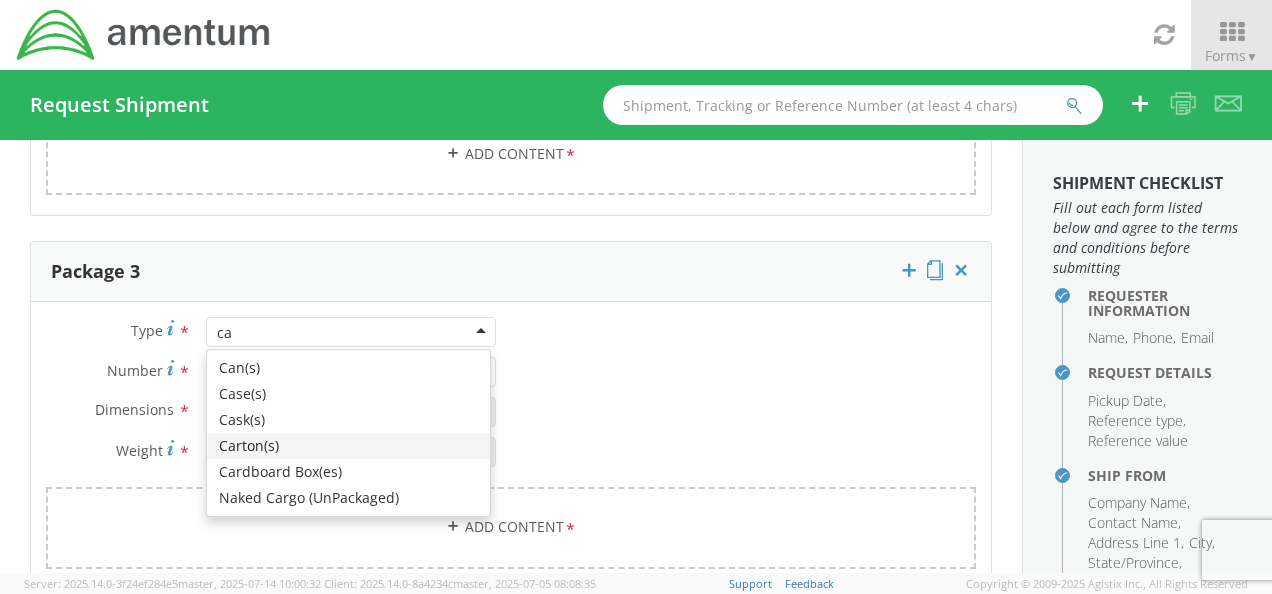 type 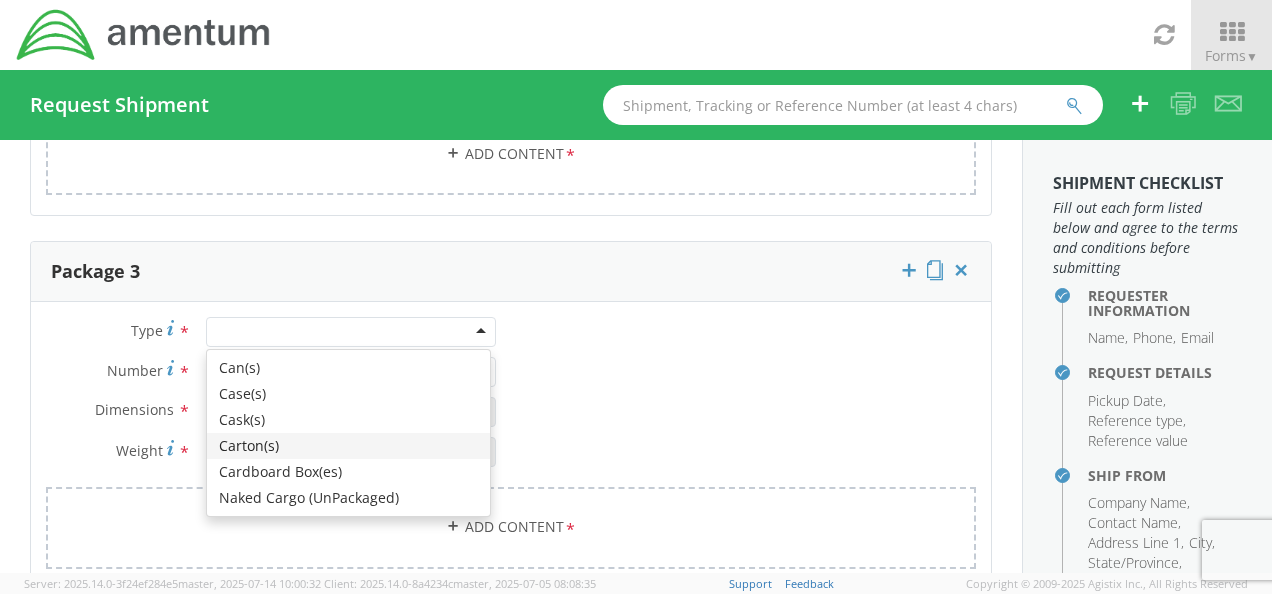 scroll, scrollTop: 0, scrollLeft: 0, axis: both 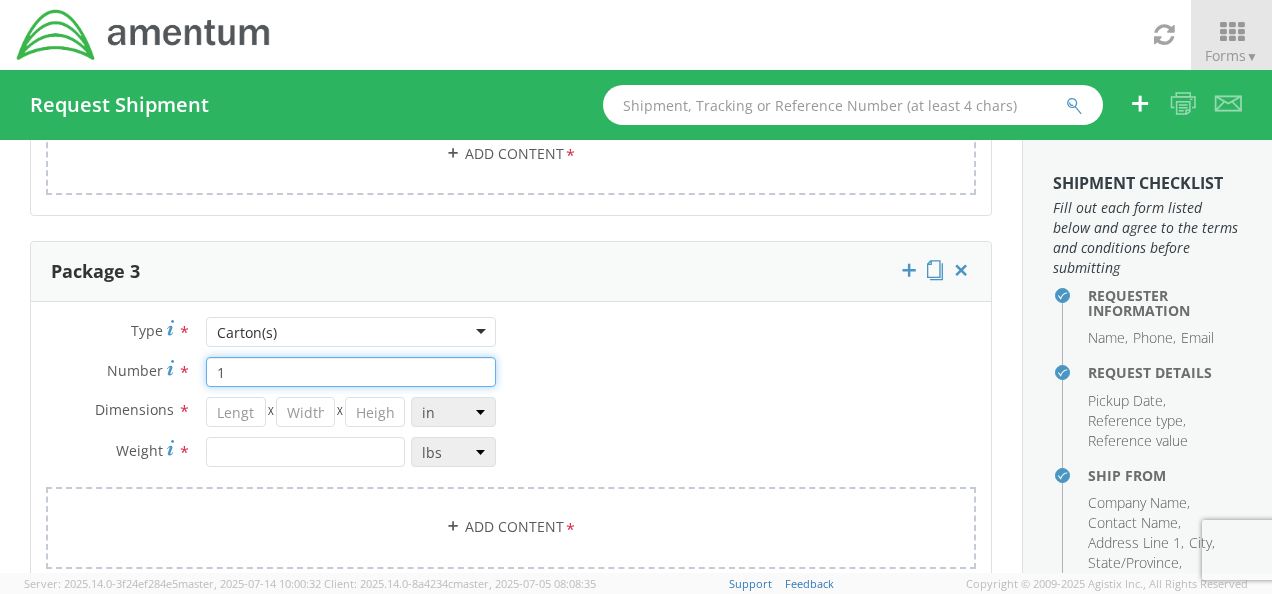 type on "1" 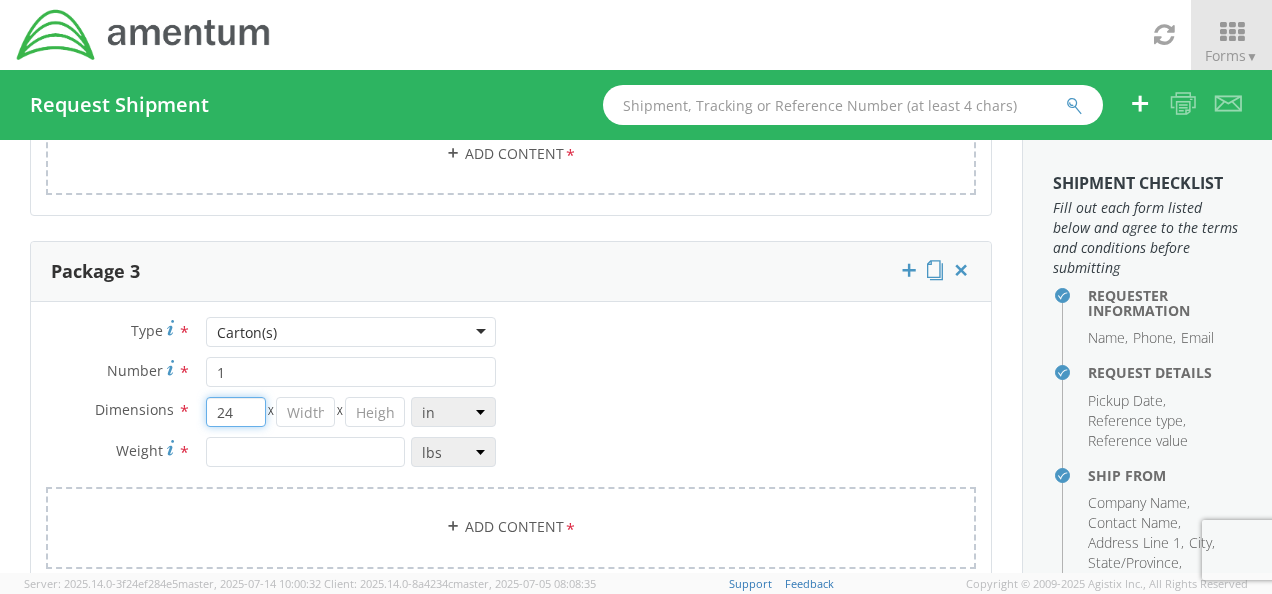 type on "24" 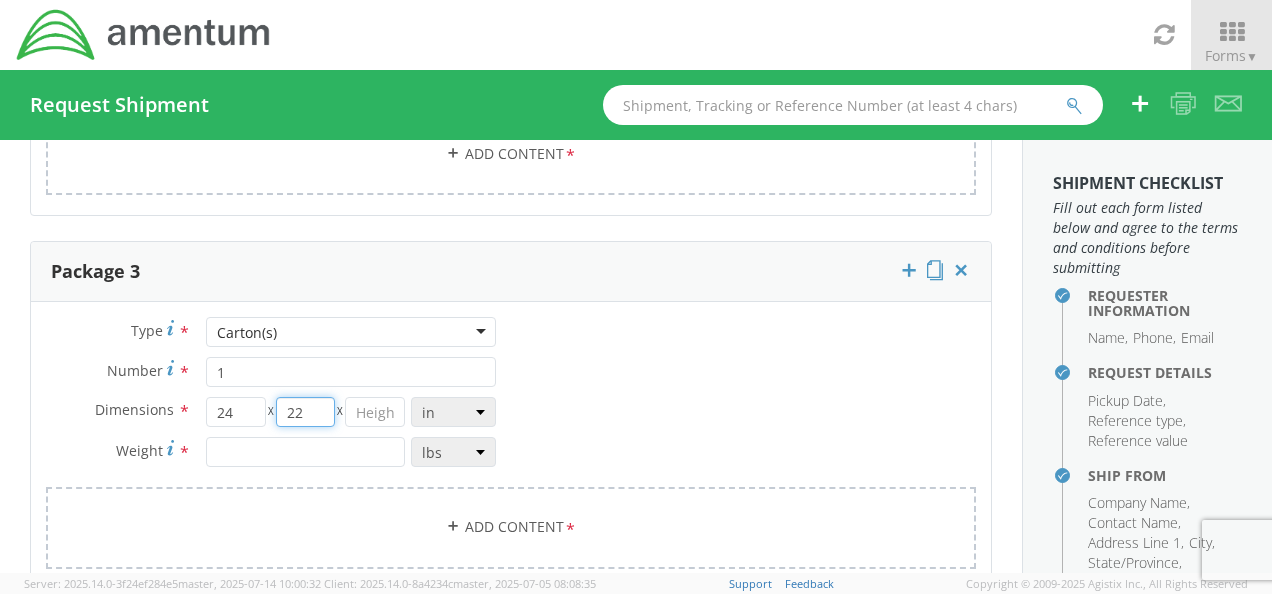 type on "22" 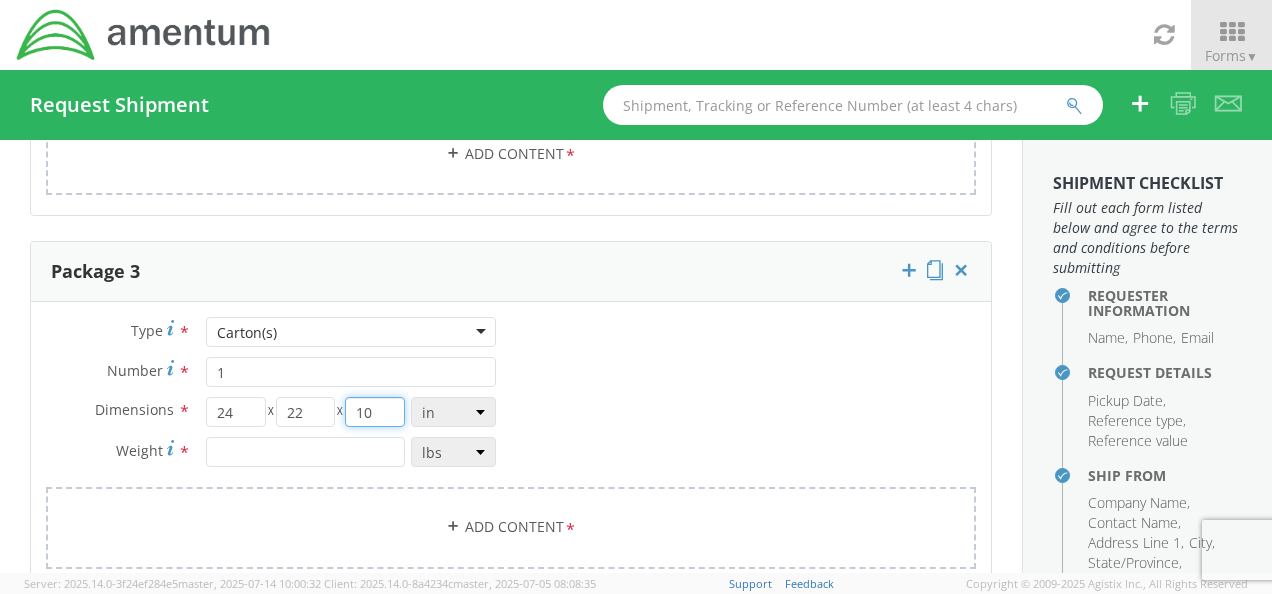 type on "10" 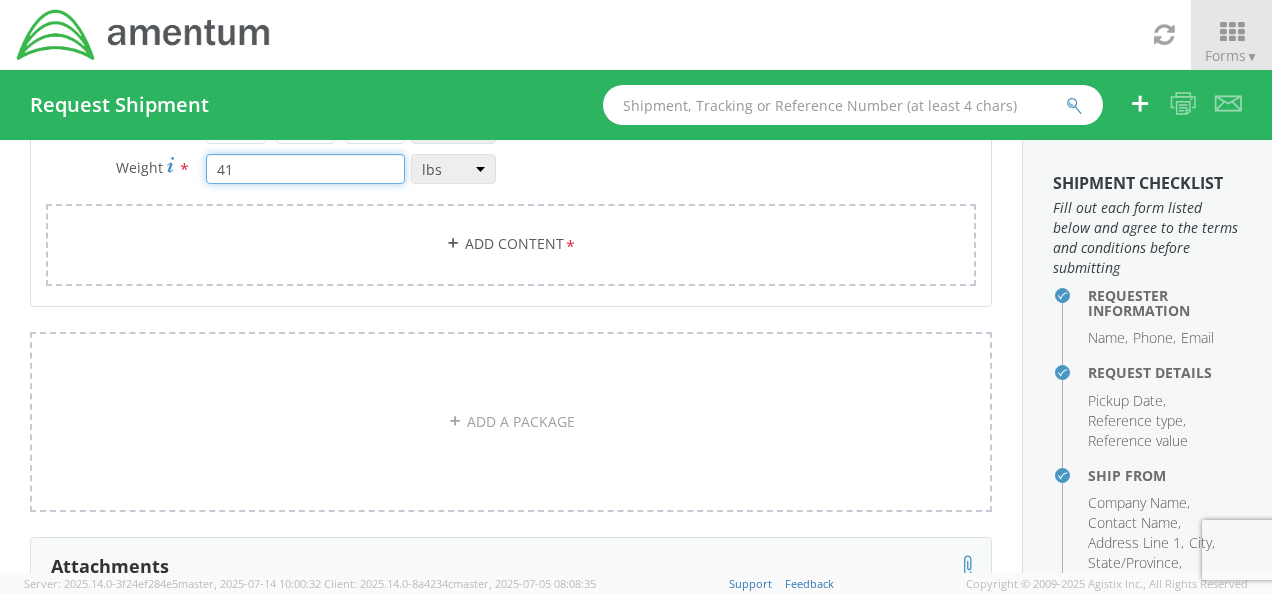 scroll, scrollTop: 1000, scrollLeft: 0, axis: vertical 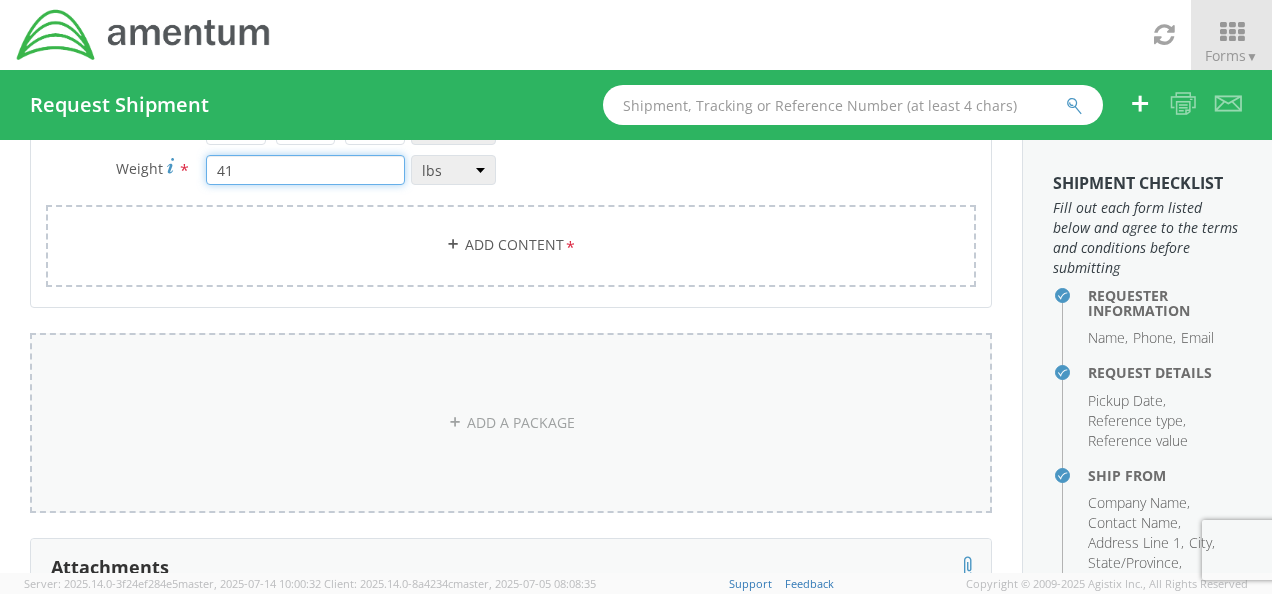type on "41" 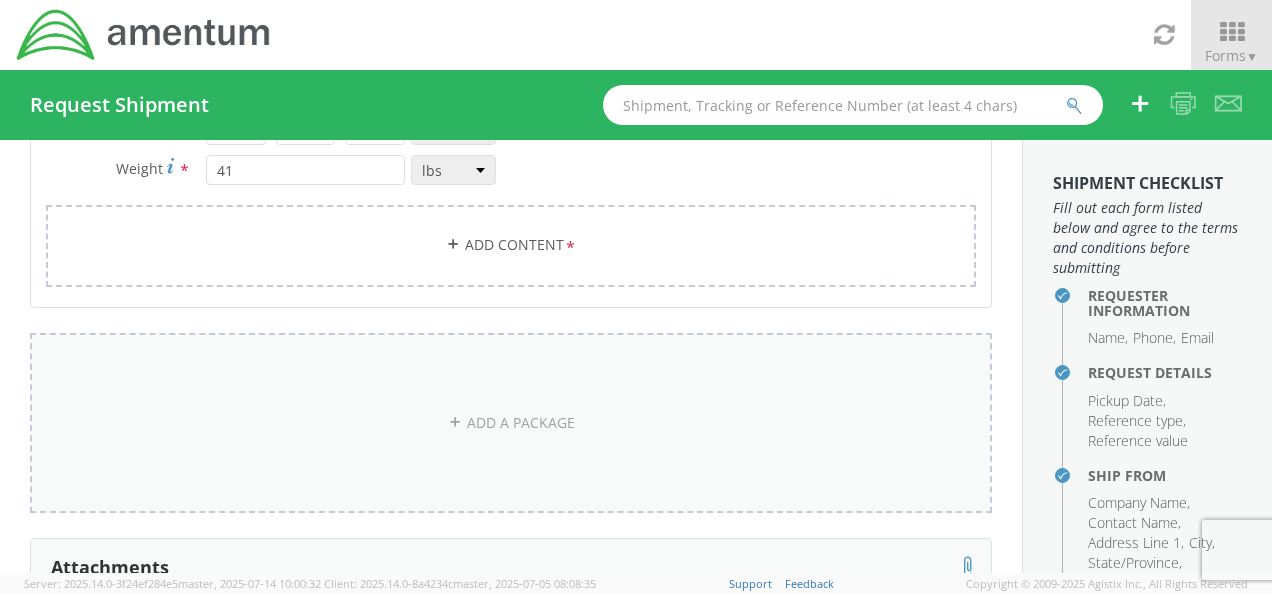 click on "ADD A PACKAGE" at bounding box center [511, 423] 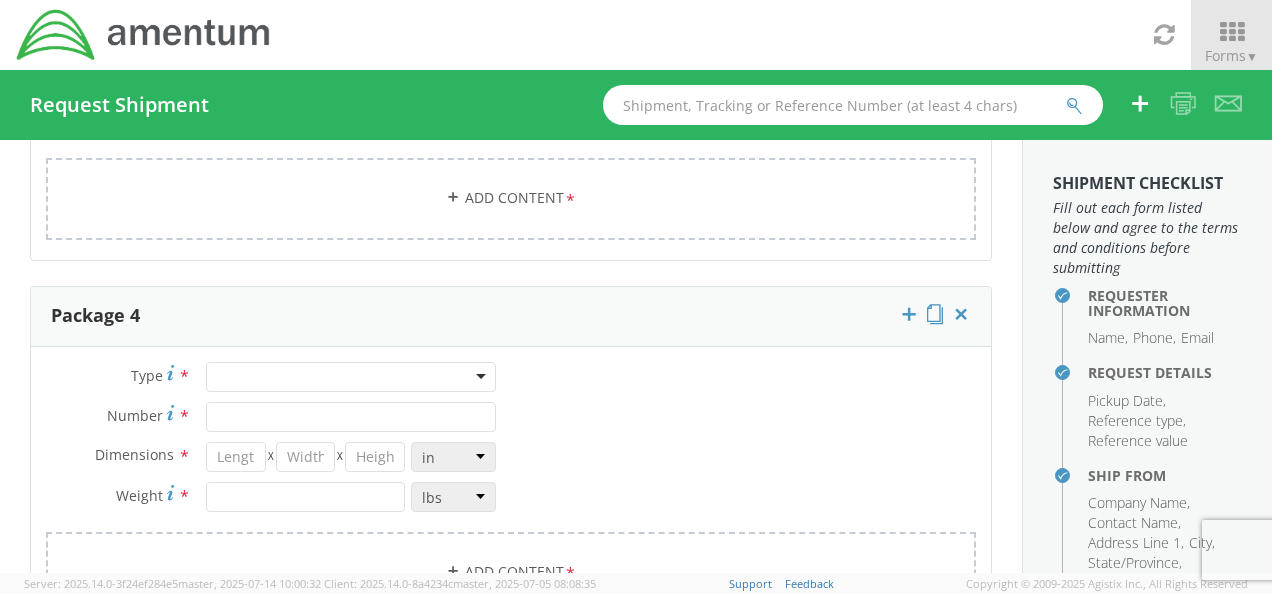 scroll, scrollTop: 1048, scrollLeft: 0, axis: vertical 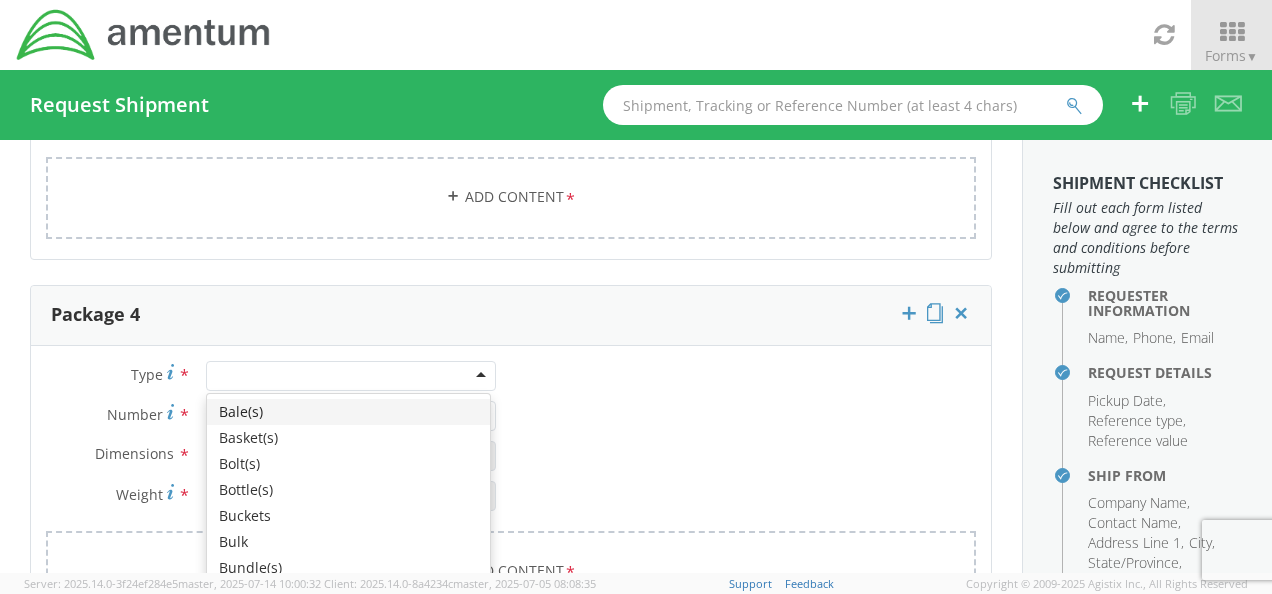 click at bounding box center [351, 376] 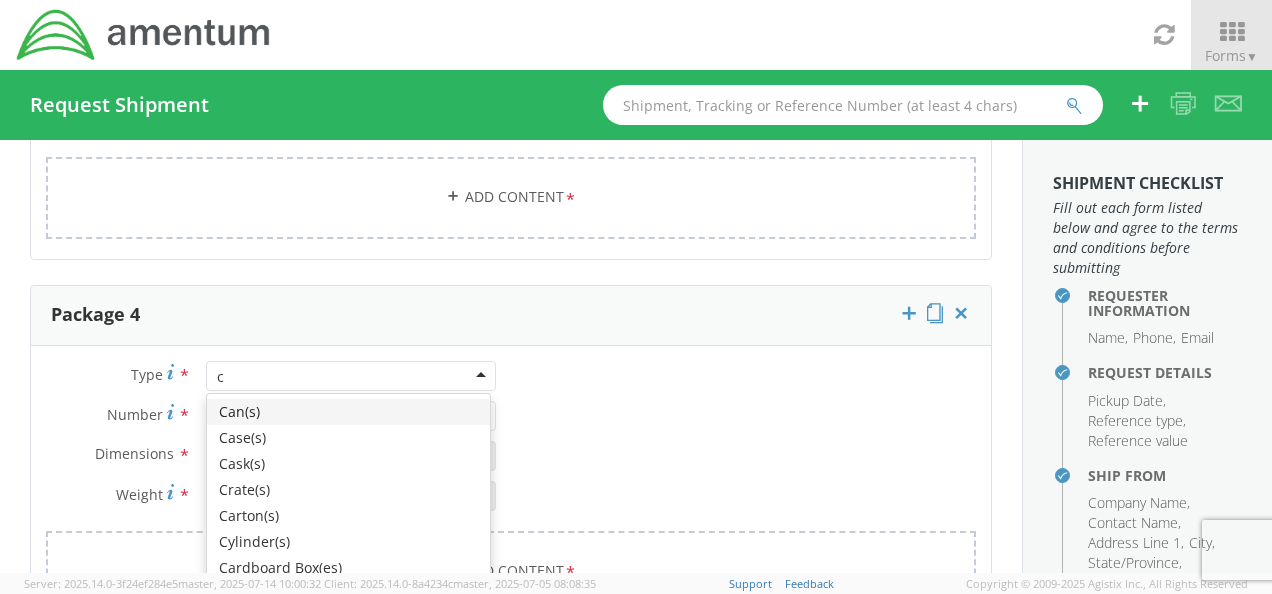 type on "ca" 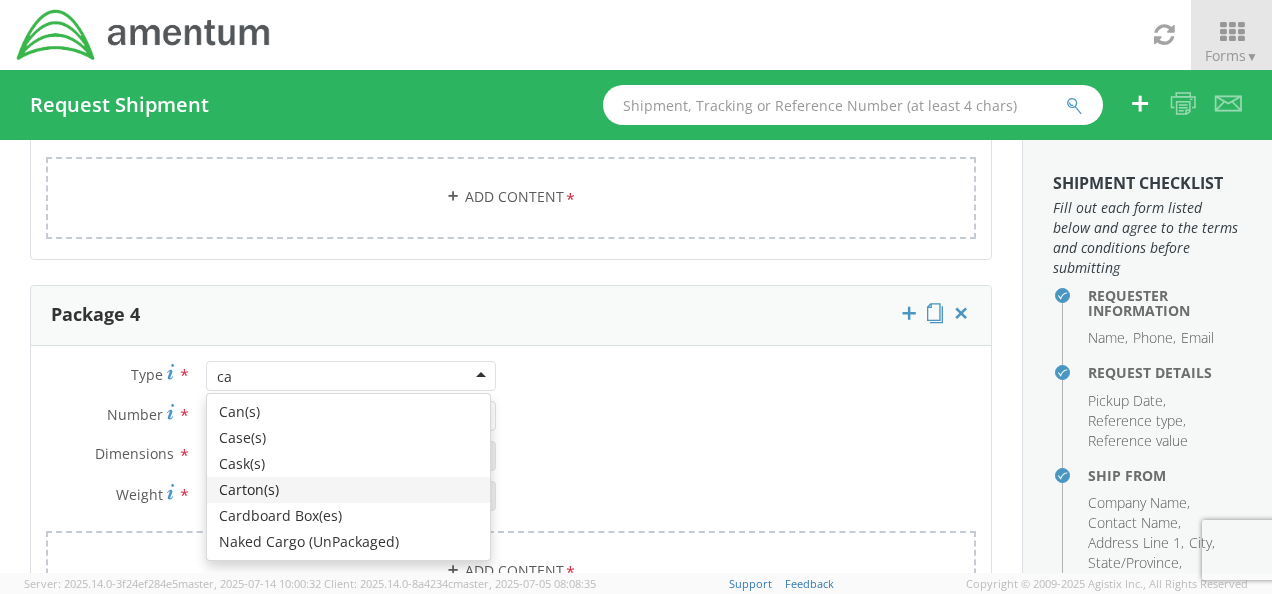 type 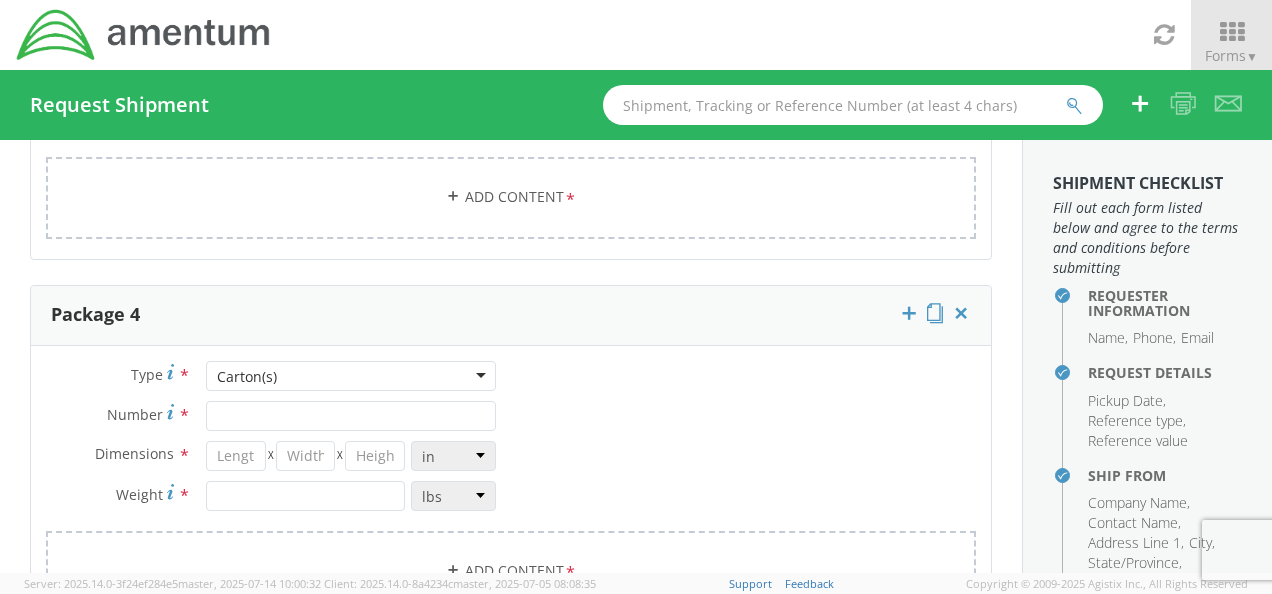 scroll, scrollTop: 0, scrollLeft: 0, axis: both 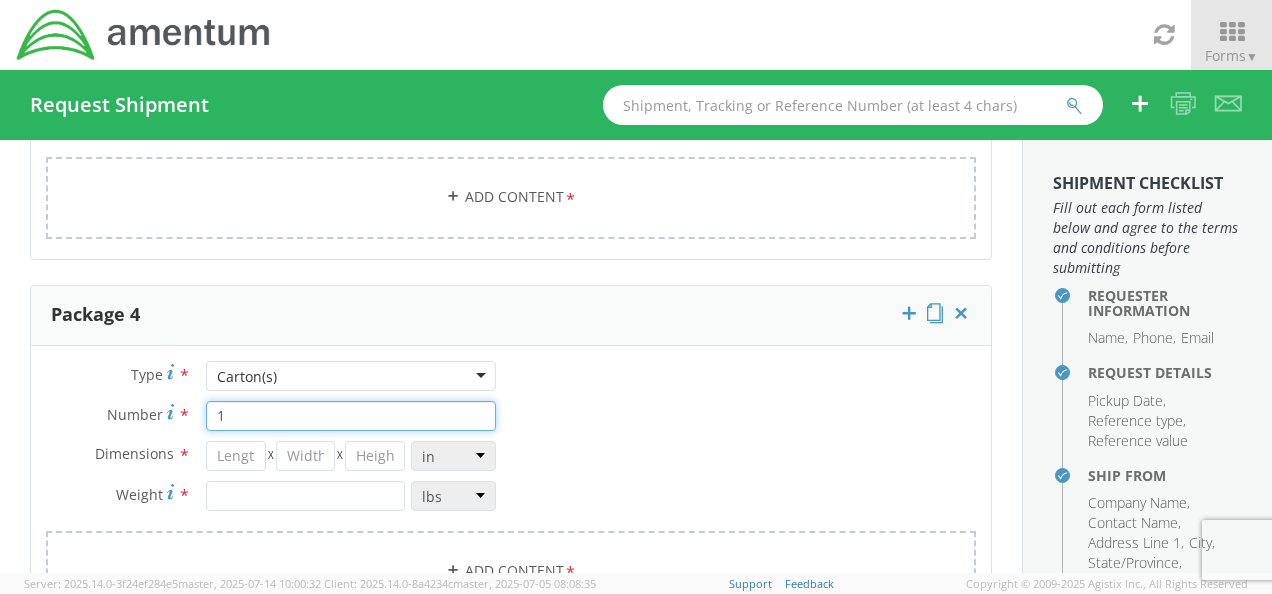 type on "1" 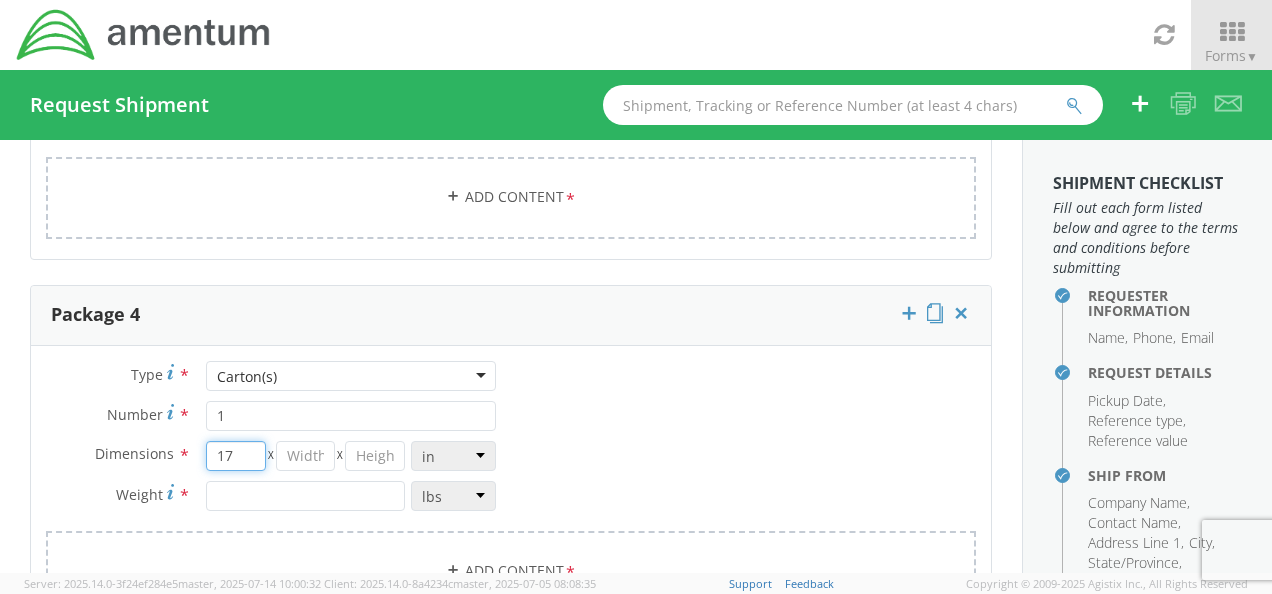 type on "17" 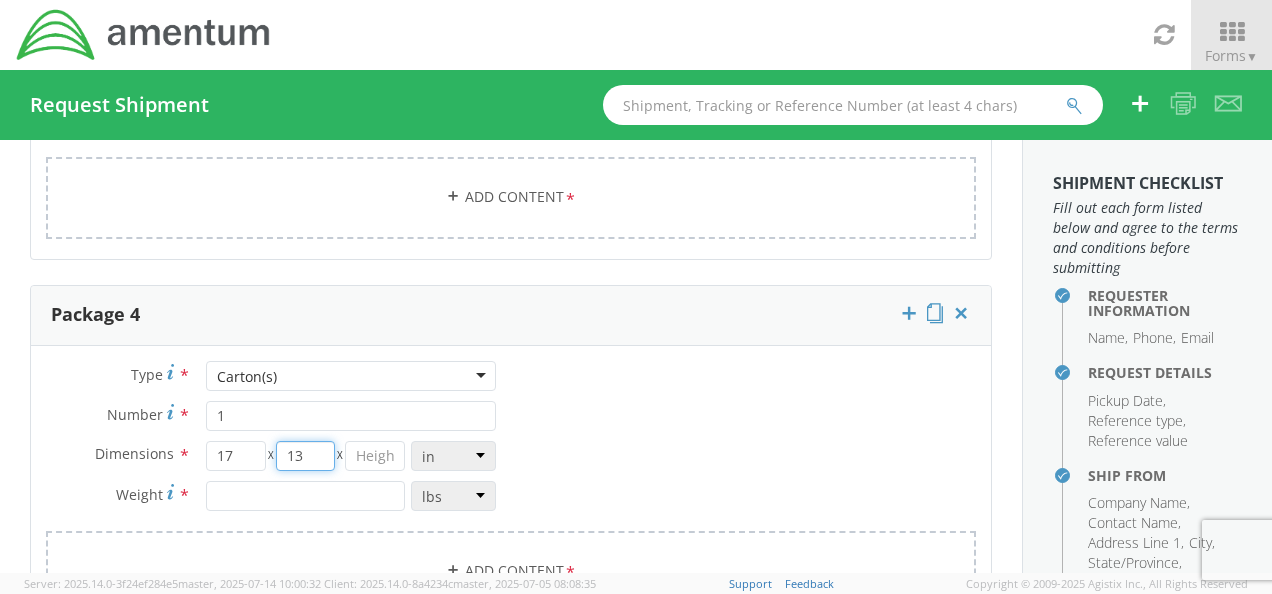 type on "13" 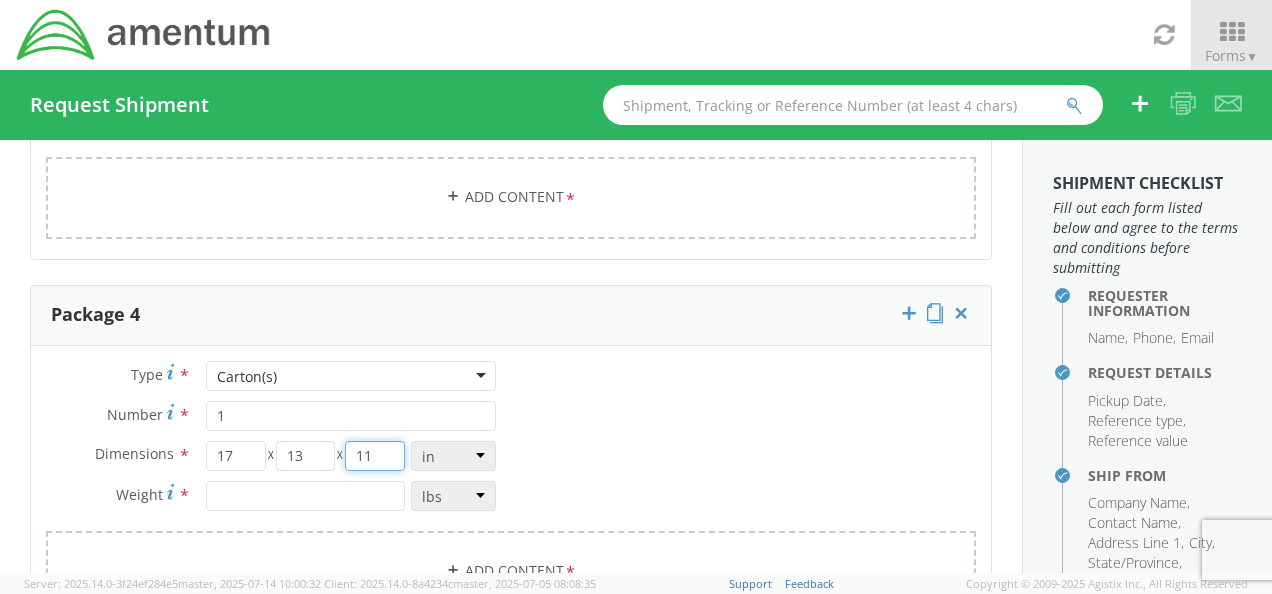 scroll, scrollTop: 1097, scrollLeft: 0, axis: vertical 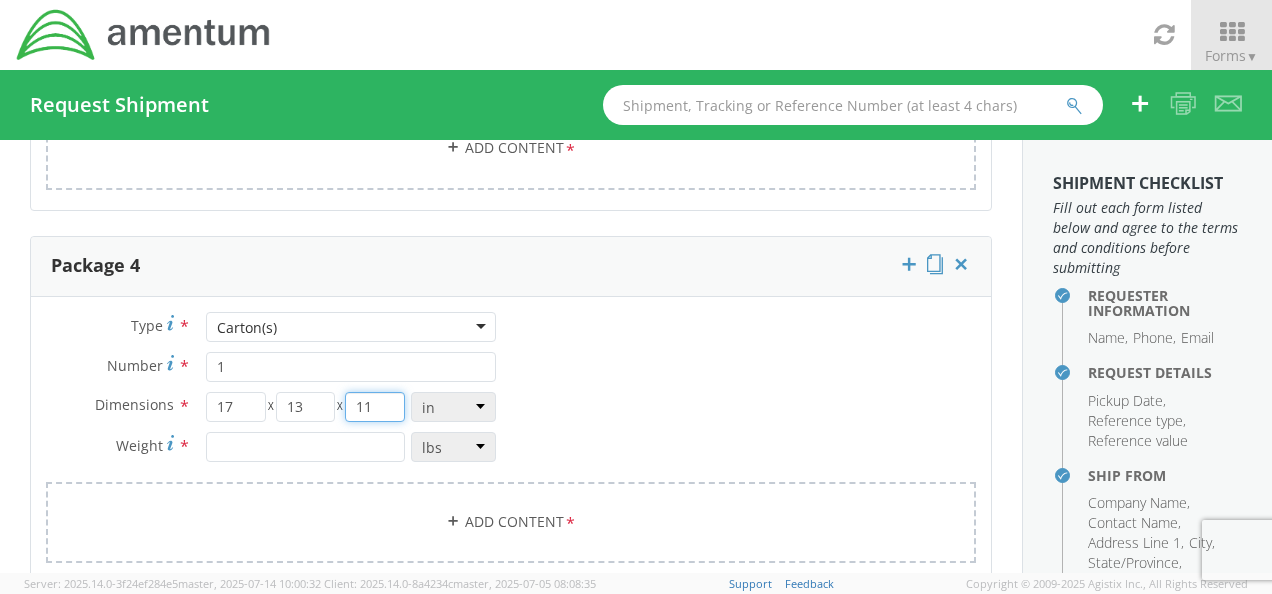 type on "11" 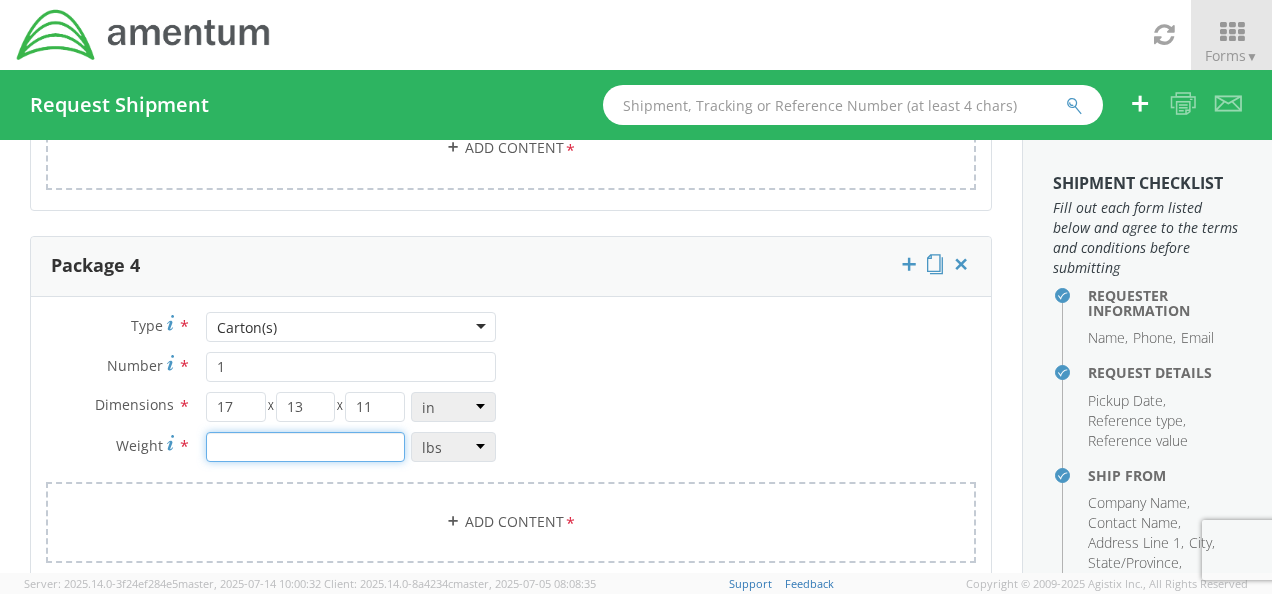 click at bounding box center [305, 447] 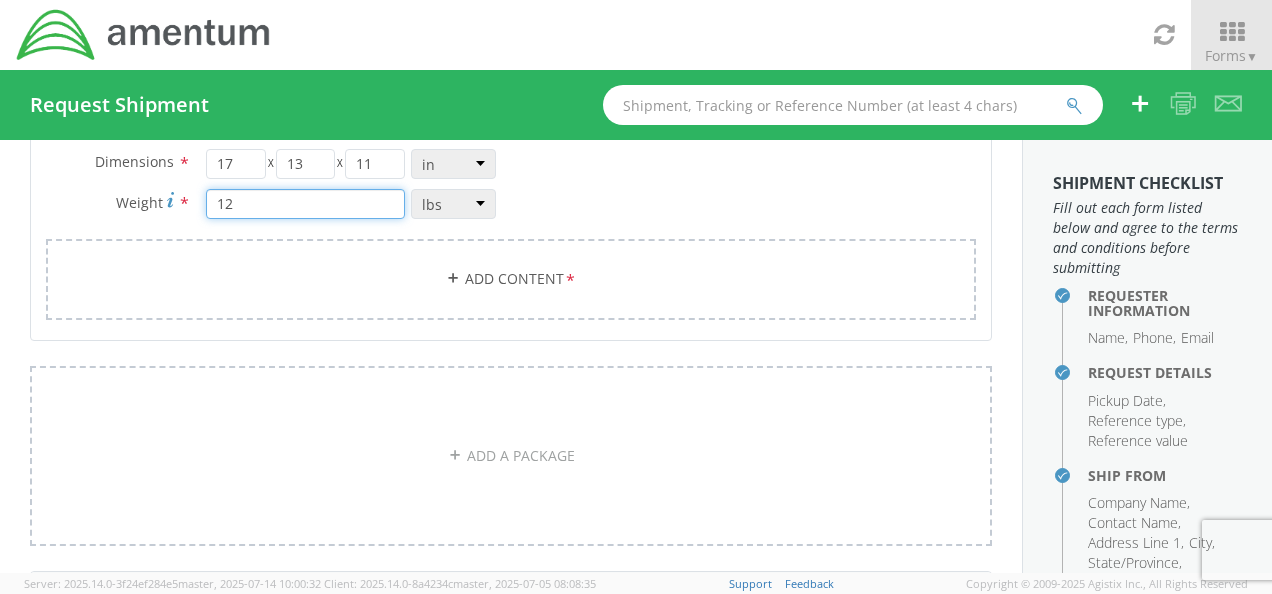 scroll, scrollTop: 1341, scrollLeft: 0, axis: vertical 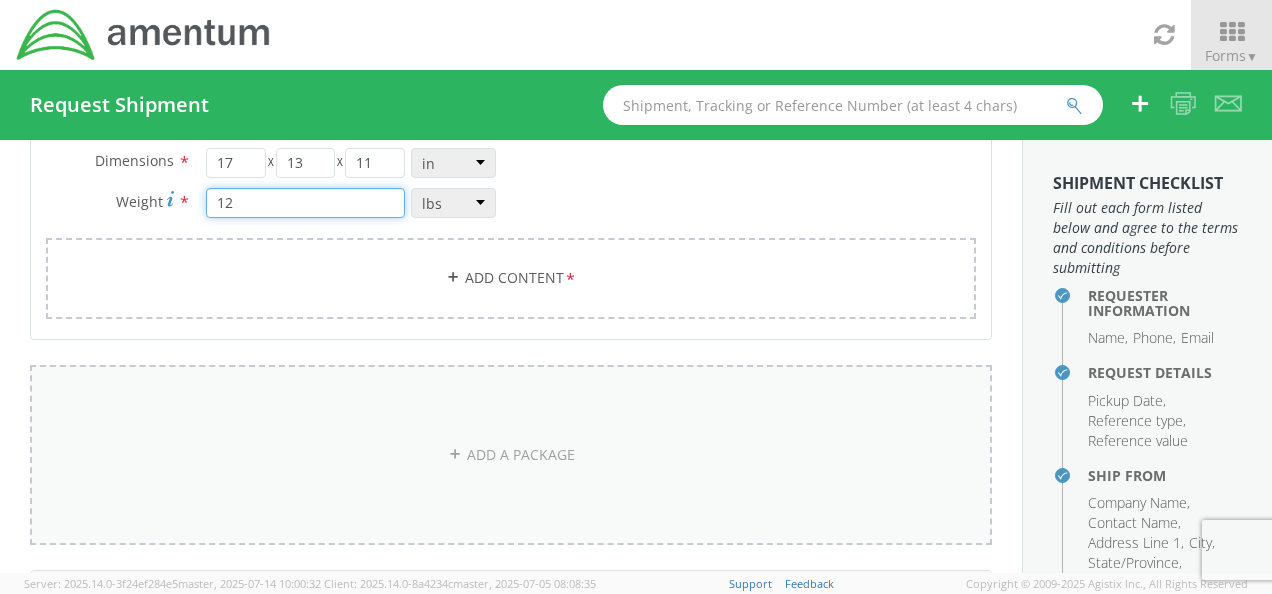 type on "12" 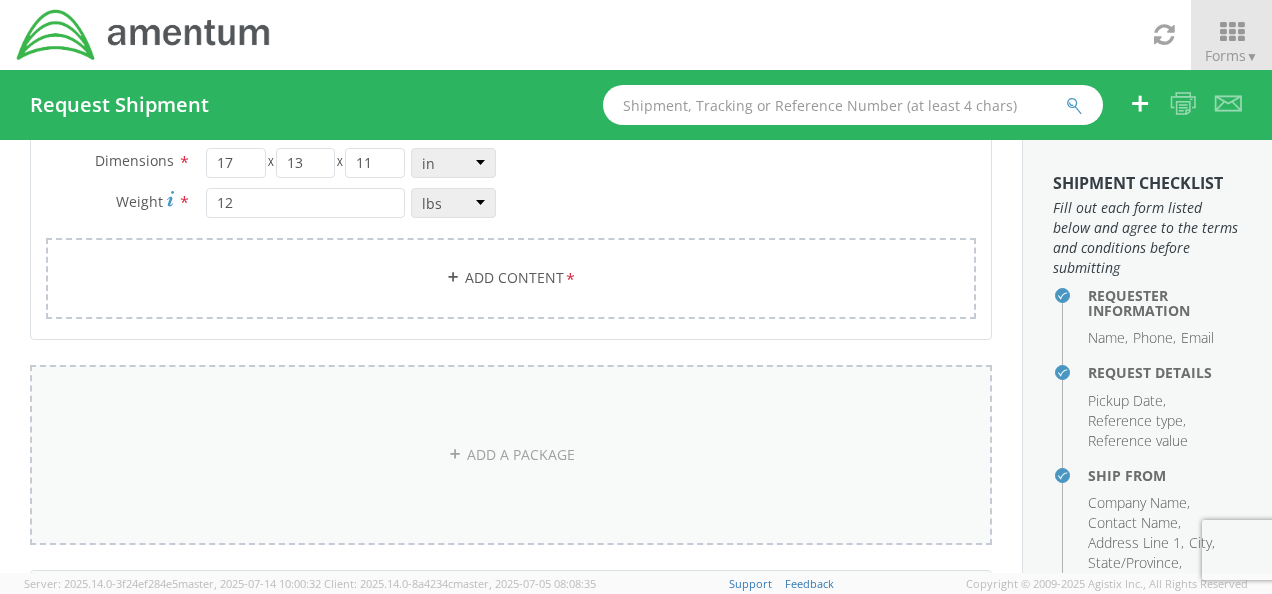click on "ADD A PACKAGE" at bounding box center [511, 455] 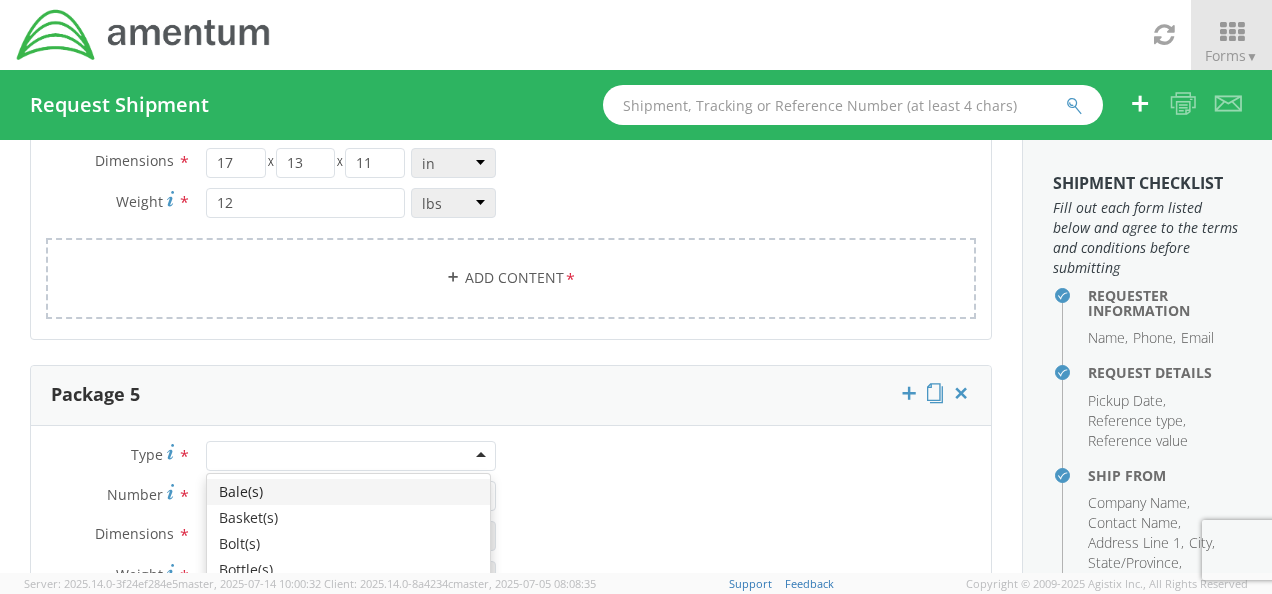 click at bounding box center (351, 456) 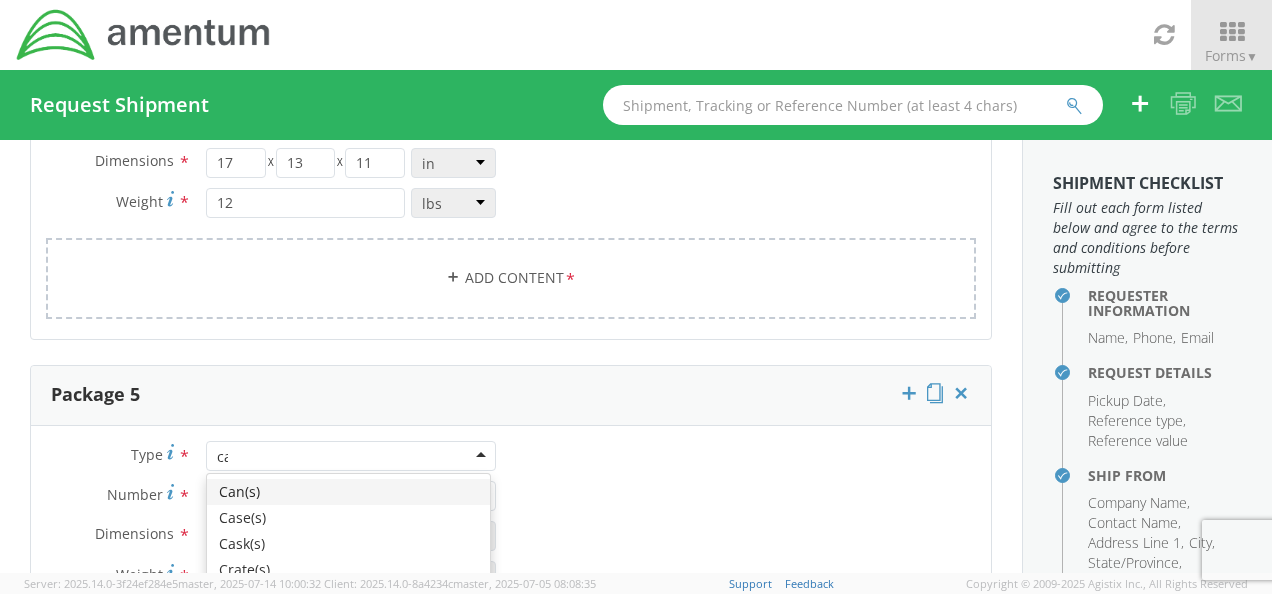 type on "car" 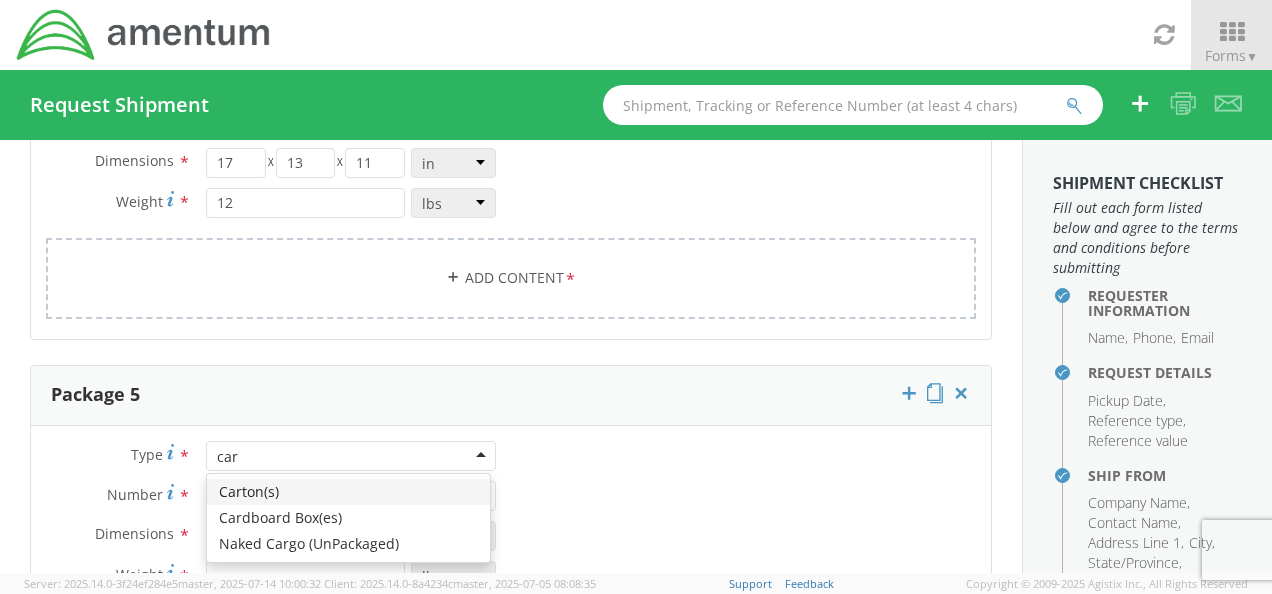 type 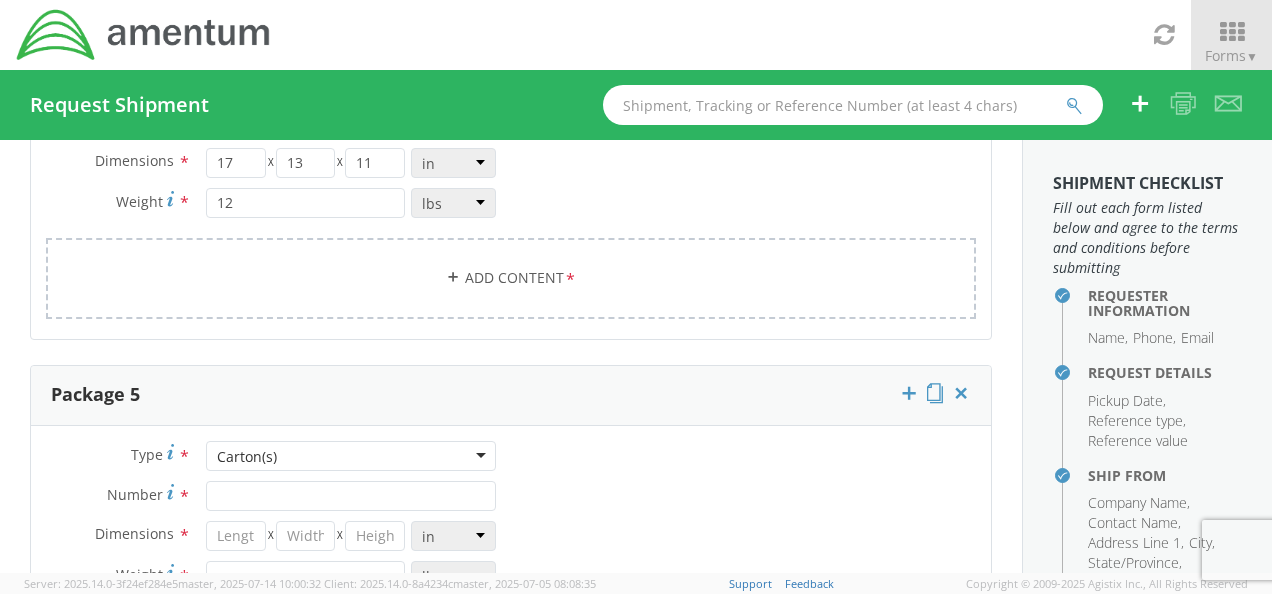 scroll, scrollTop: 0, scrollLeft: 0, axis: both 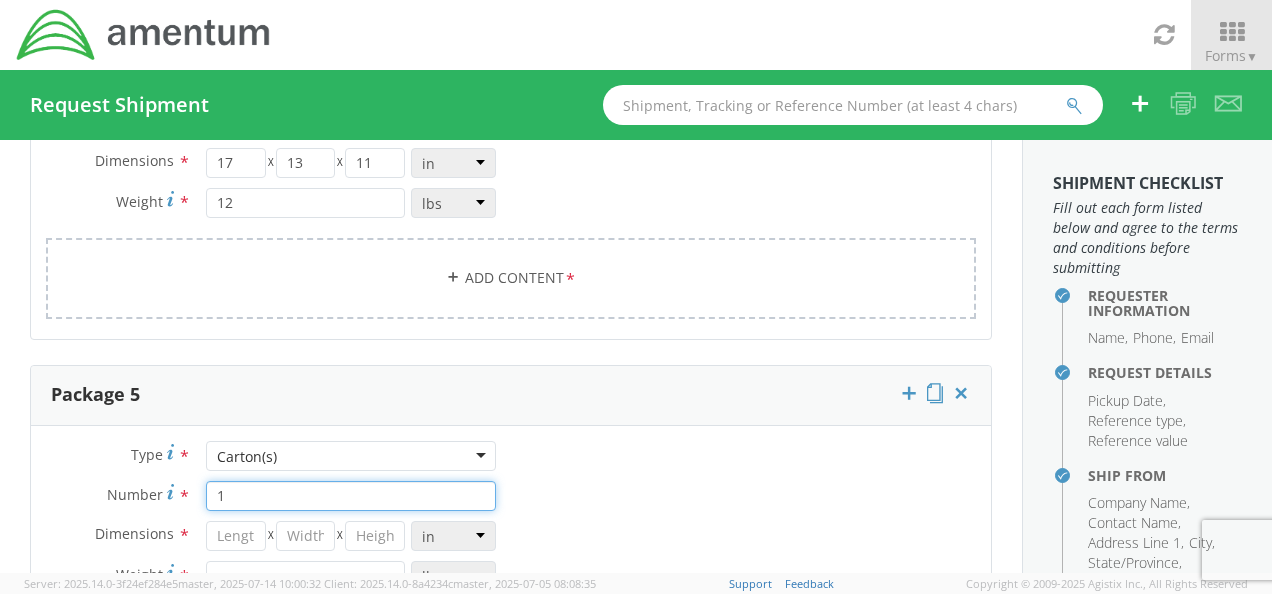 type on "1" 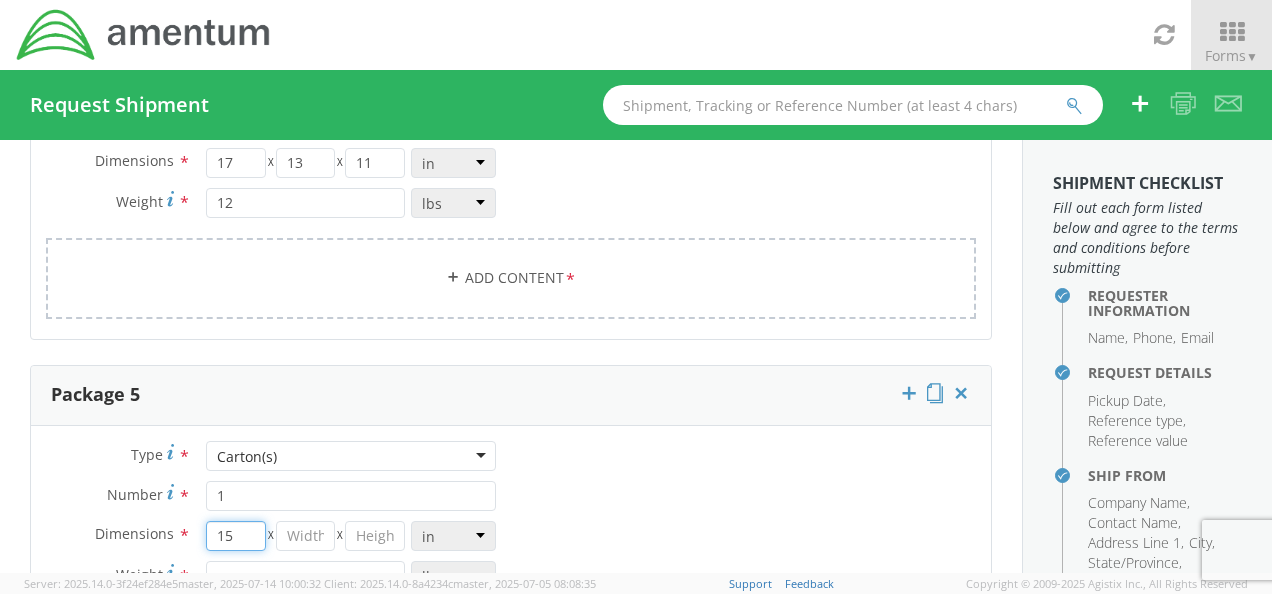 type on "15" 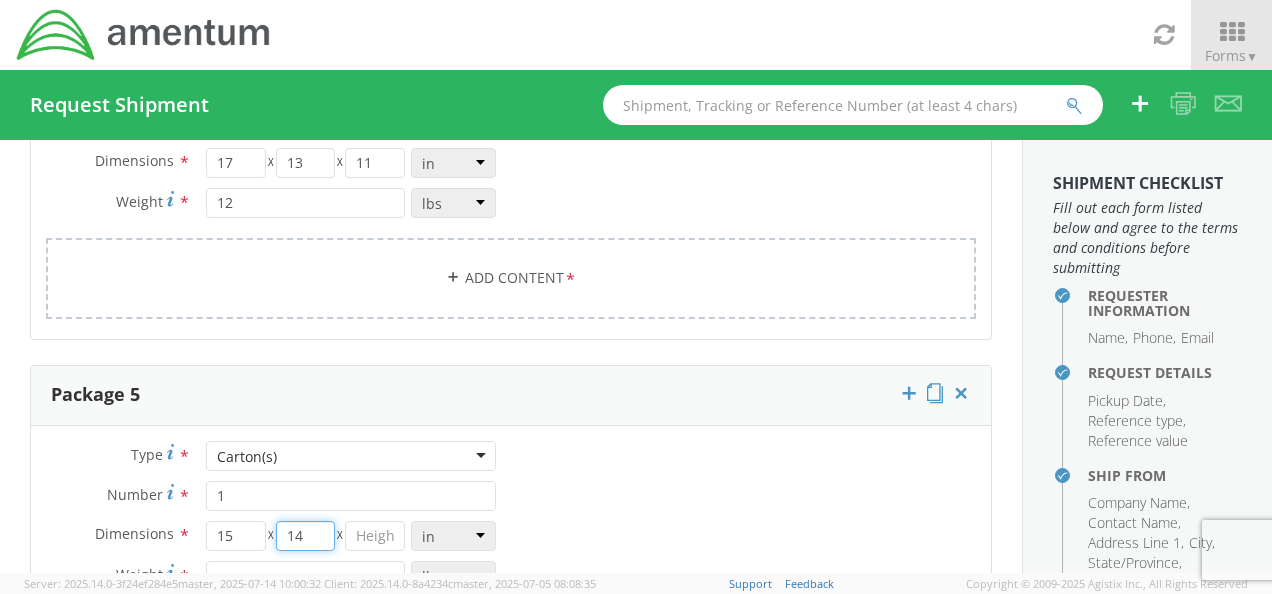 type on "14" 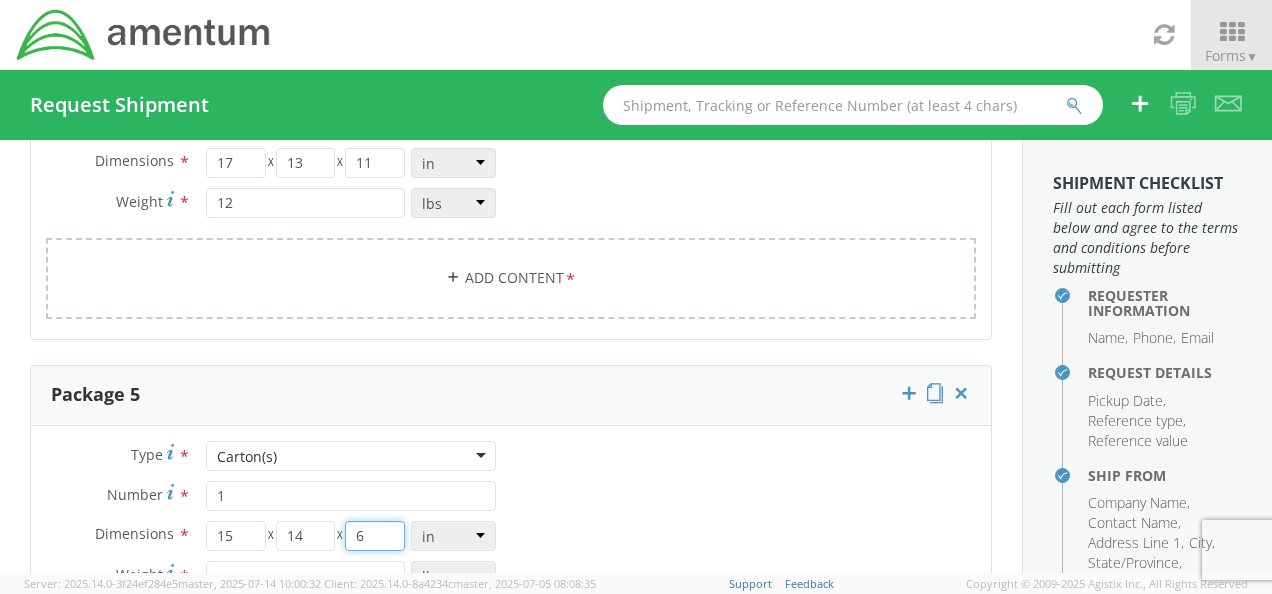 type on "6" 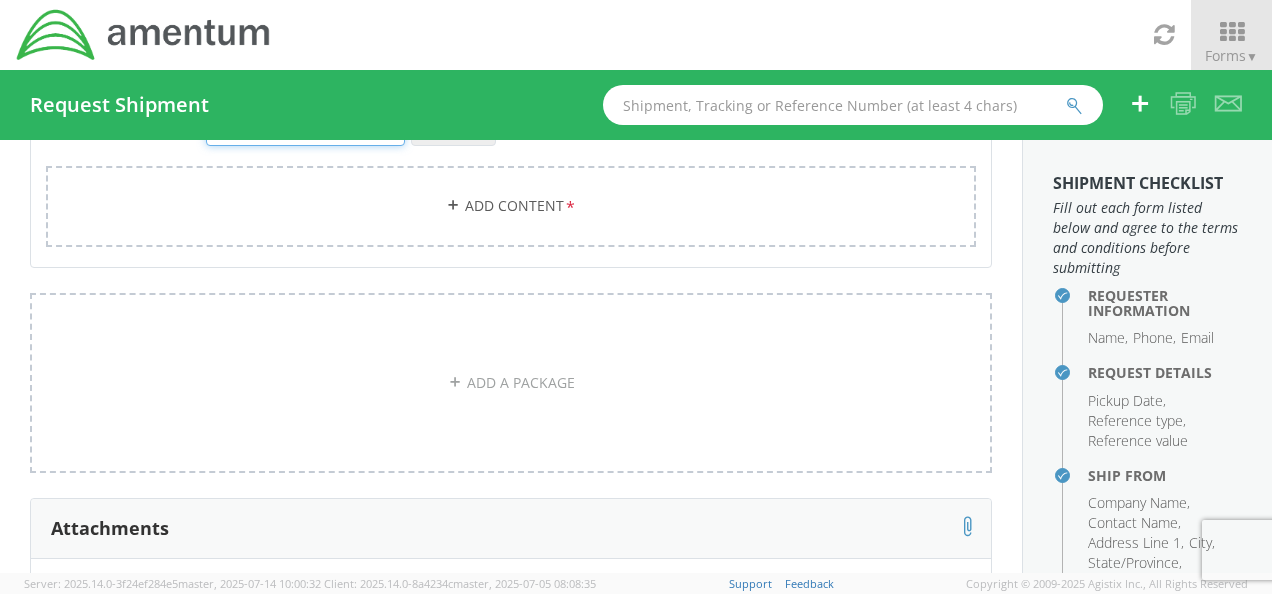 scroll, scrollTop: 1790, scrollLeft: 0, axis: vertical 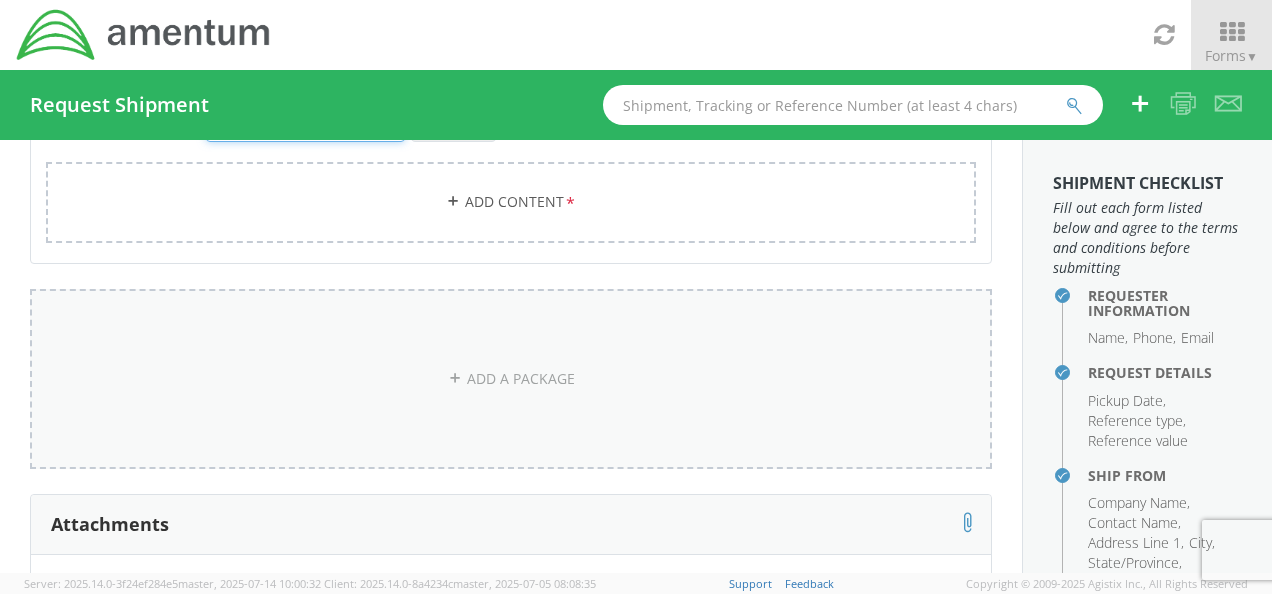 type on "16" 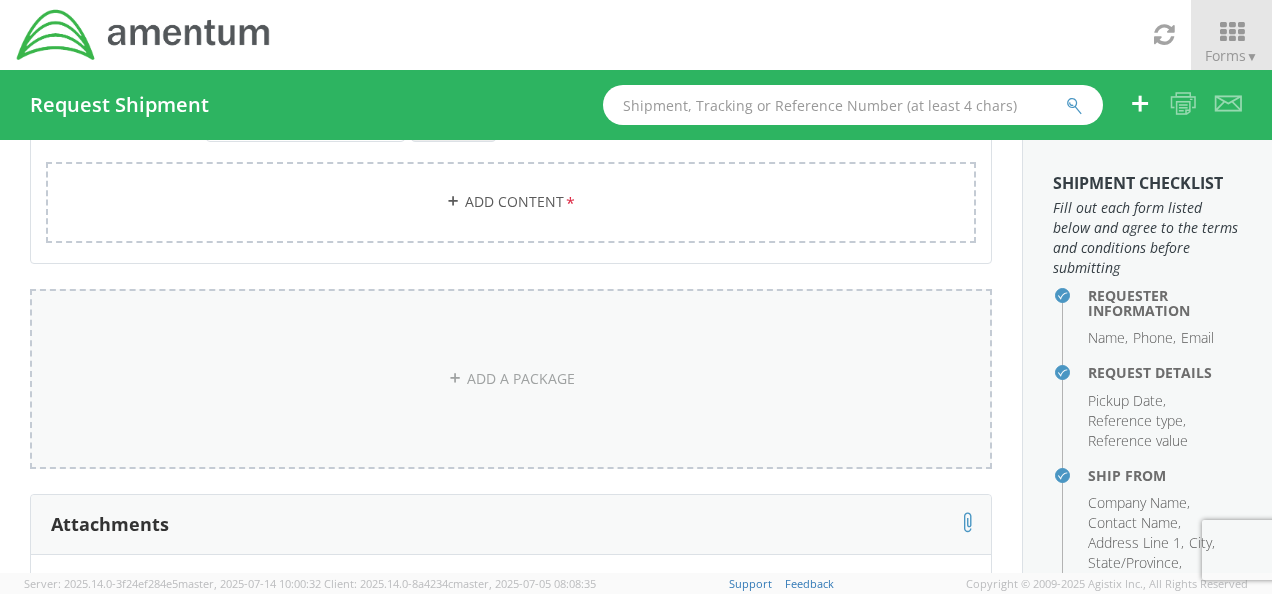 click on "ADD A PACKAGE" at bounding box center [511, 379] 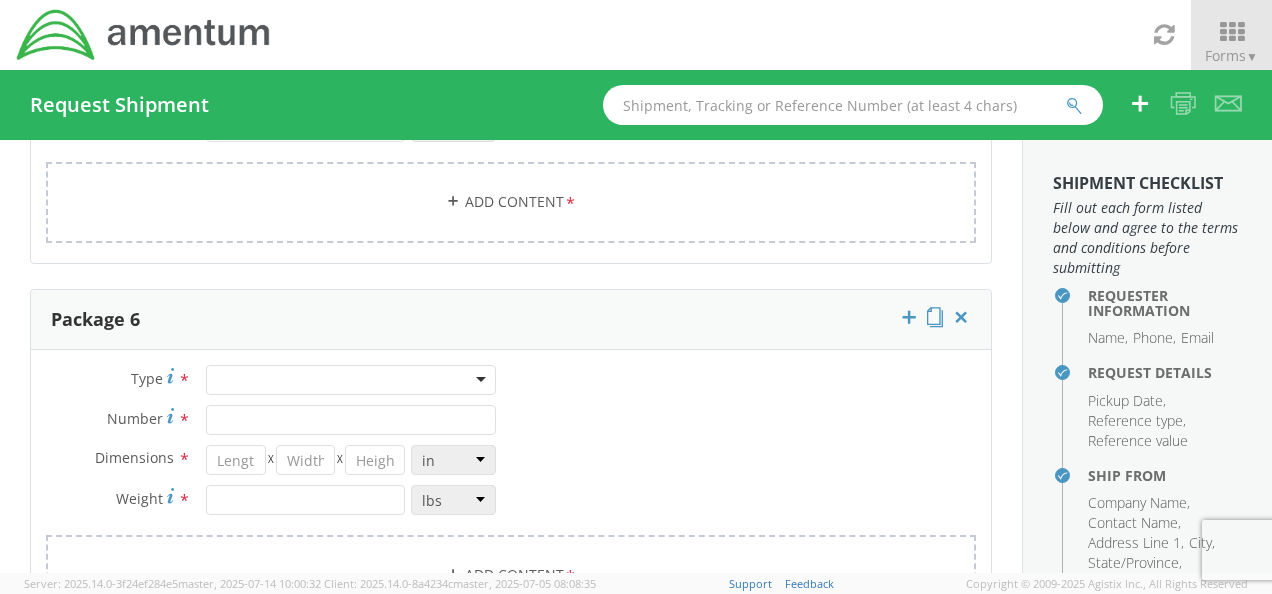 click at bounding box center [351, 380] 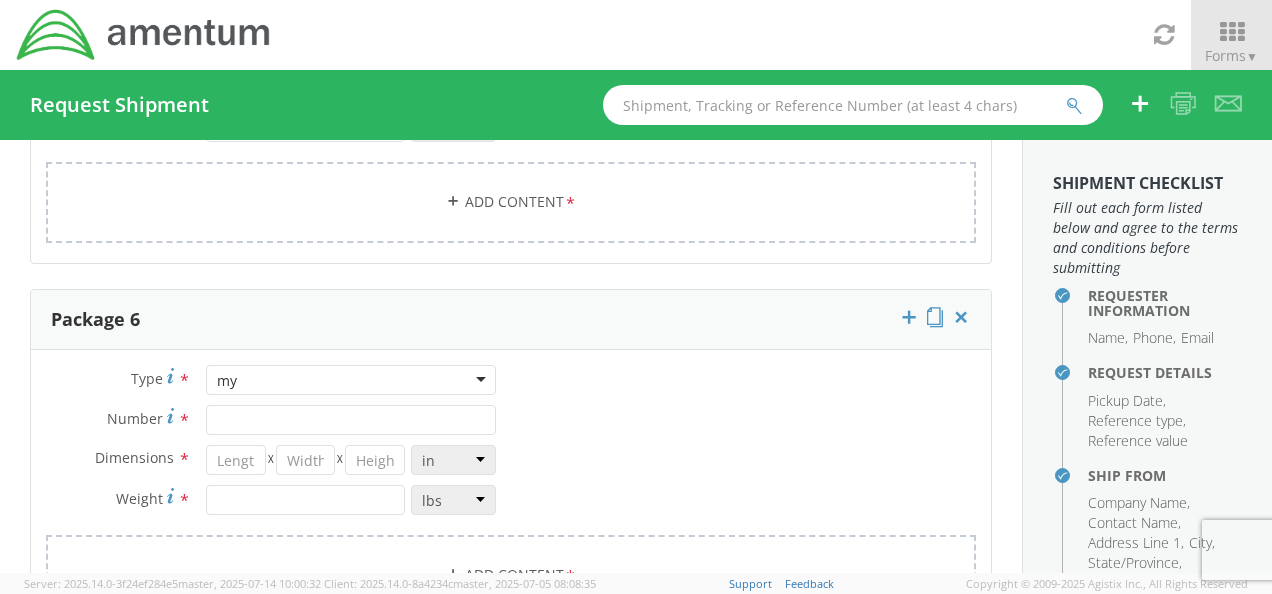 type on "m" 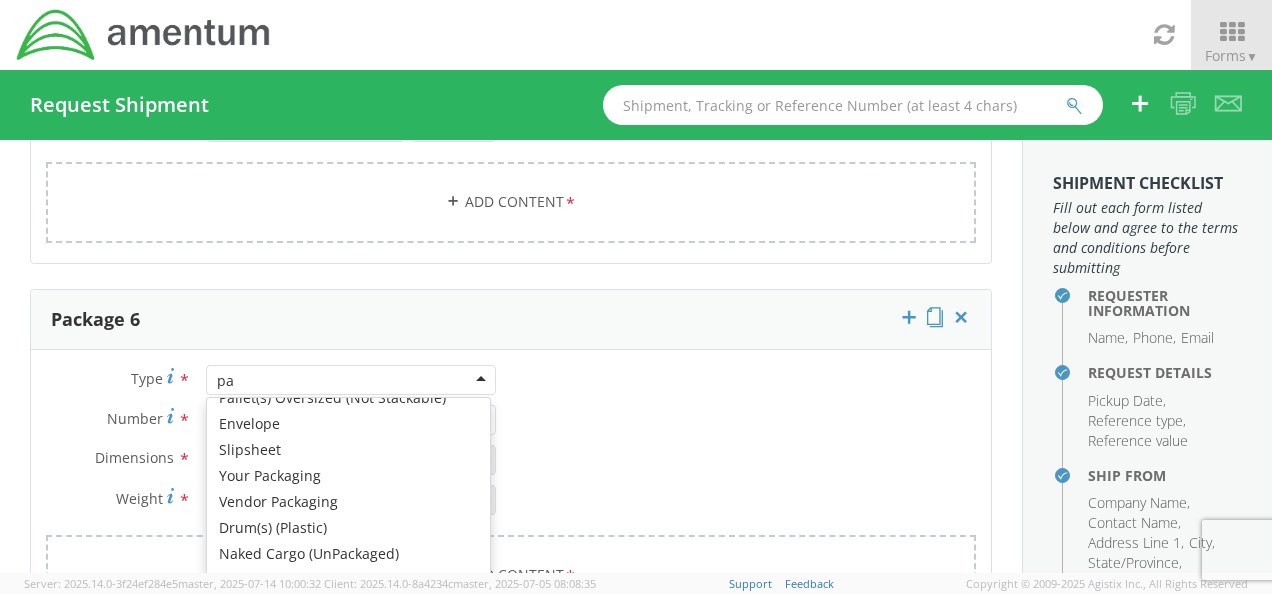 scroll, scrollTop: 5, scrollLeft: 0, axis: vertical 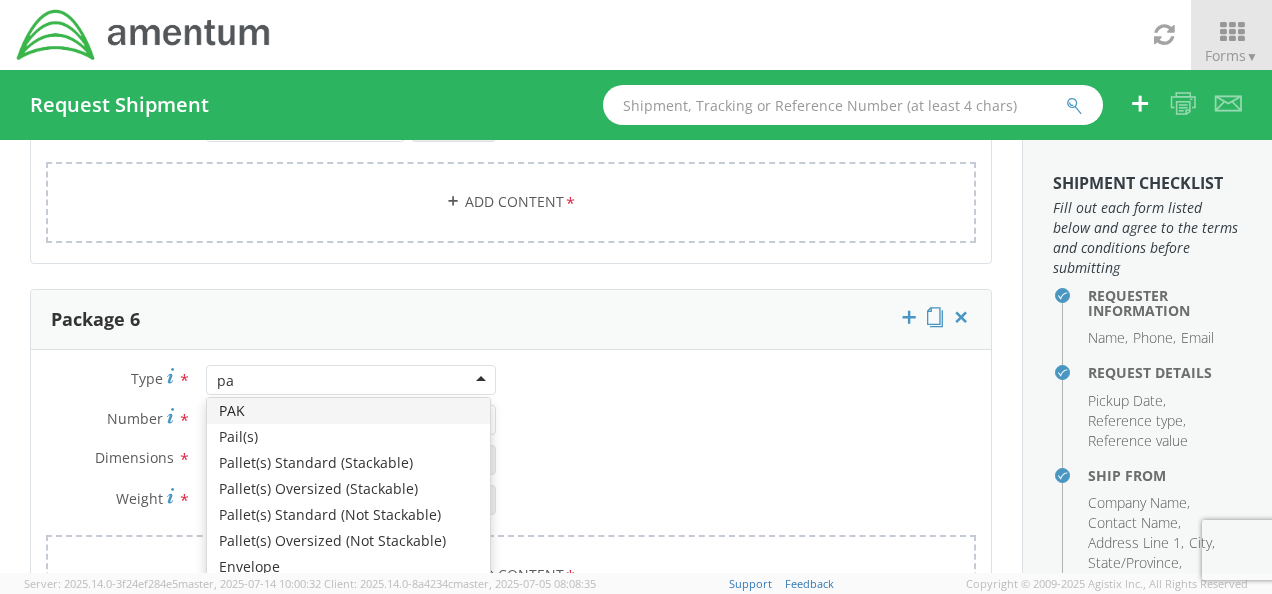type on "pac" 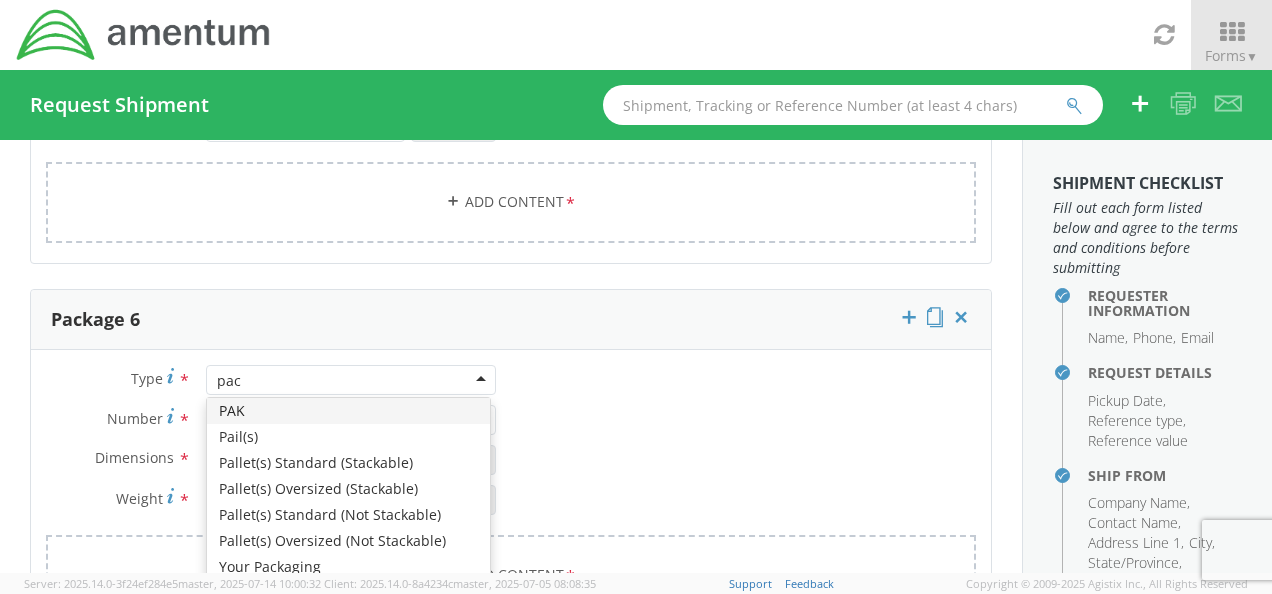 scroll, scrollTop: 0, scrollLeft: 0, axis: both 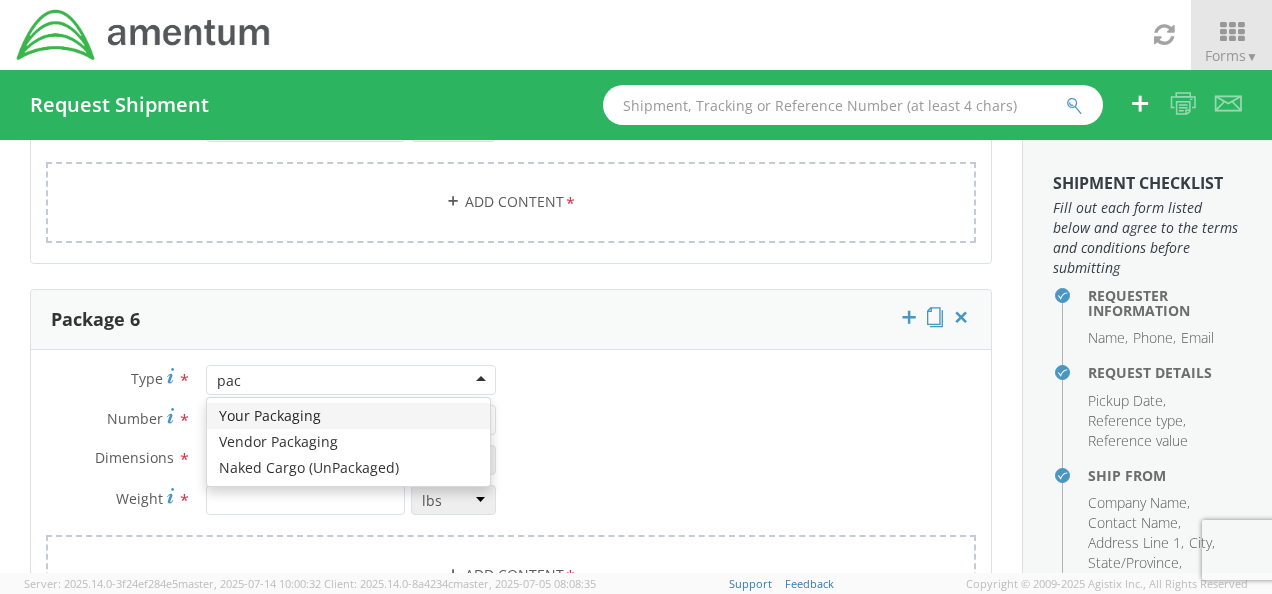 type 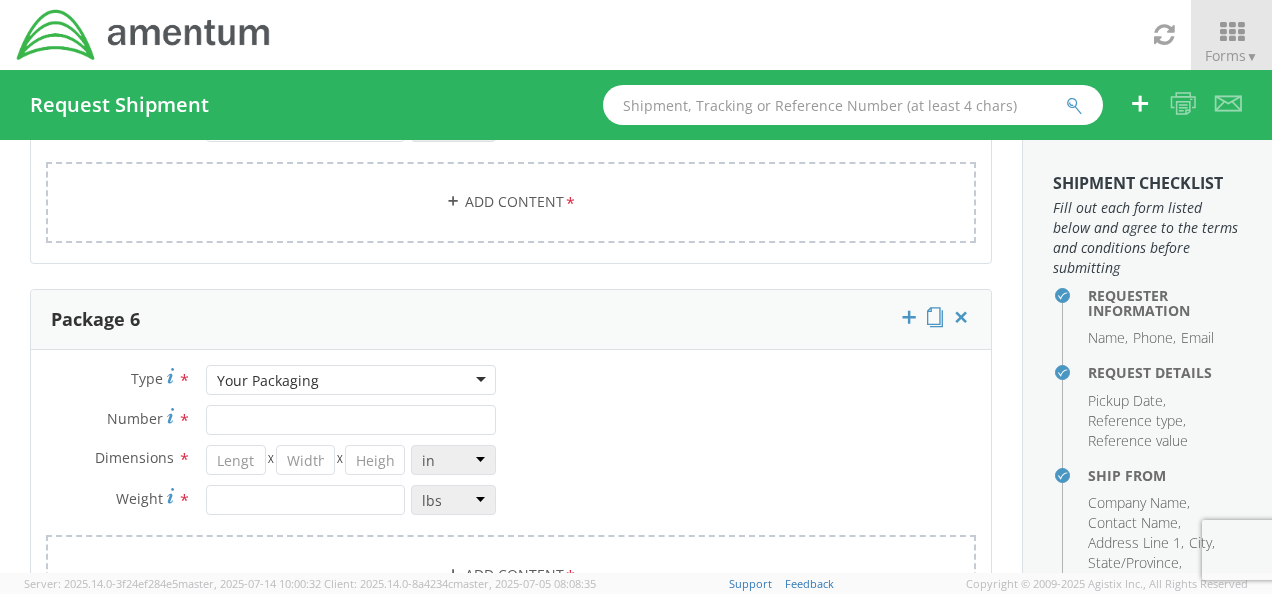 scroll, scrollTop: 0, scrollLeft: 0, axis: both 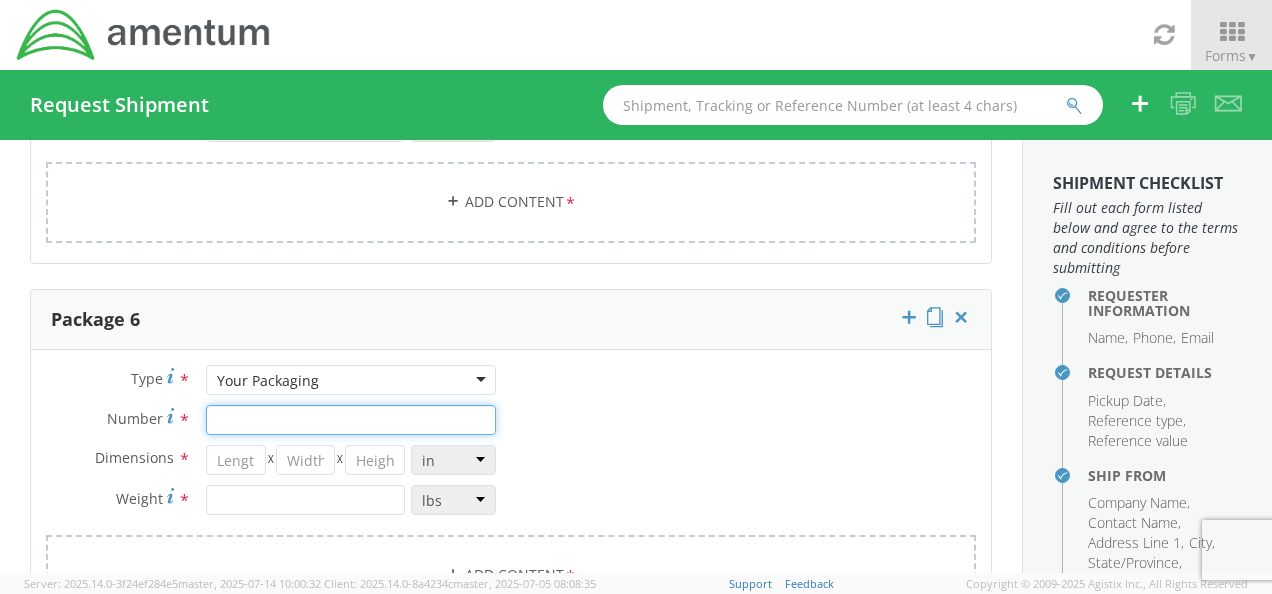 click on "Number        *" at bounding box center [351, 420] 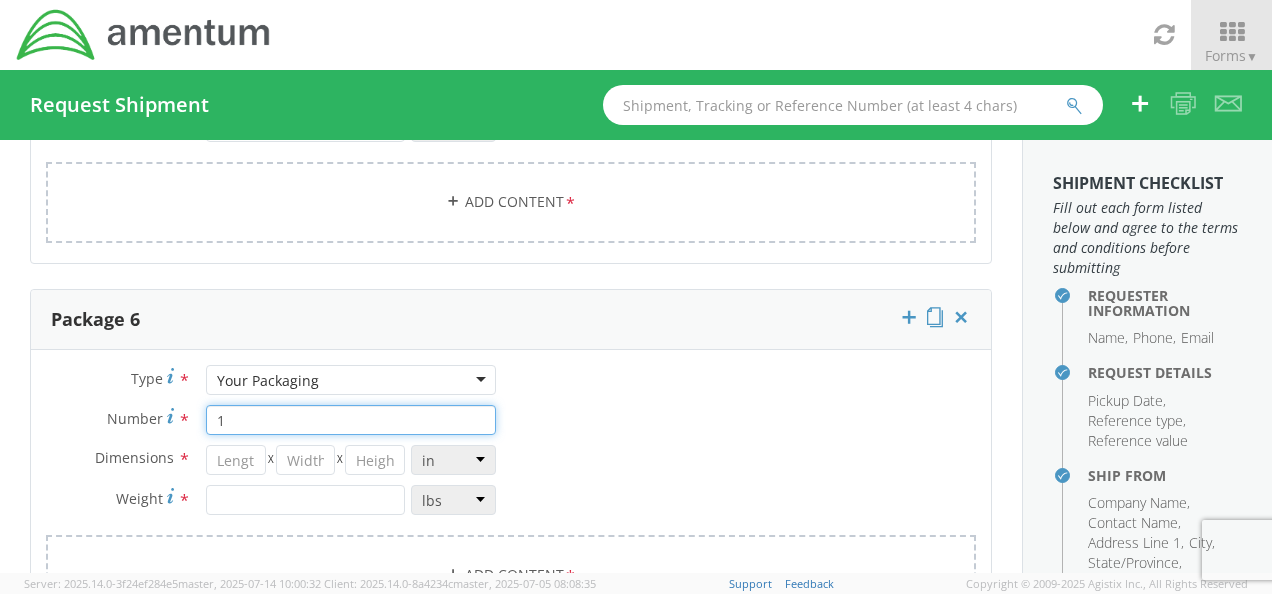 scroll, scrollTop: 1846, scrollLeft: 0, axis: vertical 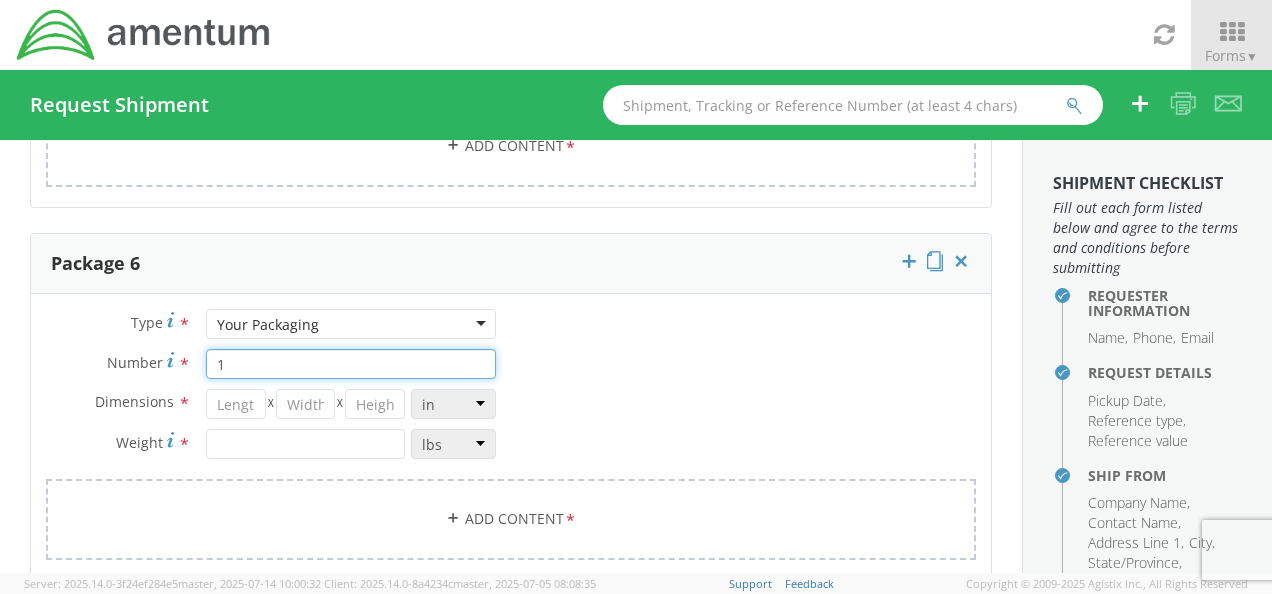 type on "1" 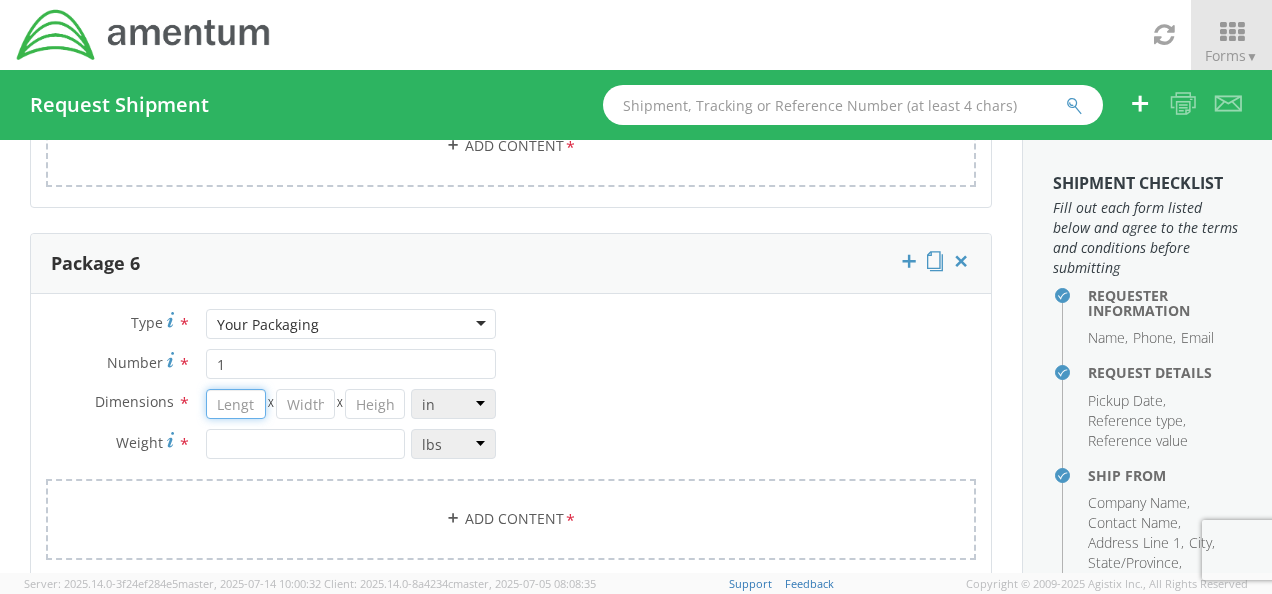 click at bounding box center (236, 404) 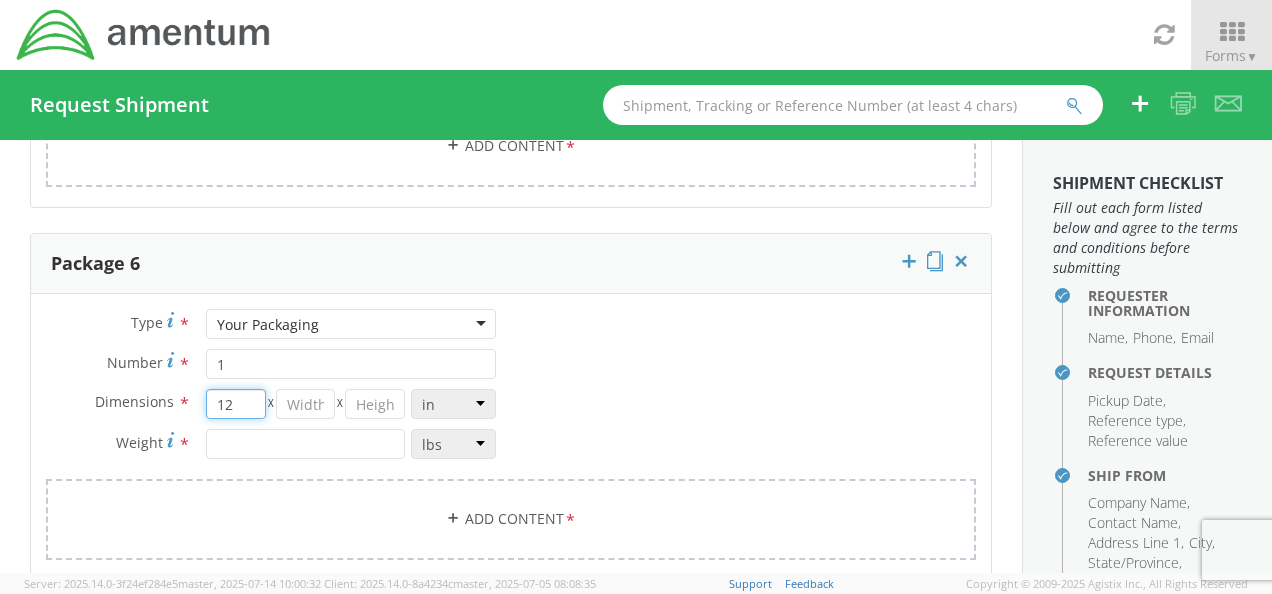 type on "12" 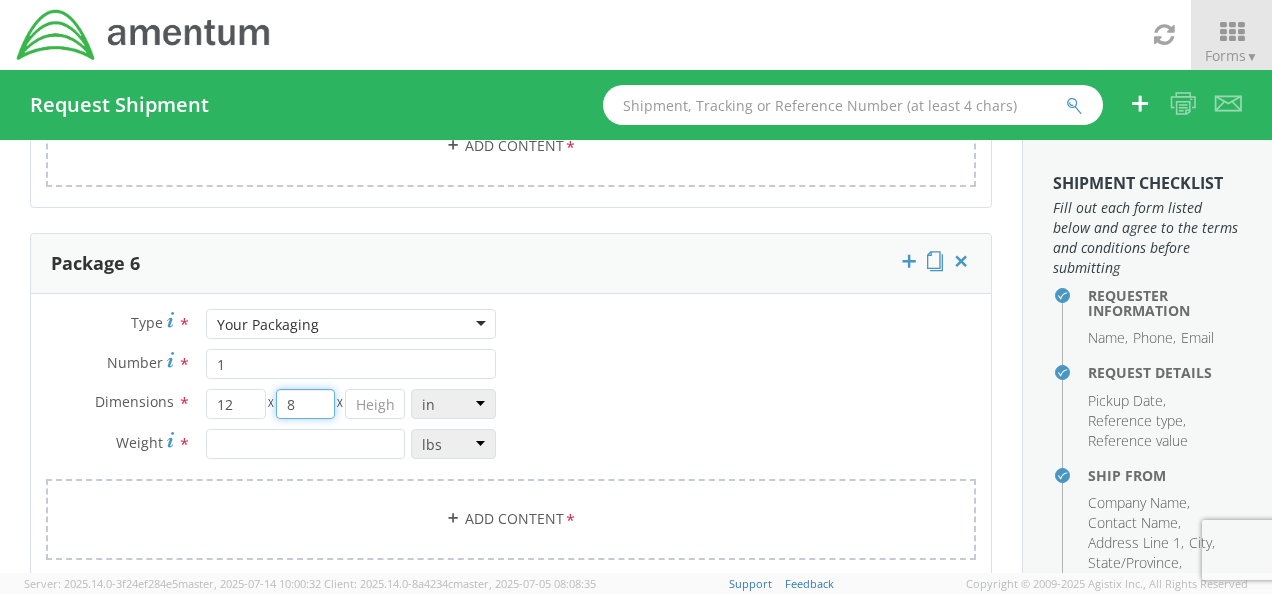 type on "8" 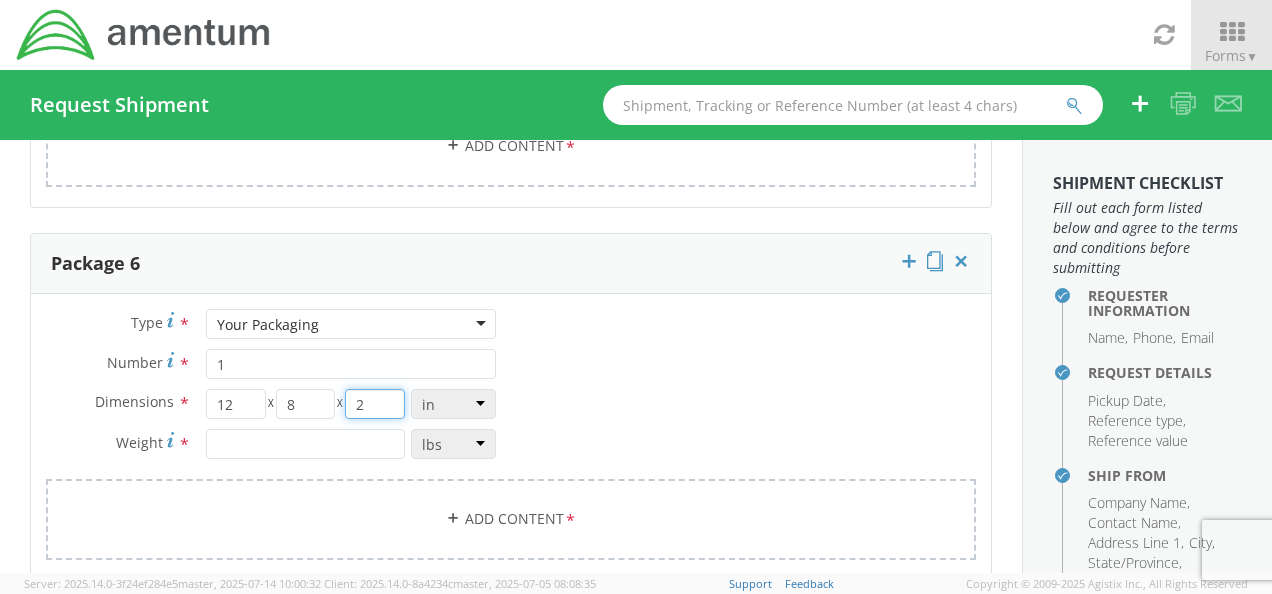 type on "2" 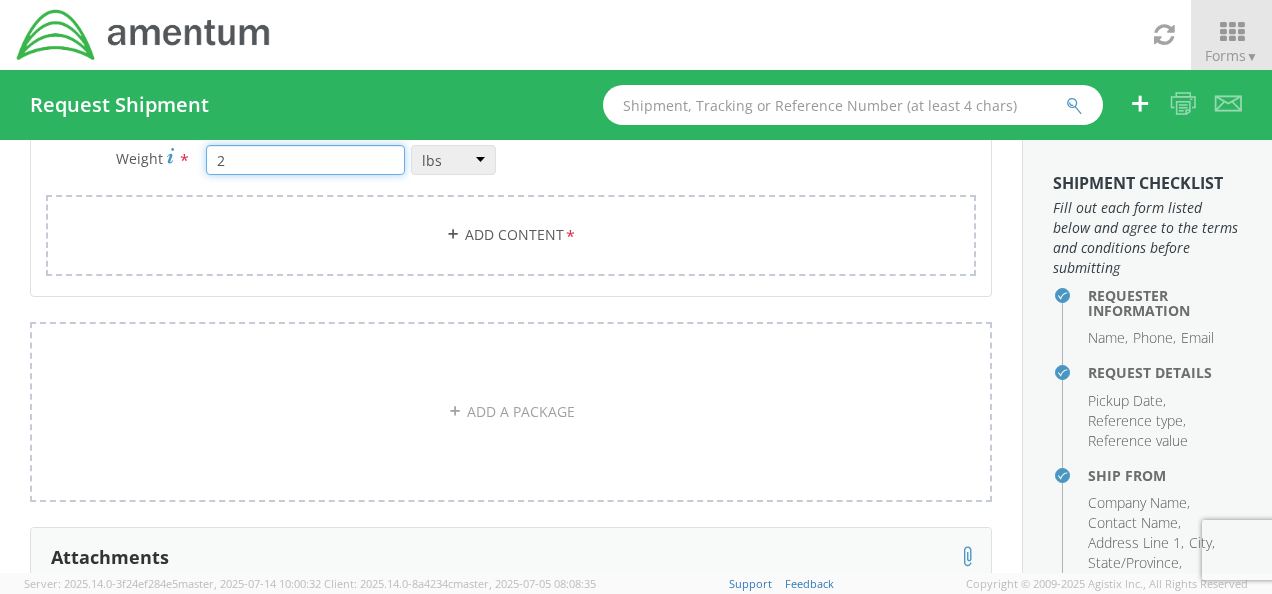 scroll, scrollTop: 2132, scrollLeft: 0, axis: vertical 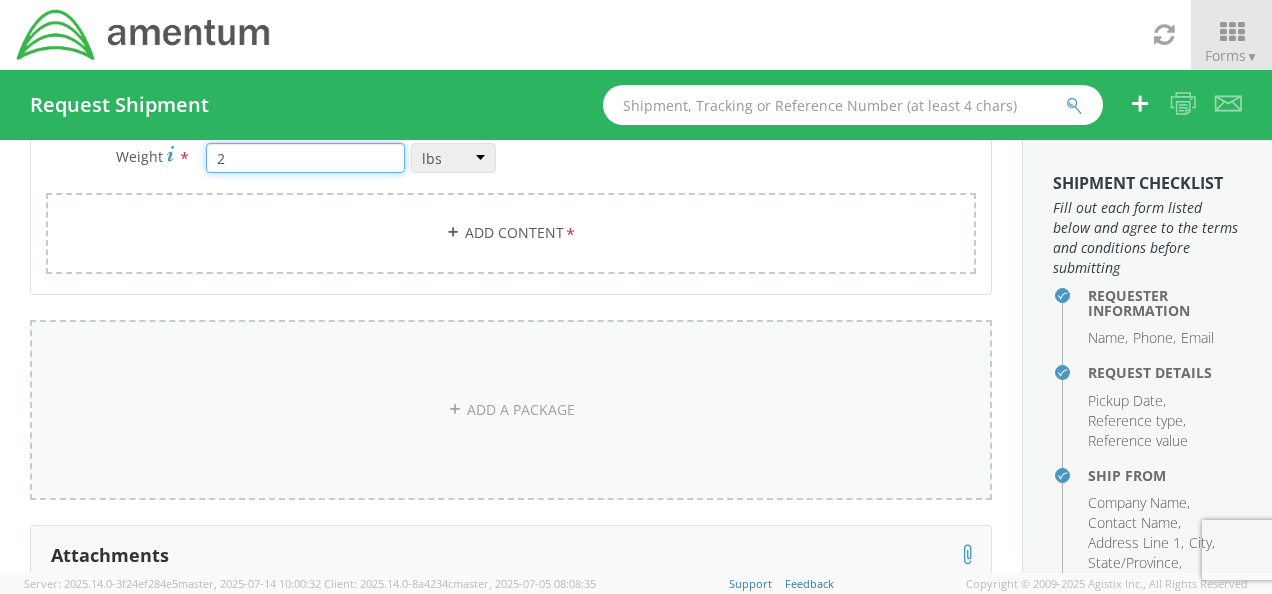 type on "2" 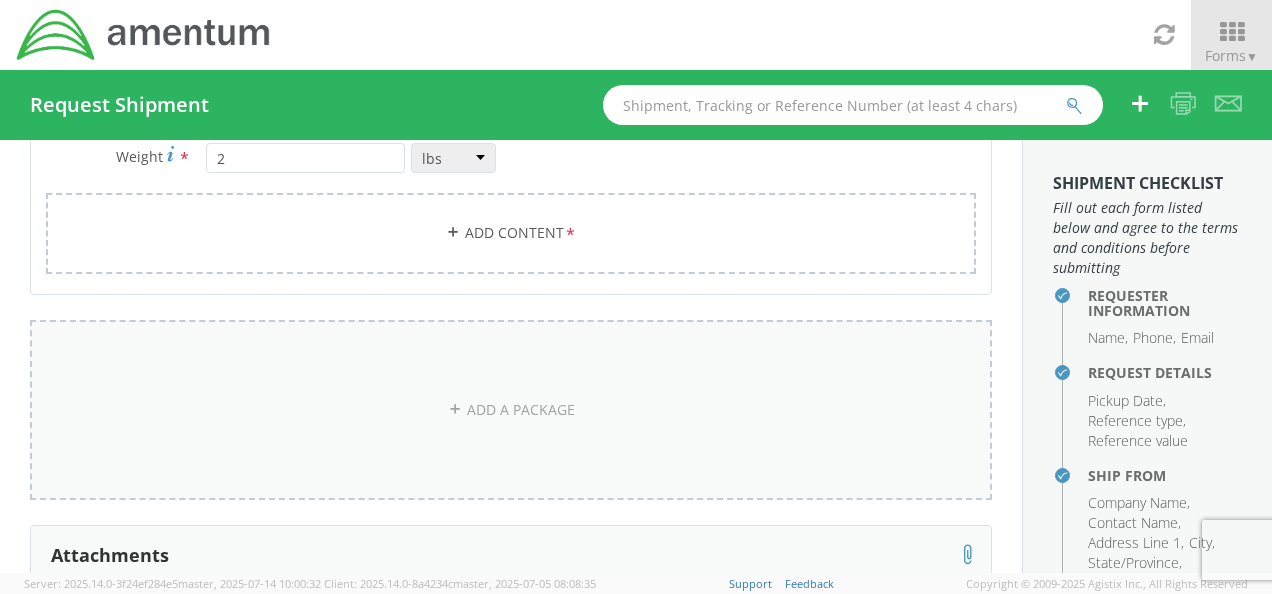 click on "ADD A PACKAGE" at bounding box center [511, 410] 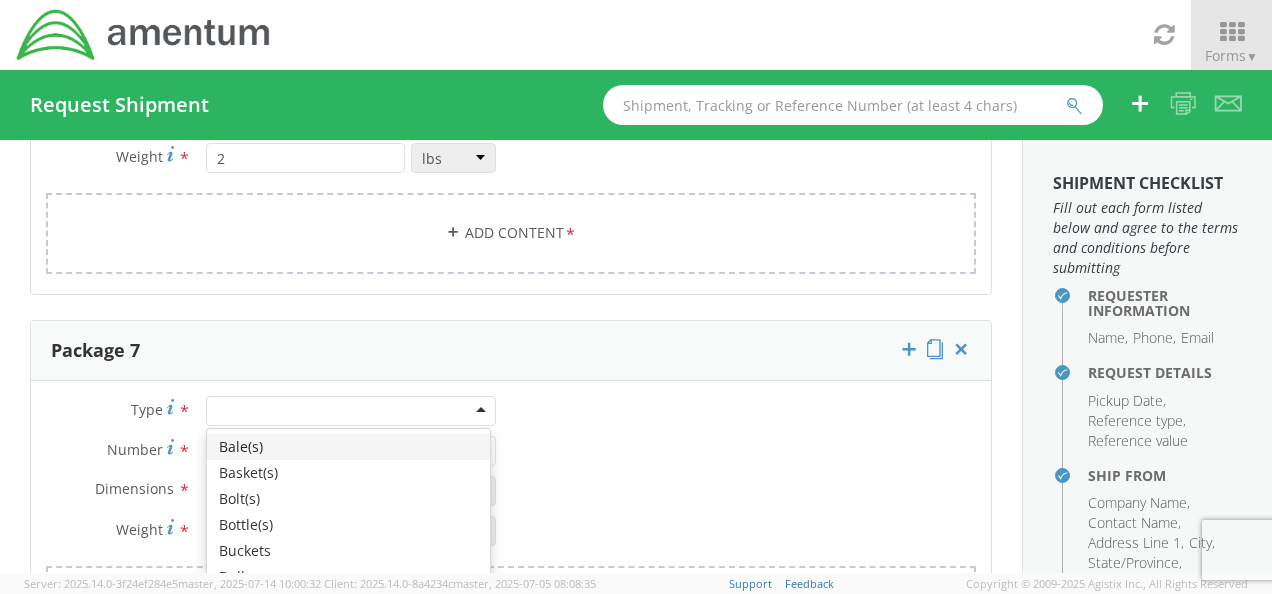 click at bounding box center (351, 411) 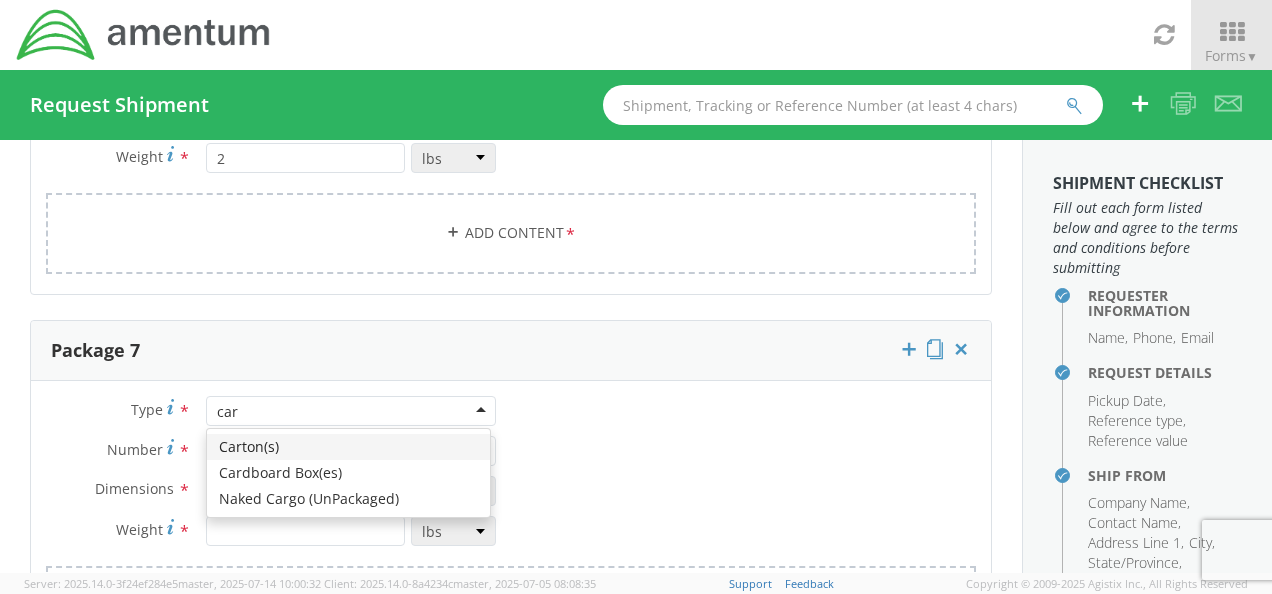 type on "car" 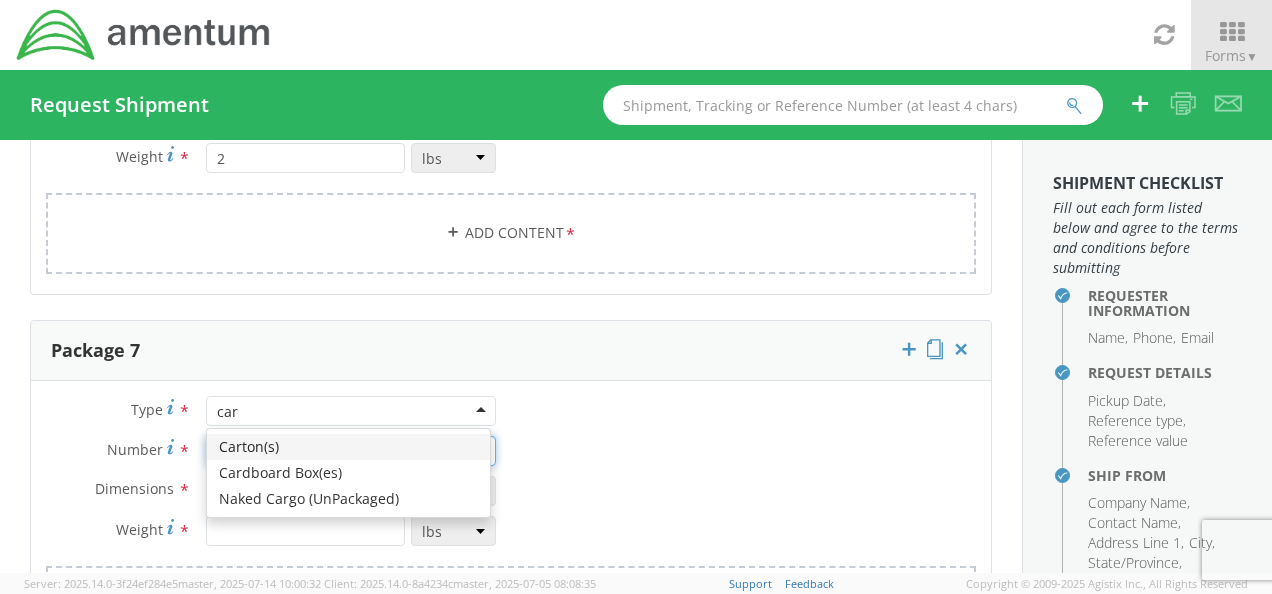 type 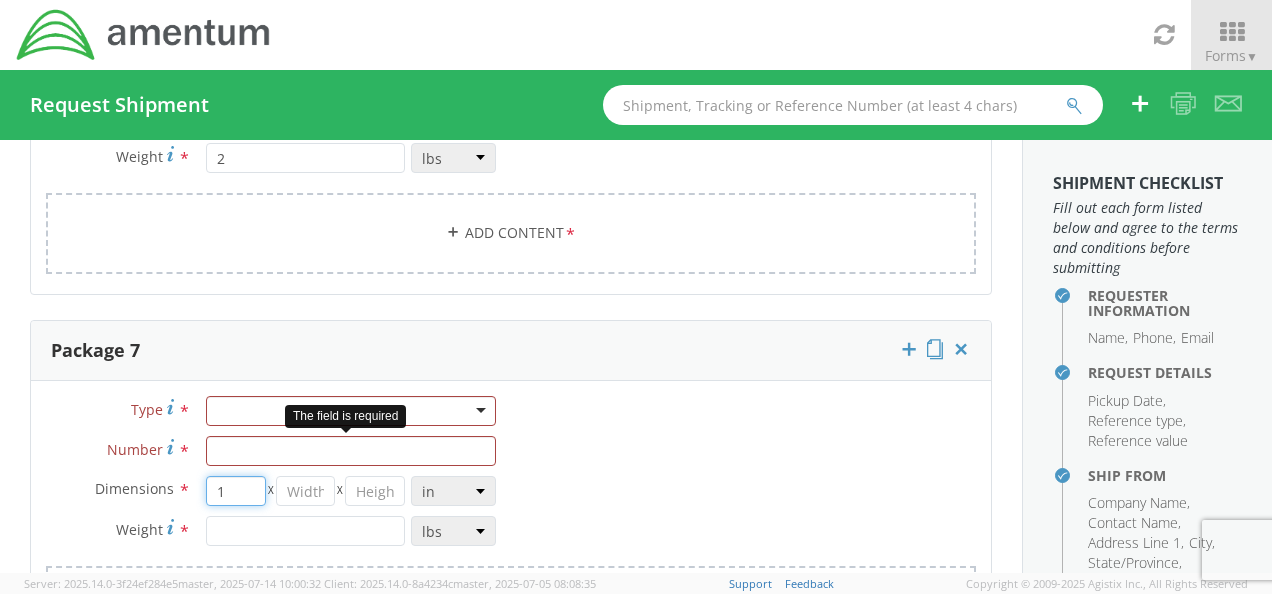 type on "1" 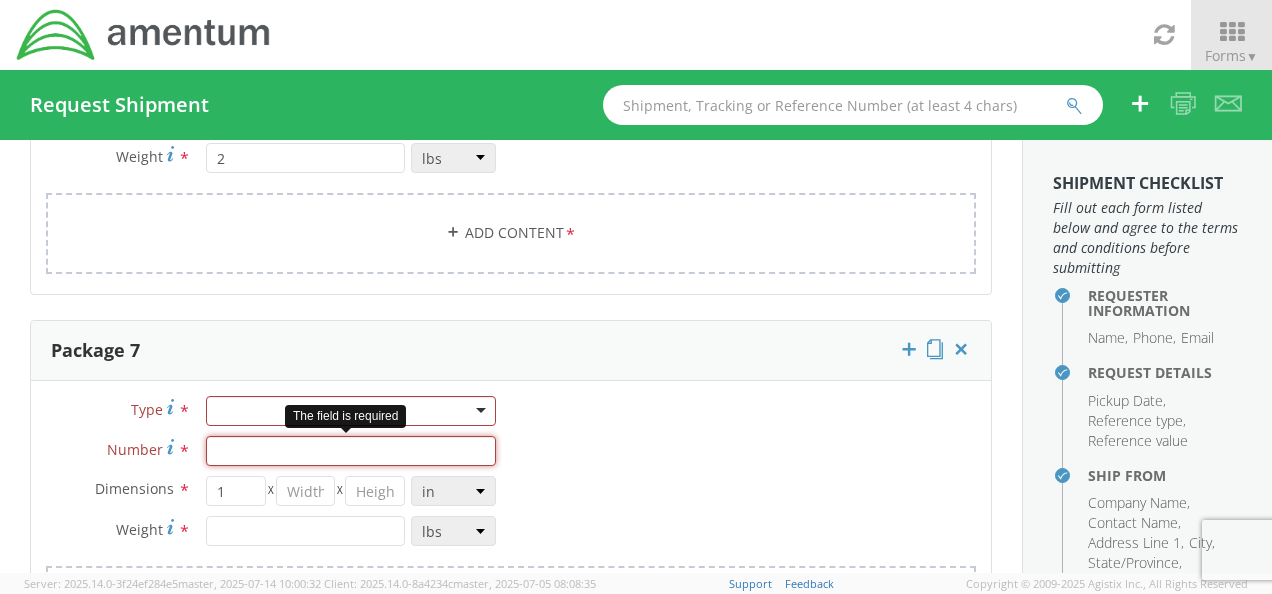 click on "Number        *" at bounding box center (351, 451) 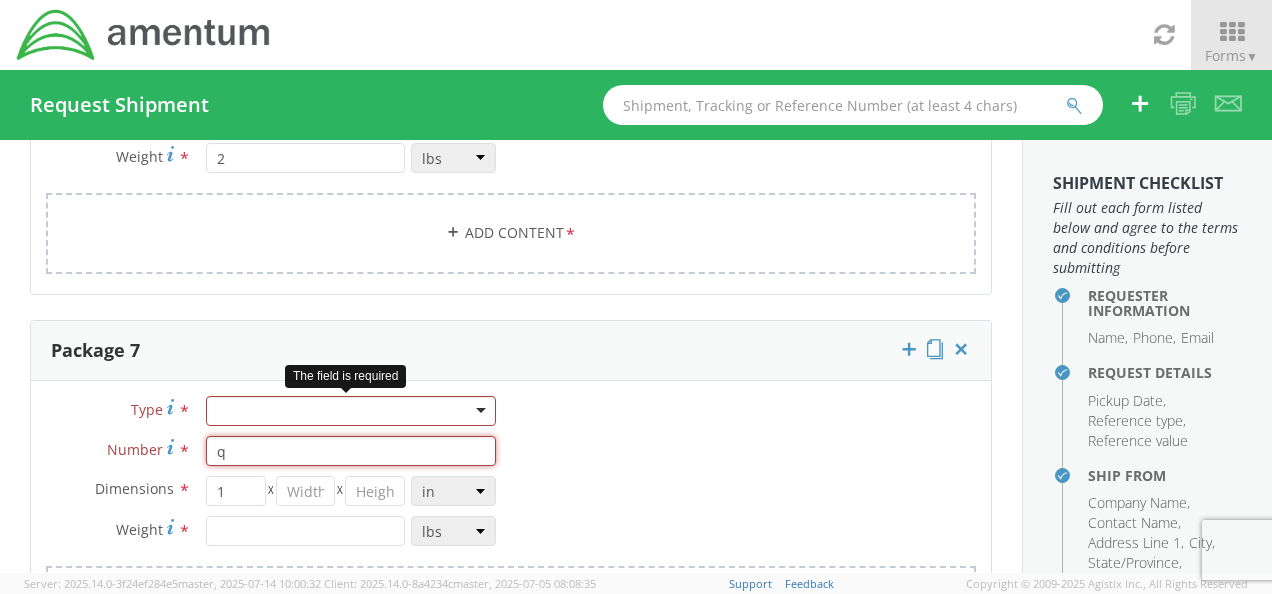 type on "q" 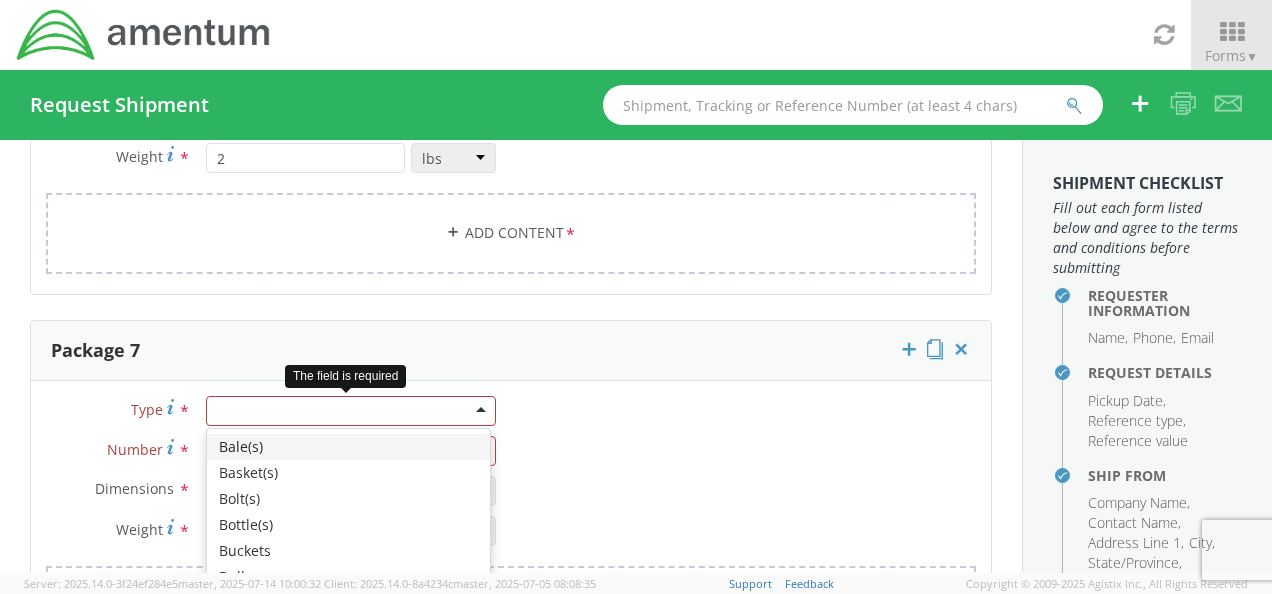 click at bounding box center (351, 411) 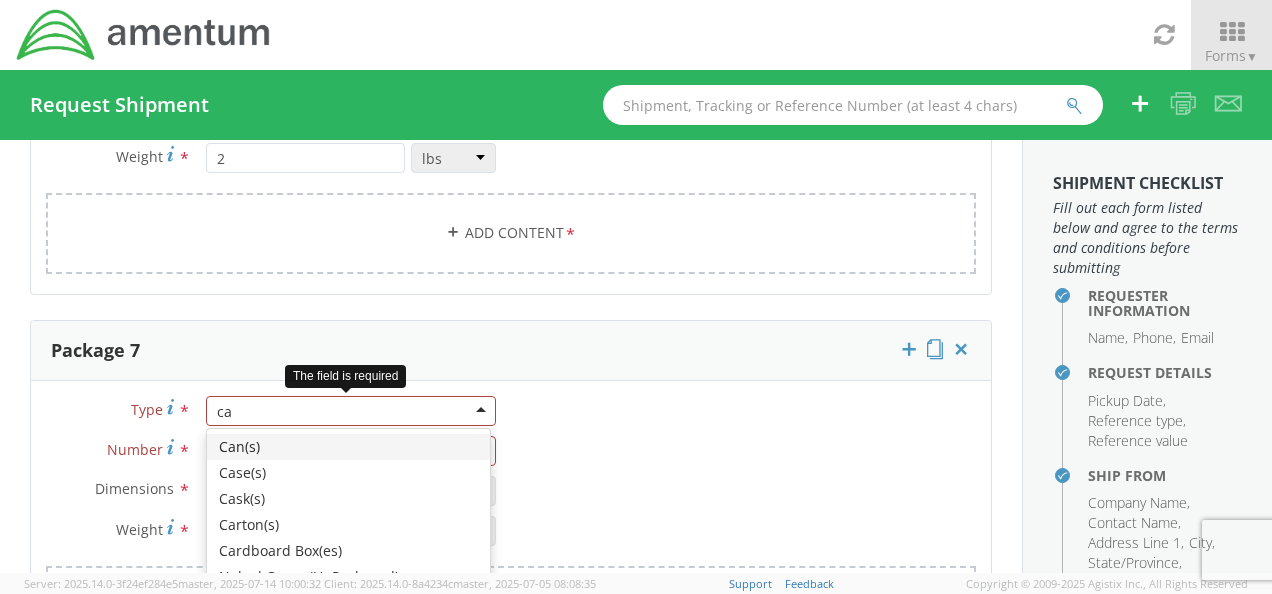 type on "car" 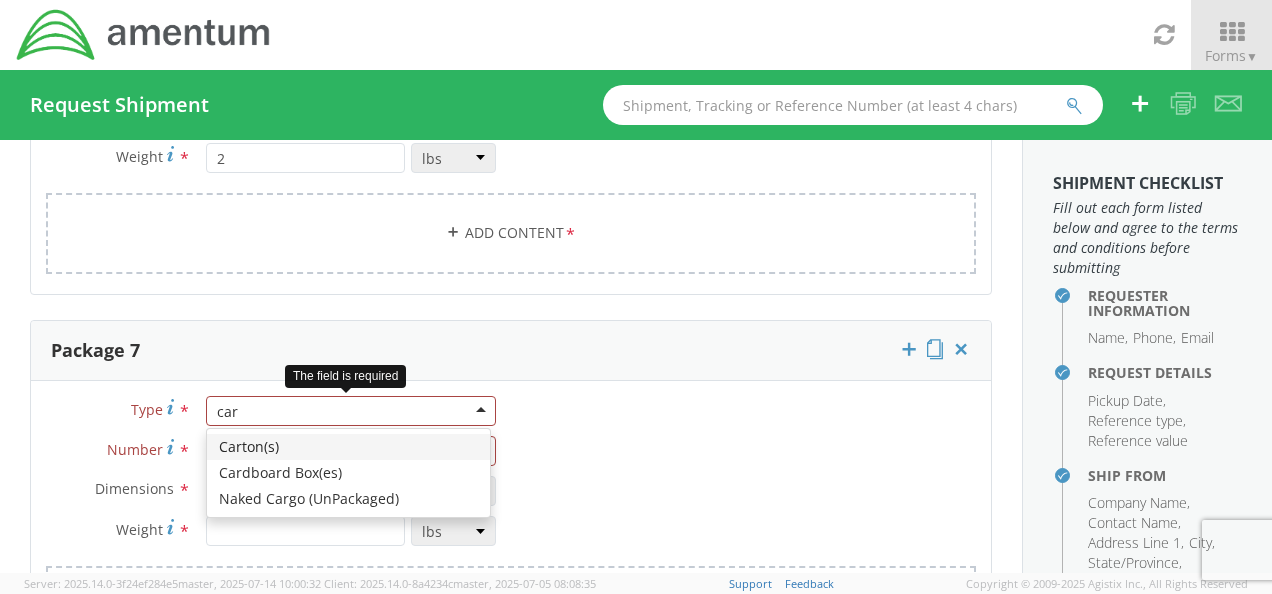 type 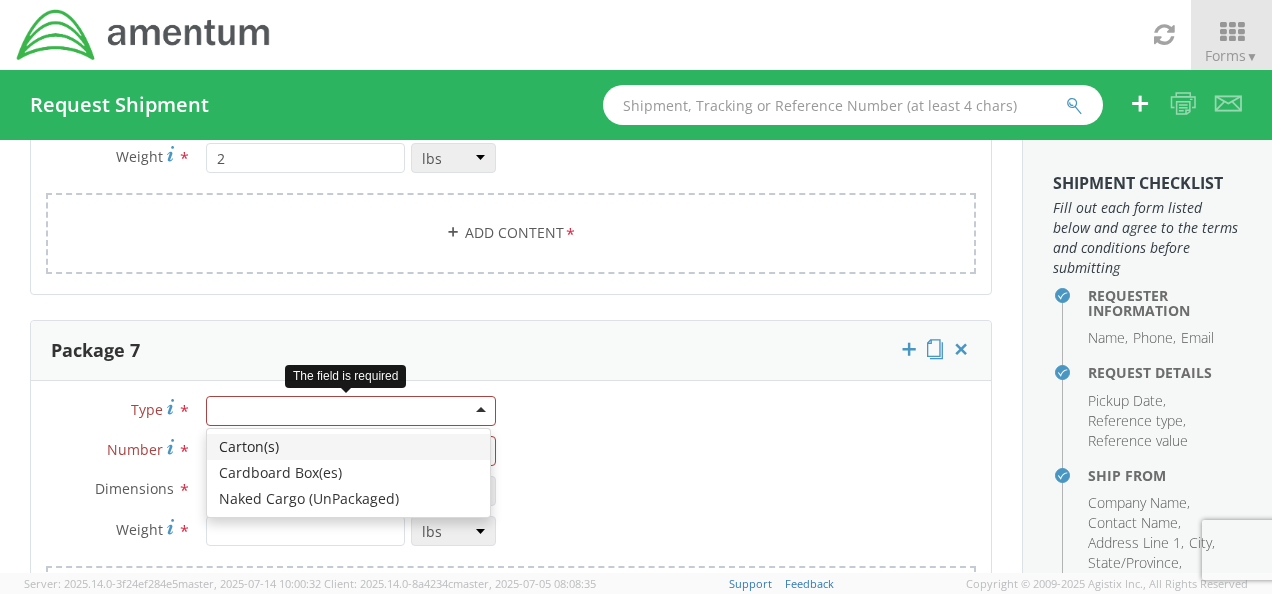 scroll, scrollTop: 0, scrollLeft: 0, axis: both 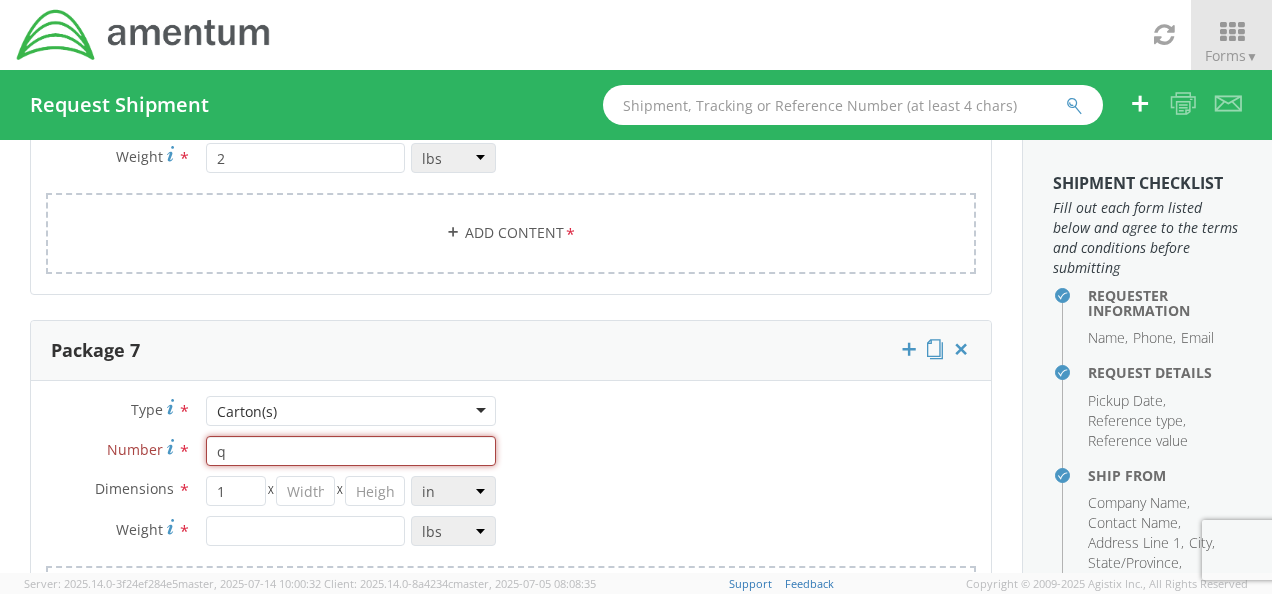 type on "1" 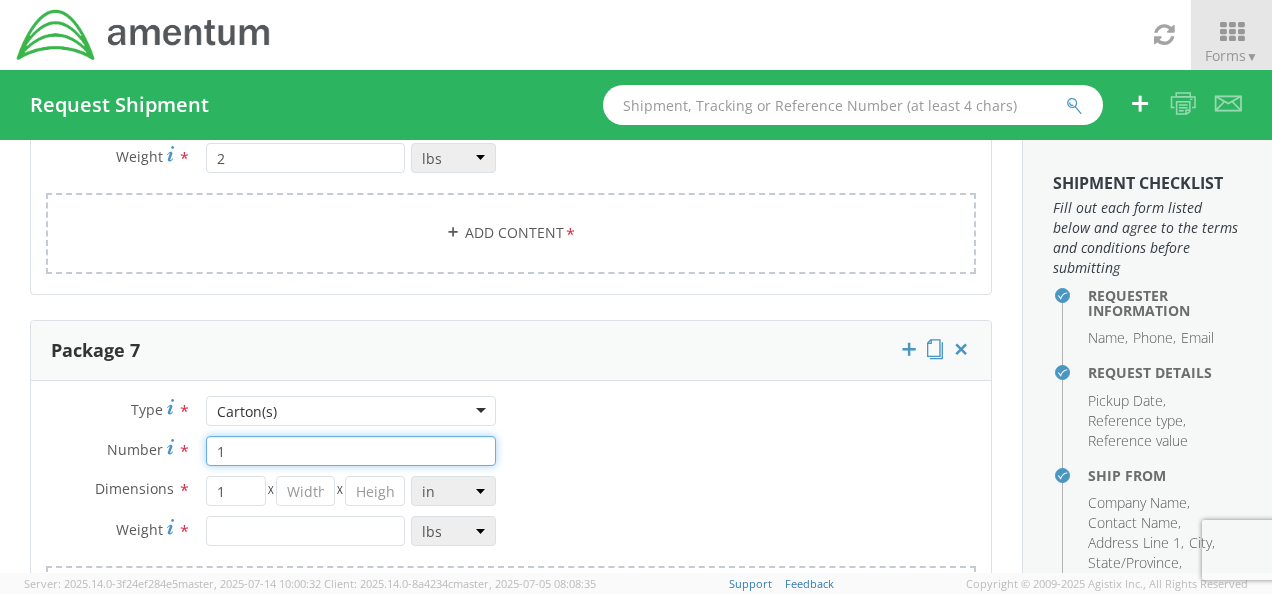 type on "1" 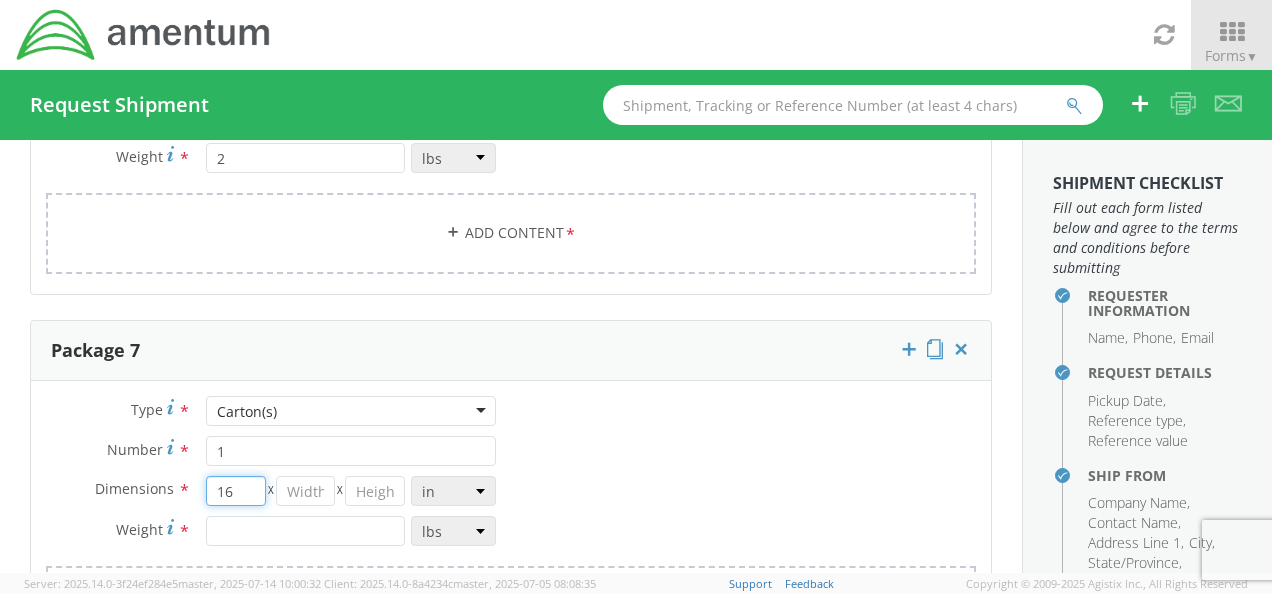 type on "16" 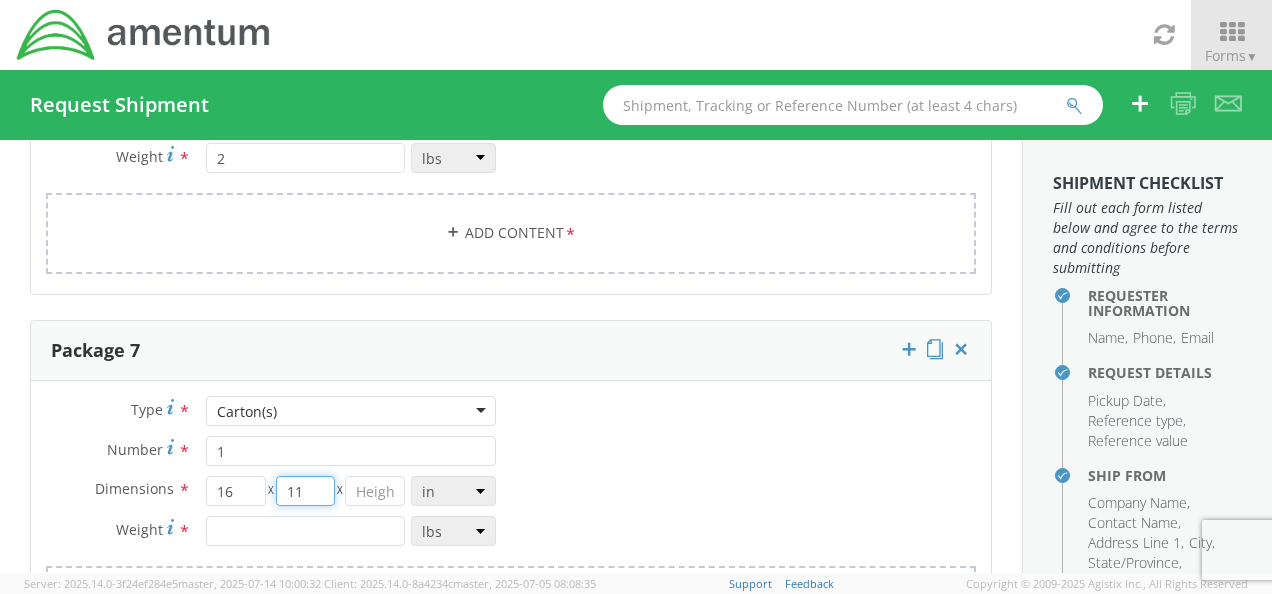 type on "11" 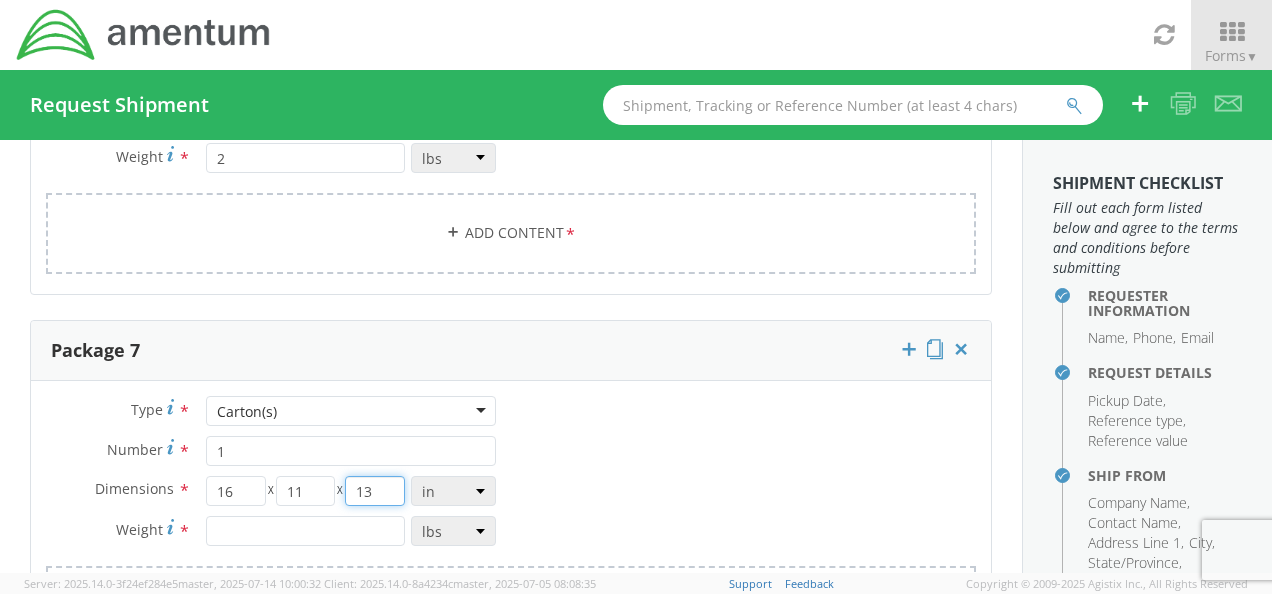 scroll, scrollTop: 2218, scrollLeft: 0, axis: vertical 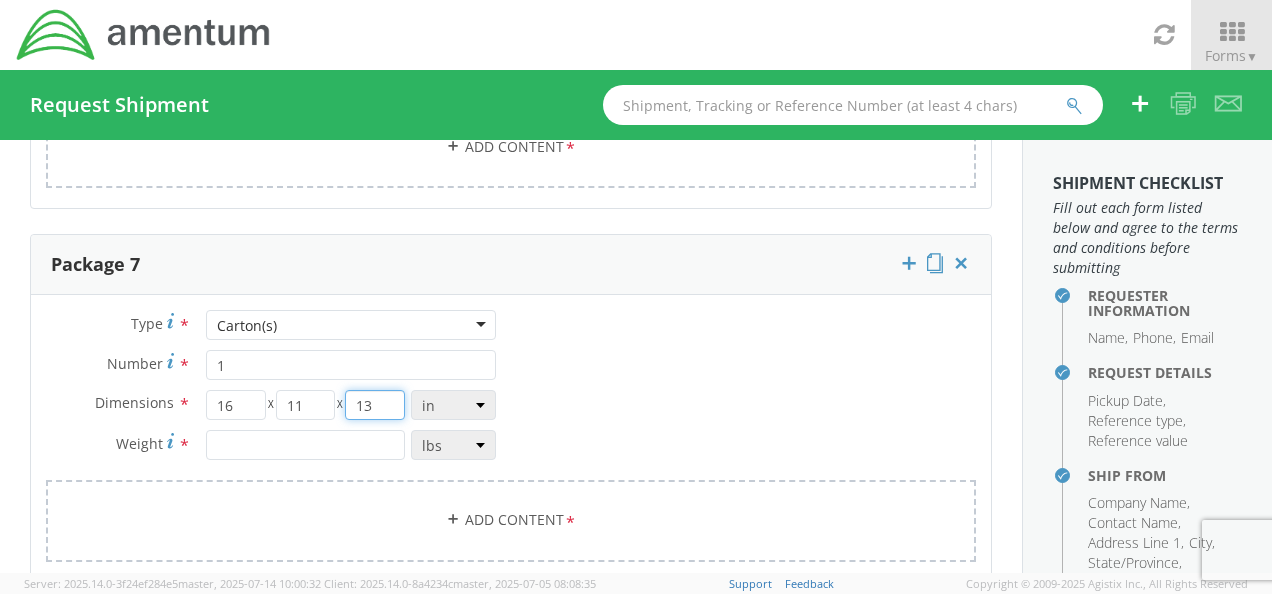 type on "13" 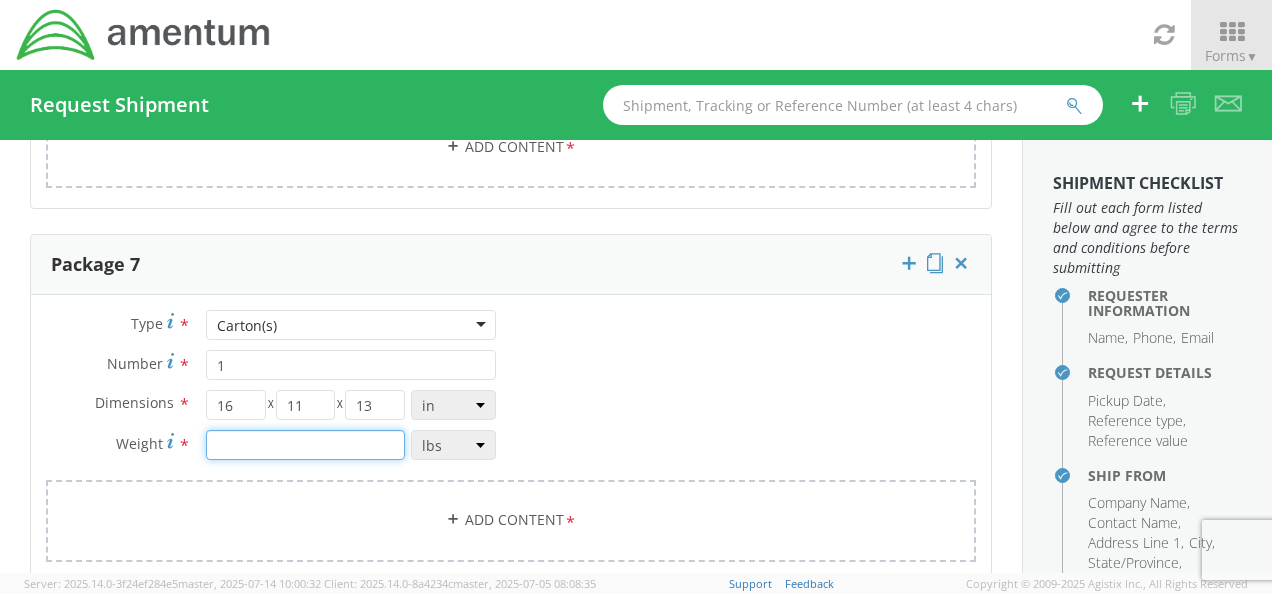 click at bounding box center [305, 445] 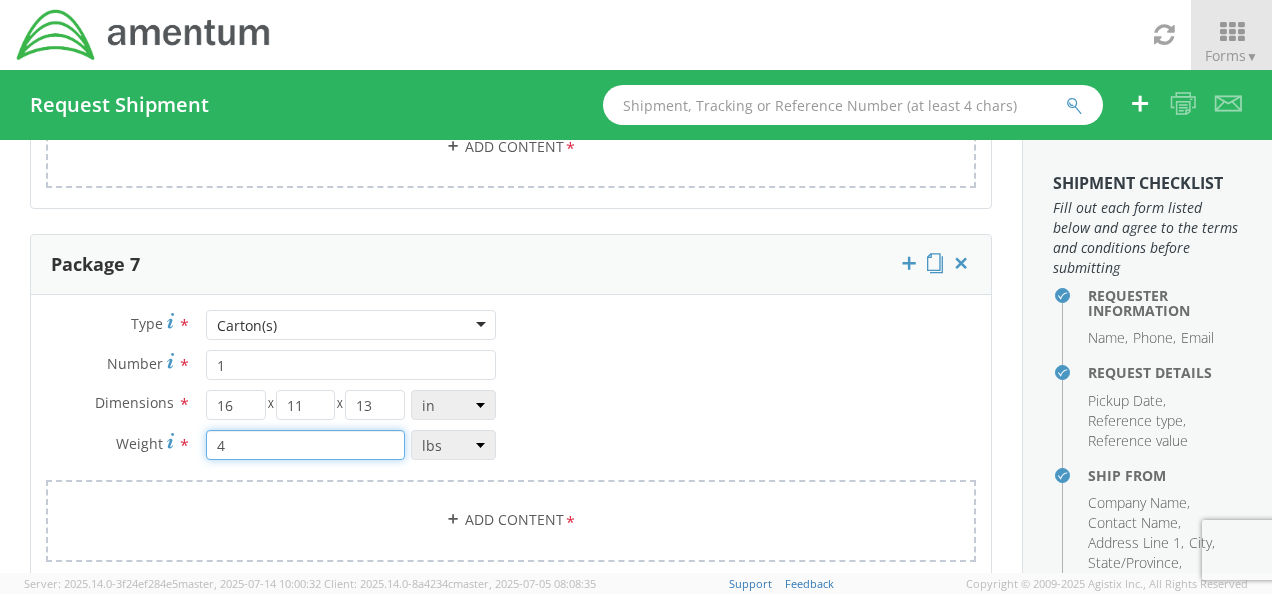 type on "4" 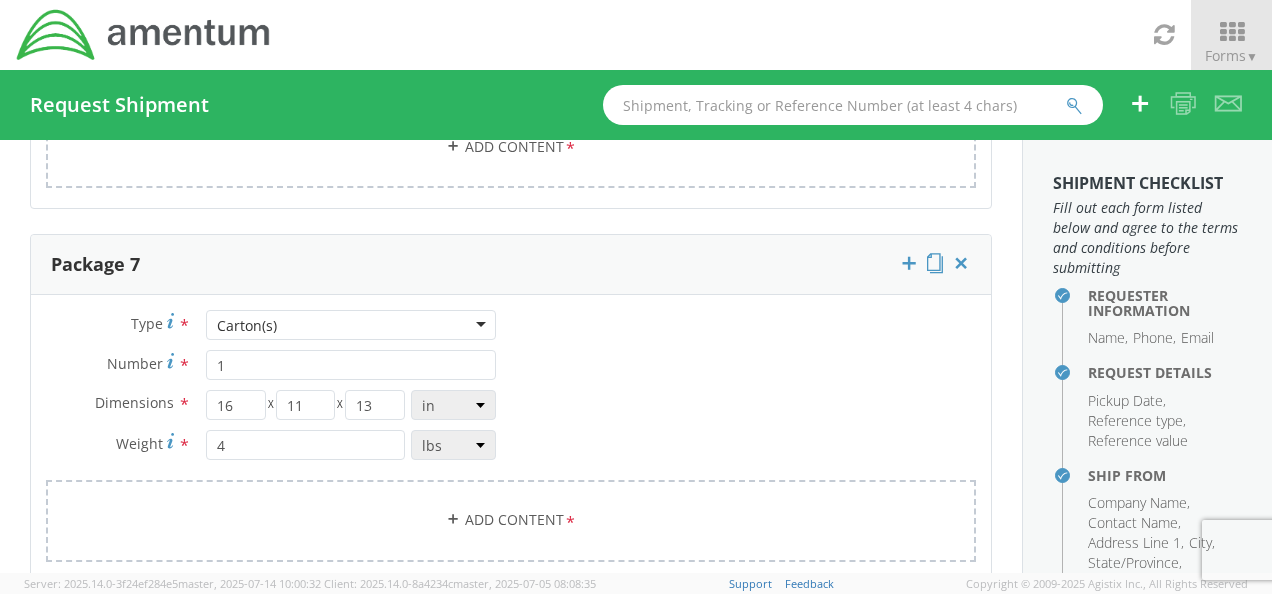 click on "4     lbs kgs" at bounding box center [351, 445] 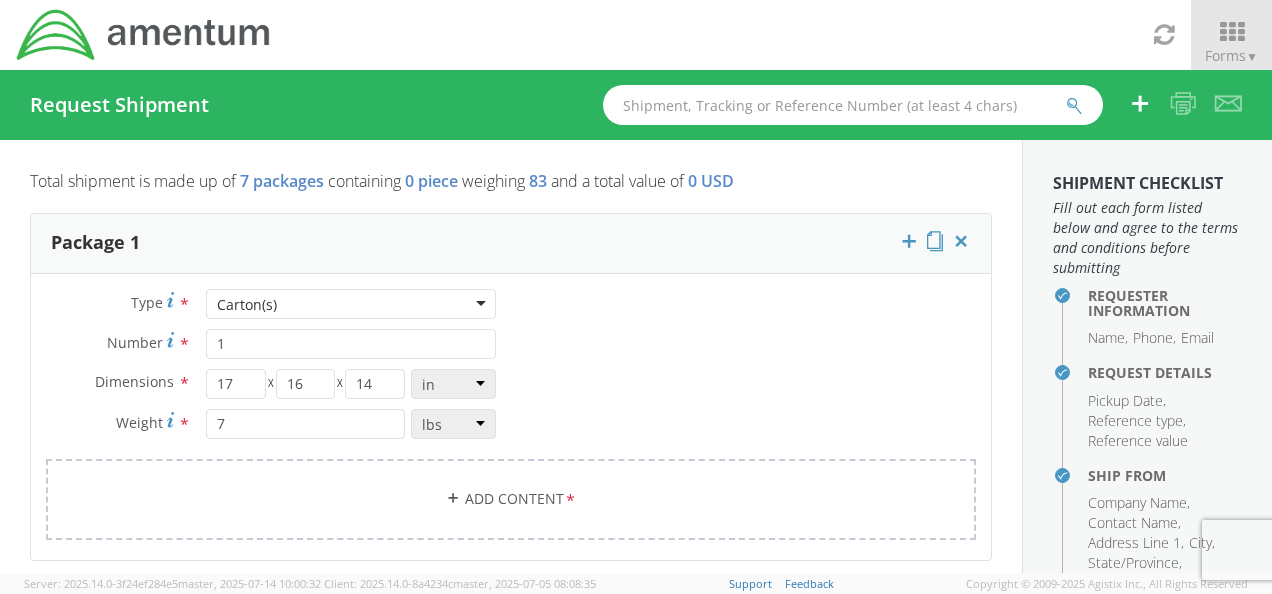 scroll, scrollTop: 90, scrollLeft: 0, axis: vertical 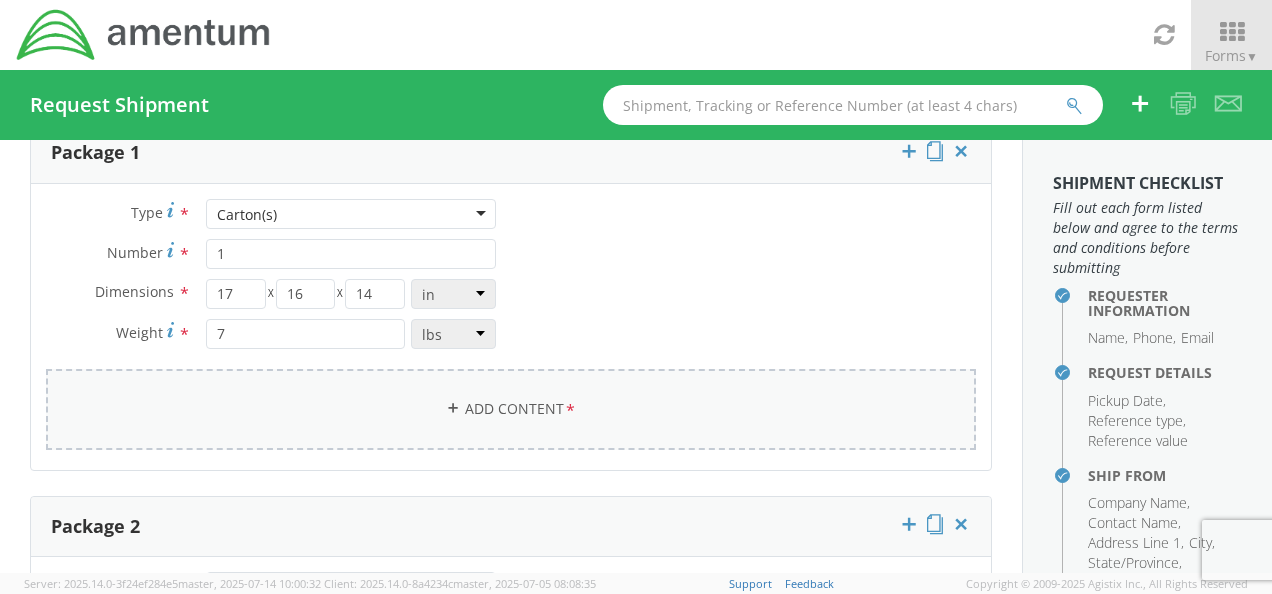 click on "Add Content  *" at bounding box center [511, 409] 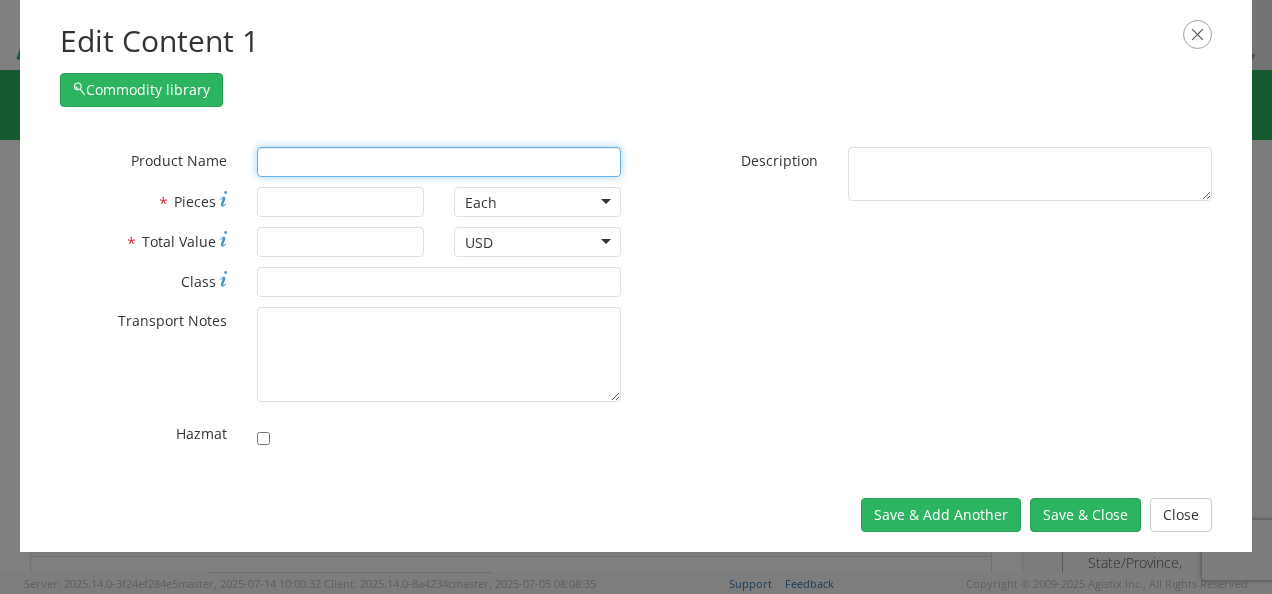 click at bounding box center [439, 162] 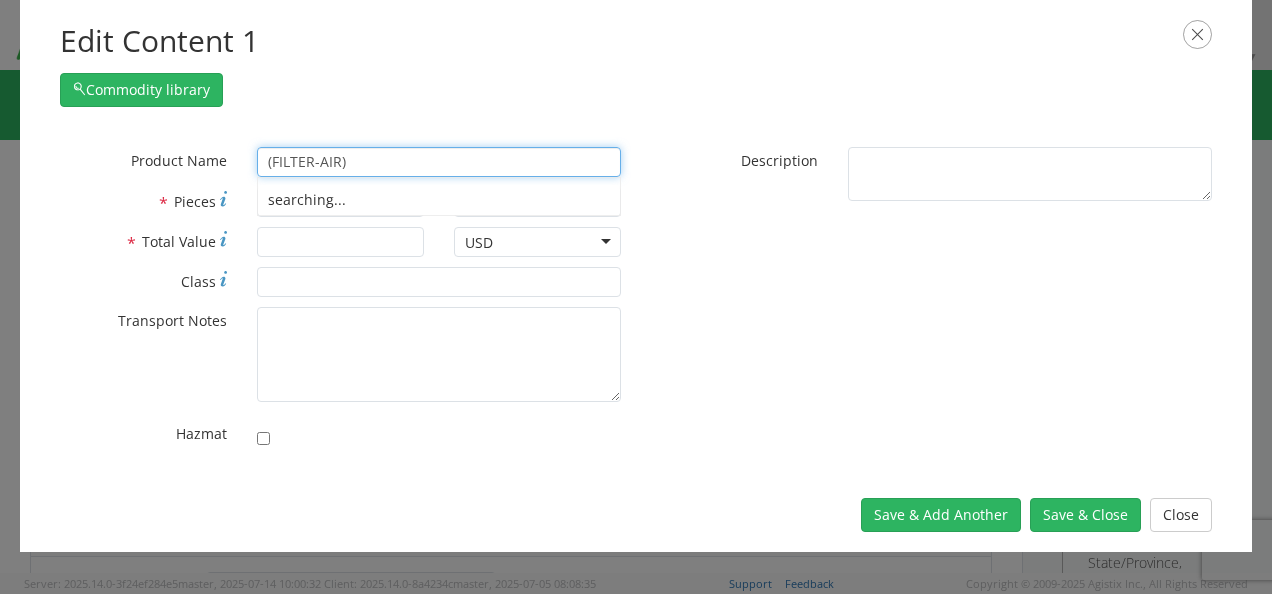 type on "(FILTER-AIR)" 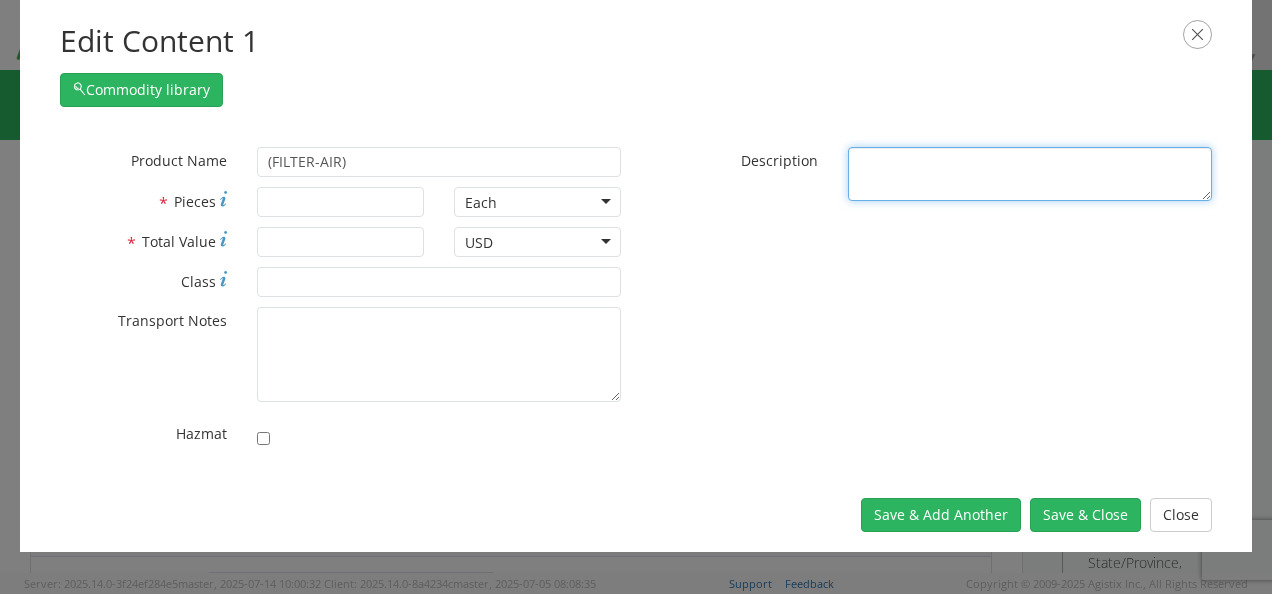 click on "*   Description" at bounding box center [1030, 174] 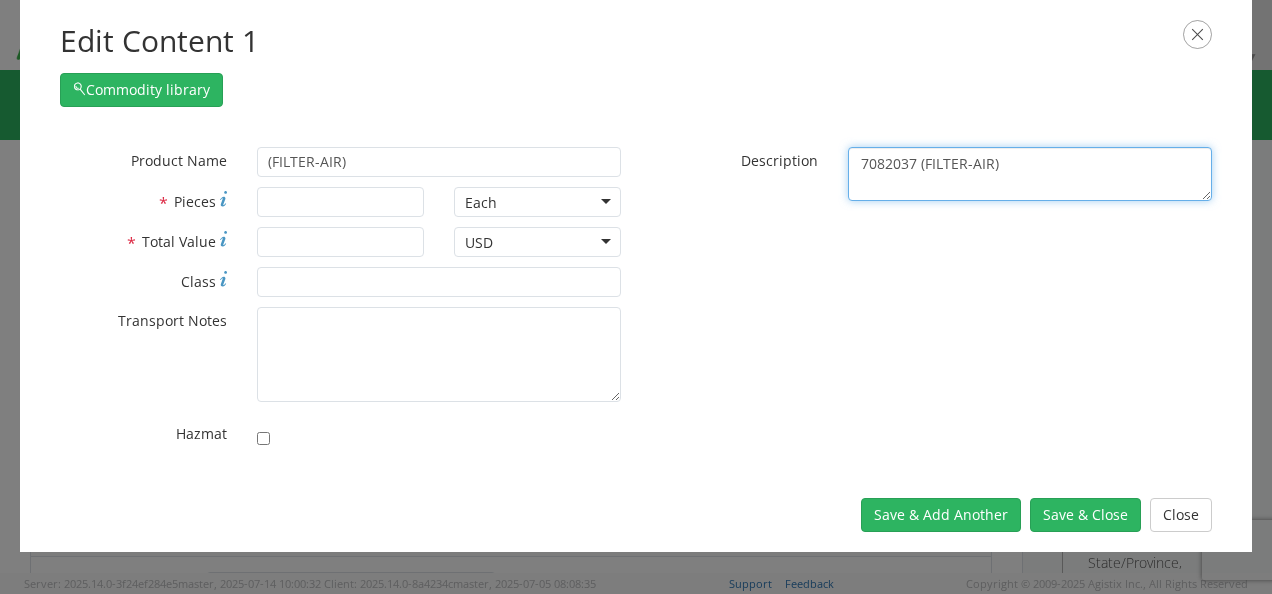 type on "7082037 (FILTER-AIR)" 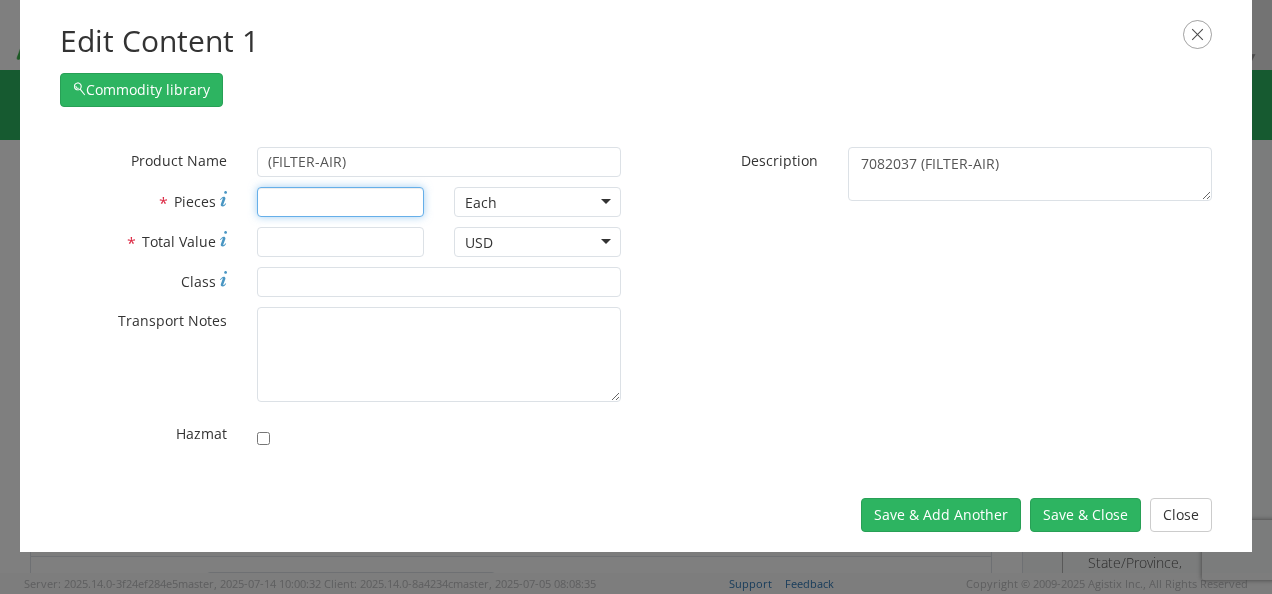 click on "*   Pieces" at bounding box center (340, 202) 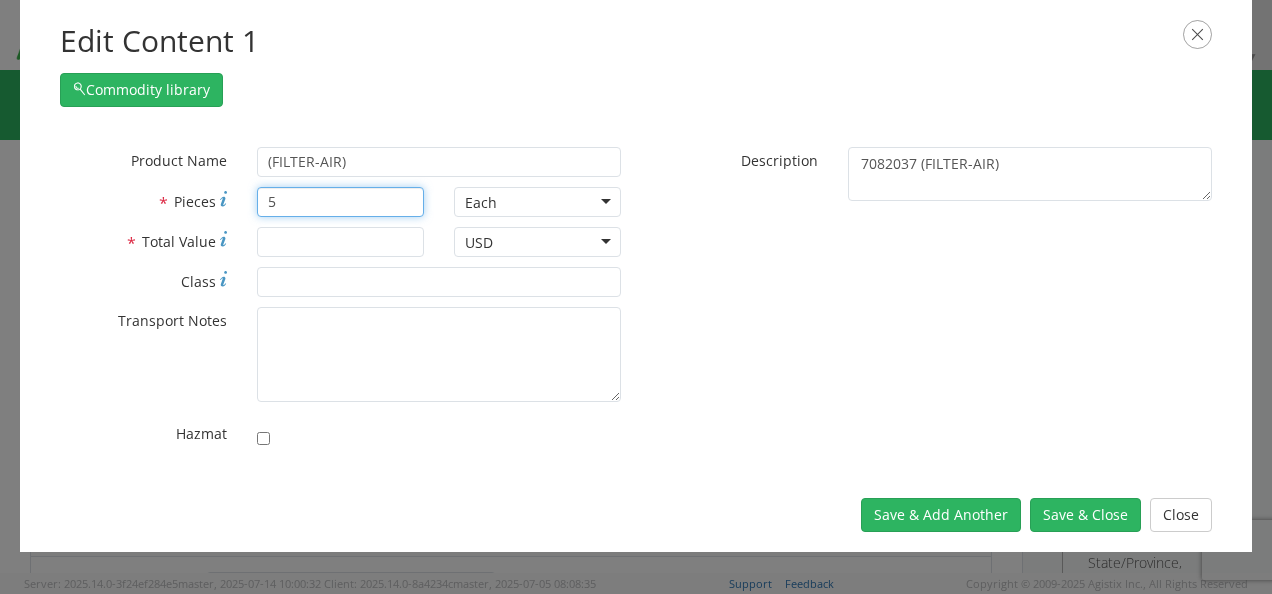 type on "5" 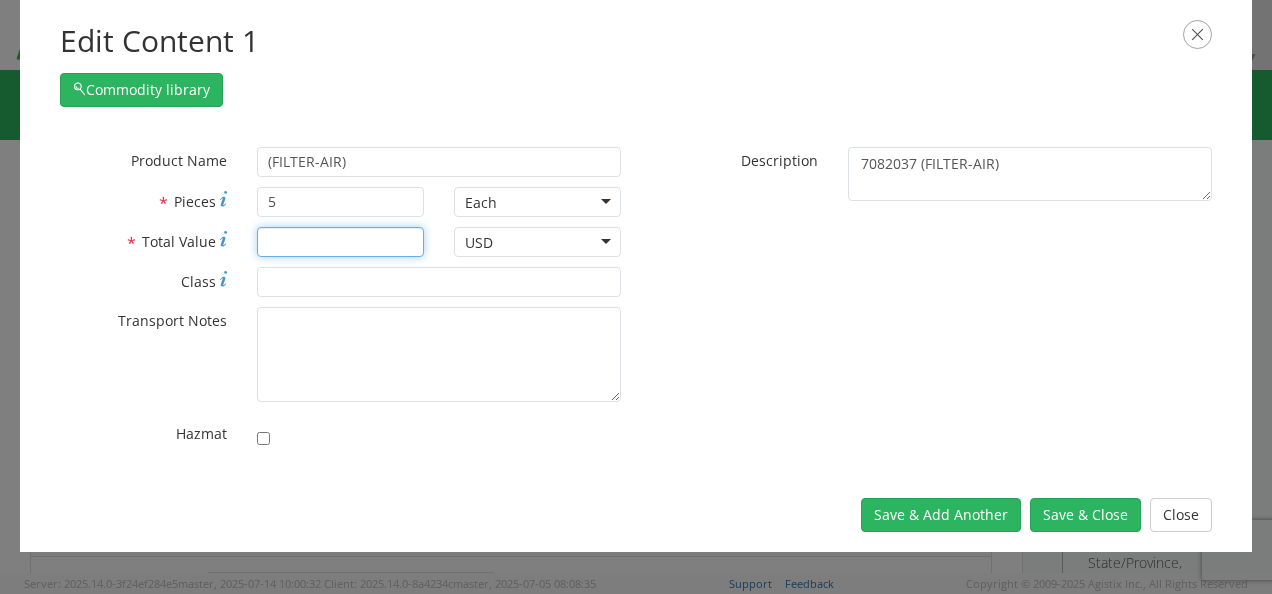 click on "*   Total Value" at bounding box center [340, 242] 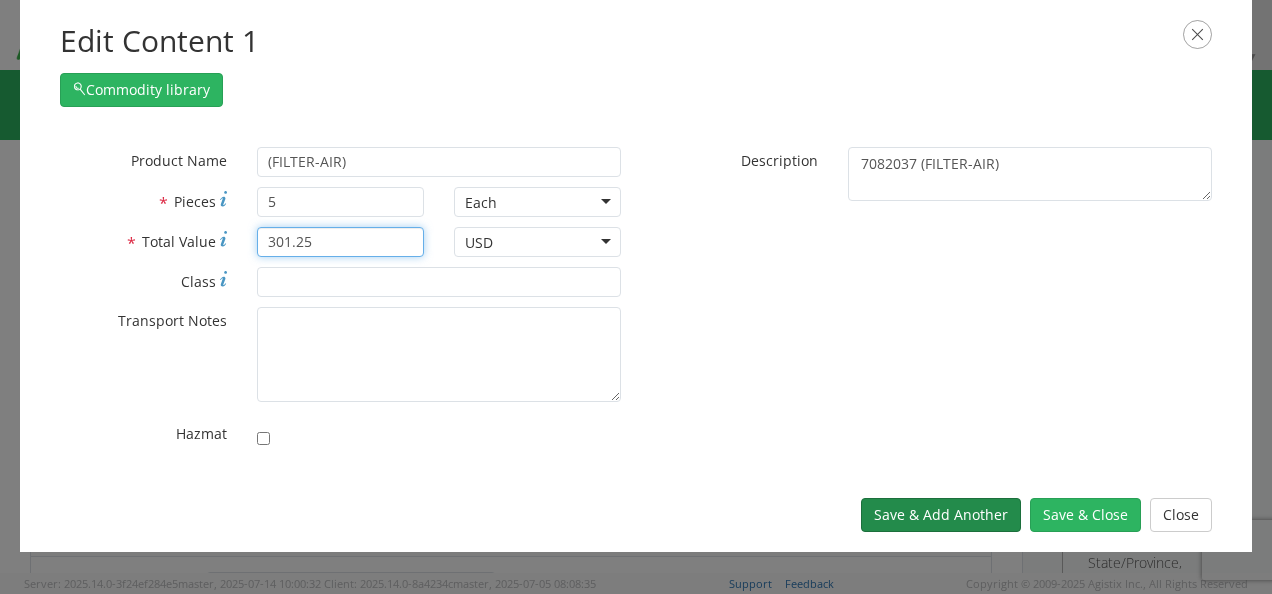 type on "301.25" 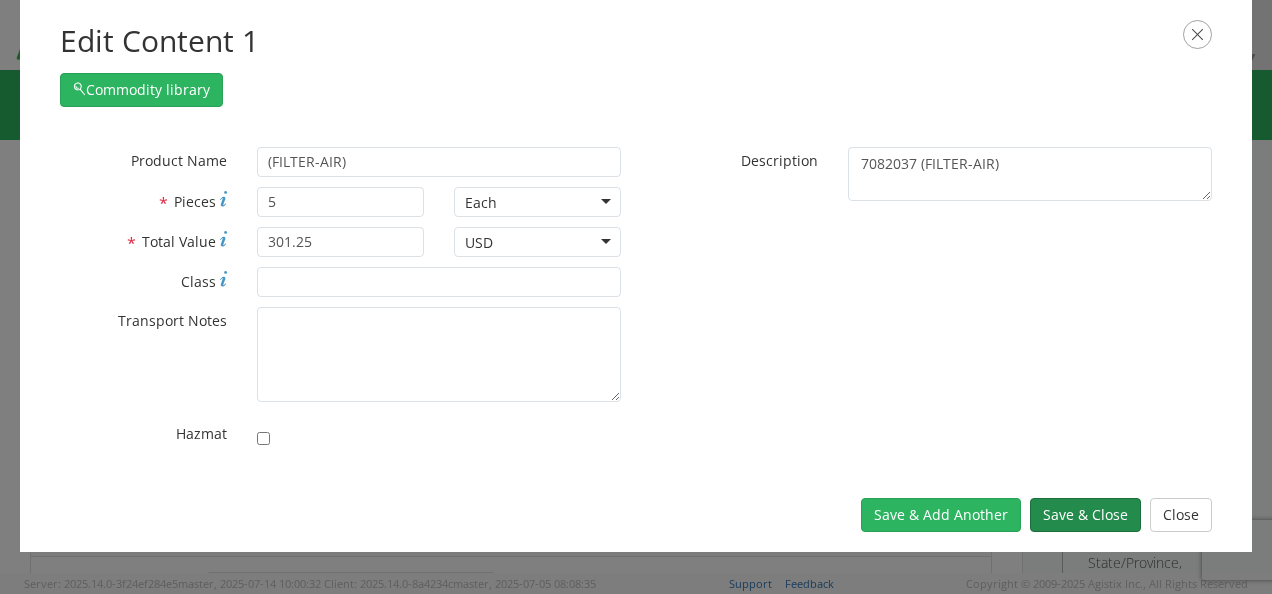 click on "Save & Close" at bounding box center [1085, 515] 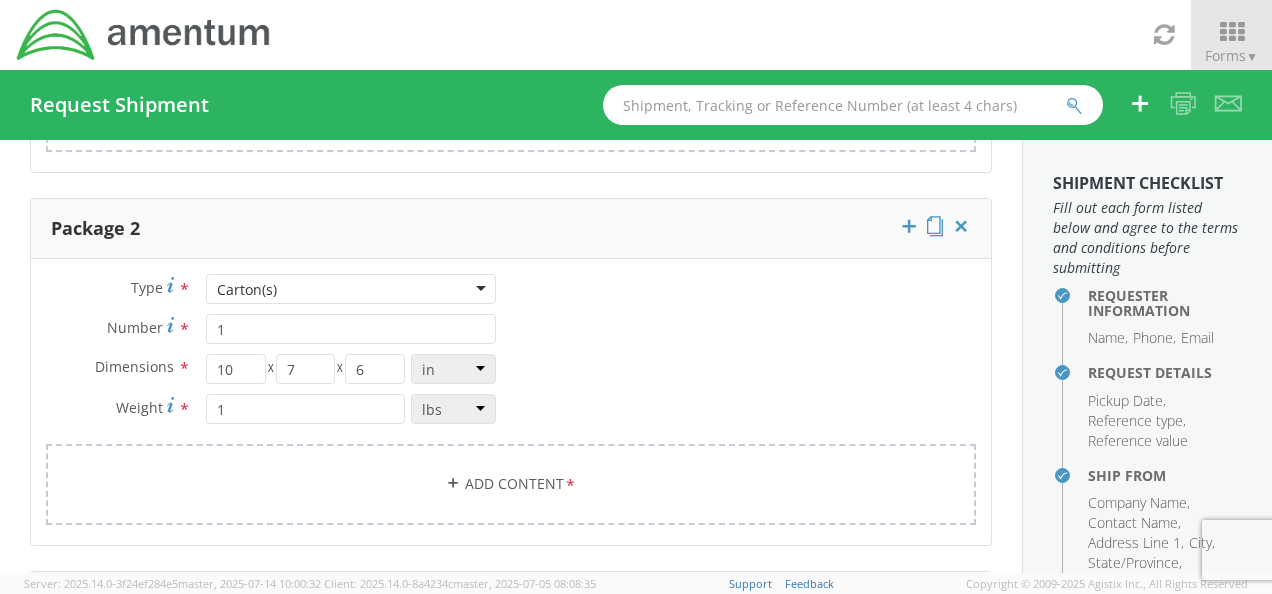 scroll, scrollTop: 573, scrollLeft: 0, axis: vertical 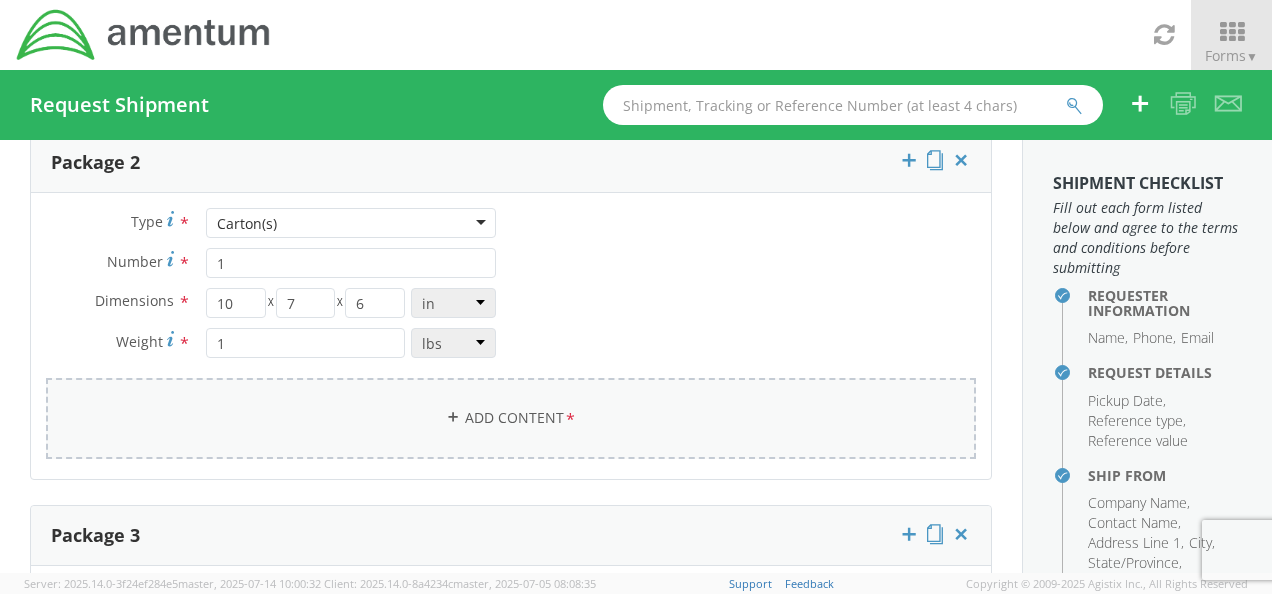 click on "Add Content  *" at bounding box center (511, 418) 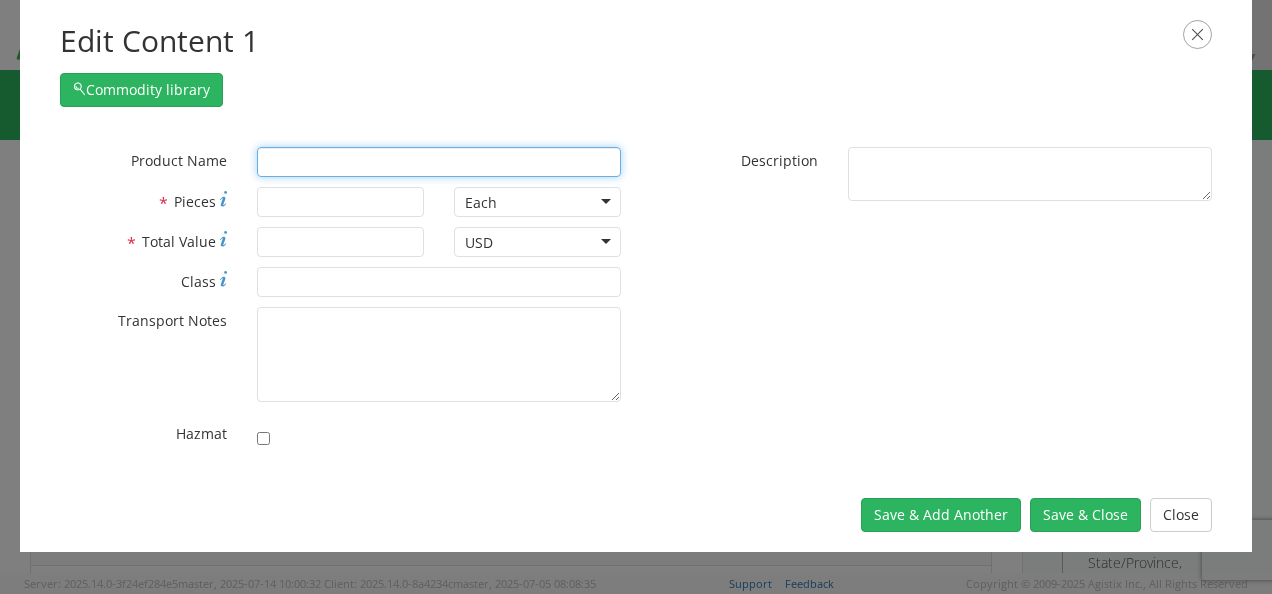 click at bounding box center (439, 162) 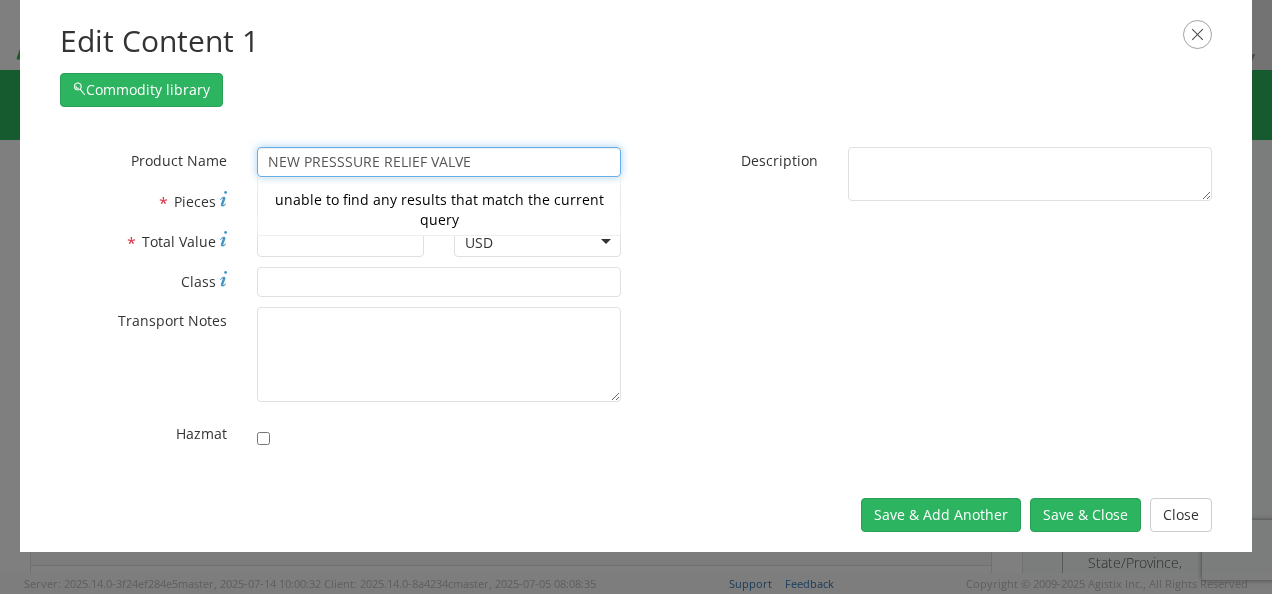 type on "NEW PRESSSURE RELIEF VALVE" 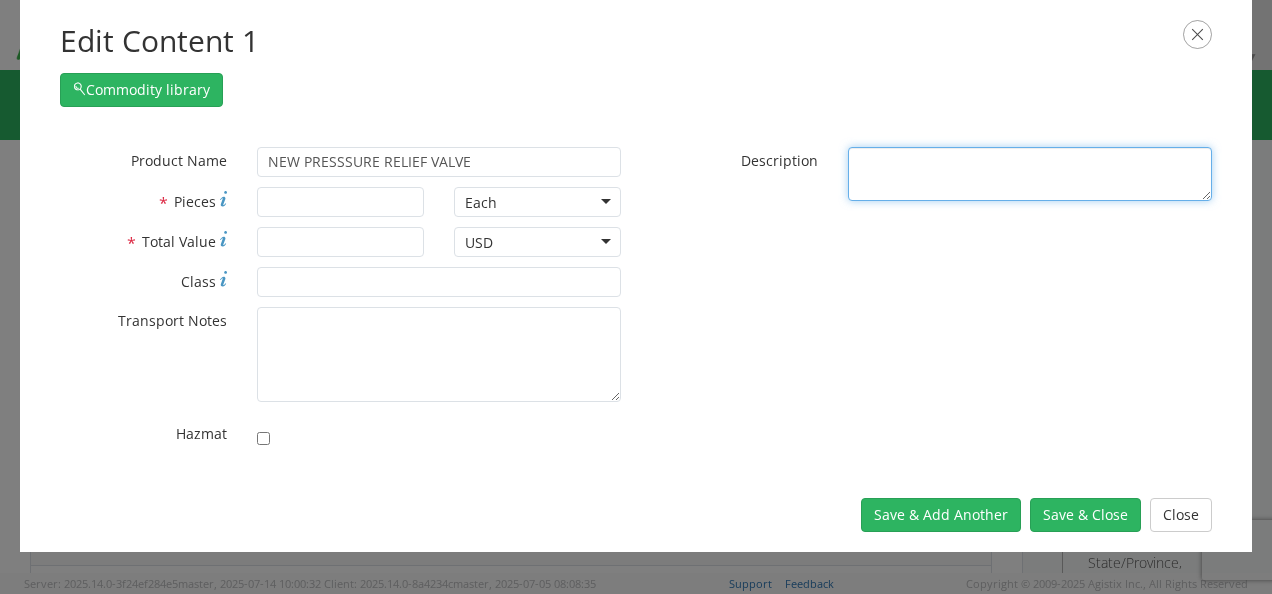 click on "*   Description" at bounding box center (1030, 174) 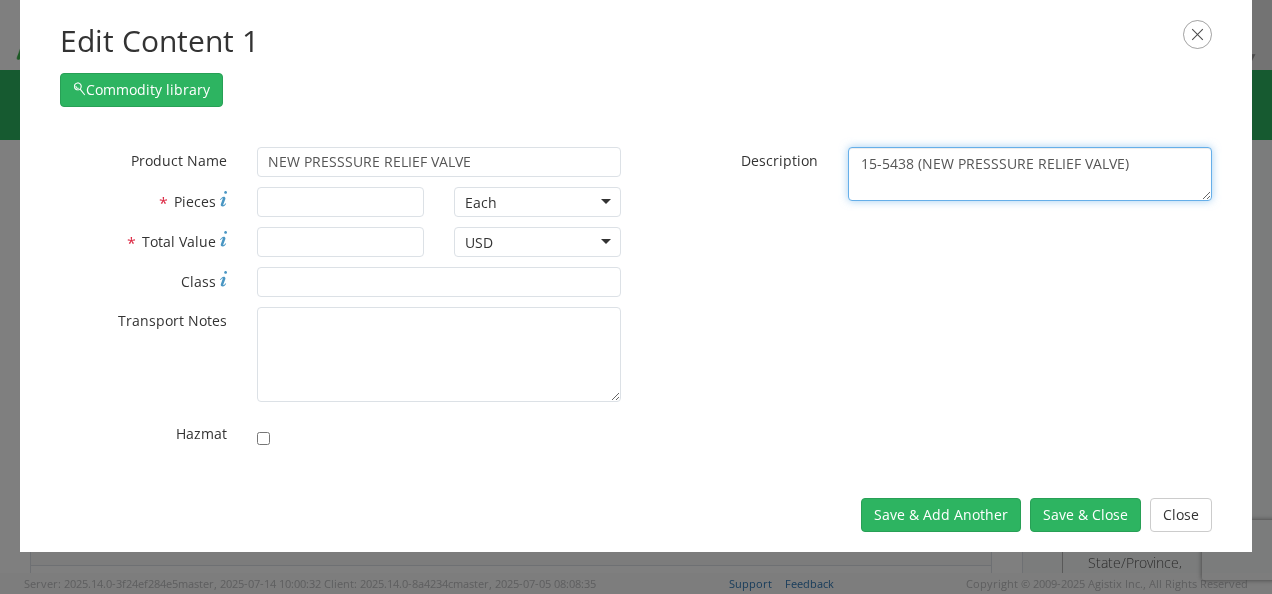 type on "15-5438 (NEW PRESSSURE RELIEF VALVE)" 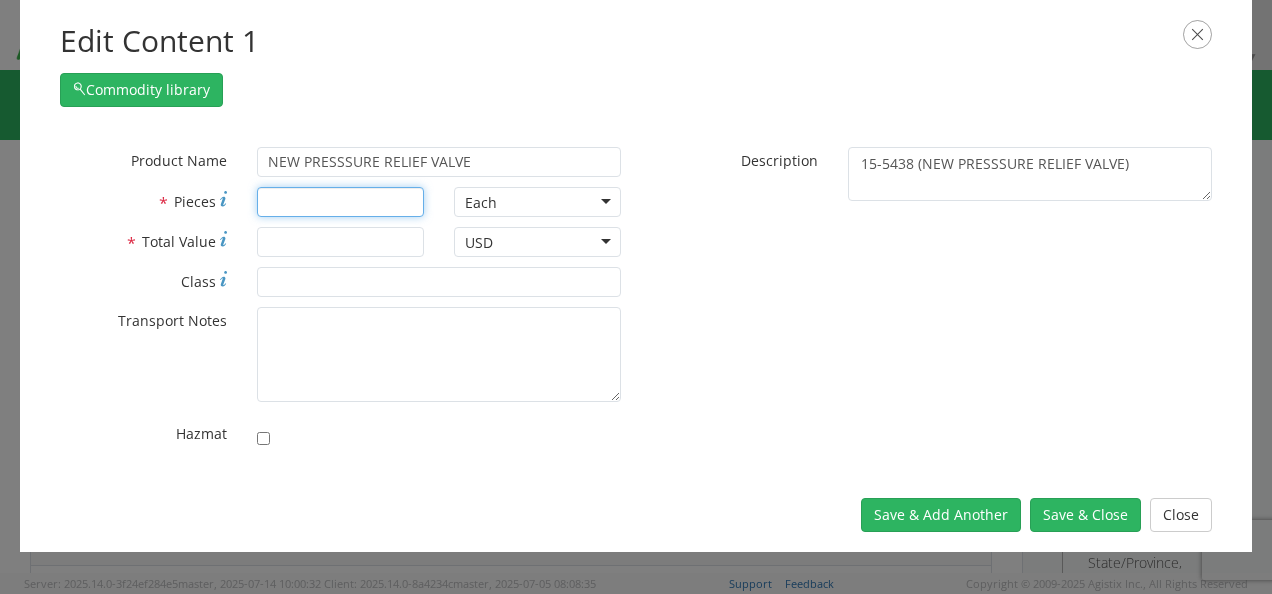 click on "*   Pieces" at bounding box center (340, 202) 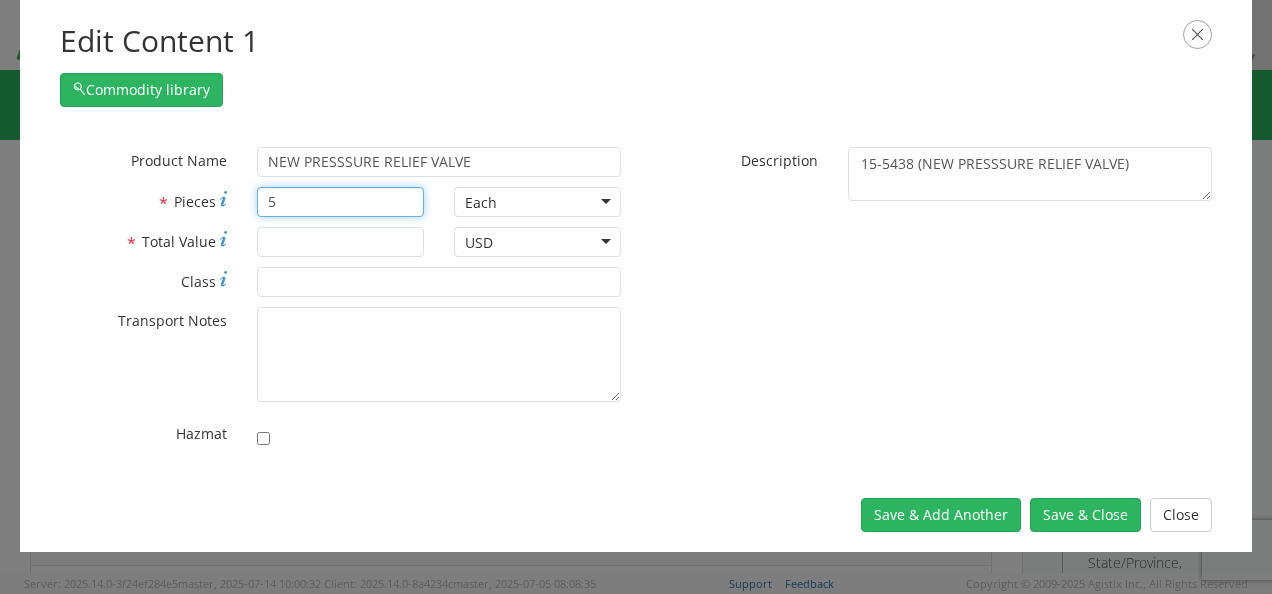 type on "5" 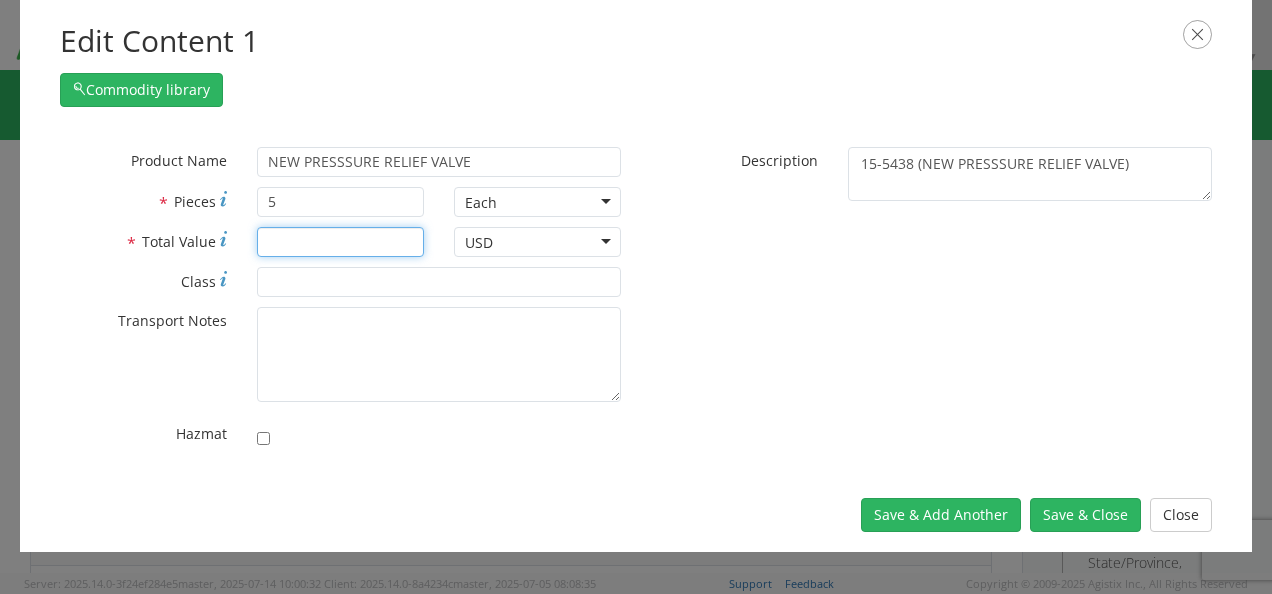 click on "*   Total Value" at bounding box center [340, 242] 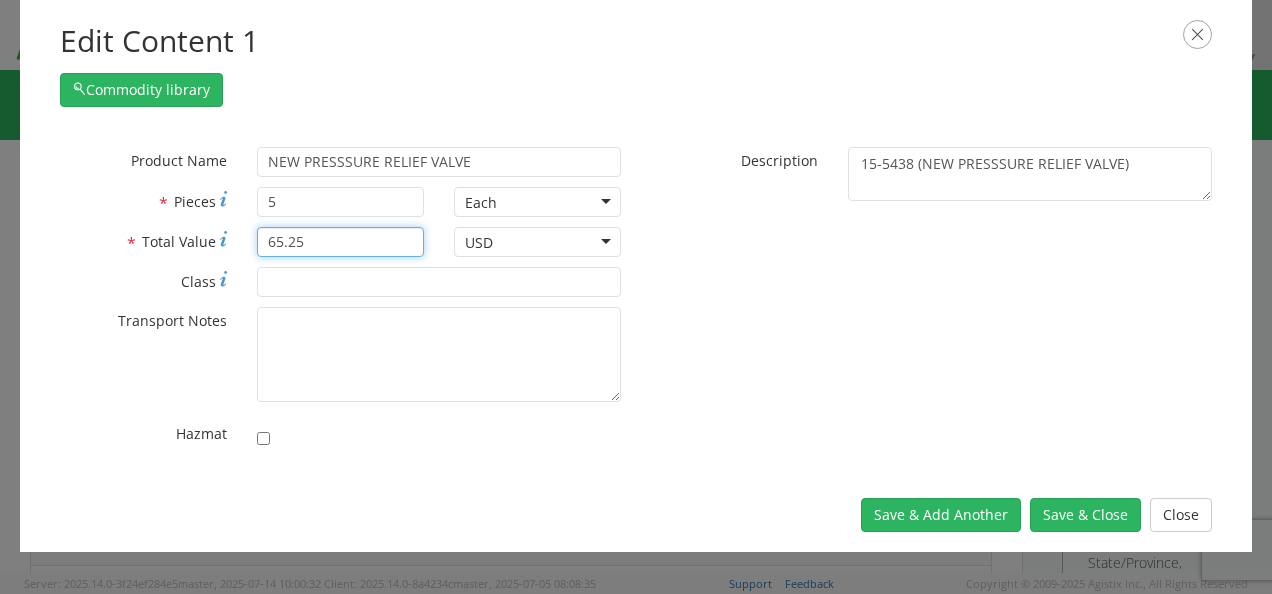 type on "65.25" 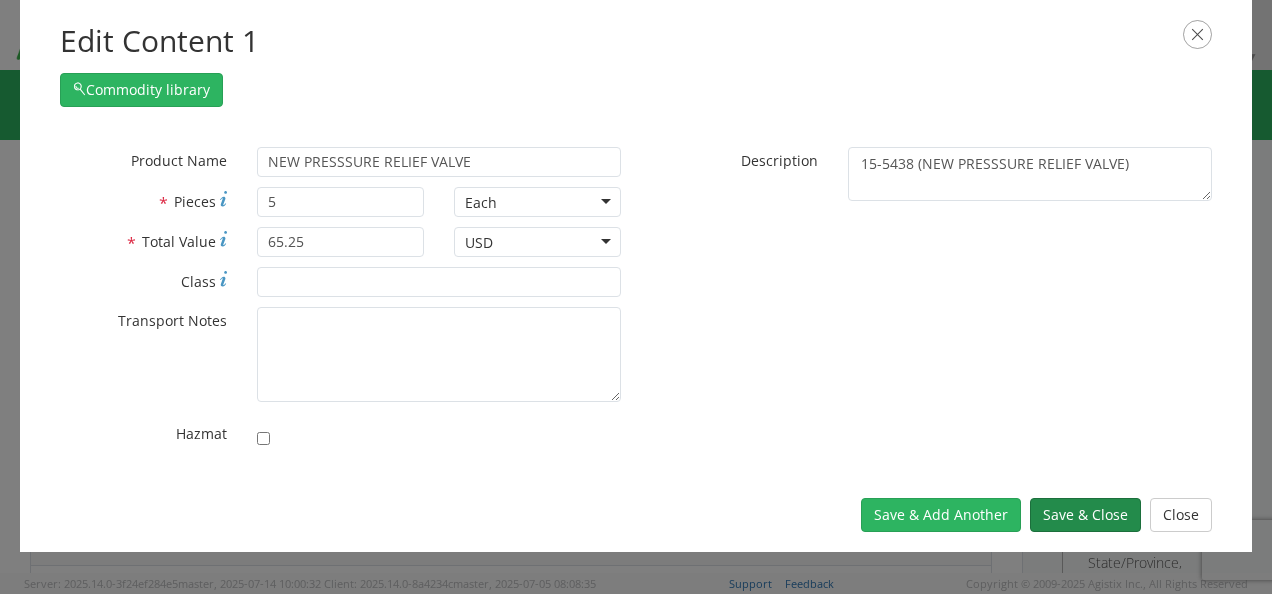 click on "Save & Close" at bounding box center [1085, 515] 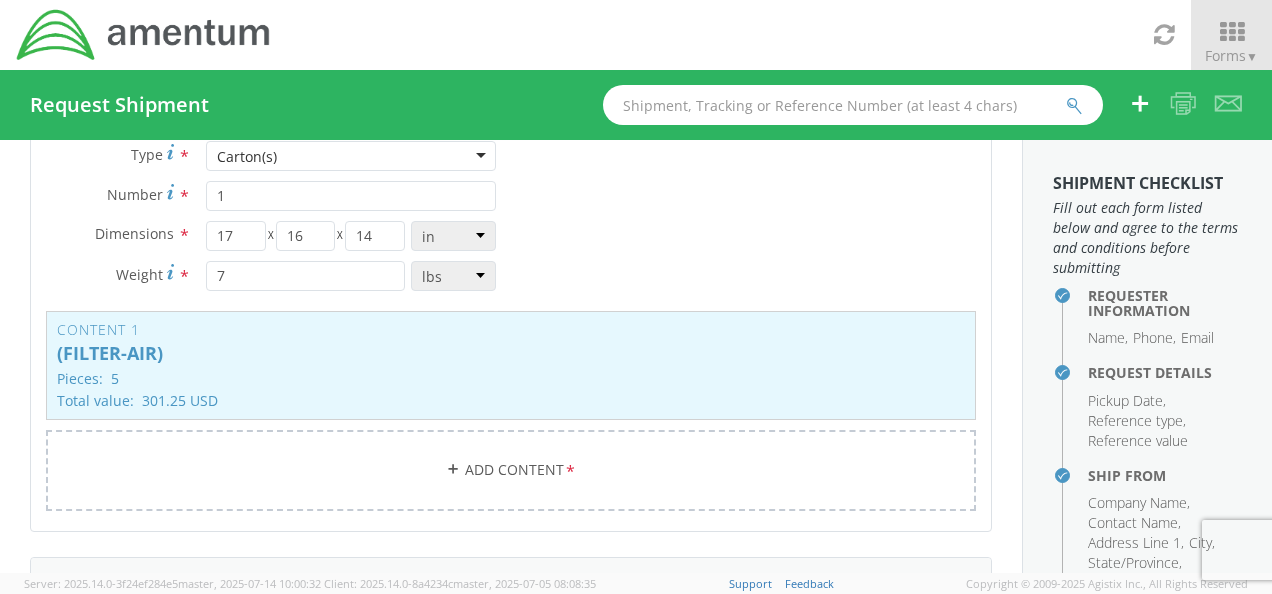 scroll, scrollTop: 147, scrollLeft: 0, axis: vertical 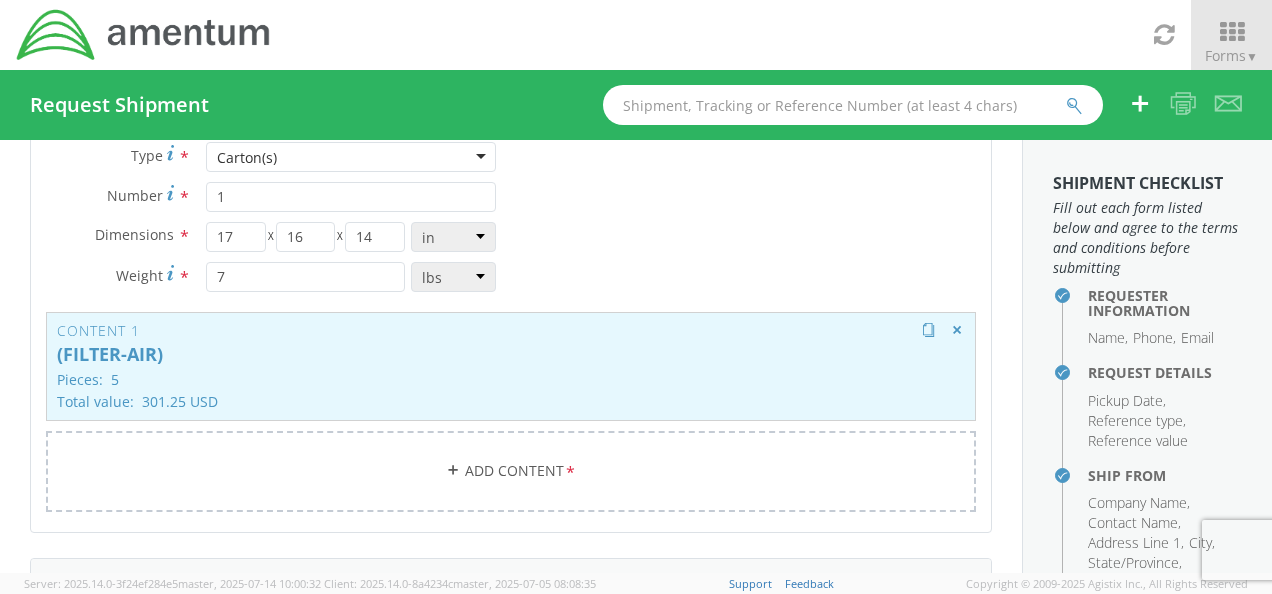 click on "Pieces:  5" at bounding box center (511, 379) 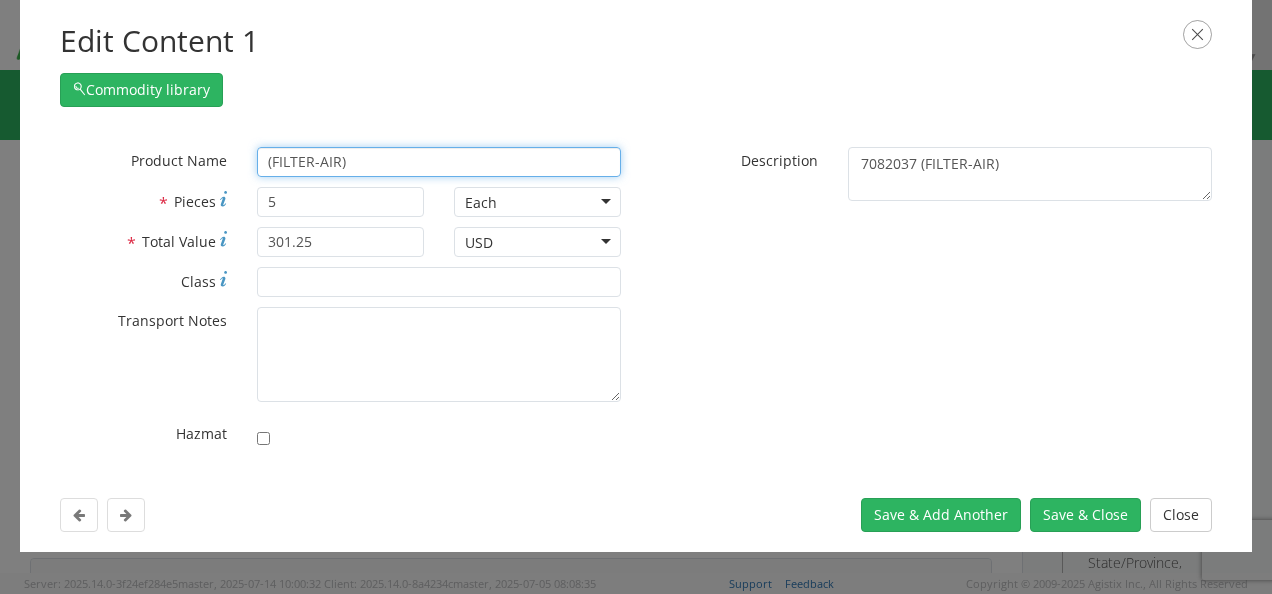click on "(FILTER-AIR)" at bounding box center [439, 162] 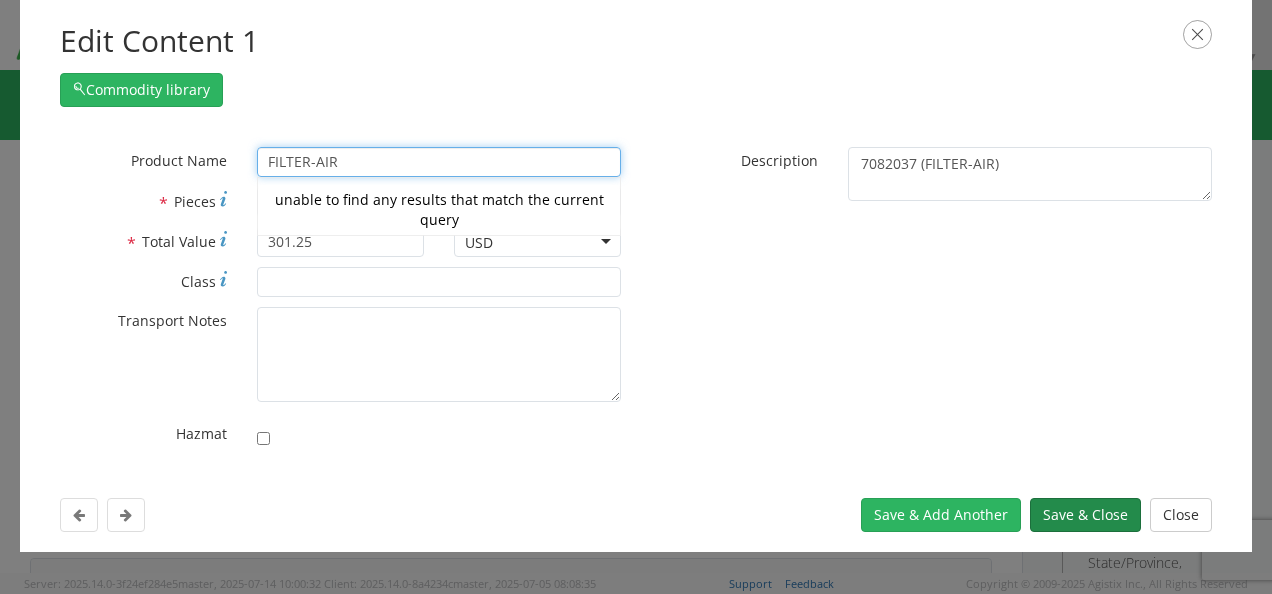 type on "FILTER-AIR" 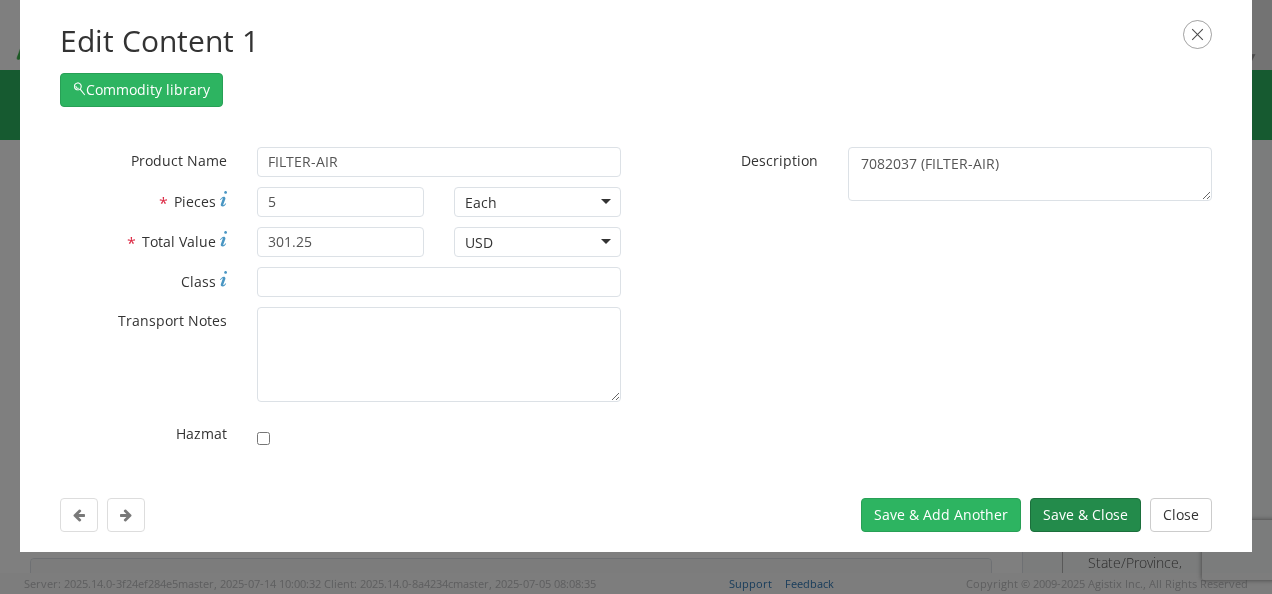 click on "Save & Close" at bounding box center (1085, 515) 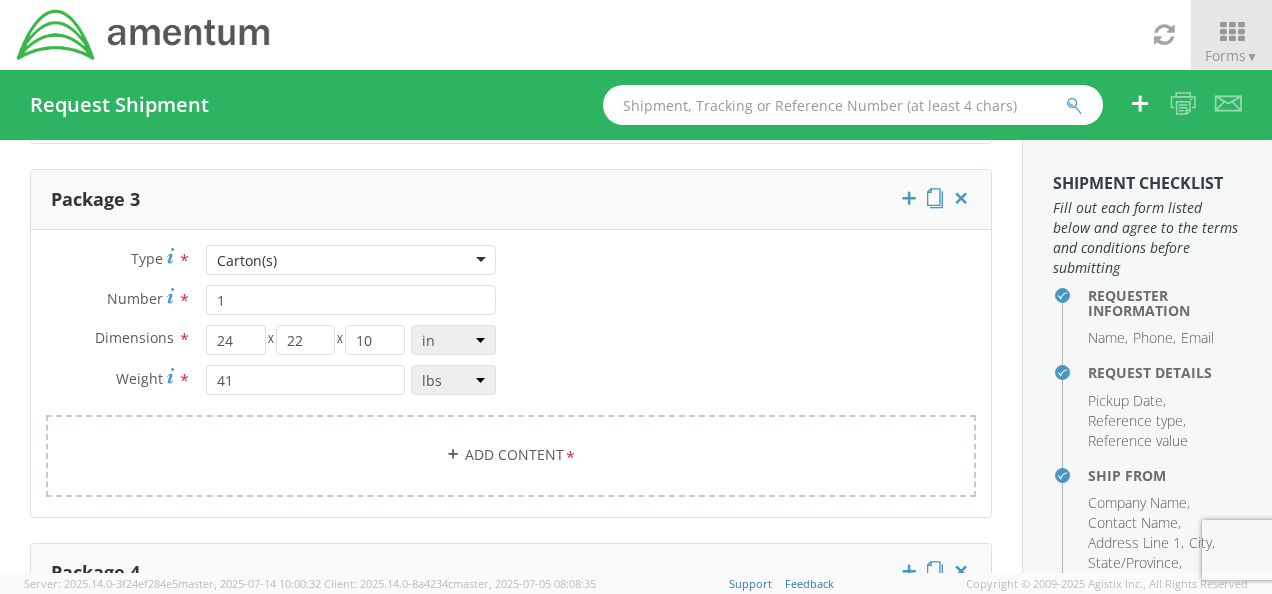 scroll, scrollTop: 1026, scrollLeft: 0, axis: vertical 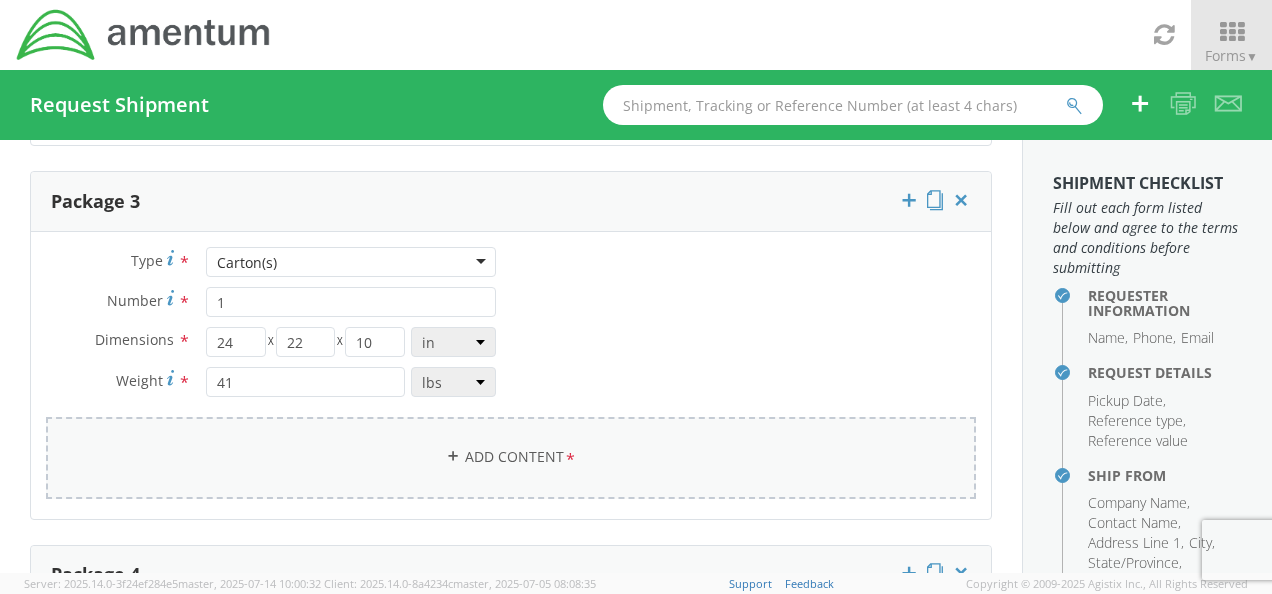 click on "Add Content  *" at bounding box center [511, 457] 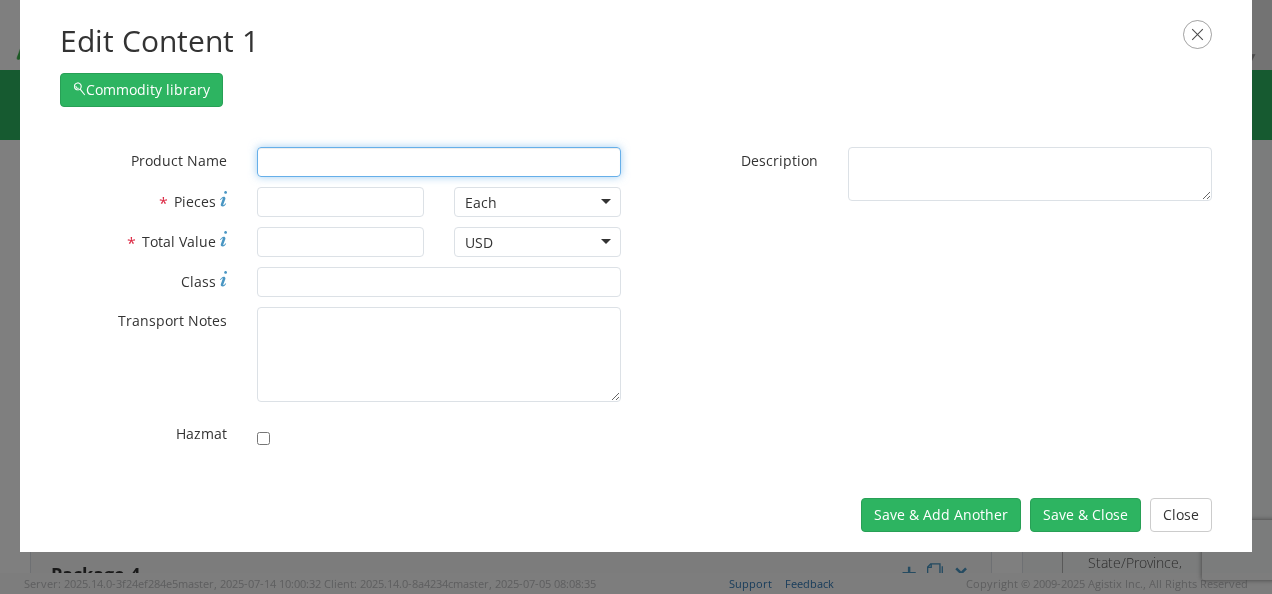 paste on "STARTER,MOTOR, Nippo, 9 Teeth, Clockwise  Rotation, 12 V/kW)" 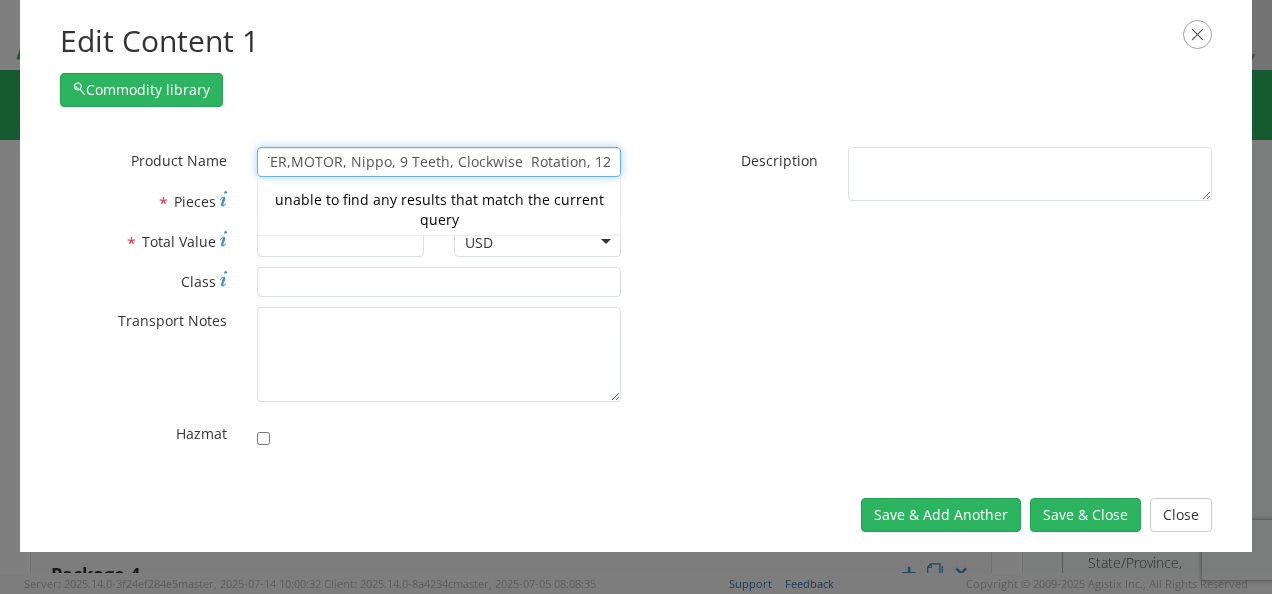 scroll, scrollTop: 0, scrollLeft: 0, axis: both 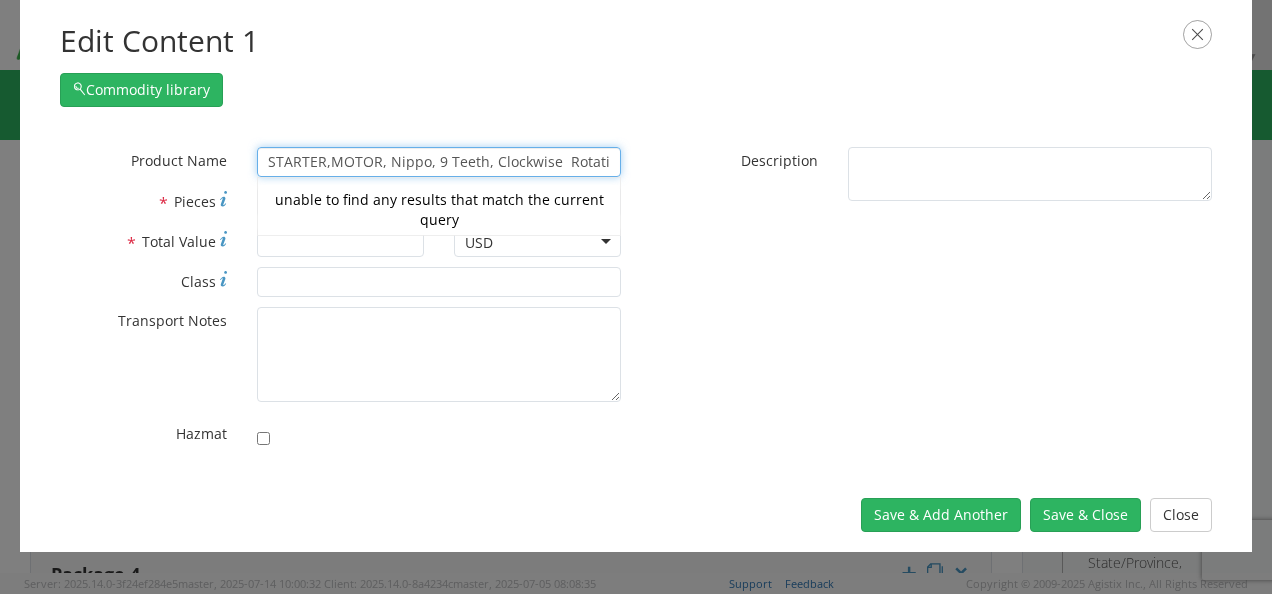 type on "STARTER,MOTOR, Nippo, 9 Teeth, Clockwise  Rotation, 12 V/kW" 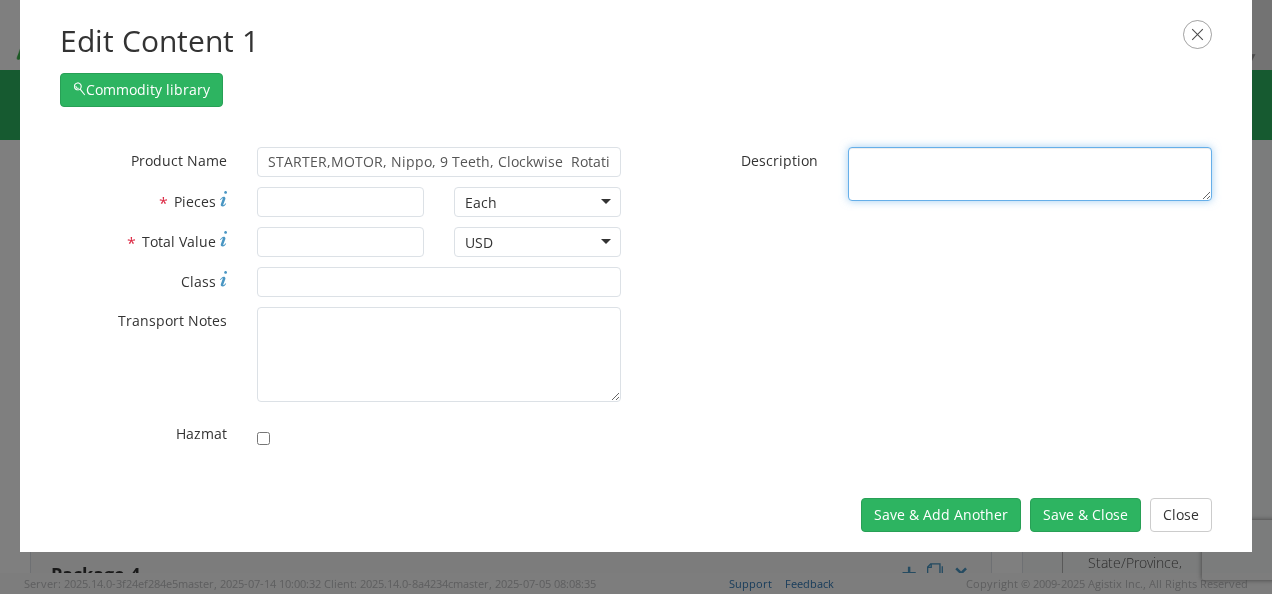 click on "*   Description" at bounding box center (1030, 174) 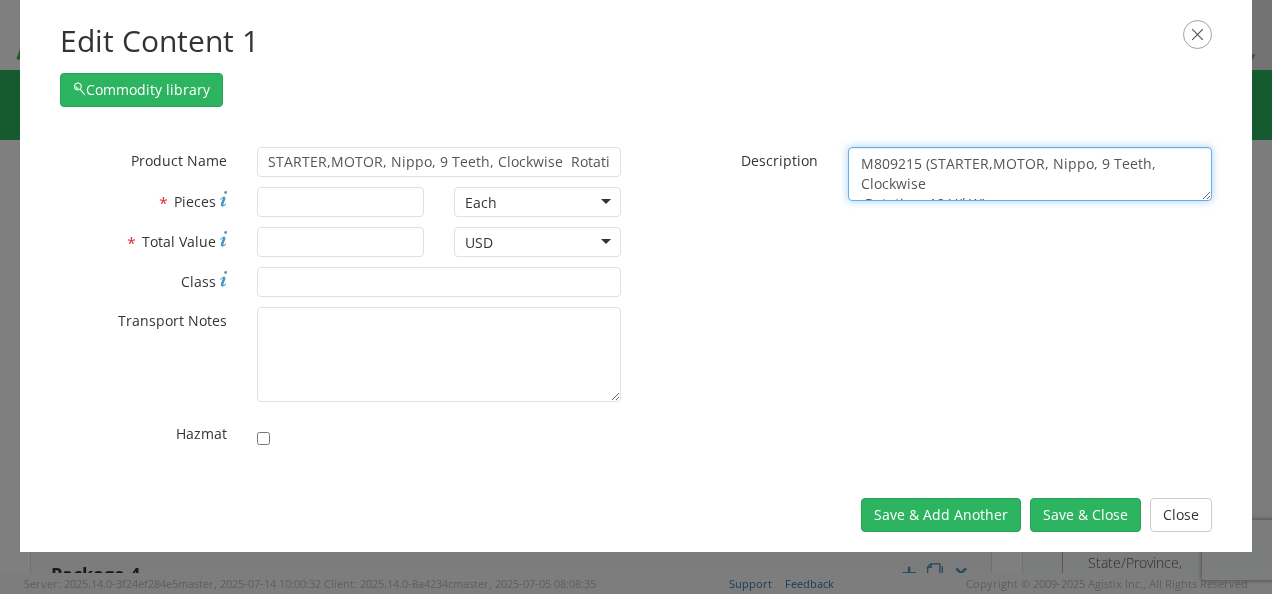 scroll, scrollTop: 14, scrollLeft: 0, axis: vertical 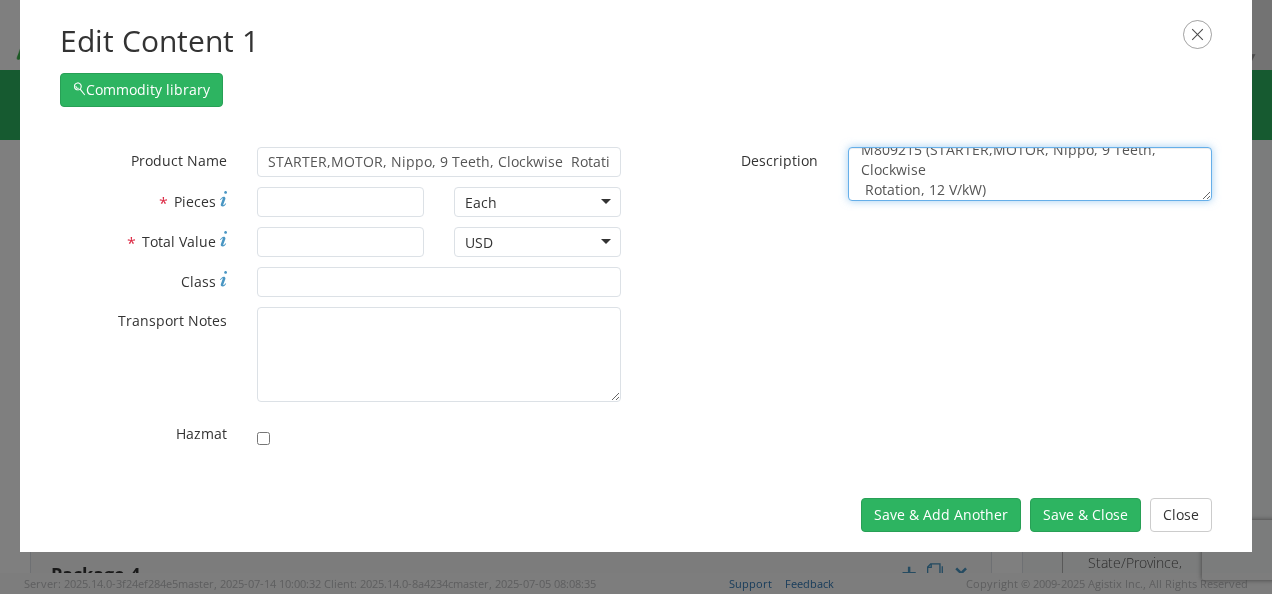 type on "M809215 (STARTER,MOTOR, Nippo, 9 Teeth, Clockwise
Rotation, 12 V/kW)" 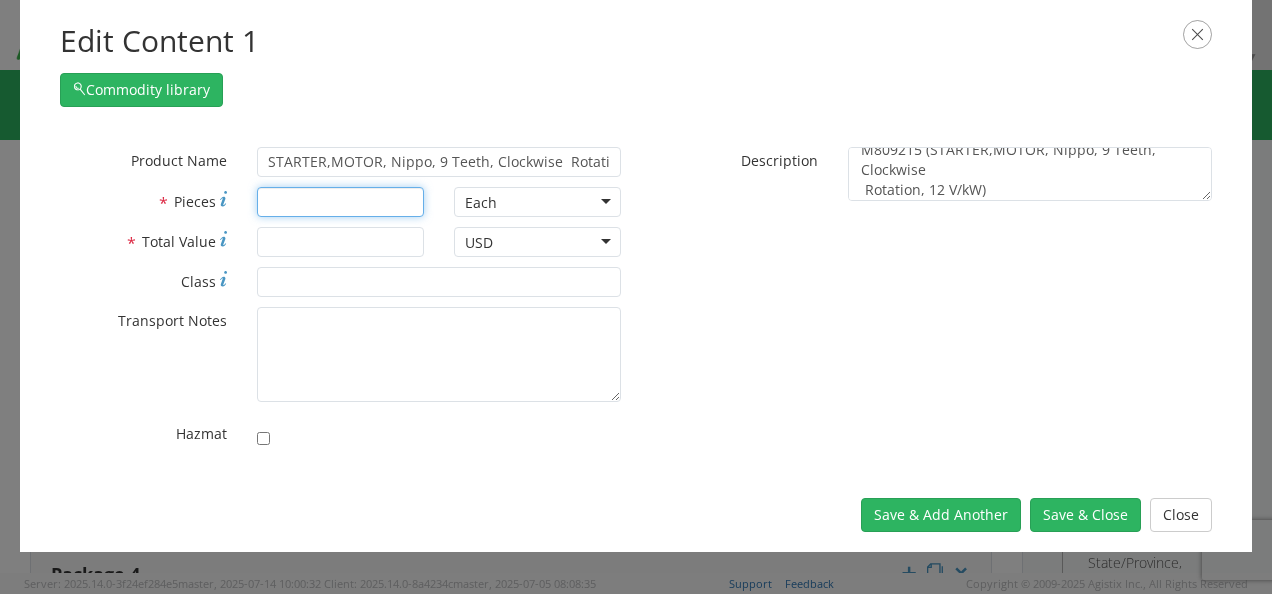 click on "*   Pieces" at bounding box center (340, 202) 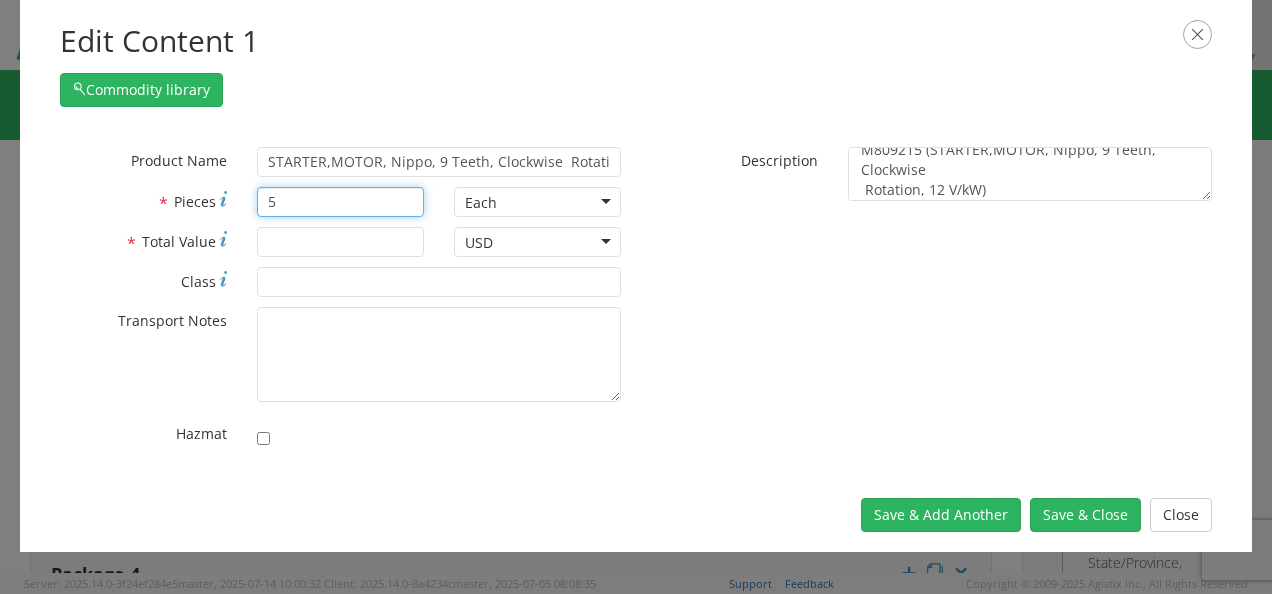 type on "5" 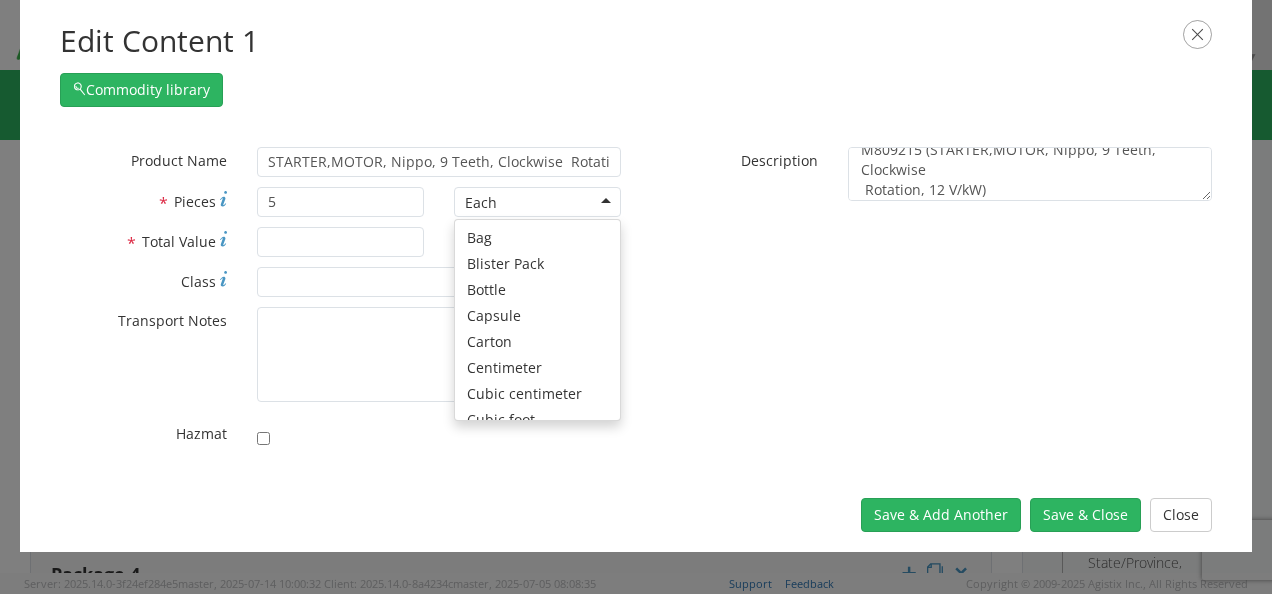 scroll, scrollTop: 179, scrollLeft: 0, axis: vertical 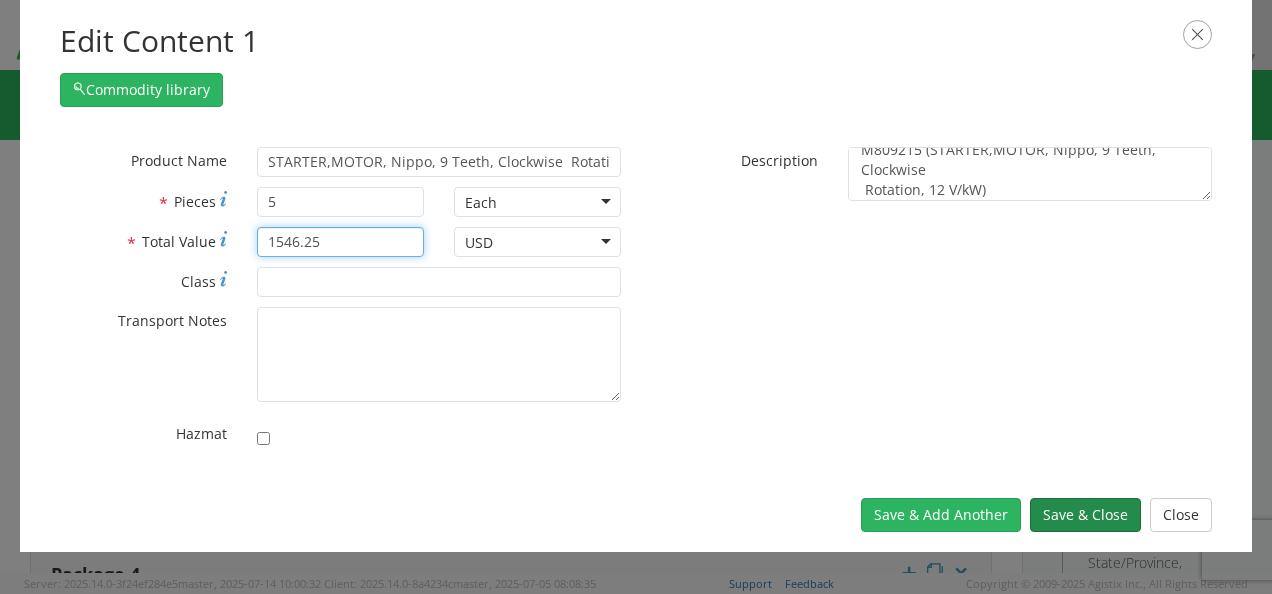 type on "1546.25" 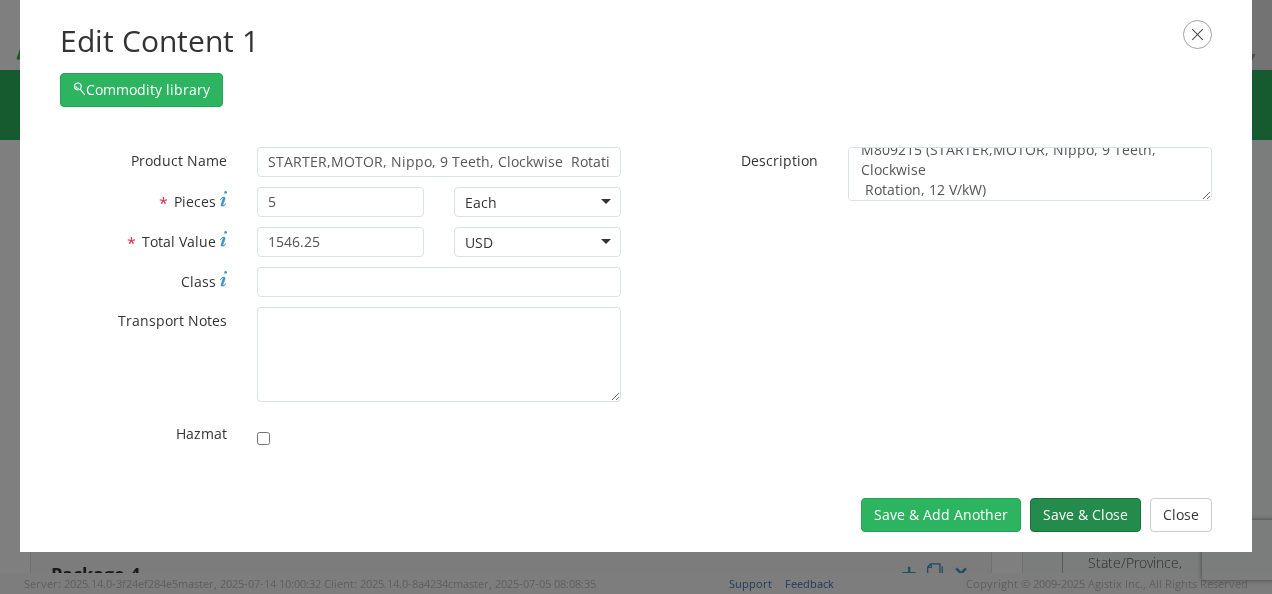 click on "Save & Close" at bounding box center (1085, 515) 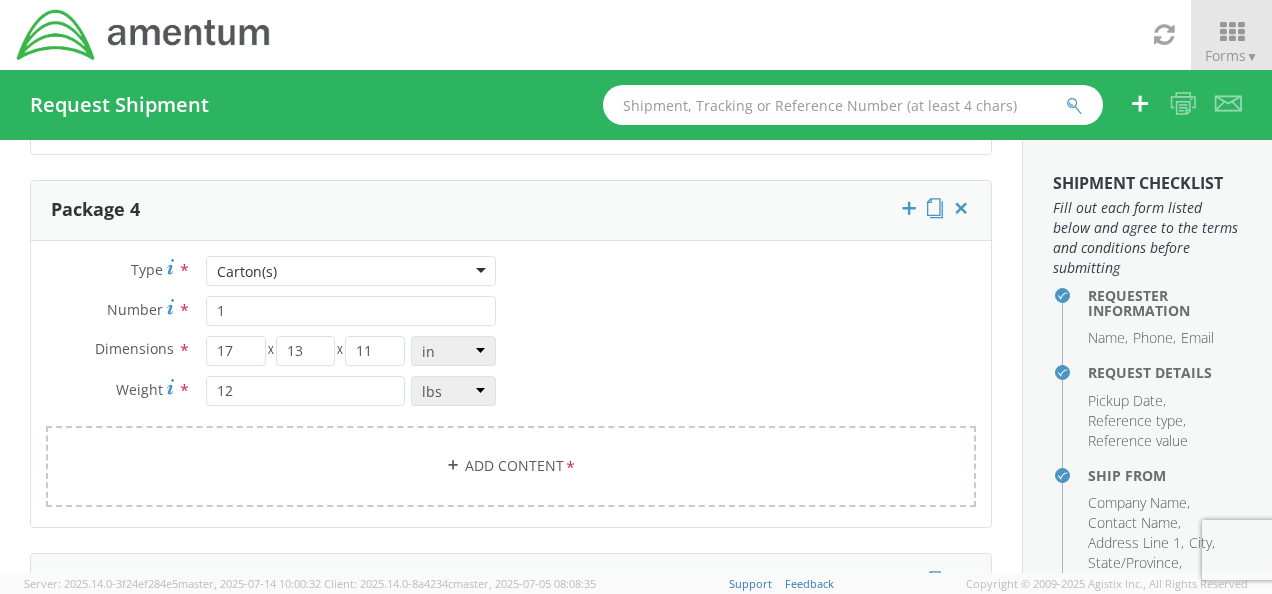 scroll, scrollTop: 1568, scrollLeft: 0, axis: vertical 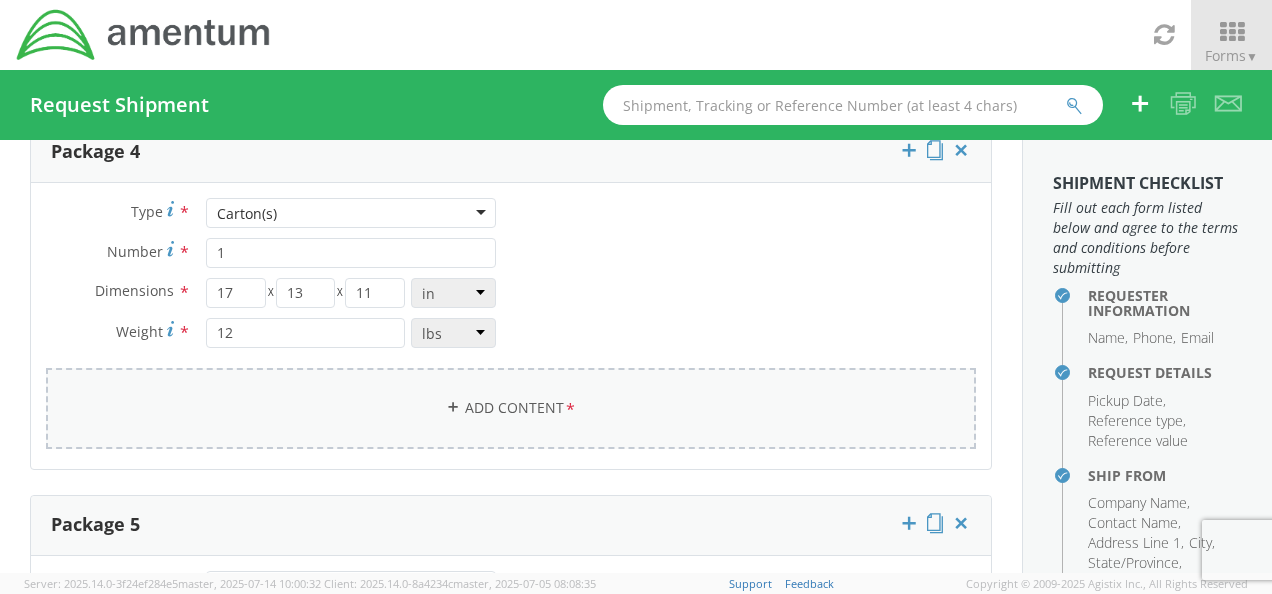 click on "Add Content  *" at bounding box center (511, 408) 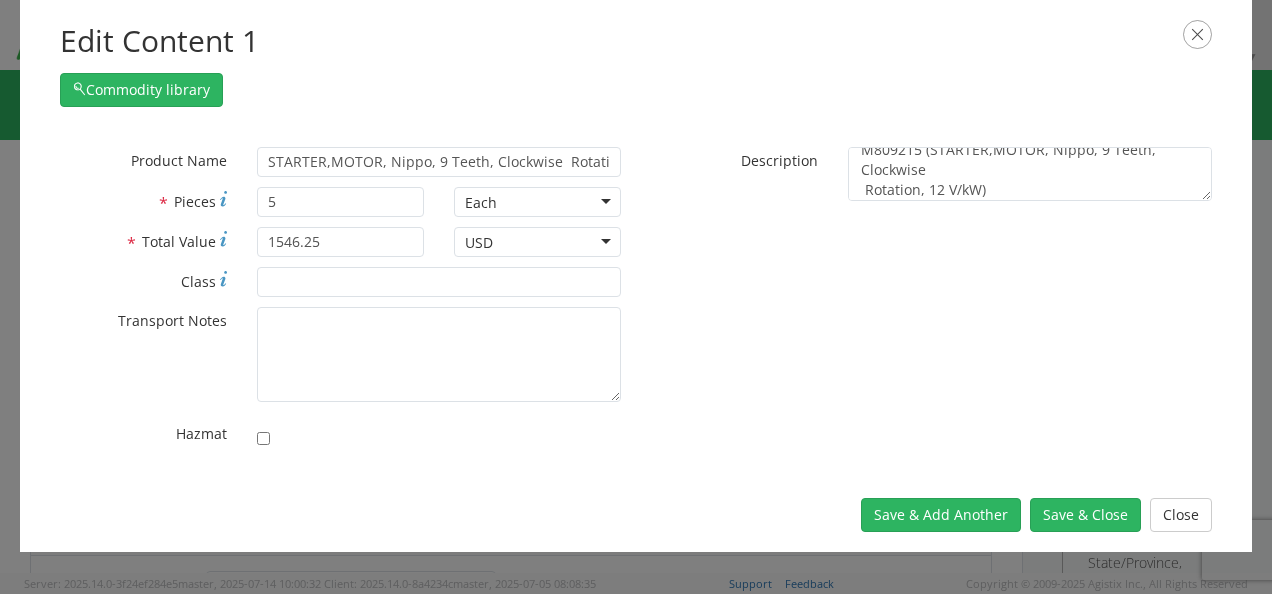 type 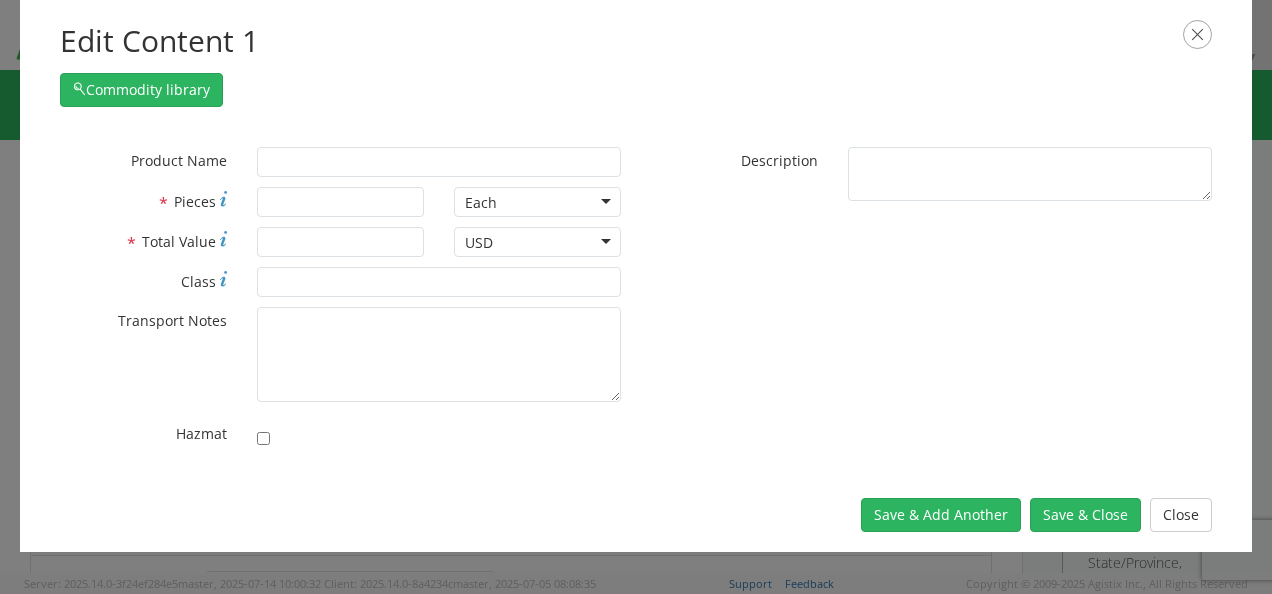 scroll, scrollTop: 0, scrollLeft: 0, axis: both 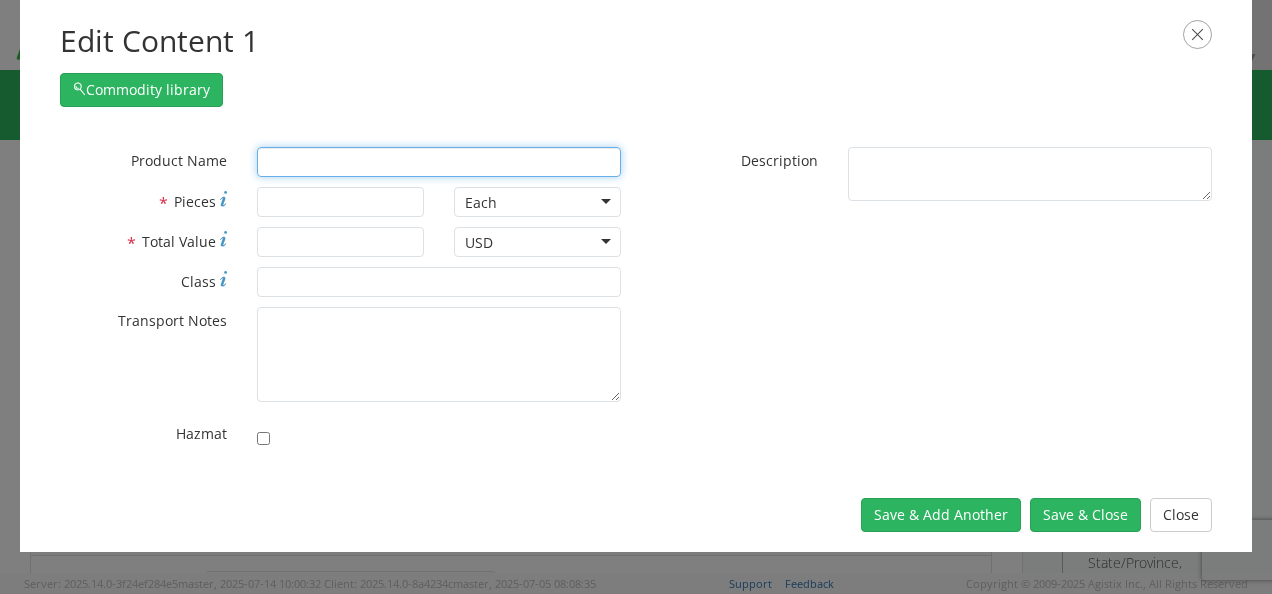 click at bounding box center [439, 162] 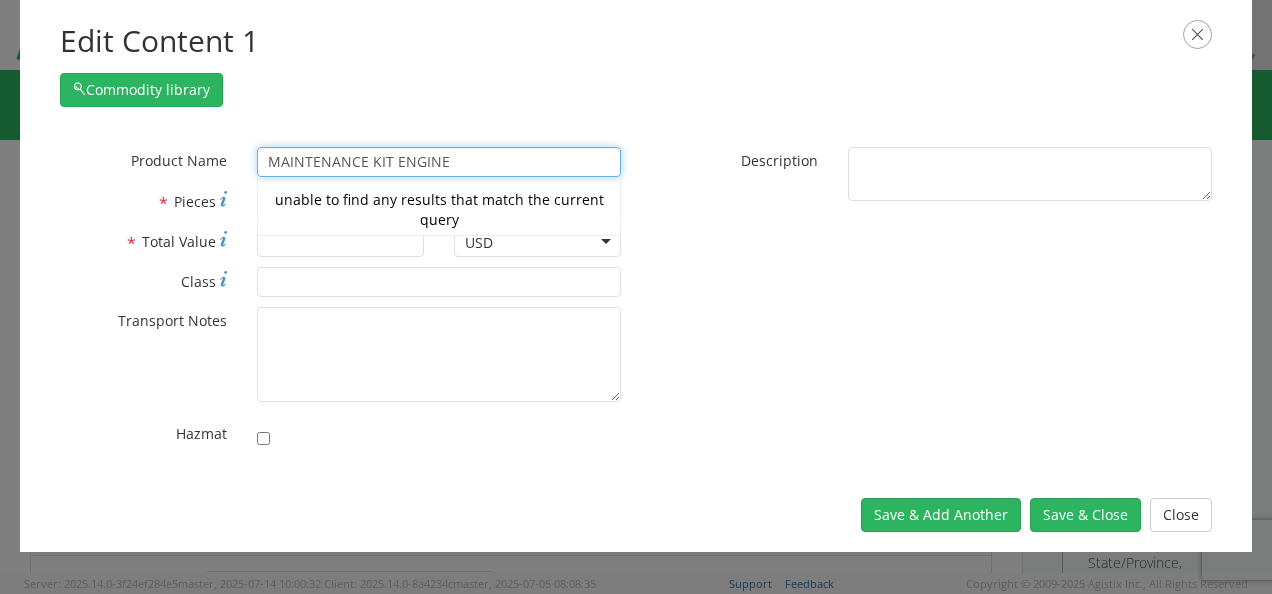type on "MAINTENANCE KIT ENGINE" 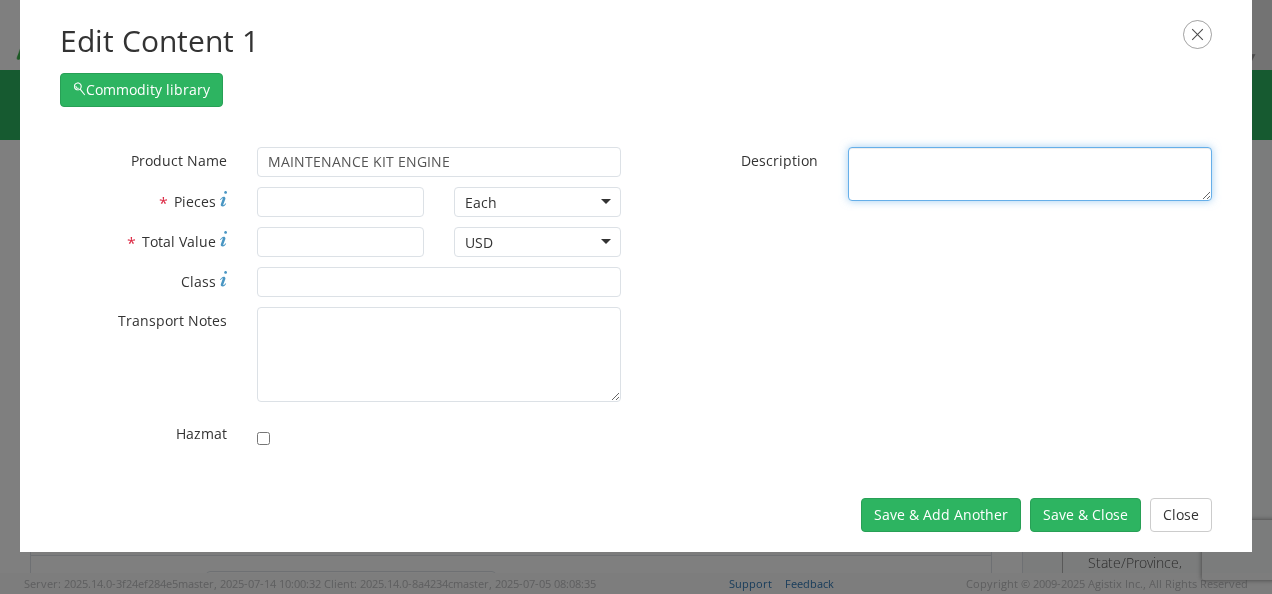 click on "*   Description" at bounding box center [1030, 174] 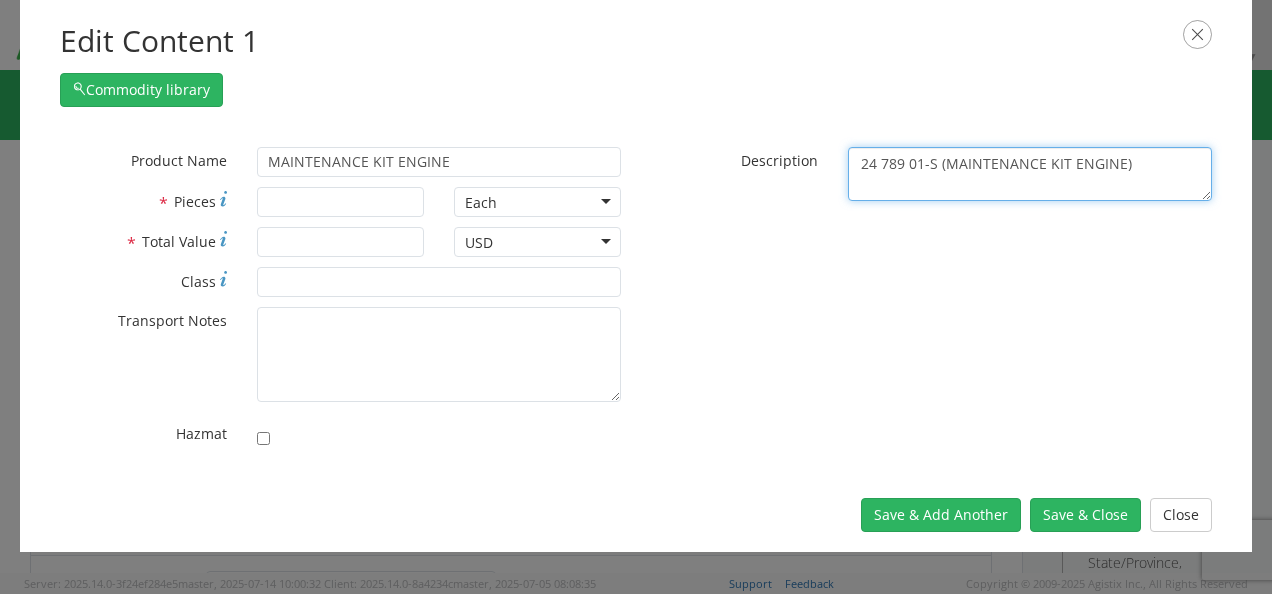 type on "24 789 01-S (MAINTENANCE KIT ENGINE)" 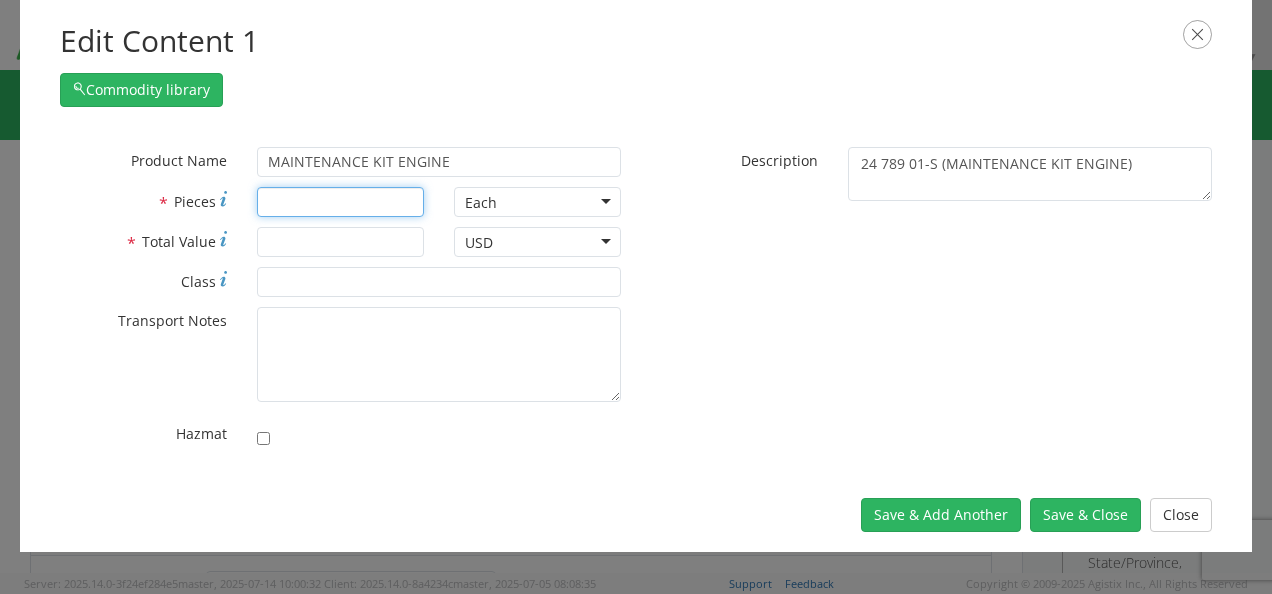 click on "*   Pieces" at bounding box center (340, 202) 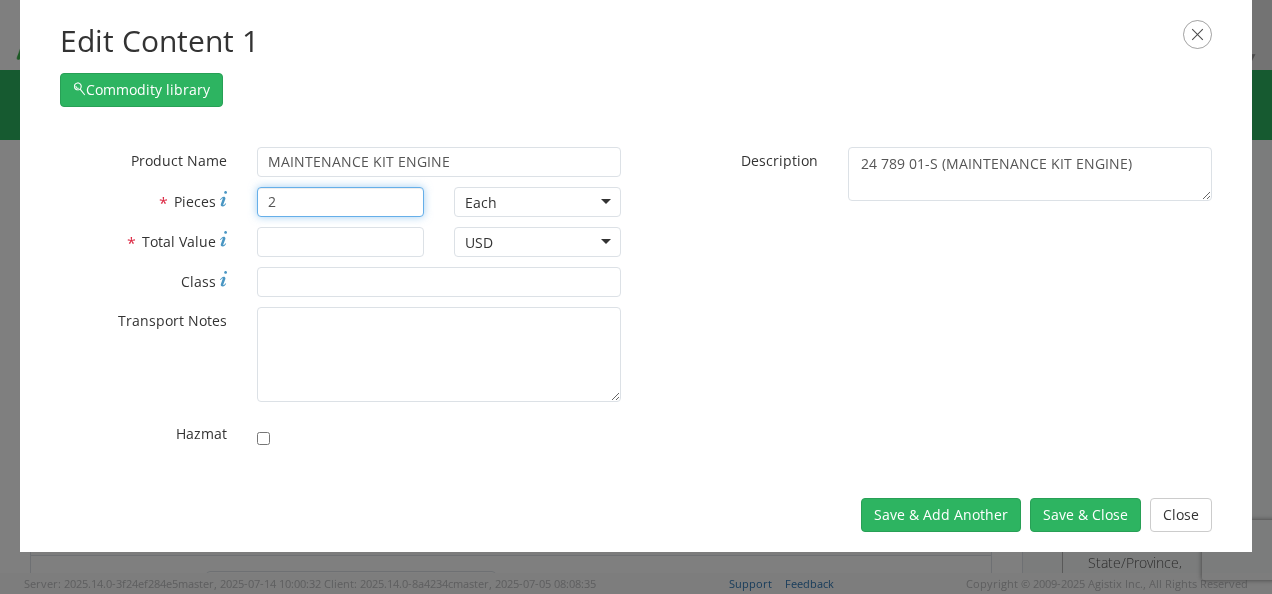 type on "2" 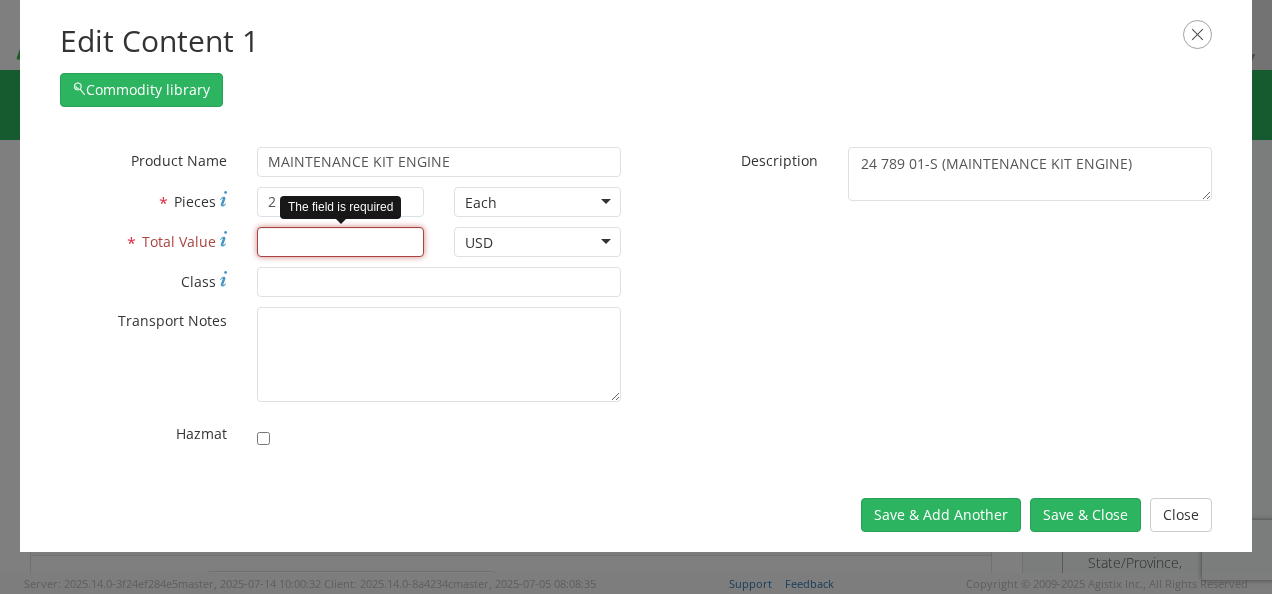 click on "*   Total Value" at bounding box center (340, 242) 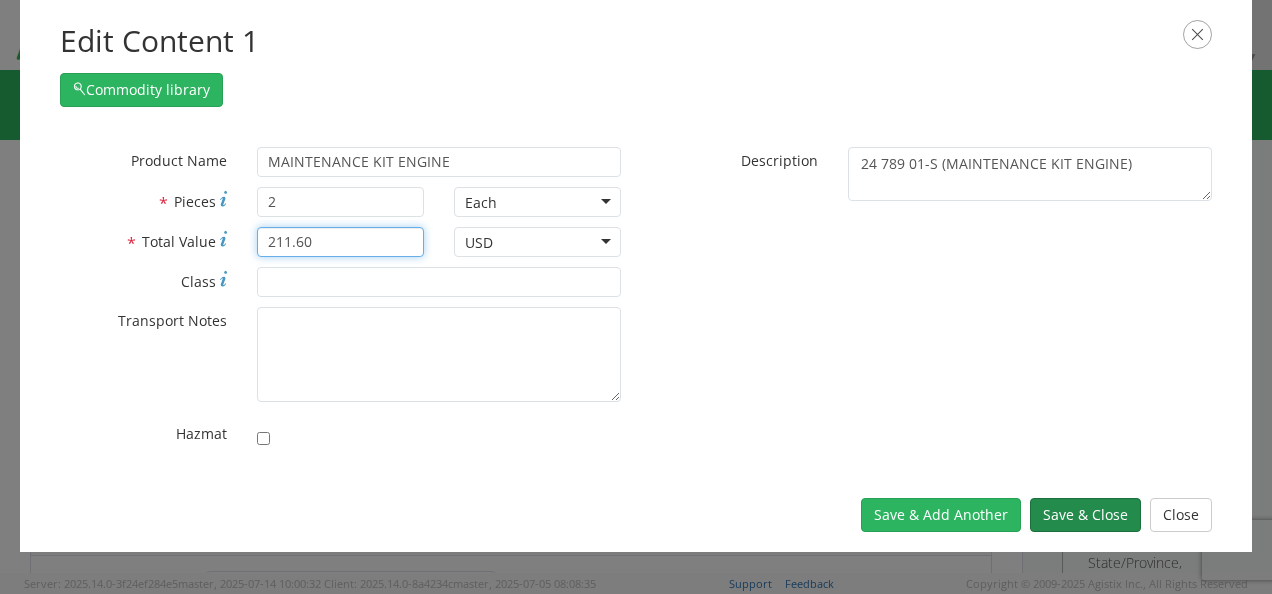 type on "211.60" 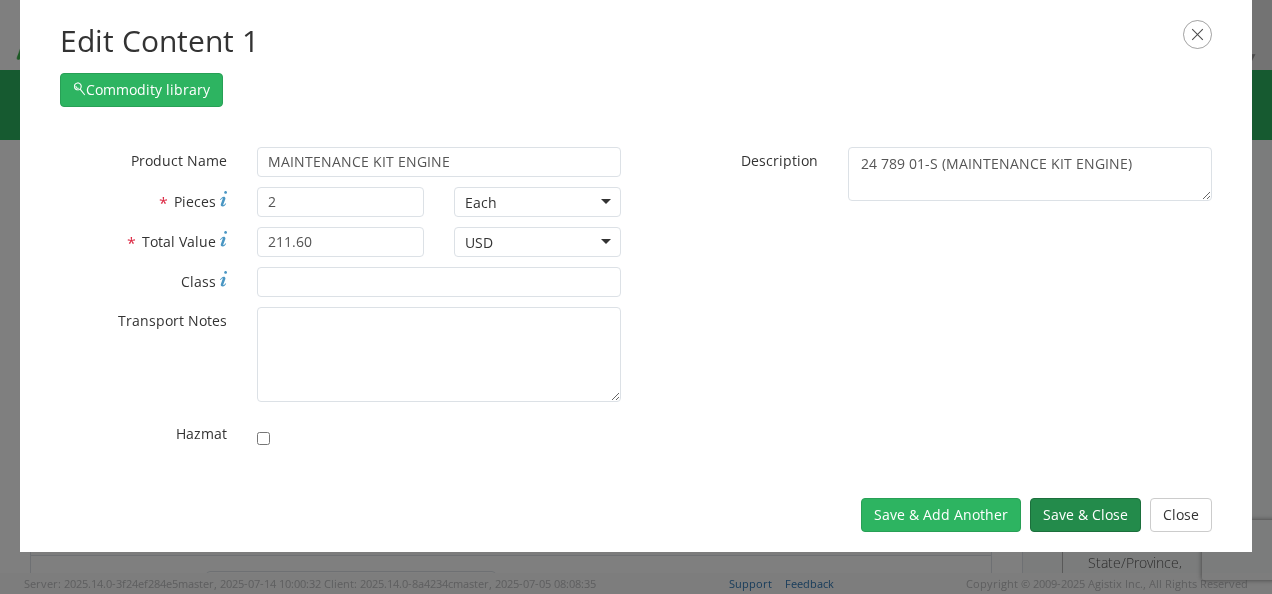 click on "Save & Close" at bounding box center [1085, 515] 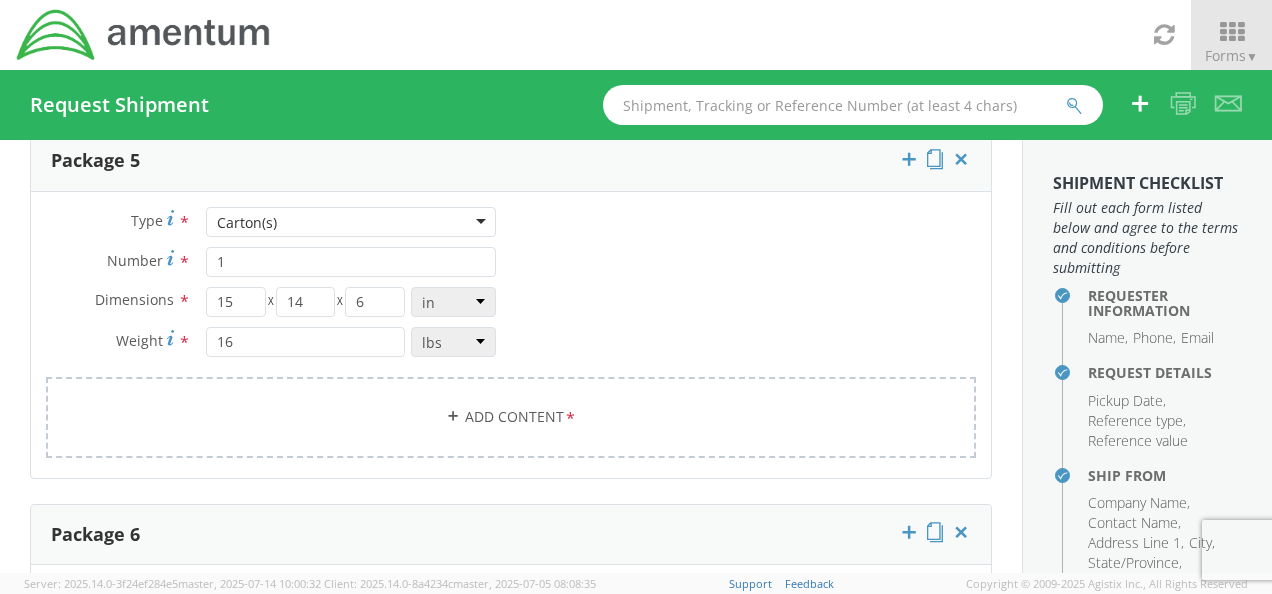 scroll, scrollTop: 2053, scrollLeft: 0, axis: vertical 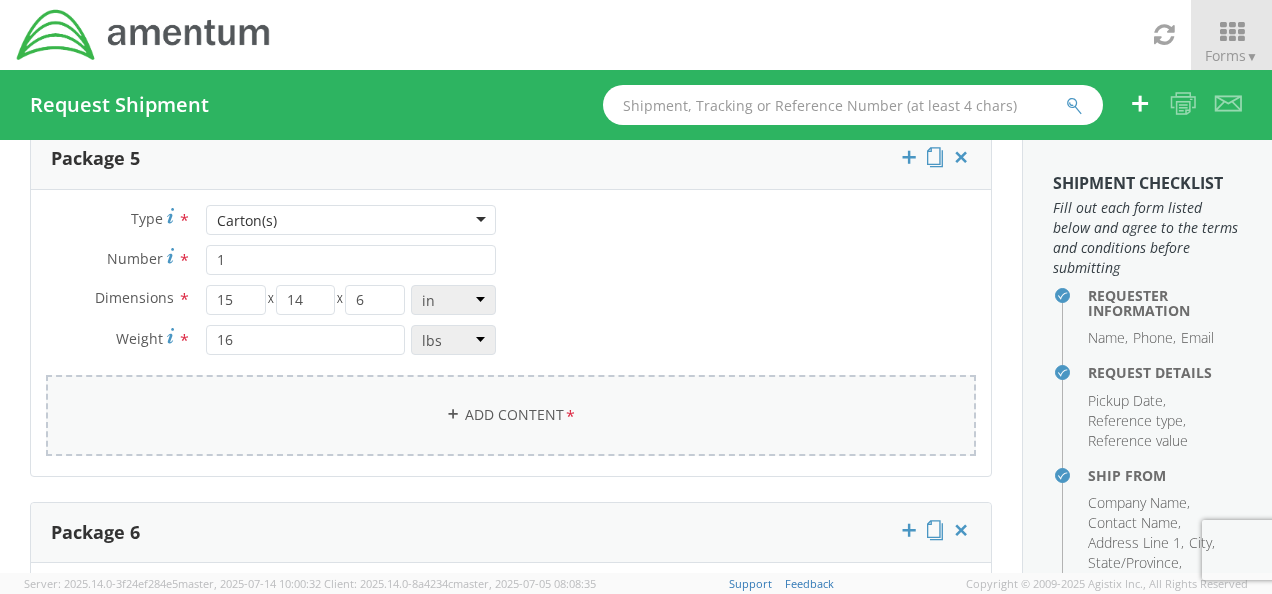 click on "Add Content  *" at bounding box center [511, 415] 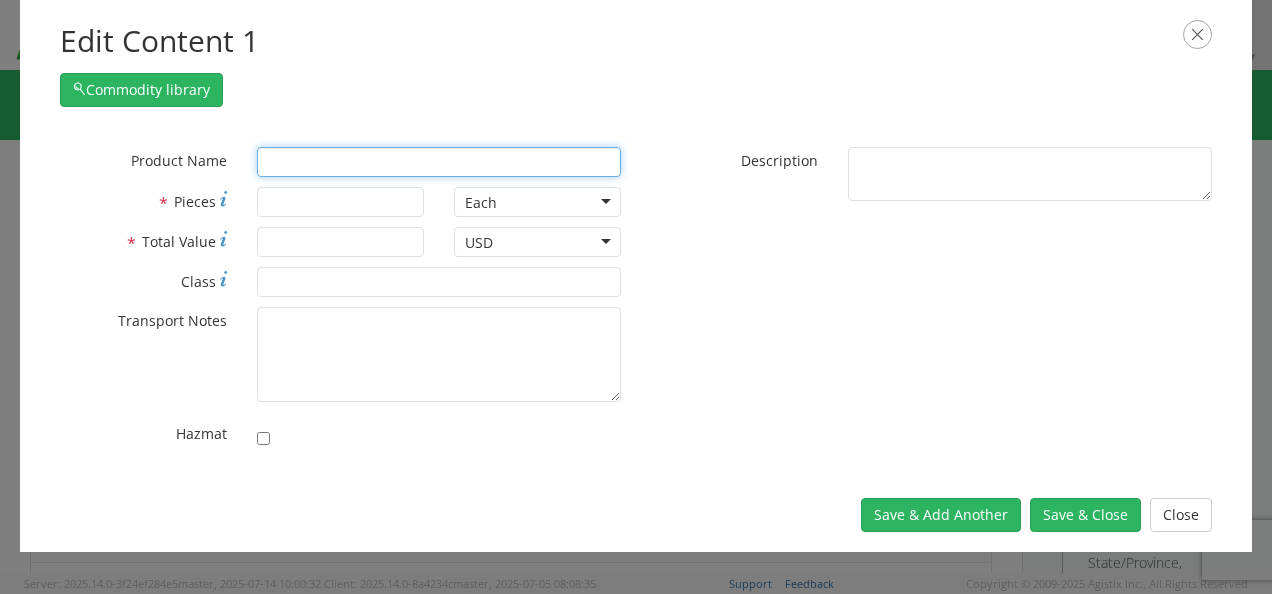 click at bounding box center [439, 162] 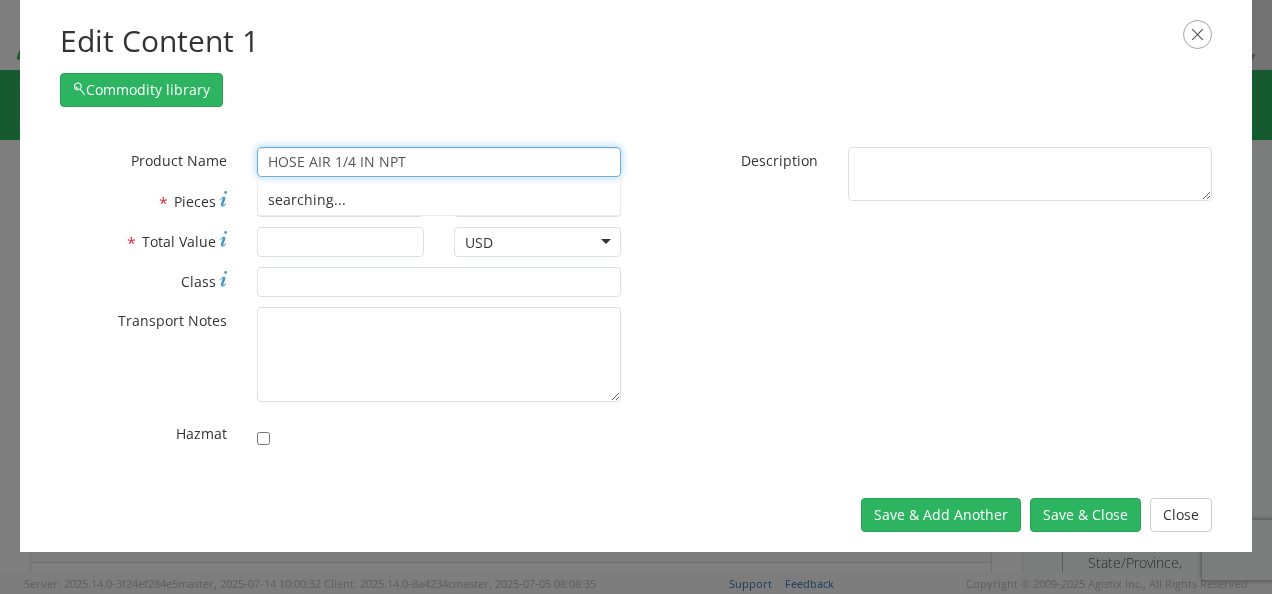 type on "HOSE AIR 1/4 IN NPT" 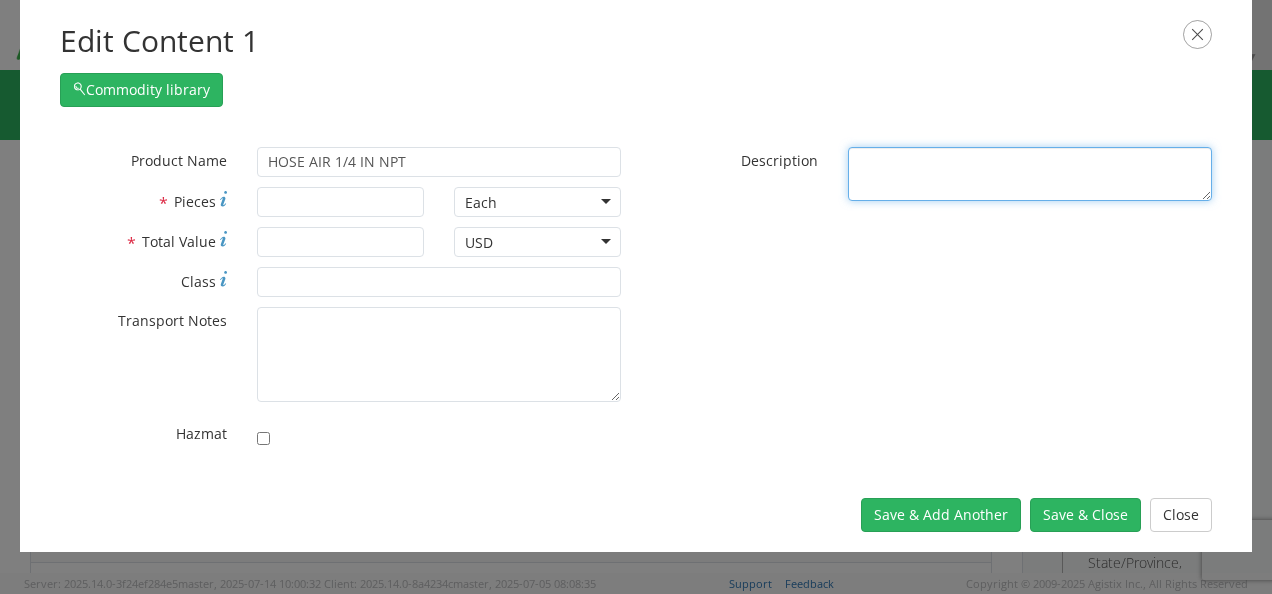 click on "*   Description" at bounding box center [1030, 174] 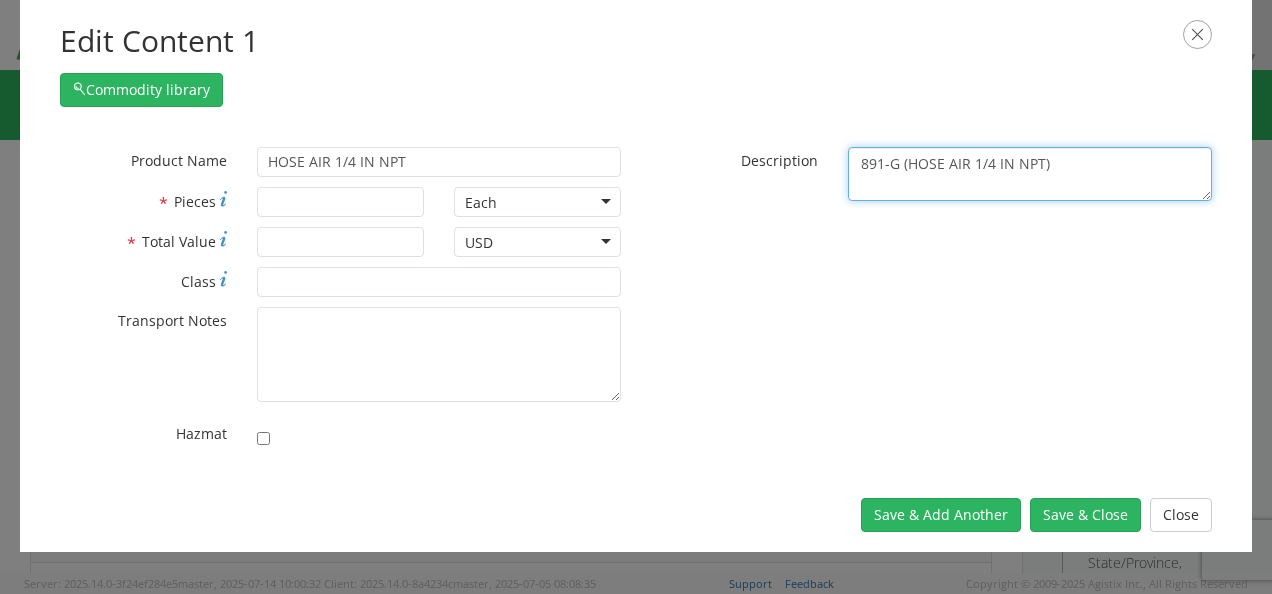 type on "891-G (HOSE AIR 1/4 IN NPT)" 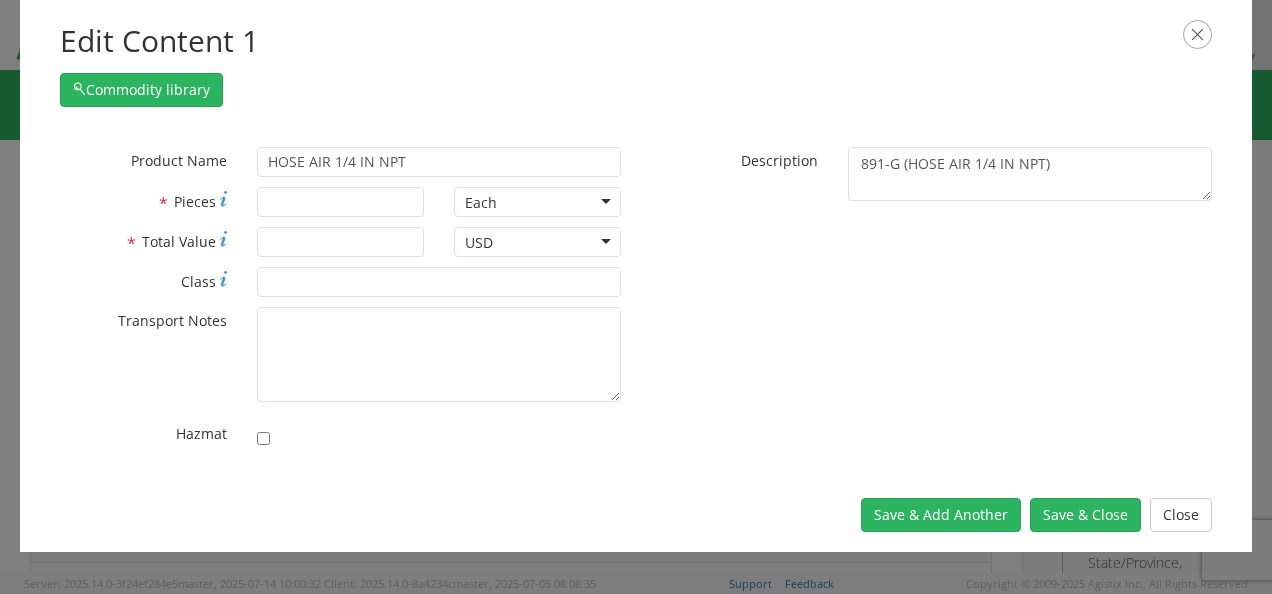 drag, startPoint x: 346, startPoint y: 216, endPoint x: 334, endPoint y: 195, distance: 24.186773 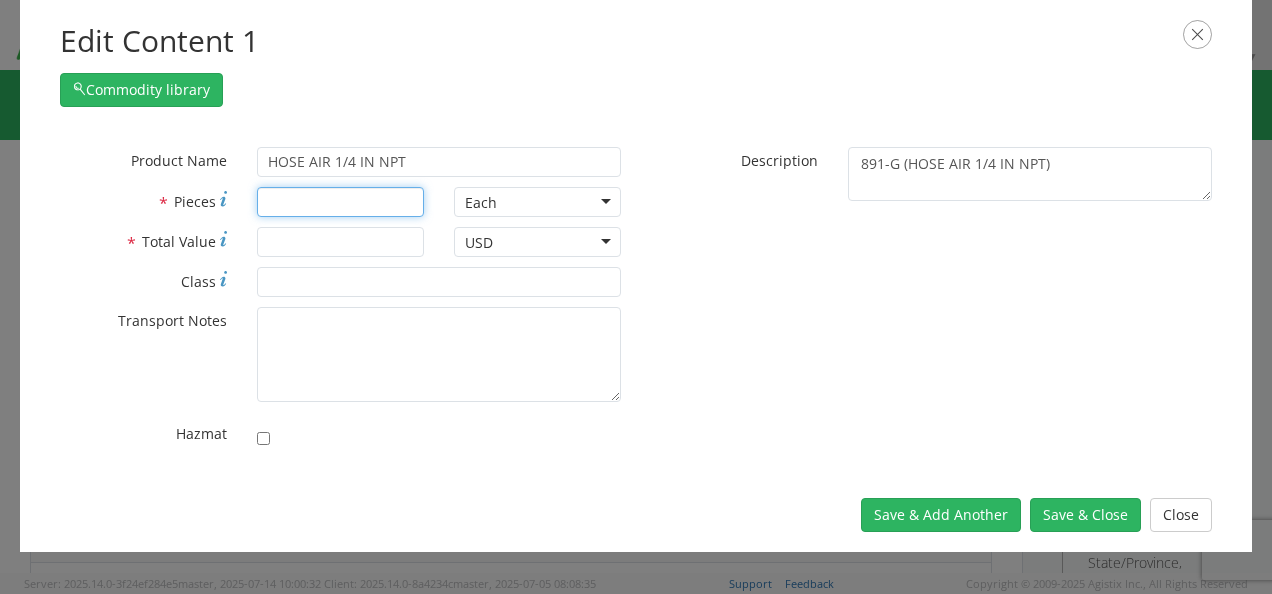 click on "*   Pieces" at bounding box center (340, 202) 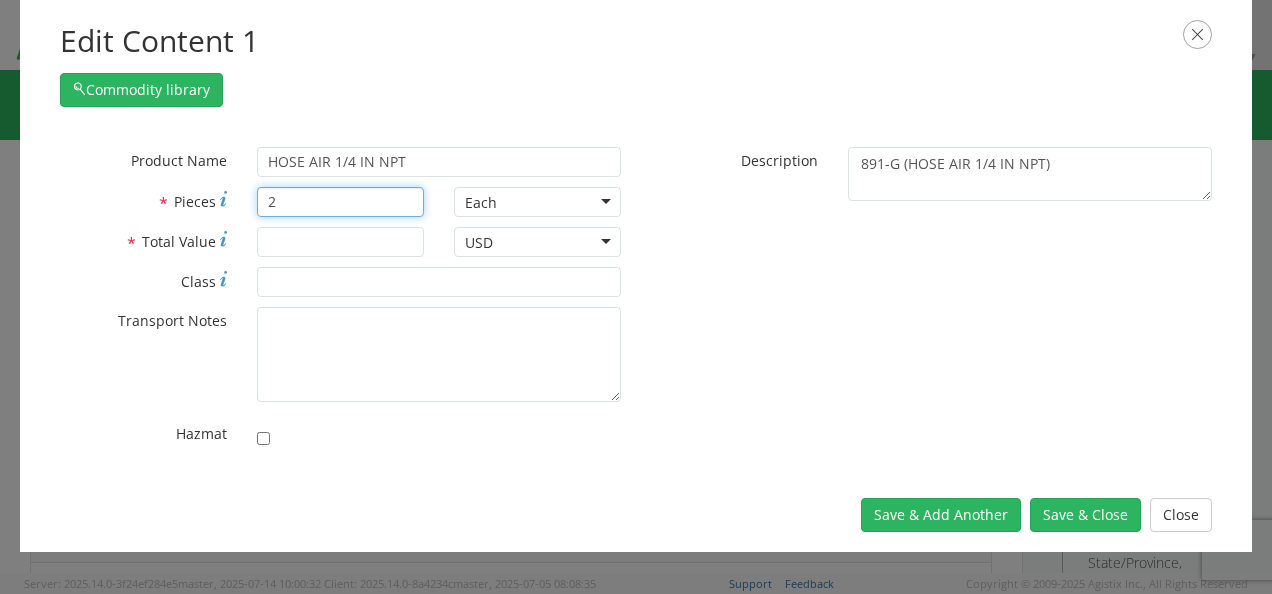 type on "2" 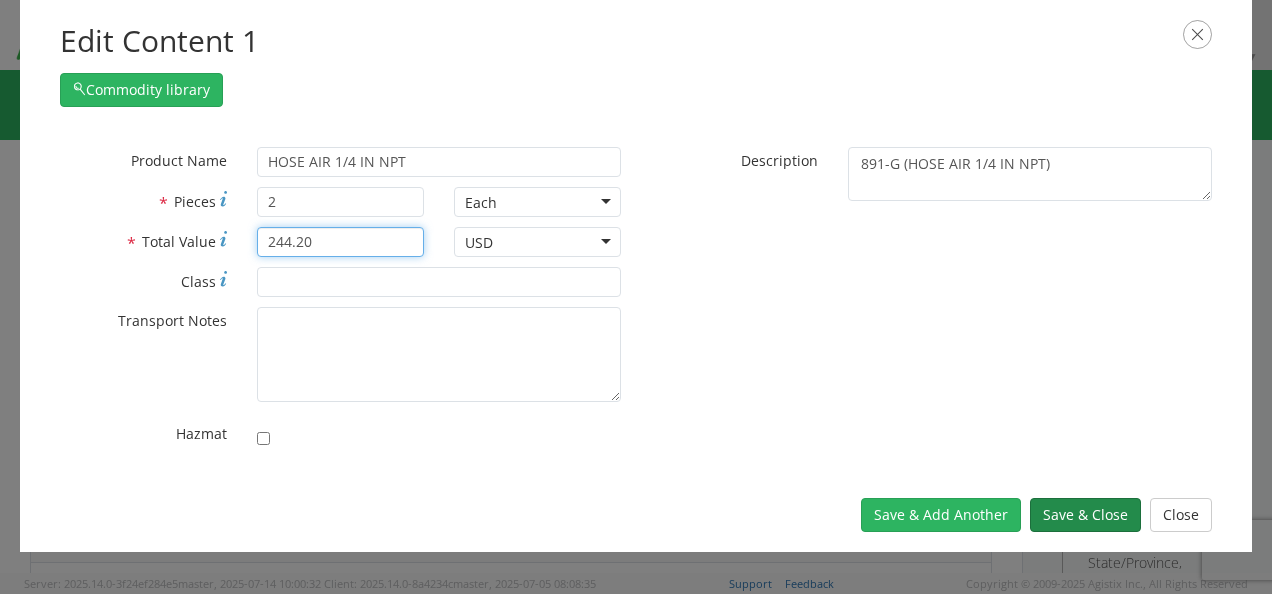 type on "244.20" 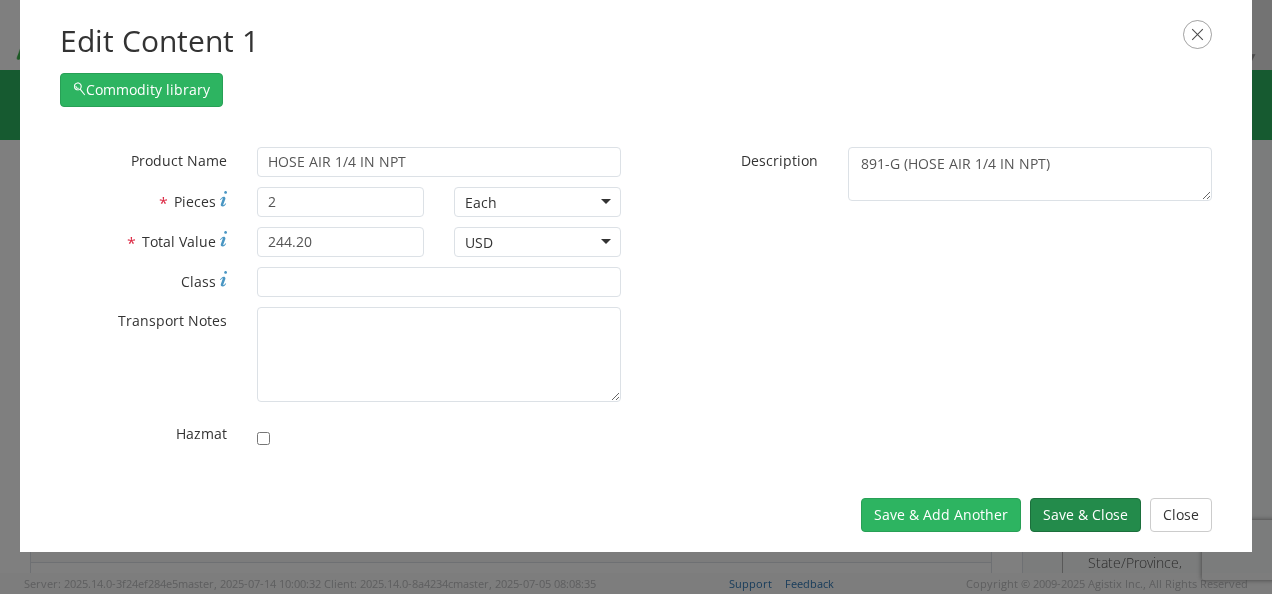 click on "Save & Close" at bounding box center (1085, 515) 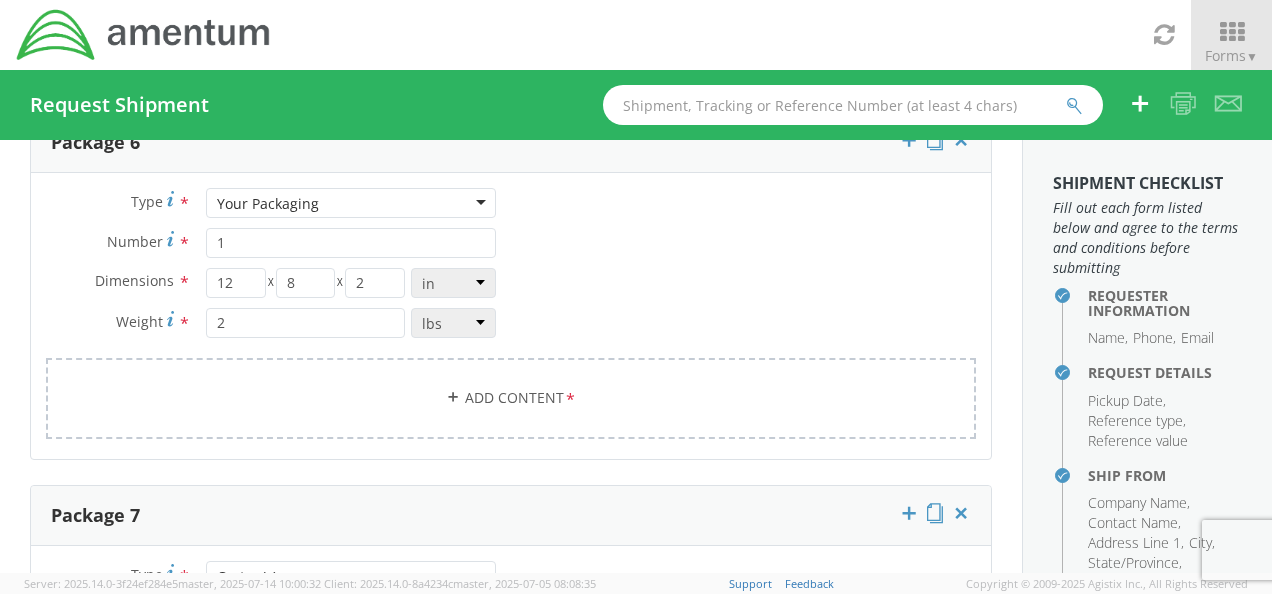 scroll, scrollTop: 2563, scrollLeft: 0, axis: vertical 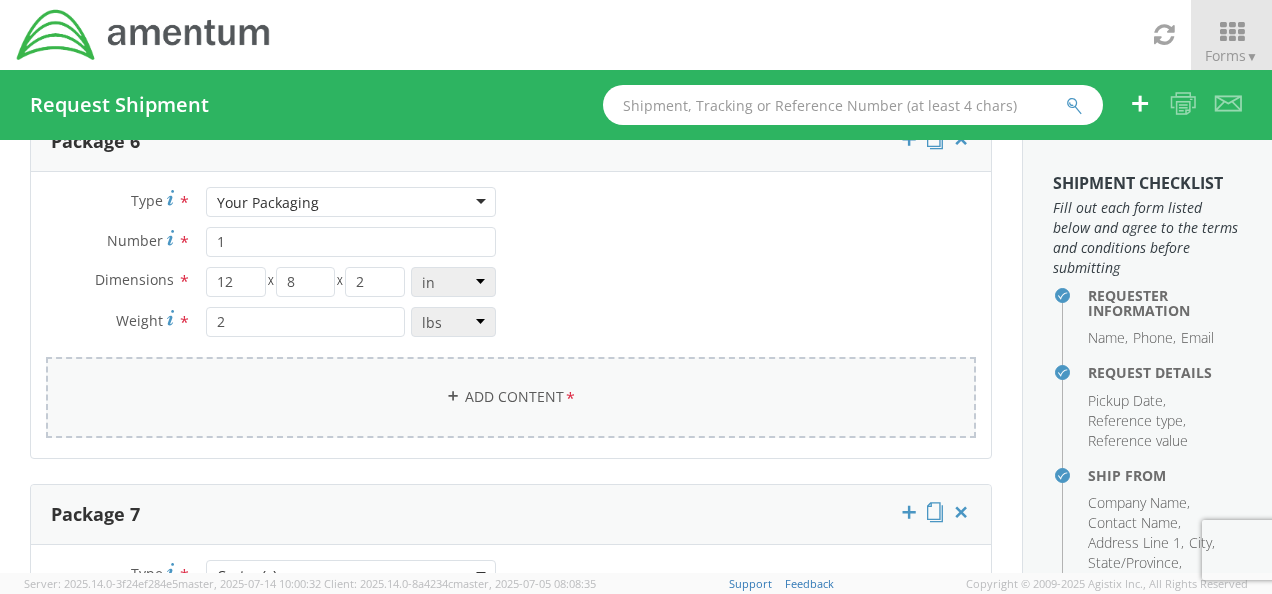 click on "Add Content  *" at bounding box center [511, 397] 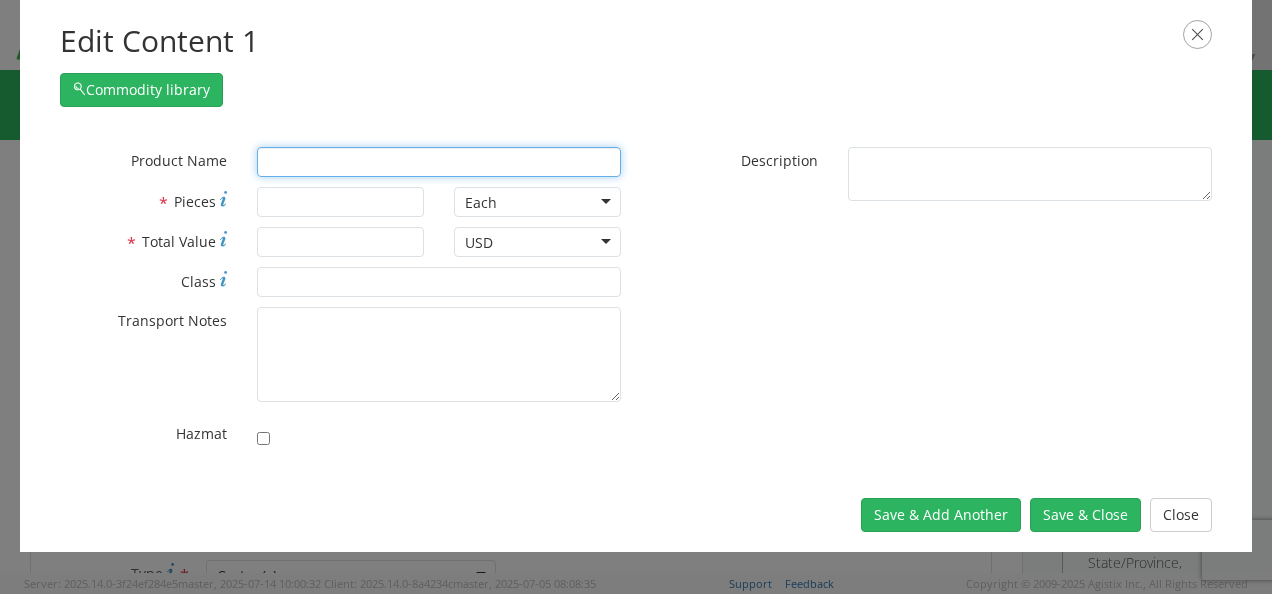 click at bounding box center (439, 162) 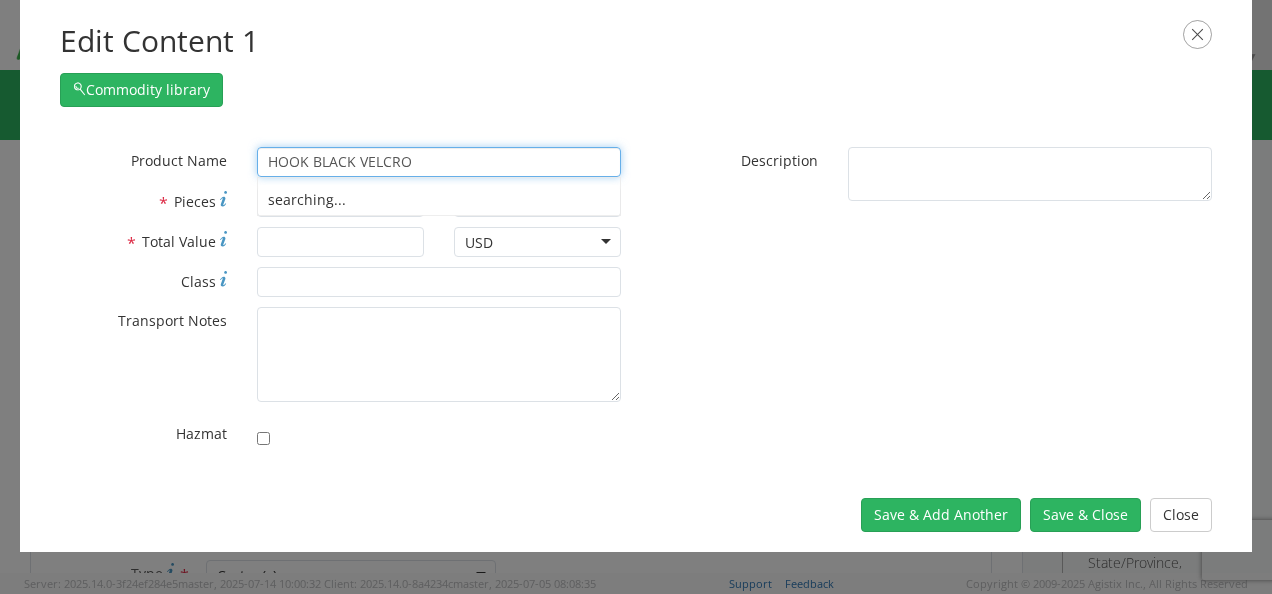 type on "HOOK BLACK VELCRO" 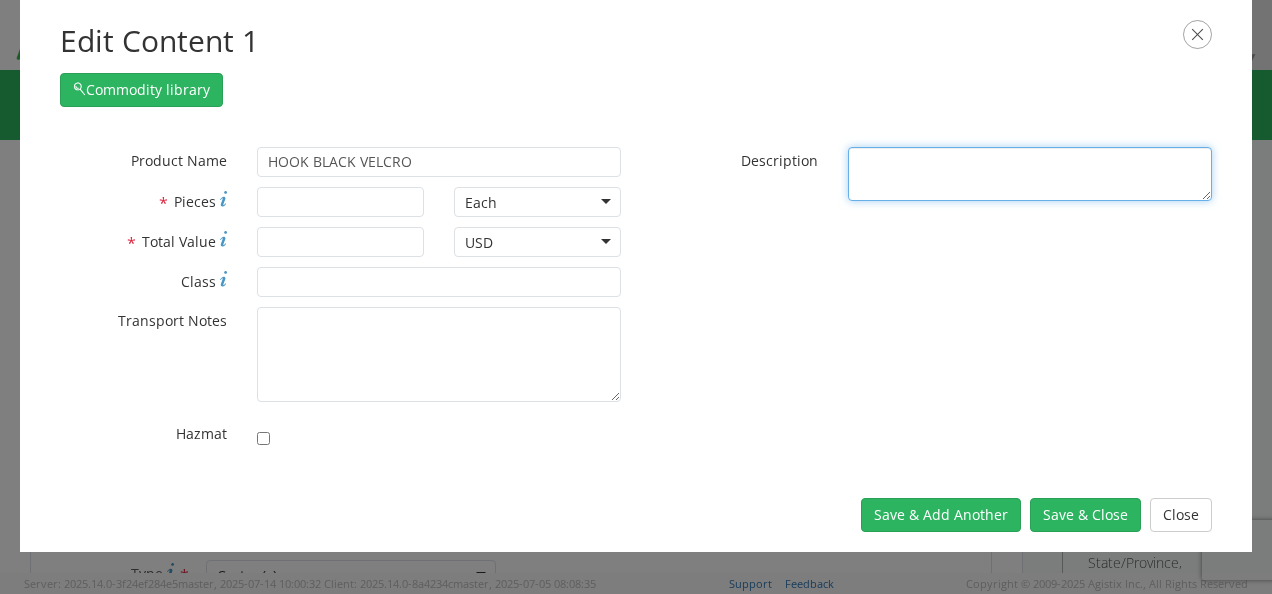 click on "*   Description" at bounding box center [1030, 174] 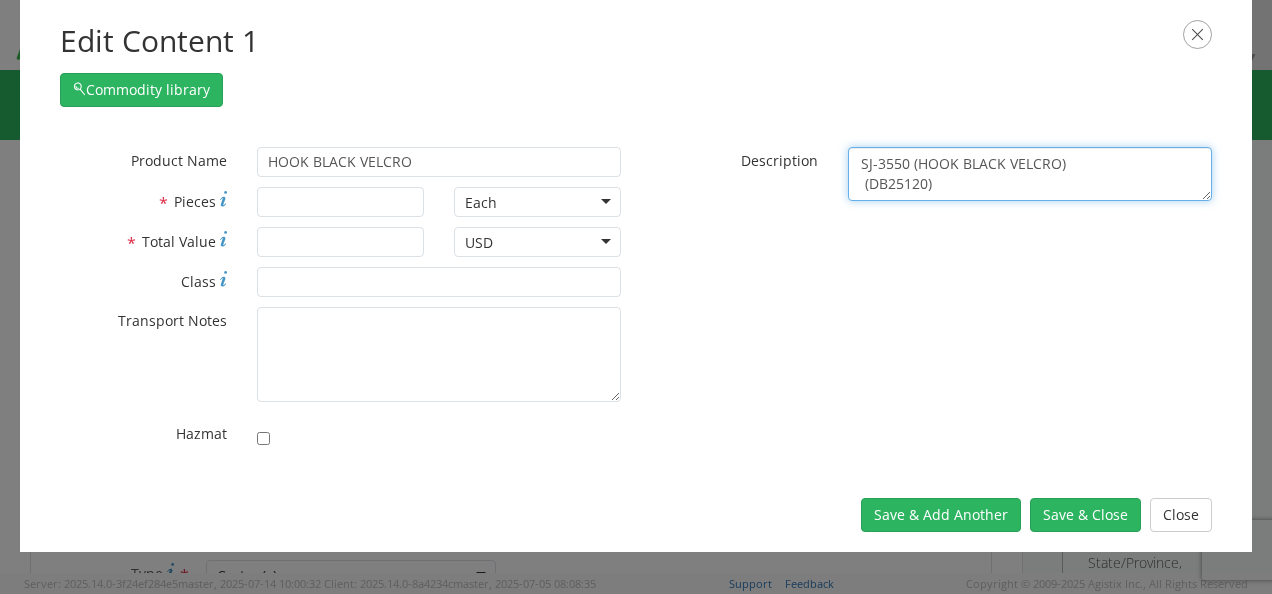 type on "SJ-3550 (HOOK BLACK VELCRO)
(DB25120)" 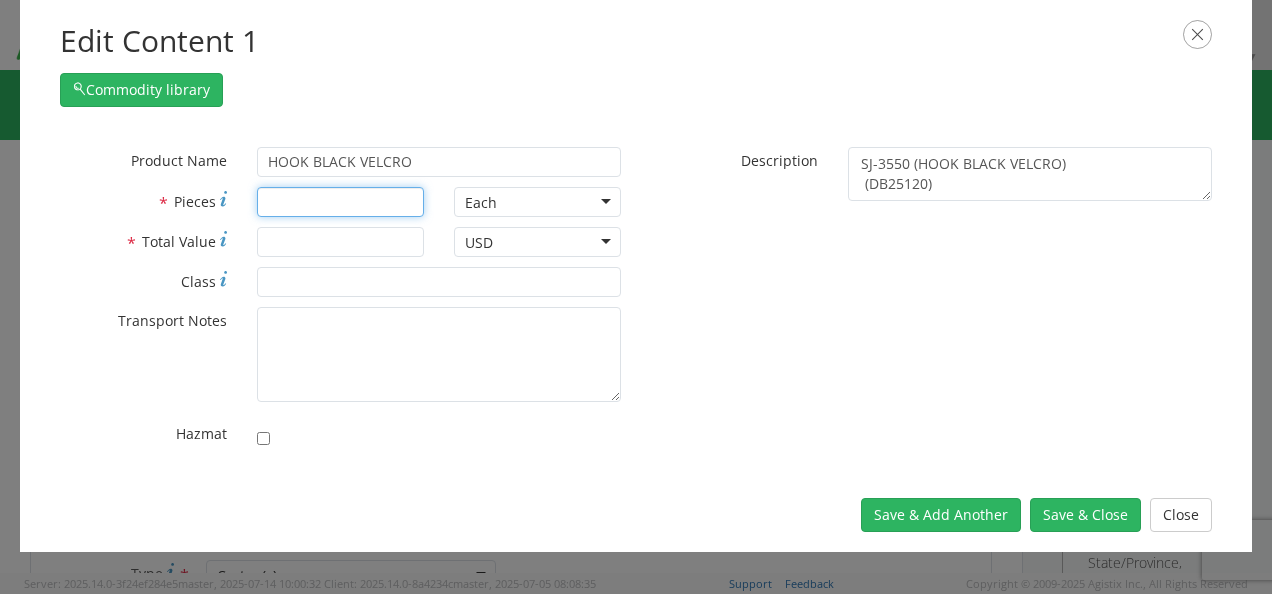 click on "*   Pieces" at bounding box center [340, 202] 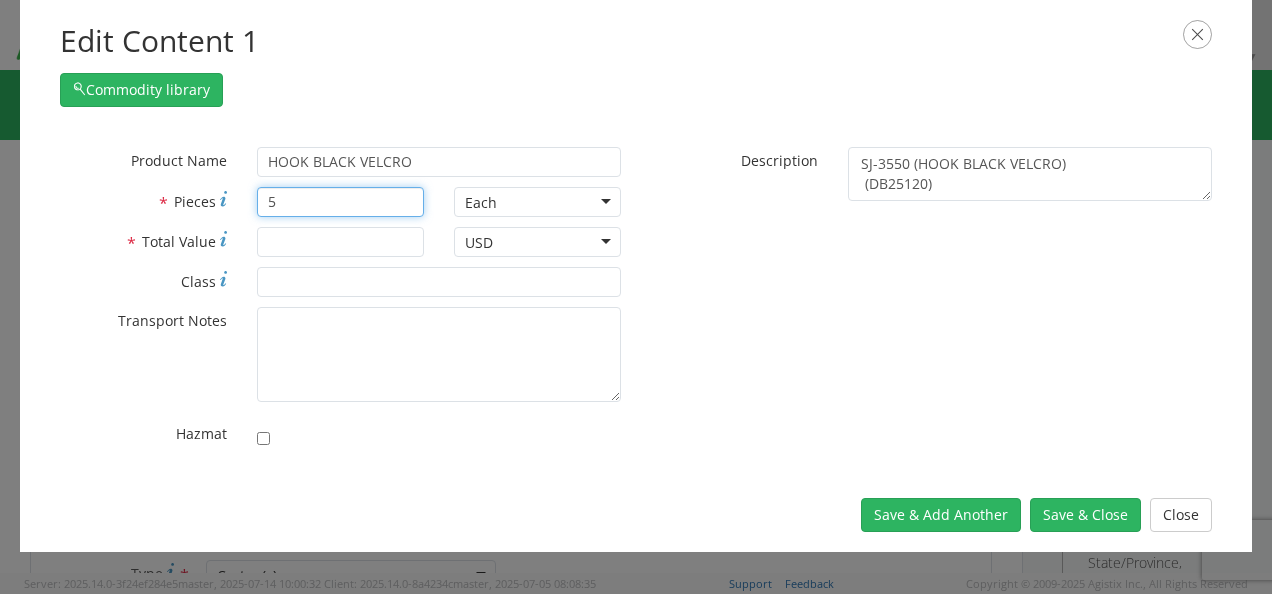 type on "5" 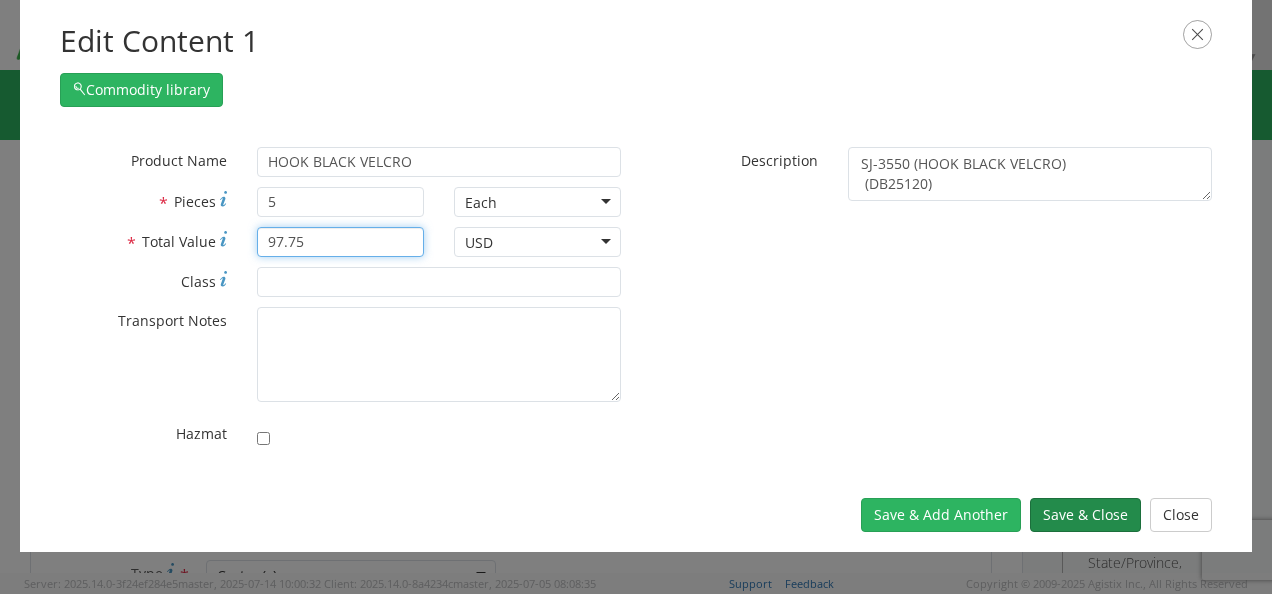type on "97.75" 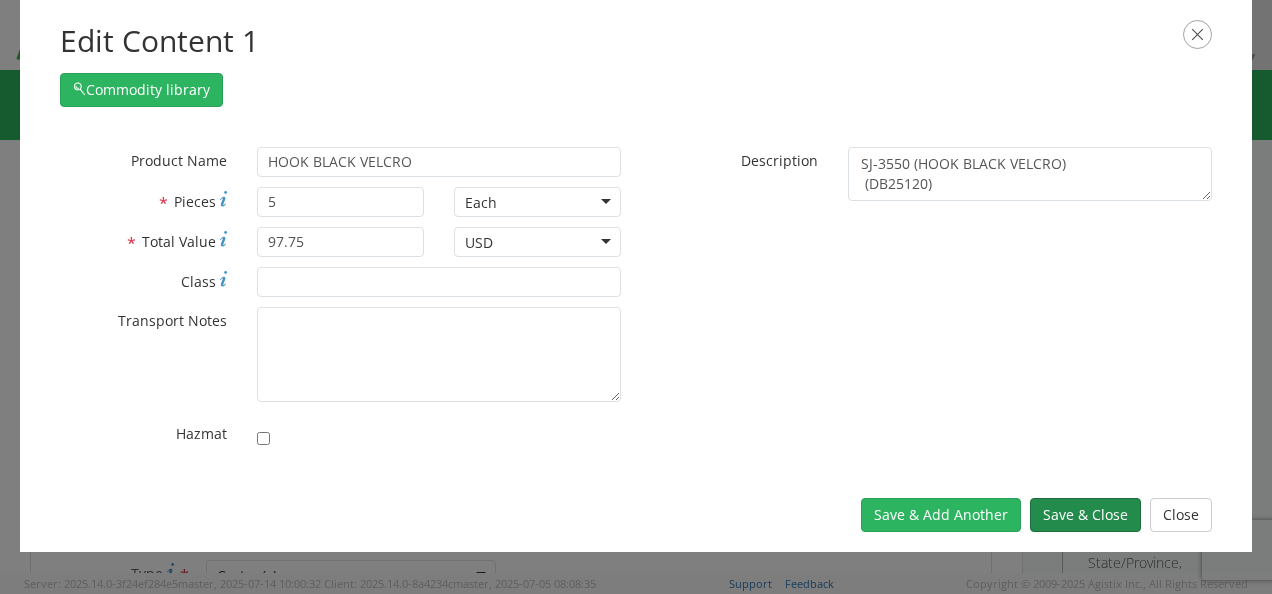 click on "Save & Close" at bounding box center (1085, 515) 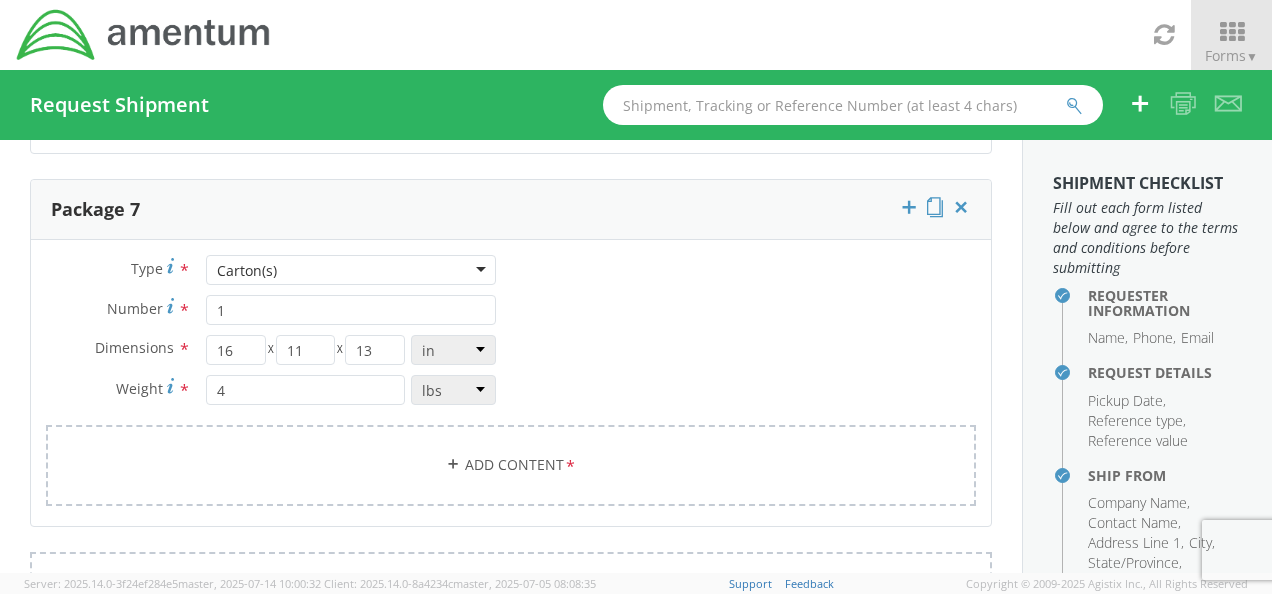 scroll, scrollTop: 2986, scrollLeft: 0, axis: vertical 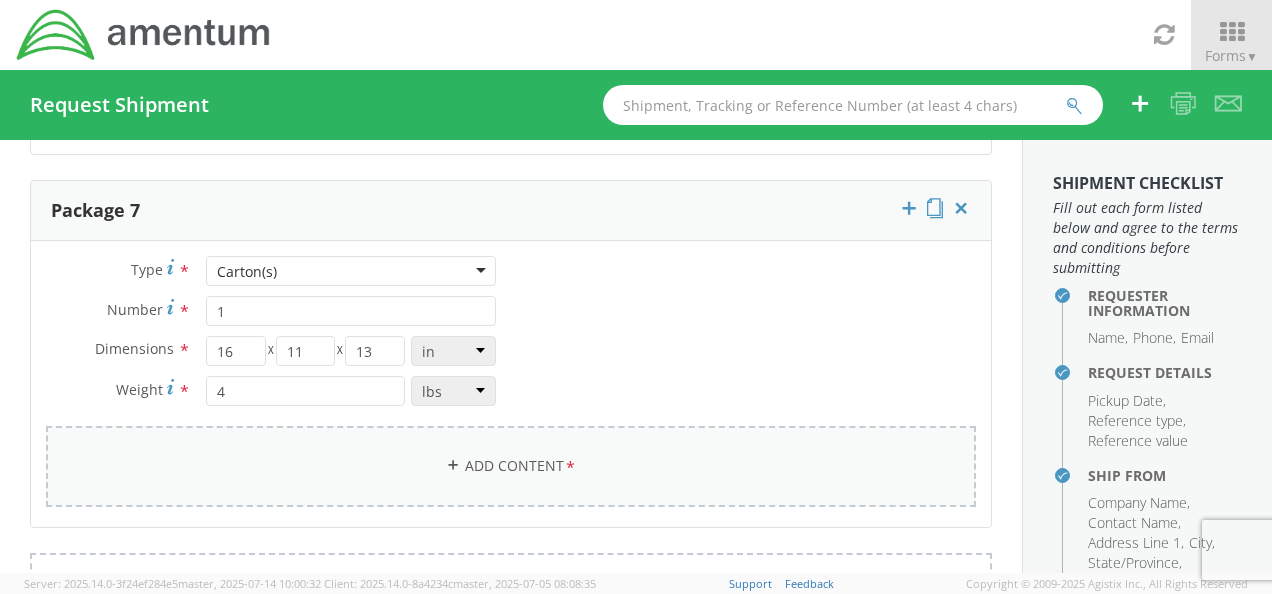 click on "Add Content  *" at bounding box center (511, 466) 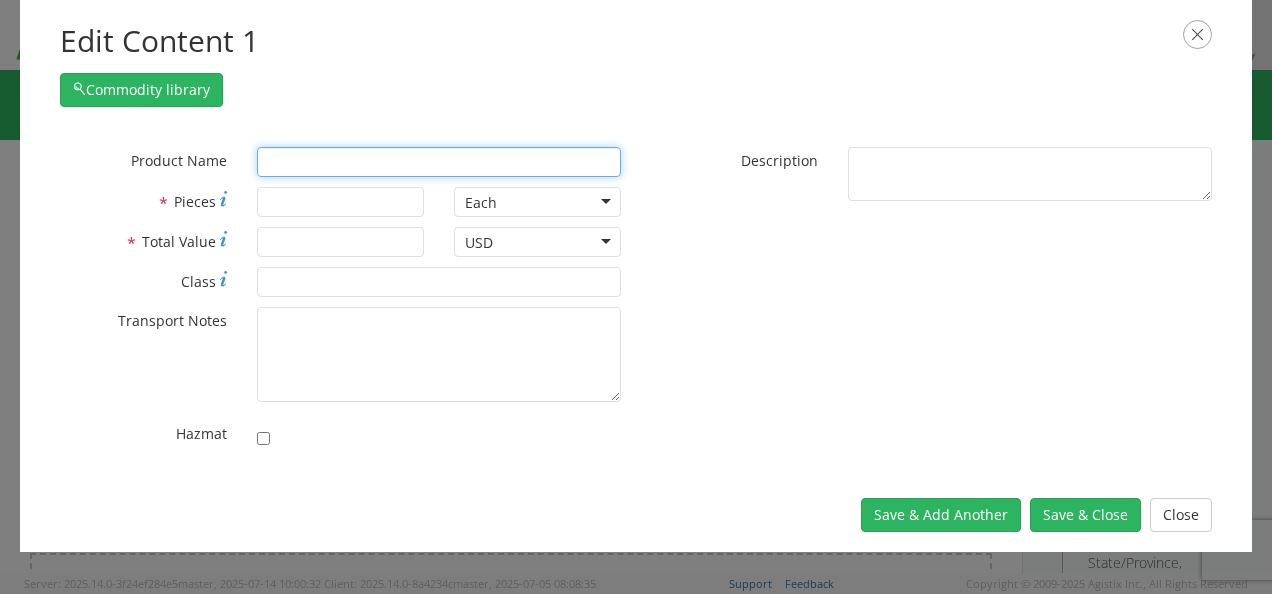 click at bounding box center [439, 162] 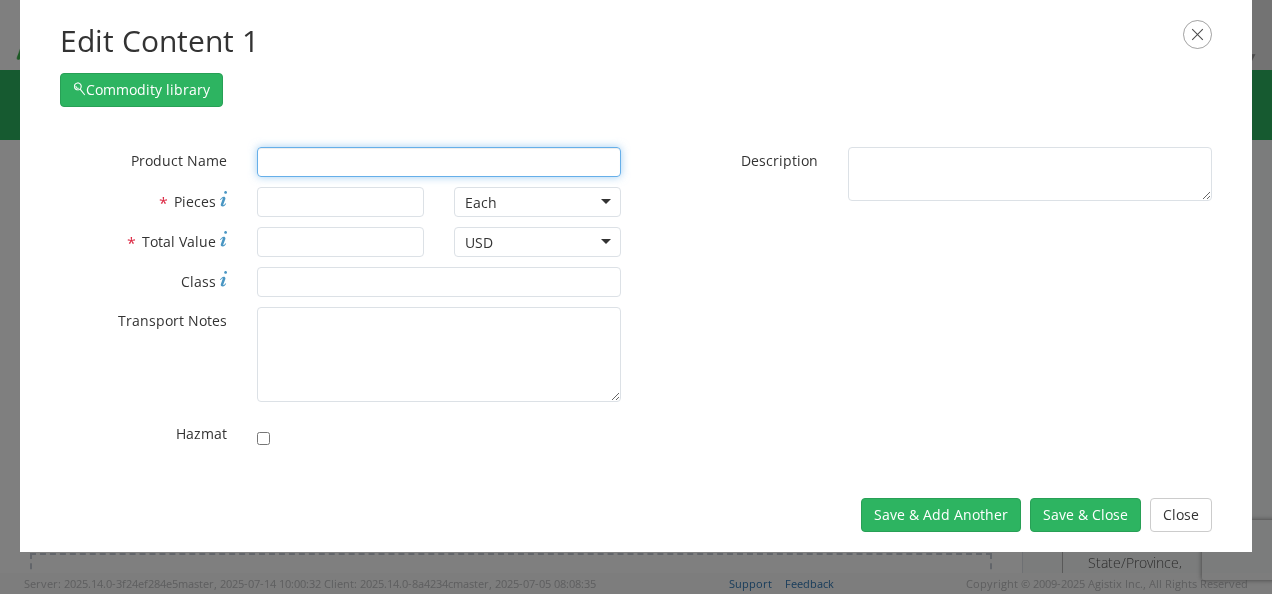 paste on "FILTER ELEMENT,INTAKE AIR CLEANER,  Secondary" 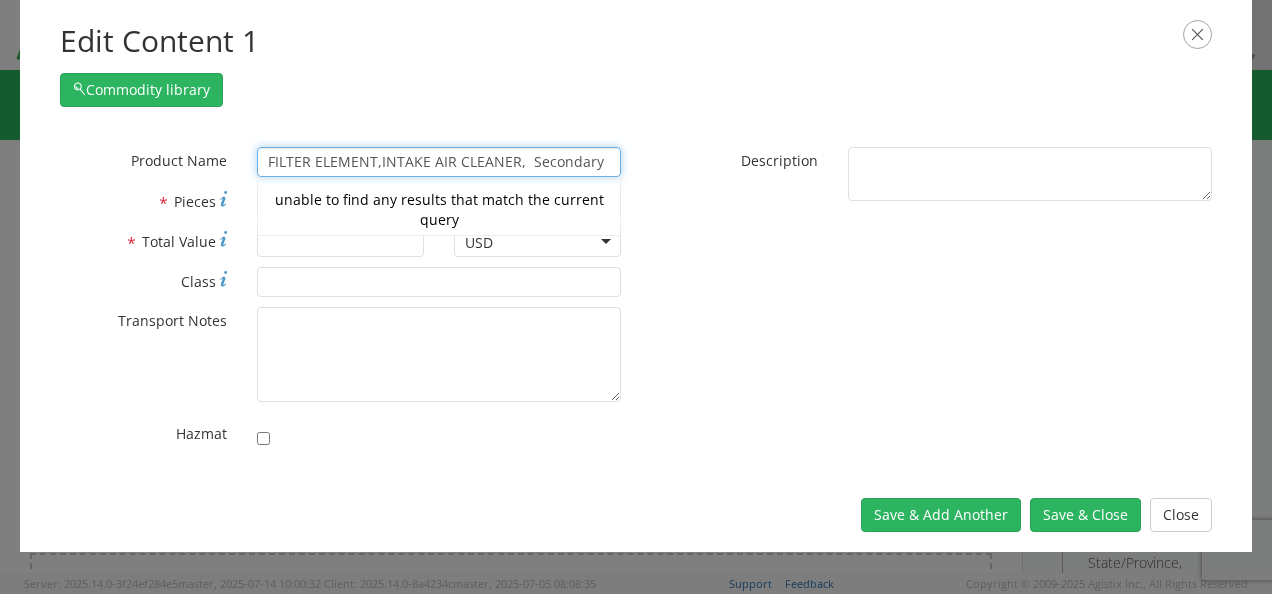 type on "FILTER ELEMENT,INTAKE AIR CLEANER,  Secondary" 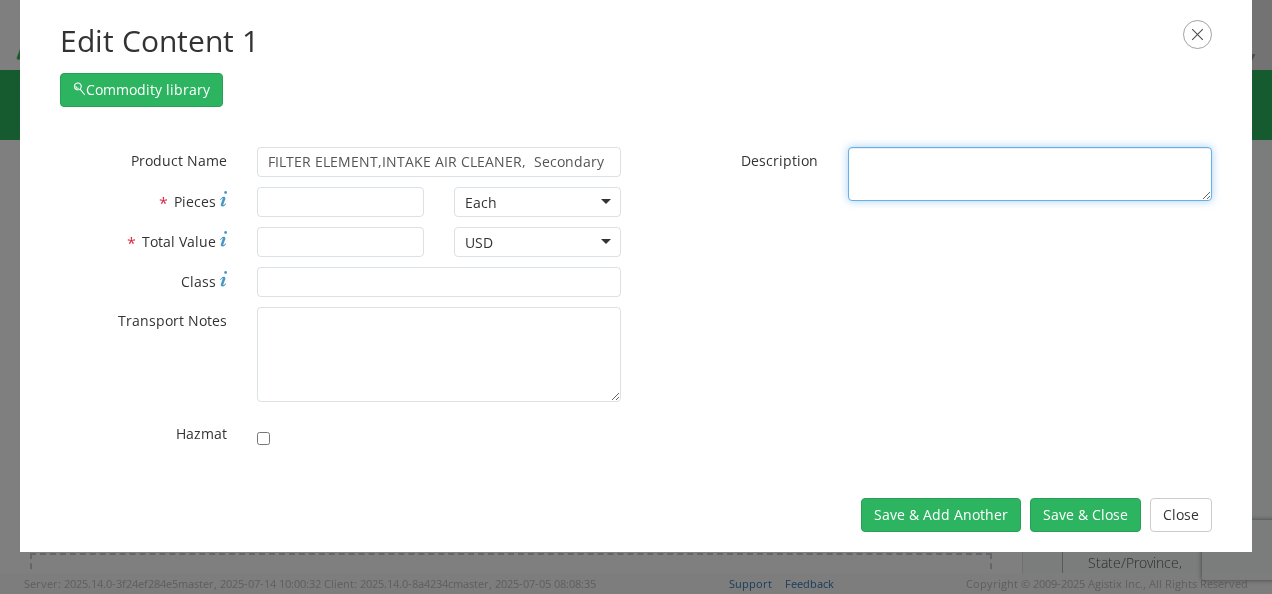 paste on "32/917805 (FILTER ELEMENT,INTAKE AIR CLEANER,
Secondary)" 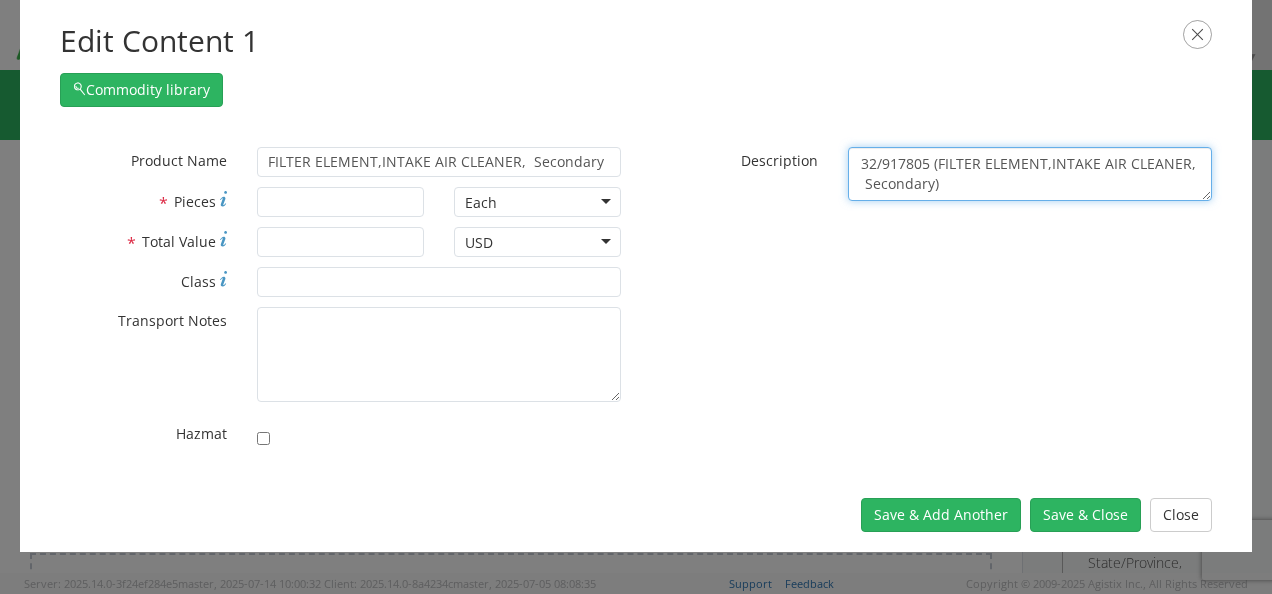 type on "32/917805 (FILTER ELEMENT,INTAKE AIR CLEANER,
Secondary)" 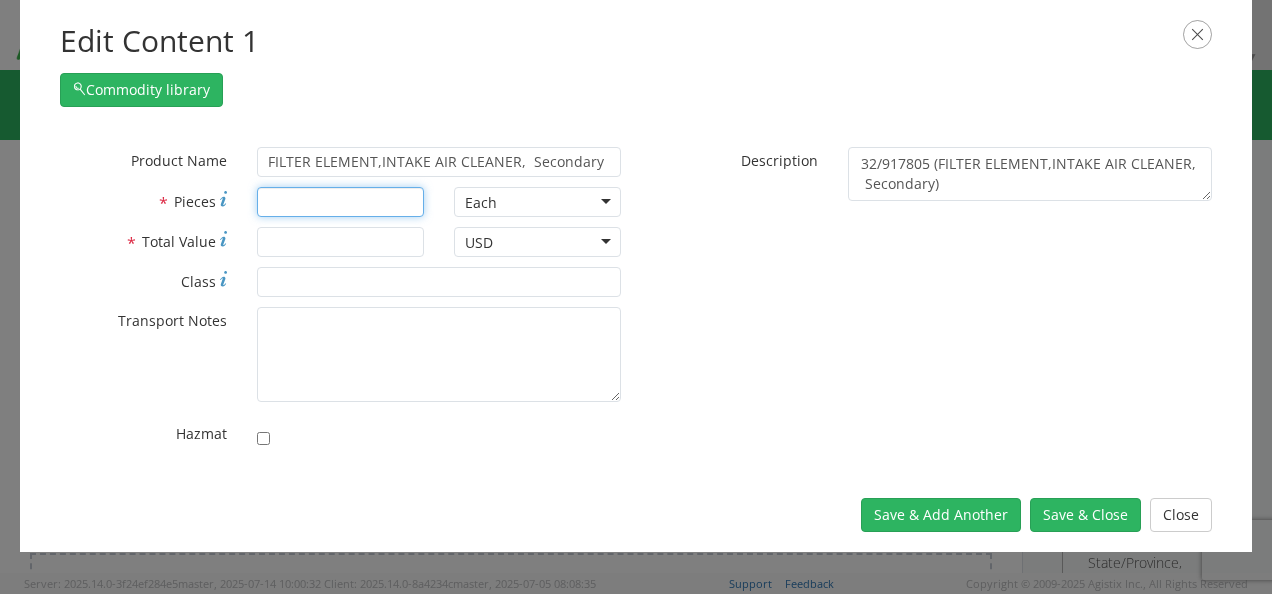 click on "*   Pieces" at bounding box center [340, 202] 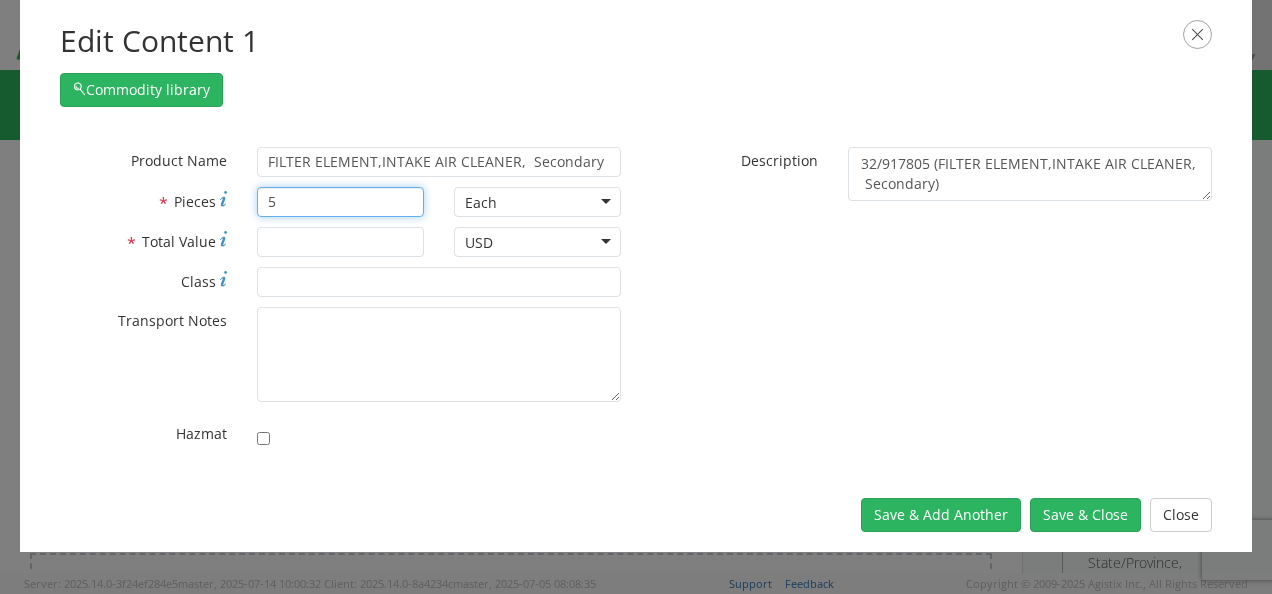 type on "5" 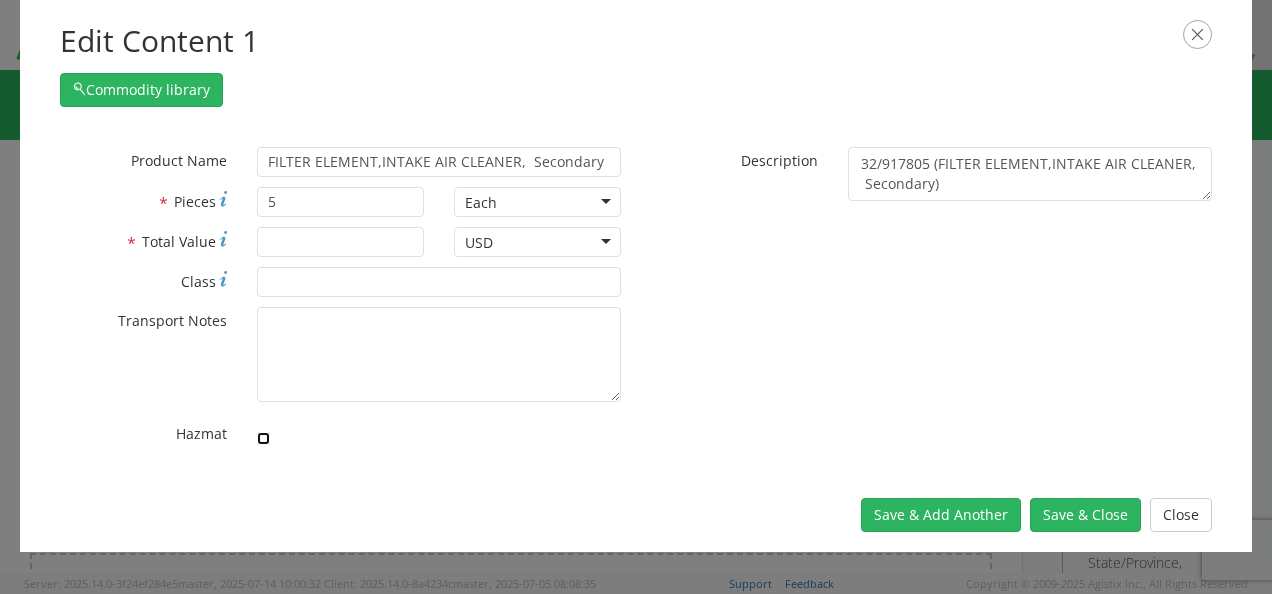 click on "*   Transport Notes" at bounding box center [439, 354] 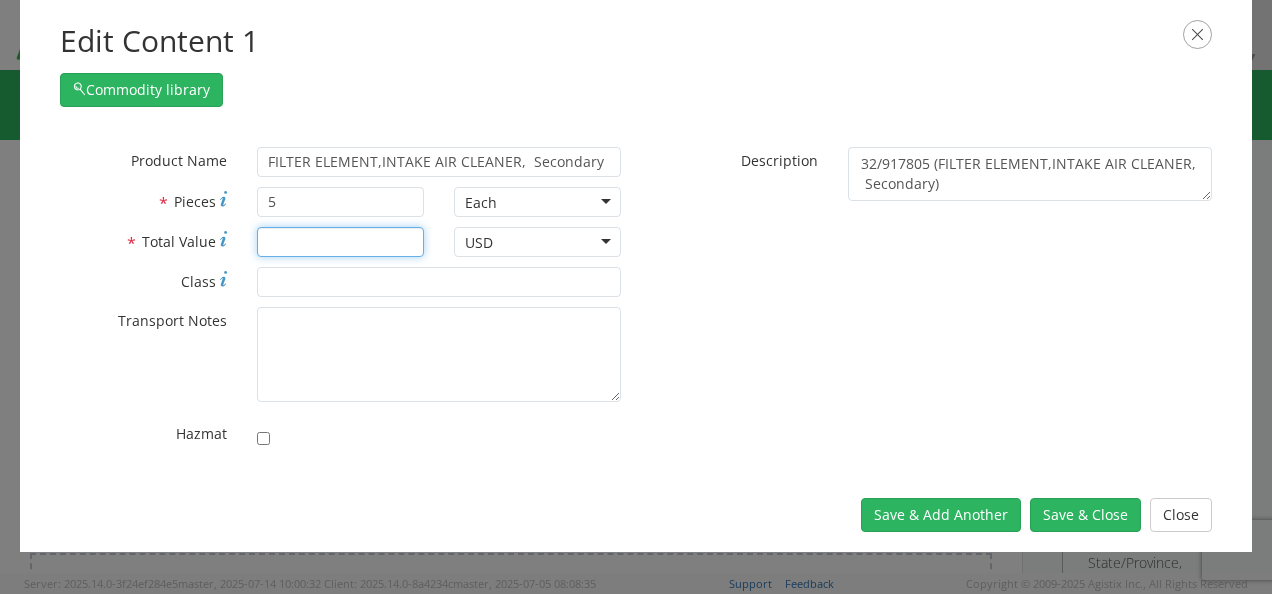 click on "*   Total Value" at bounding box center (340, 242) 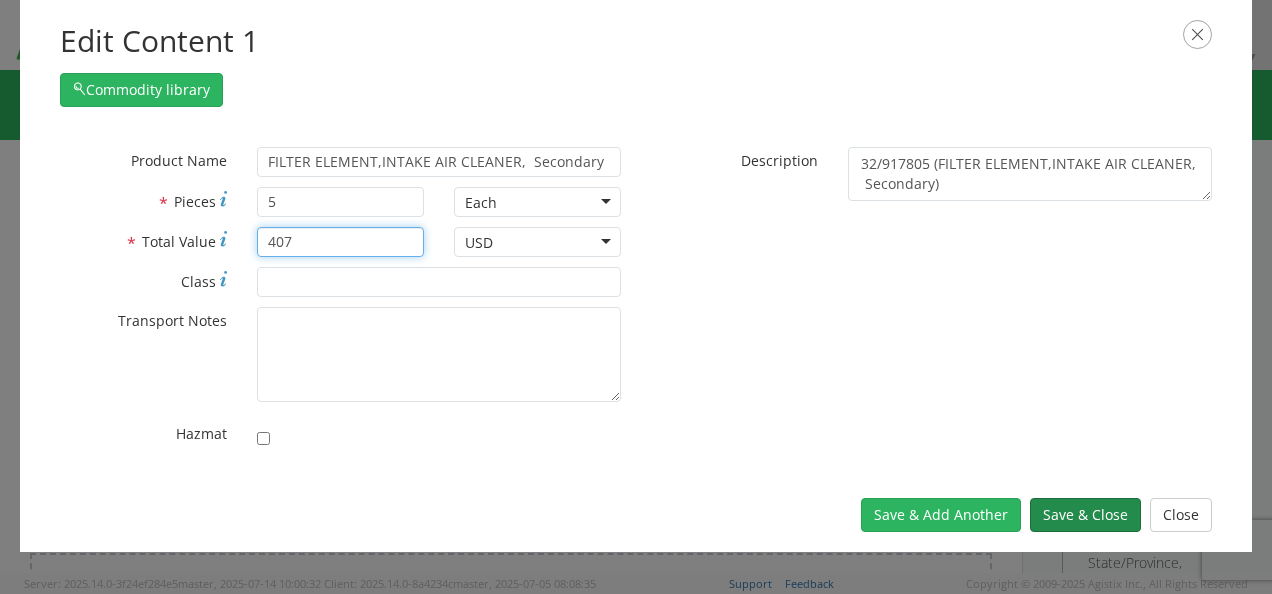 type on "407" 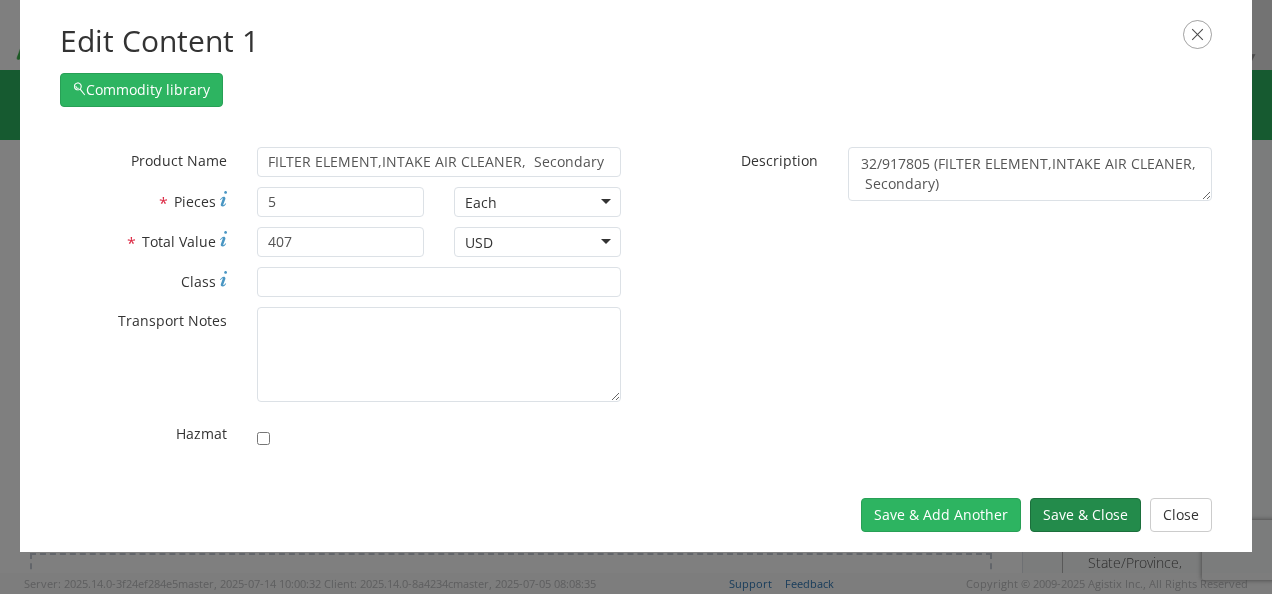 click on "Save & Close" at bounding box center (1085, 515) 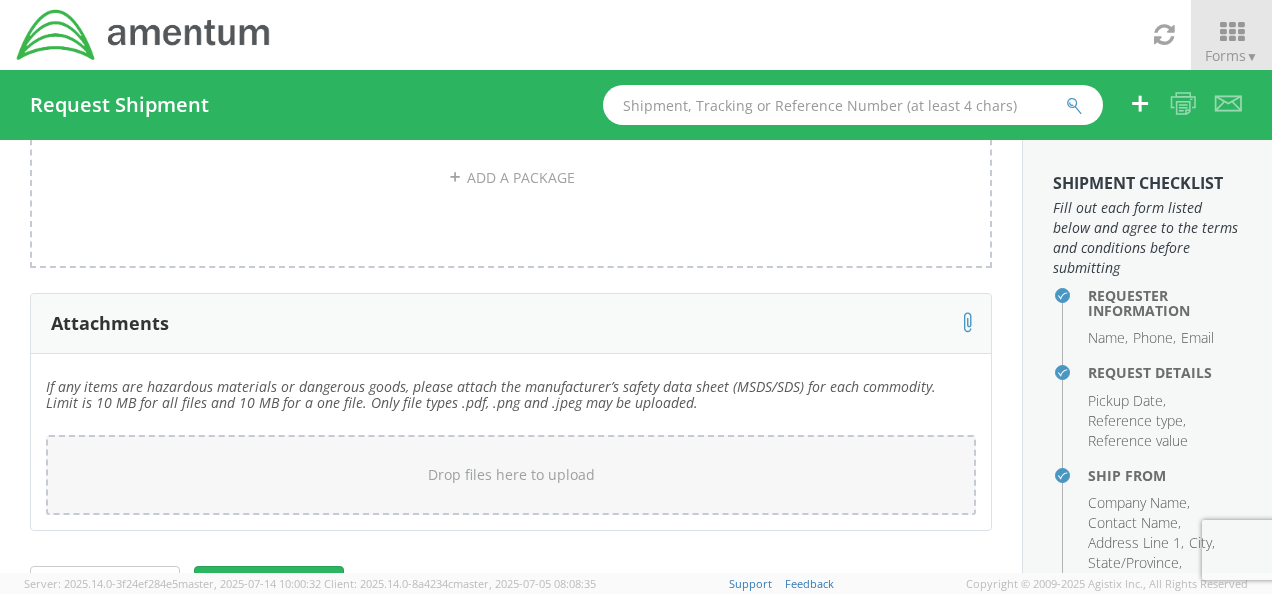 scroll, scrollTop: 3622, scrollLeft: 0, axis: vertical 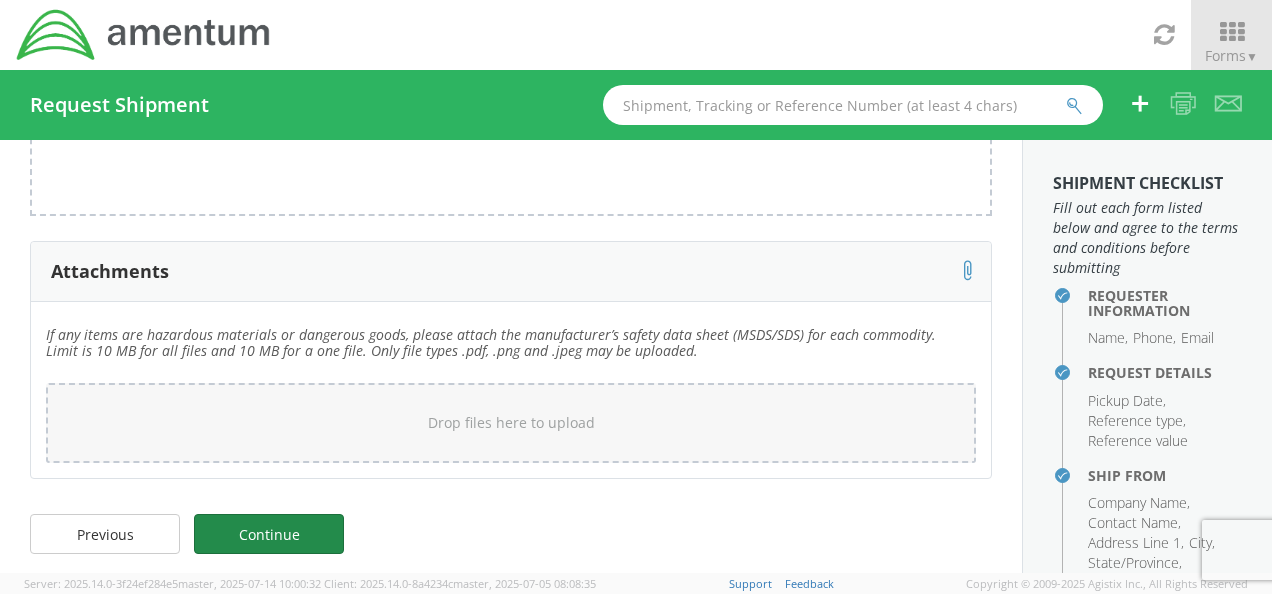 click on "Continue" at bounding box center [269, 534] 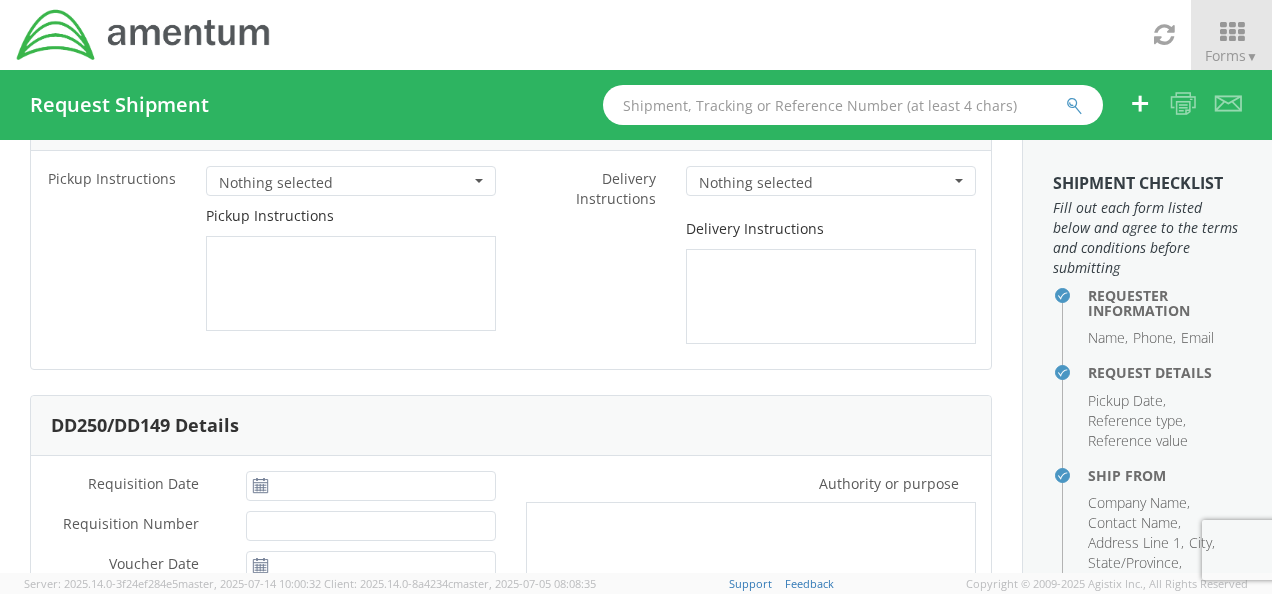 scroll, scrollTop: 0, scrollLeft: 0, axis: both 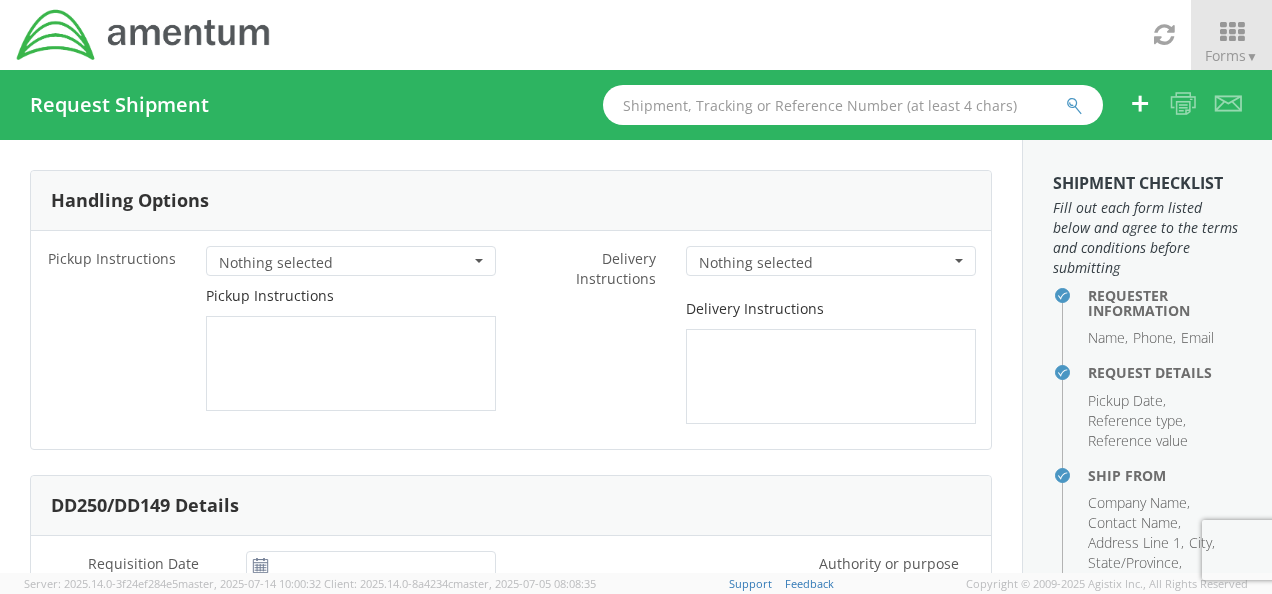 click on "Nothing selected" at bounding box center [351, 261] 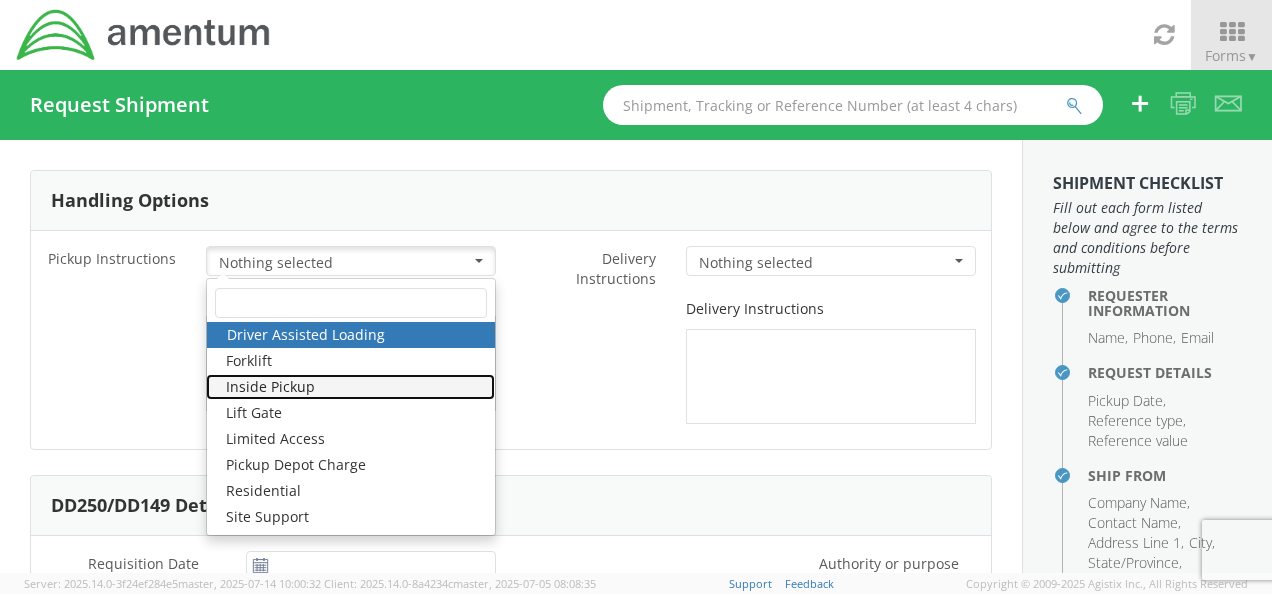 click on "Inside Pickup" at bounding box center (350, 387) 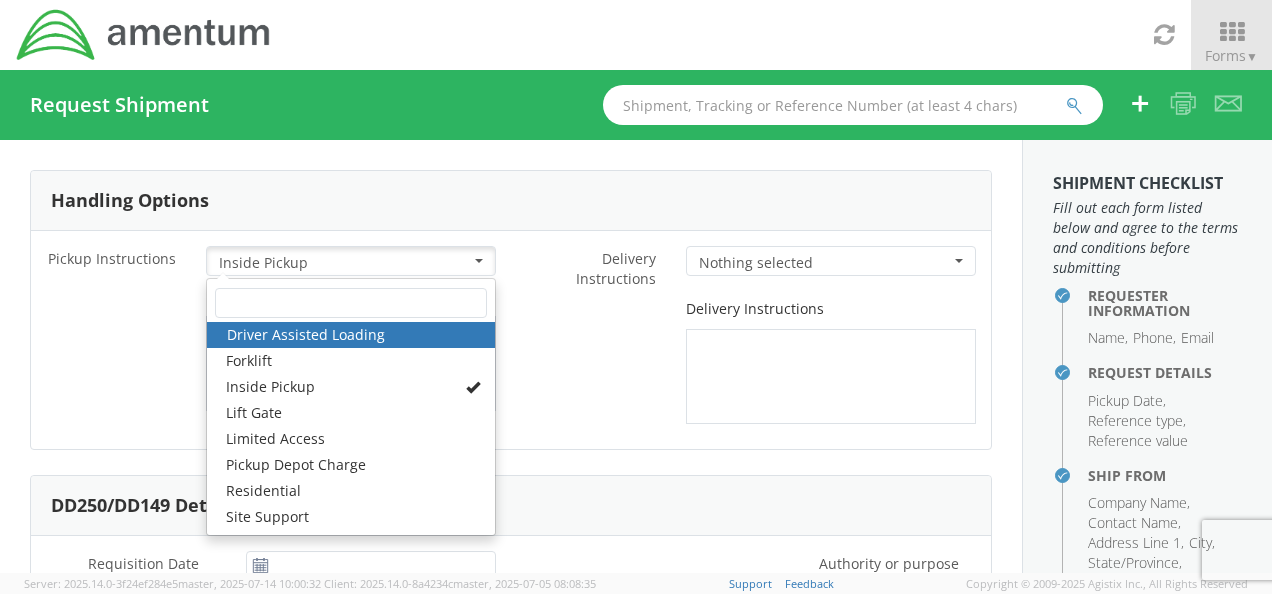 drag, startPoint x: 574, startPoint y: 329, endPoint x: 545, endPoint y: 319, distance: 30.675724 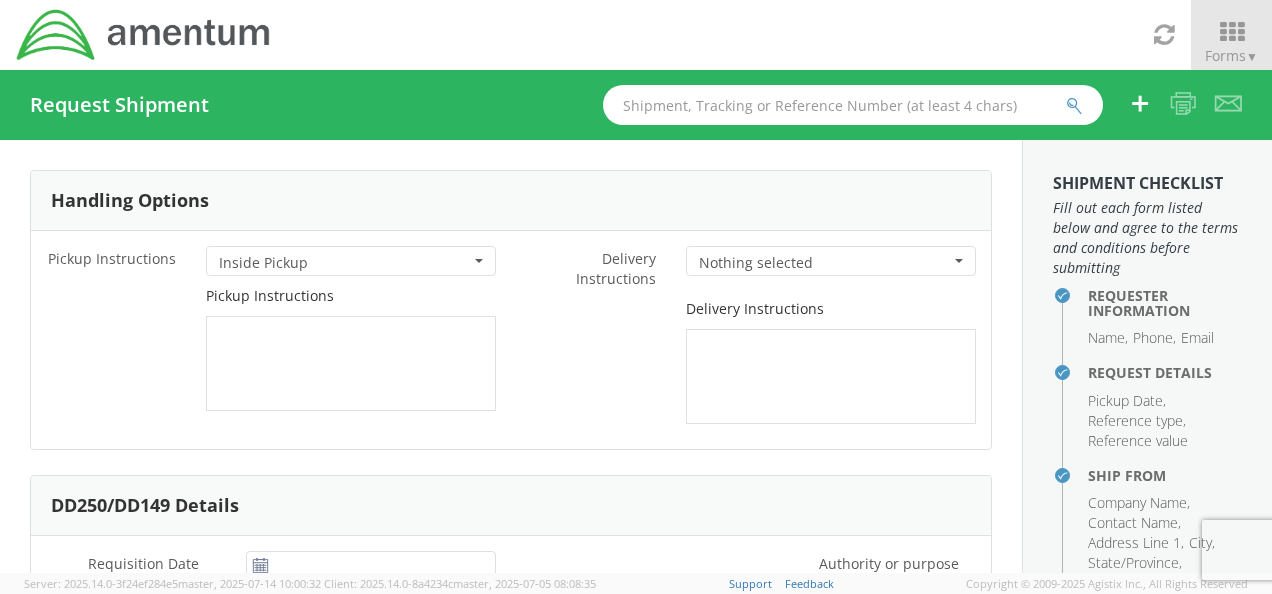 click on "Delivery Instructions" at bounding box center [751, 361] 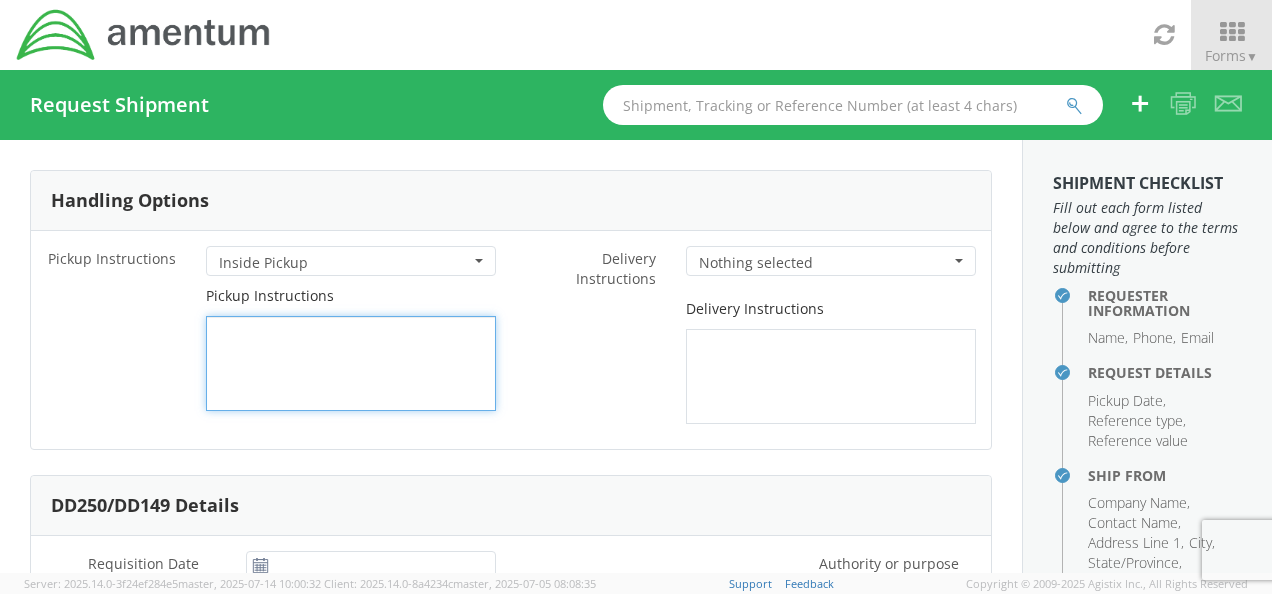 click at bounding box center (351, 363) 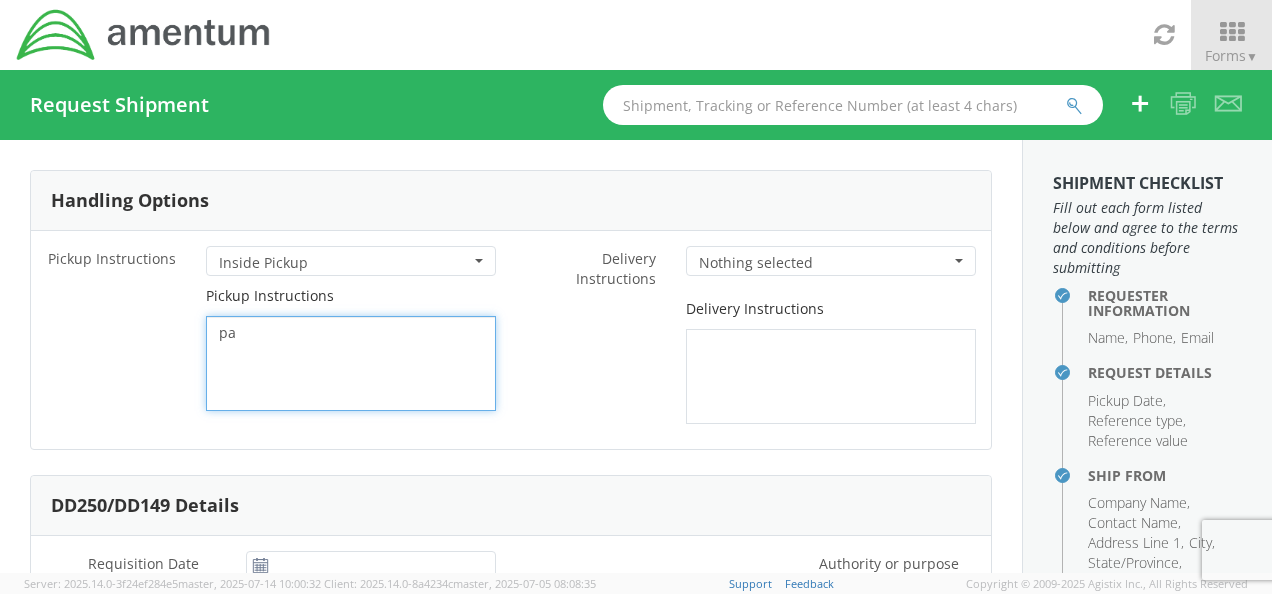 type on "p" 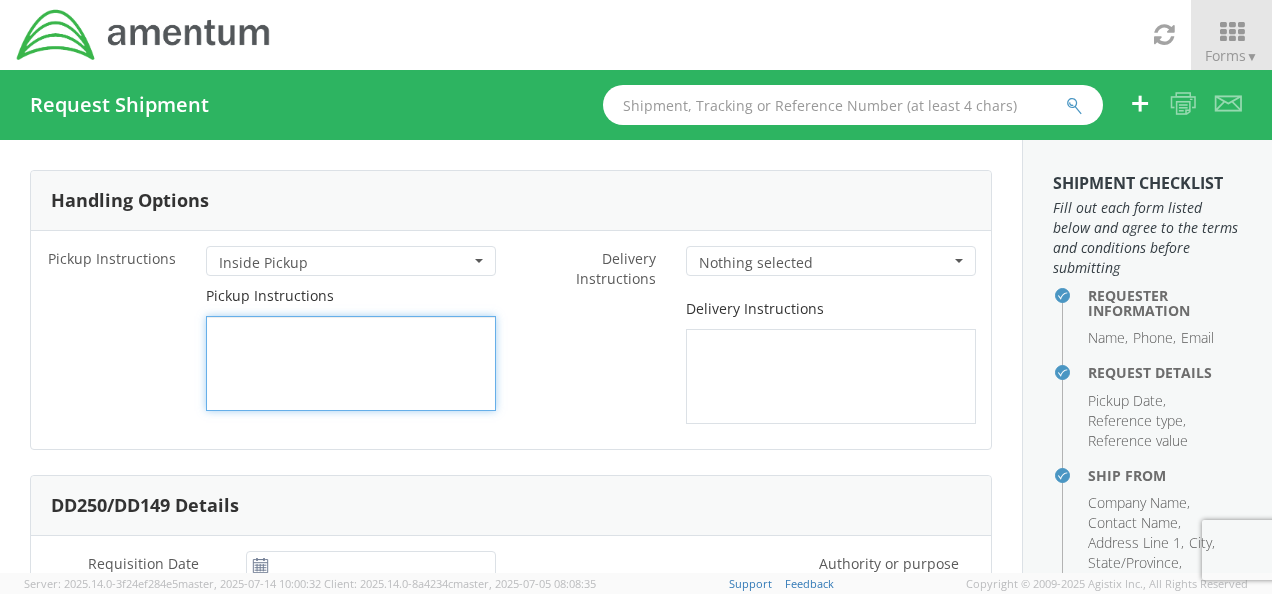 paste on "Pro Cargo USA [NUMBER] [STREET] [CITY], [STATE] [POSTAL_CODE] [FIRST] [LAST] Direct Tel: [PHONE] Main Tel: [PHONE]" 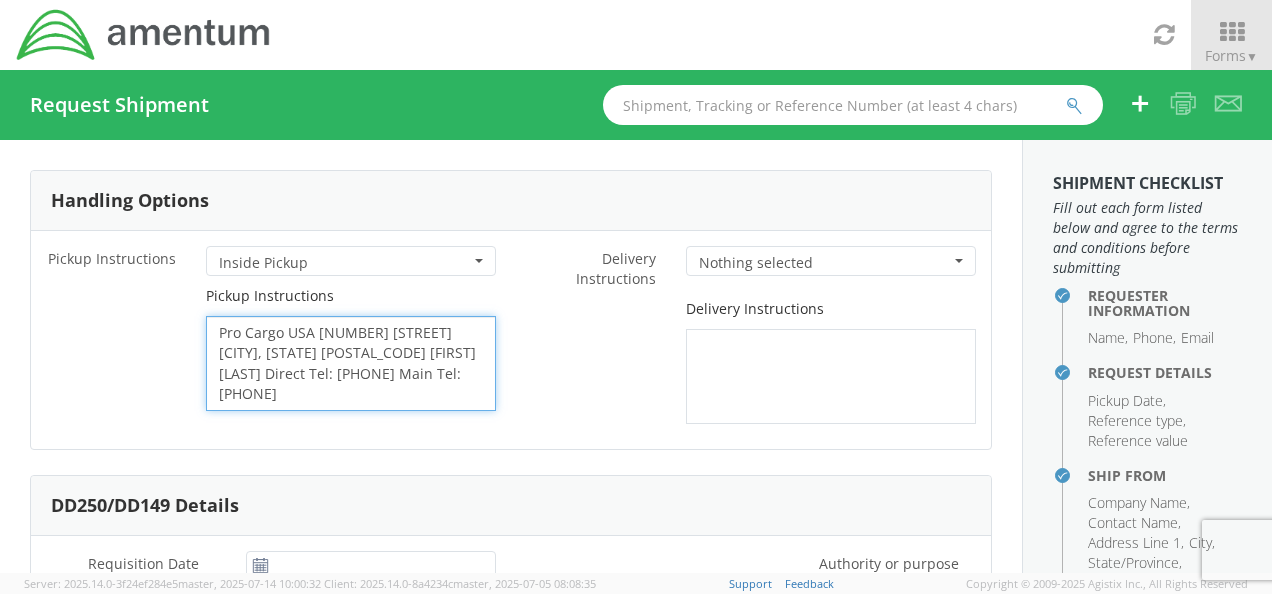click on "Pro Cargo USA [NUMBER] [STREET] [CITY], [STATE] [POSTAL_CODE] [FIRST] [LAST] Direct Tel: [PHONE] Main Tel: [PHONE]" at bounding box center (351, 363) 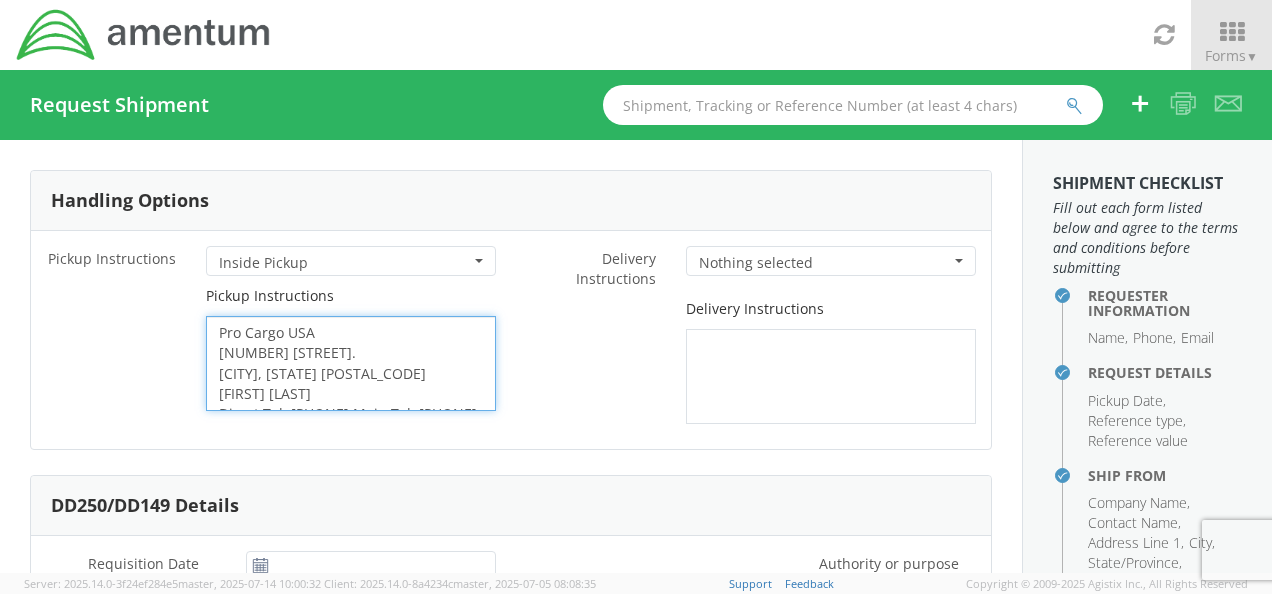 scroll, scrollTop: 13, scrollLeft: 0, axis: vertical 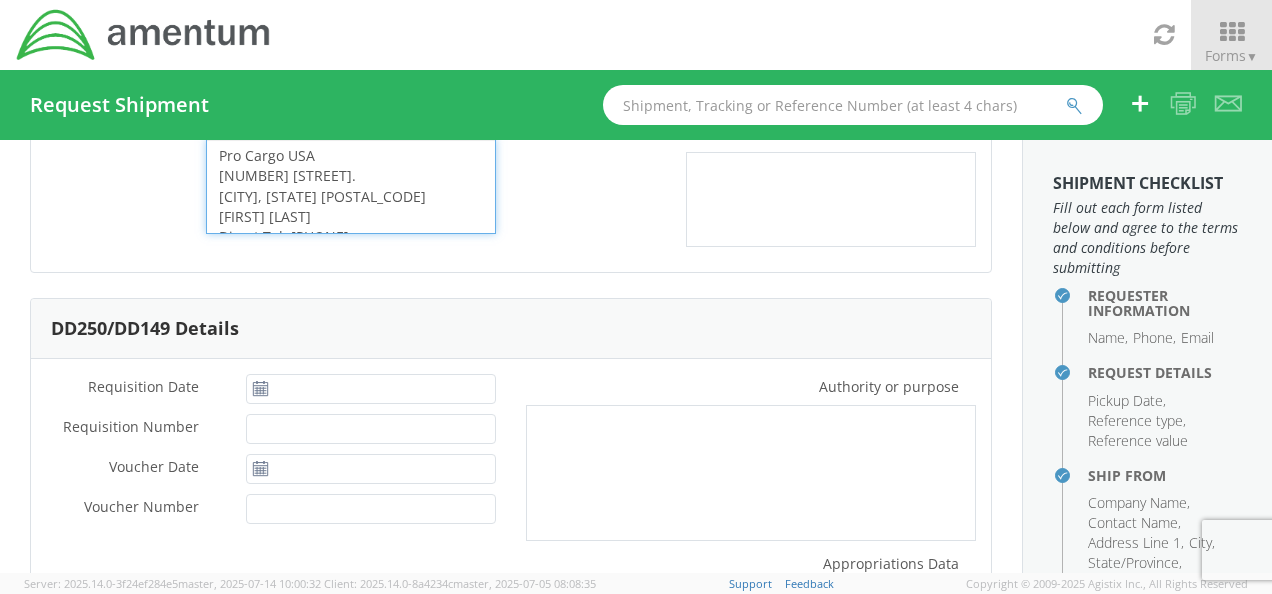 type on "Pro Cargo USA
[NUMBER] [STREET].
[CITY], [STATE] [POSTAL_CODE]
[FIRST] [LAST]
Direct Tel: [PHONE]
Main Tel: [PHONE]" 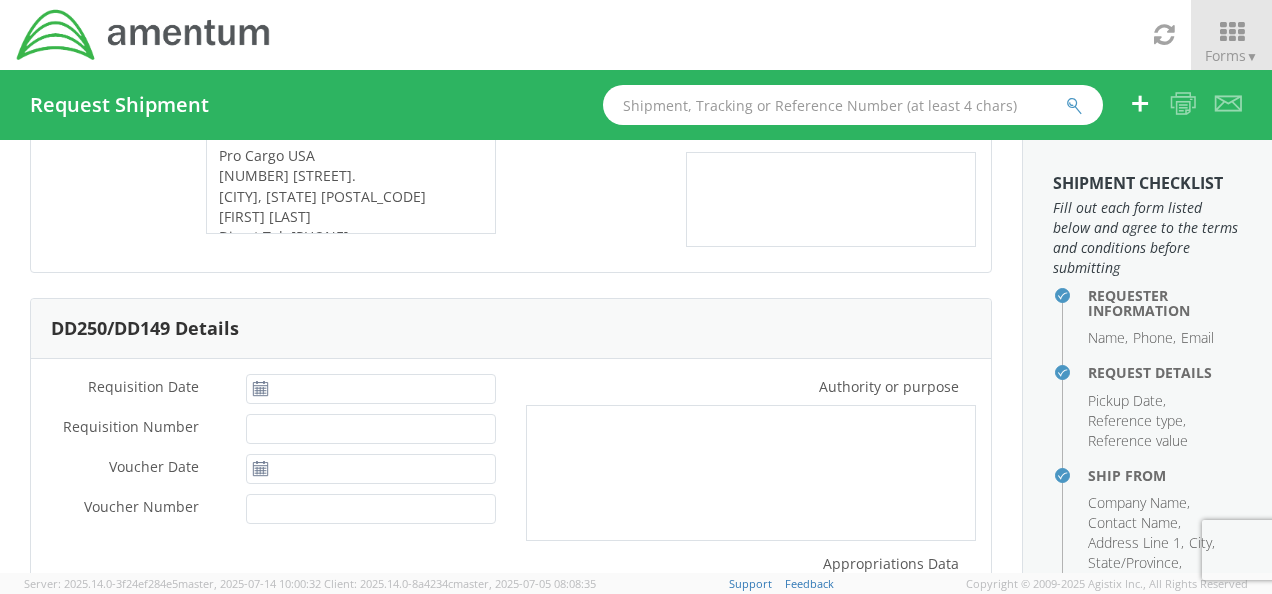 click 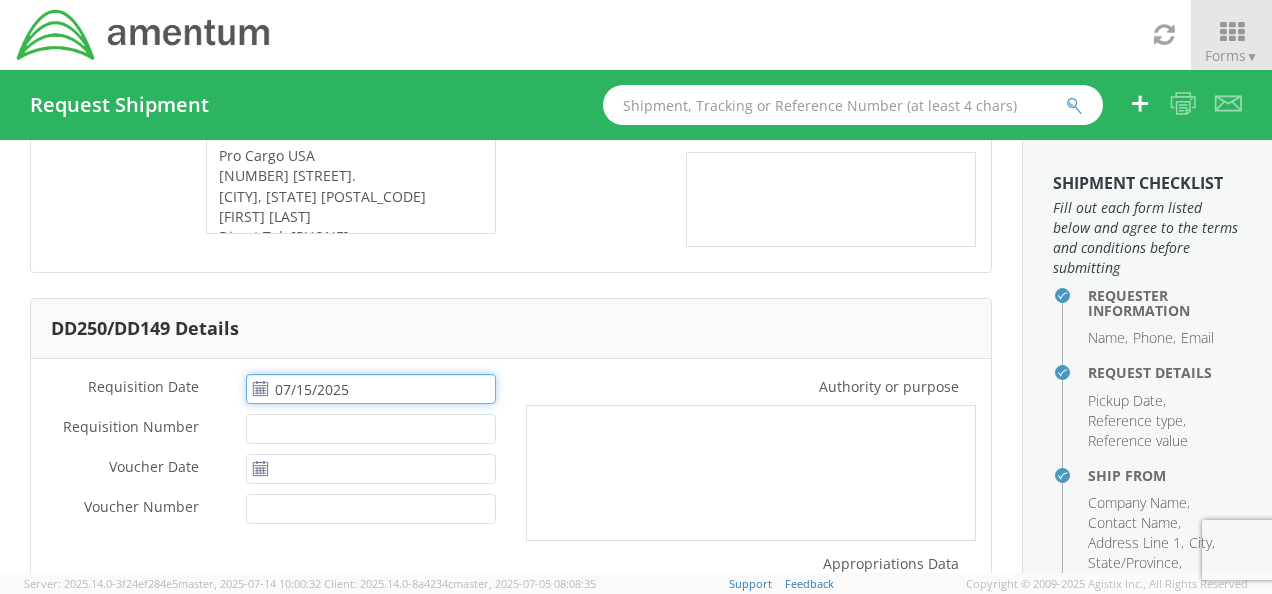 click on "07/15/2025" at bounding box center (371, 389) 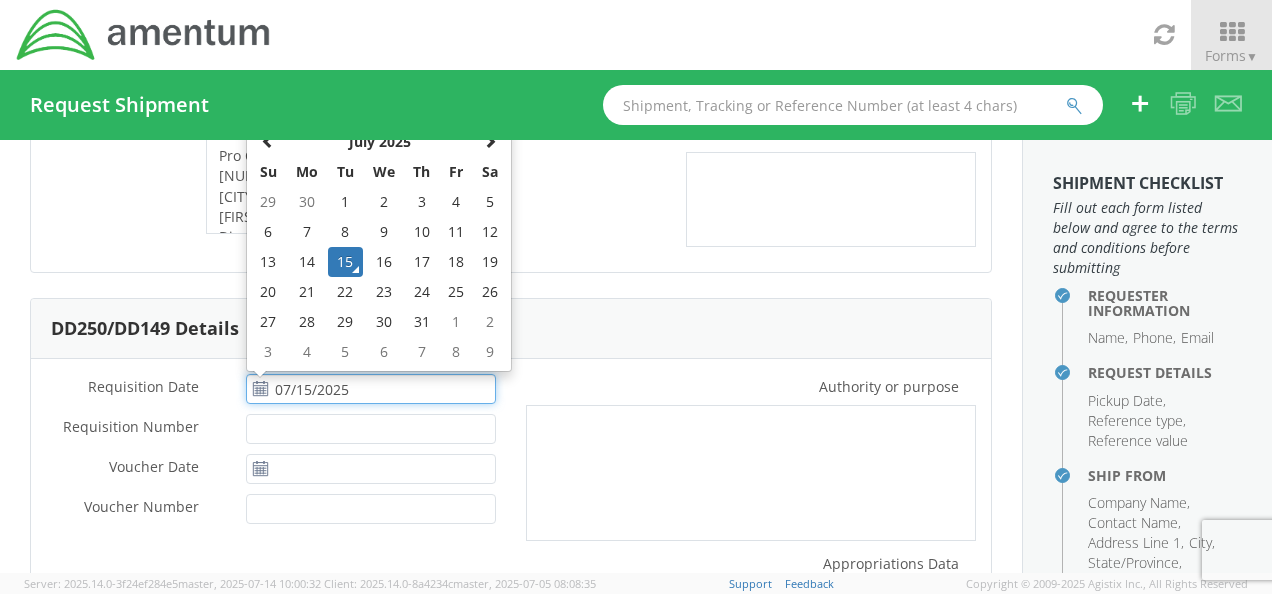 click on "16" at bounding box center (384, 262) 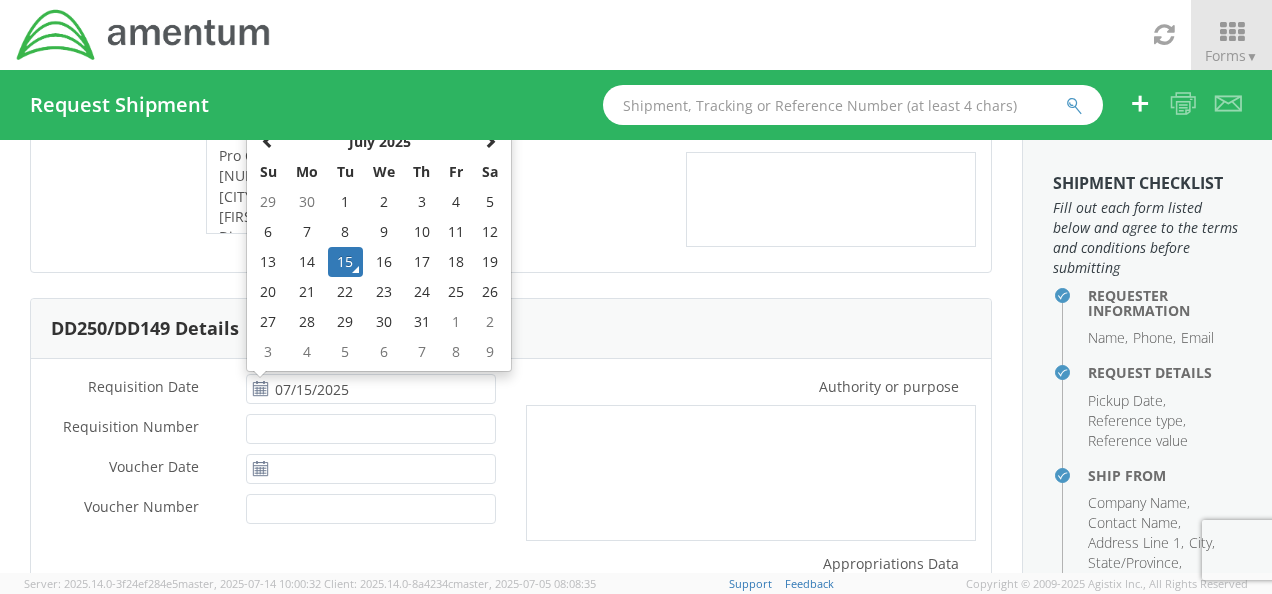 type on "07/16/2025" 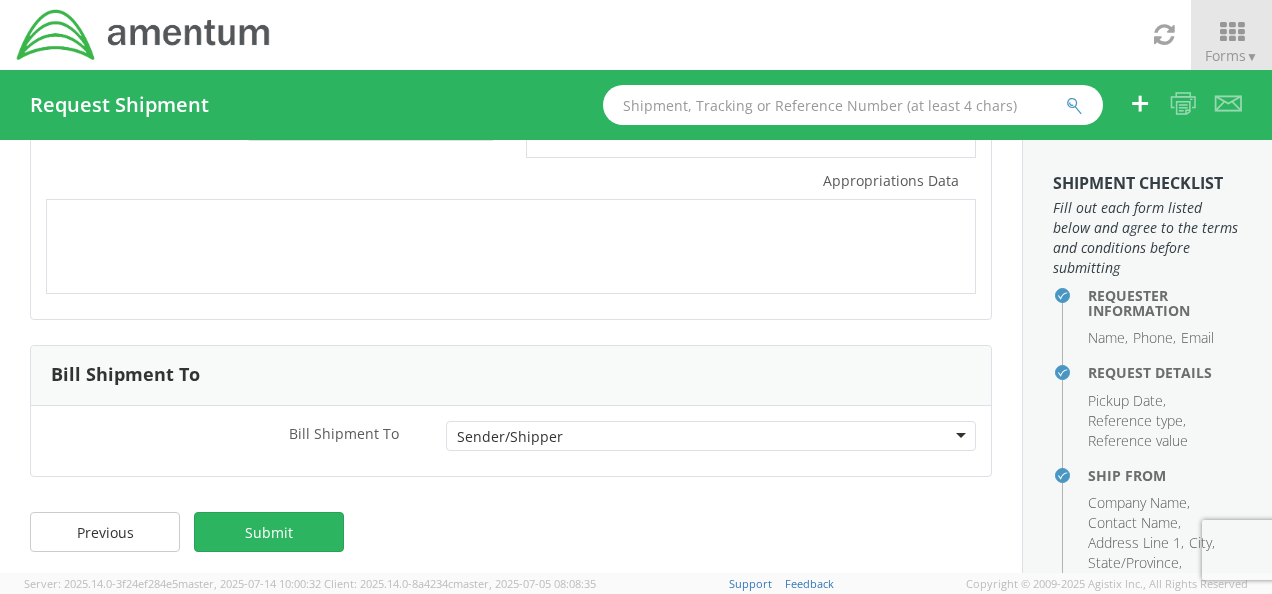scroll, scrollTop: 558, scrollLeft: 0, axis: vertical 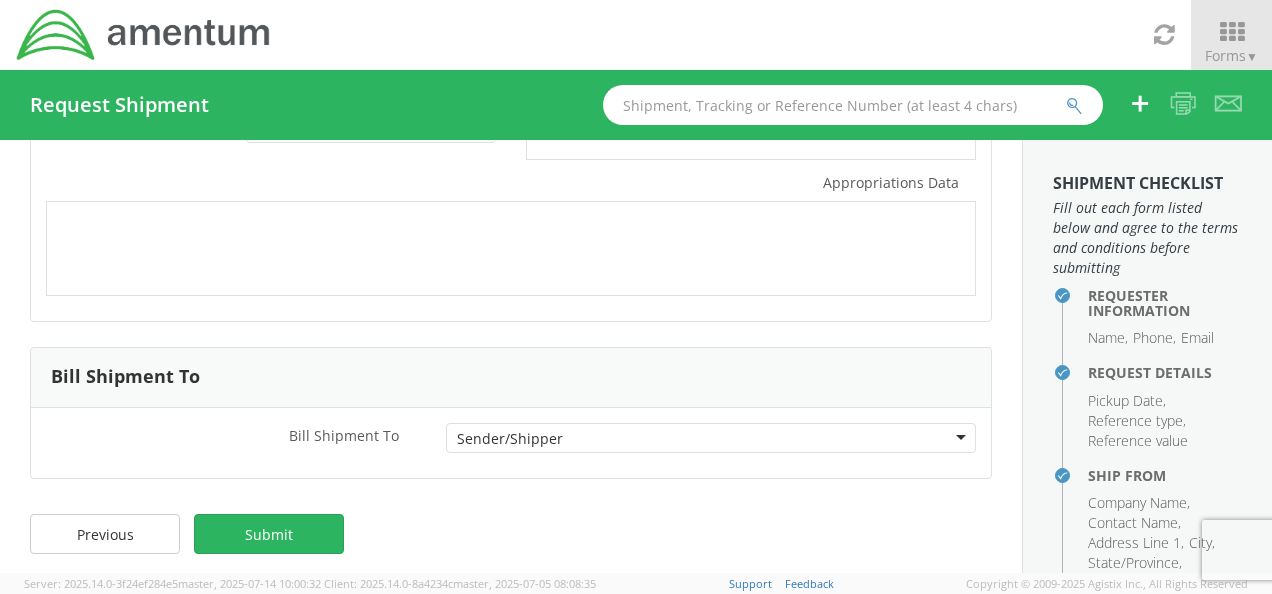 click on "Bill Shipment To        *             Sender/Shipper Sender/Shipper Recipient Account Sender/Shipper Third Party Account" at bounding box center [511, 443] 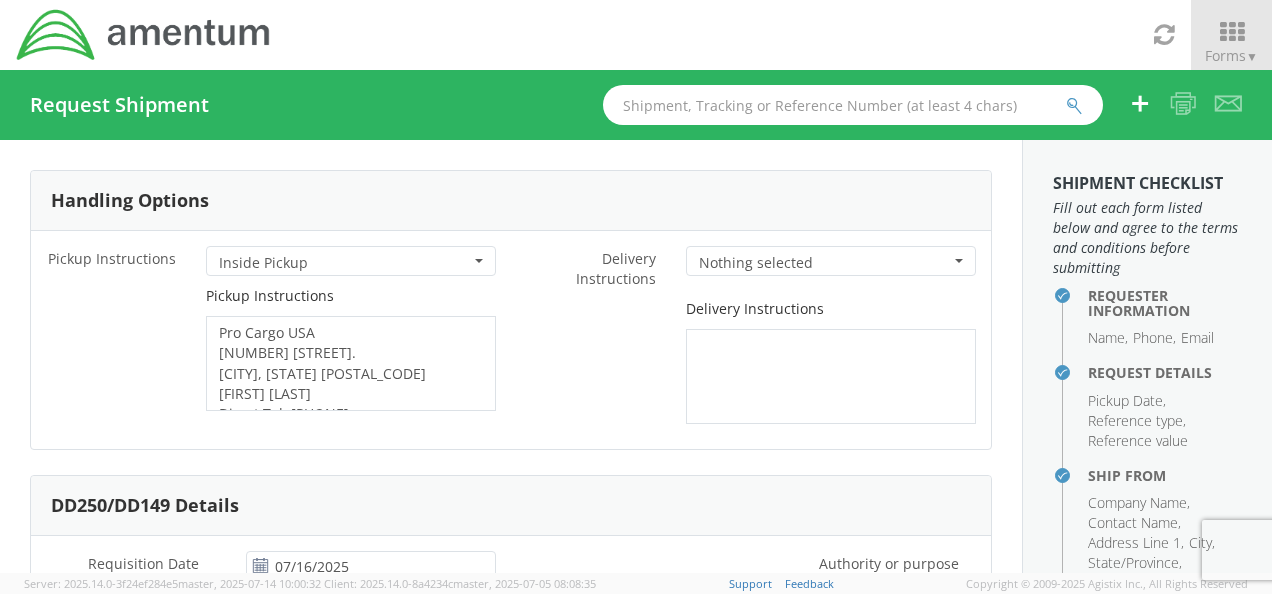 scroll, scrollTop: 48, scrollLeft: 0, axis: vertical 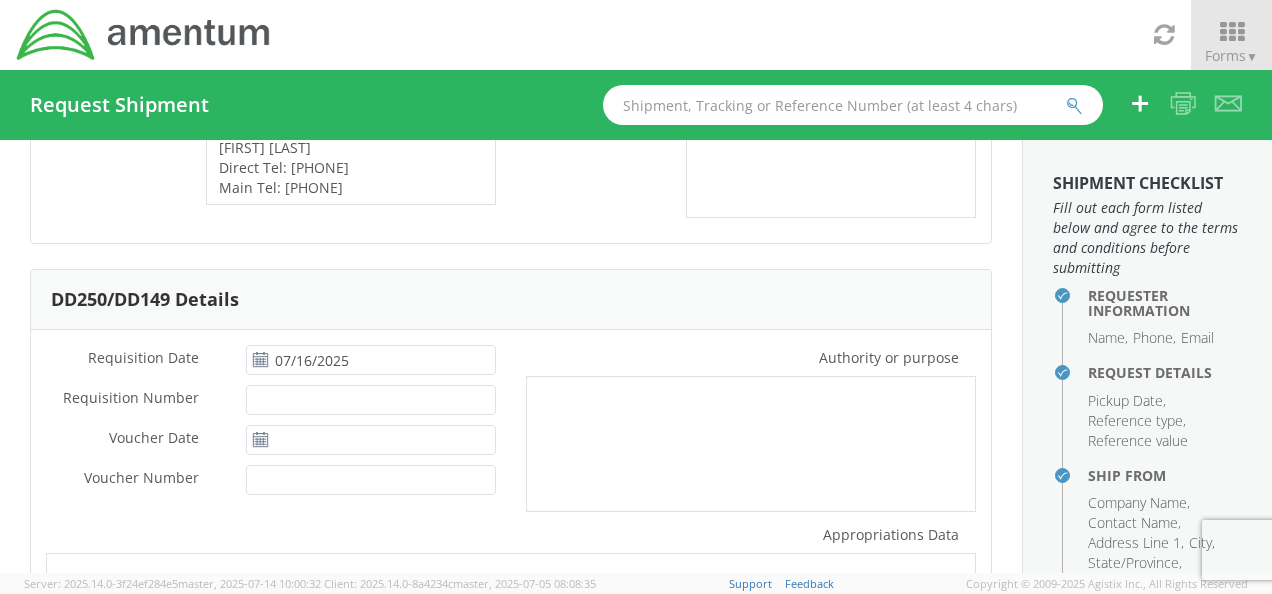 click 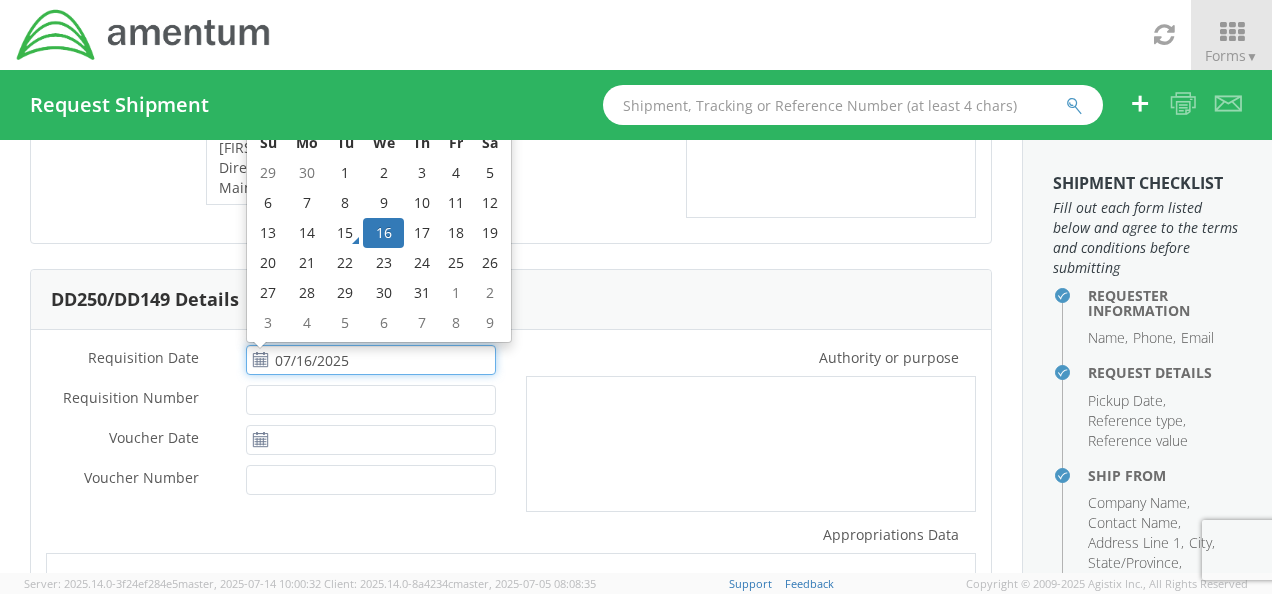 click on "07/16/2025" at bounding box center (371, 360) 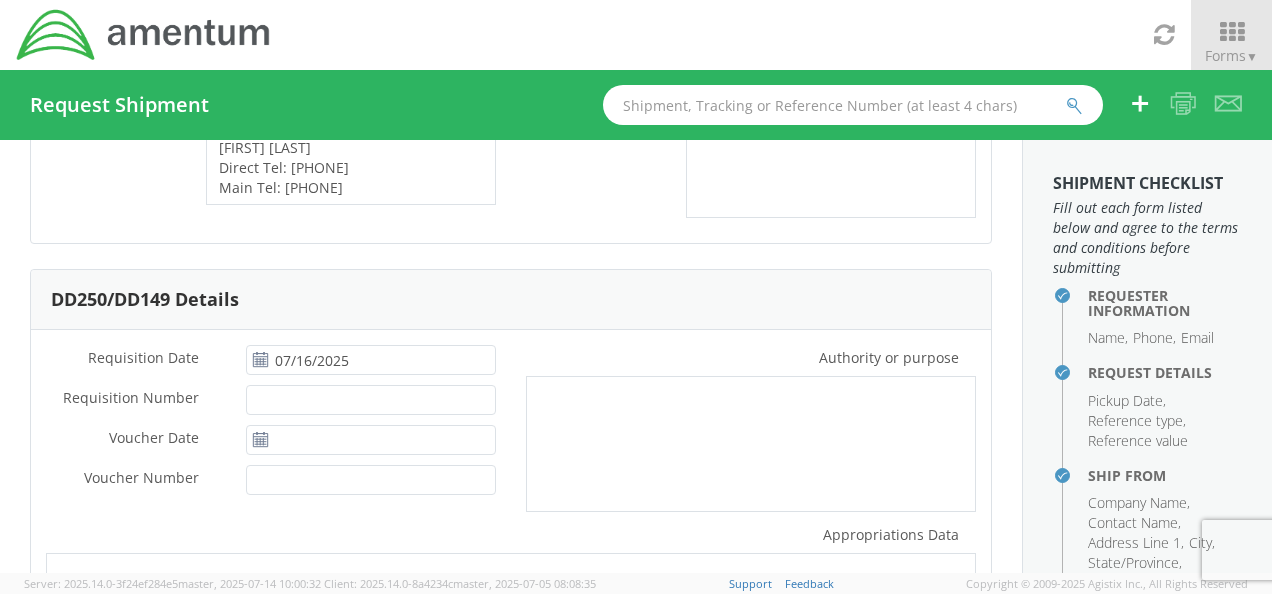 click on "Requester Information                         Submitting request on behalf of                   Name        *       [FIRST] [LAST]                                                     Phone        *       [PHONE]                                                     Email        *       [EMAIL]                                                                   Name        *       ZULKOM TRADING FZC                                                     Phone        *                                                           Email        *                                                                       Request Details                       Pickup Date        *                     [DATE]                                                                     10:00 AM                            -                          [DATE]                                                                     5:00 PM                                                           * Time Definite" at bounding box center [511, 581] 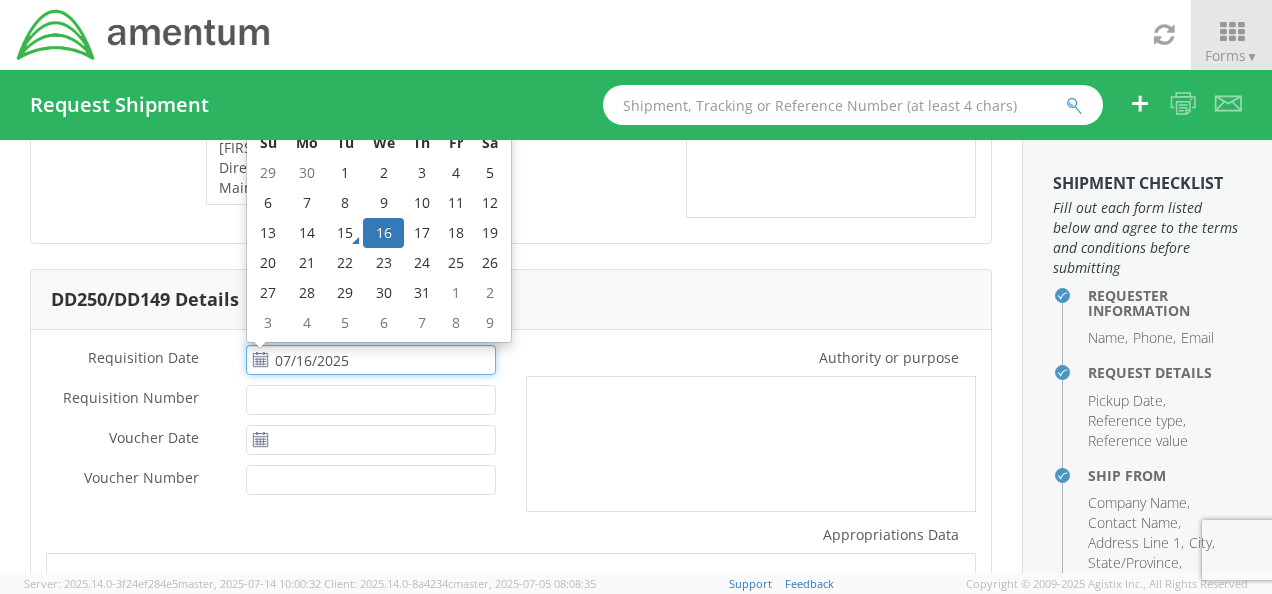 click on "07/16/2025" at bounding box center [371, 360] 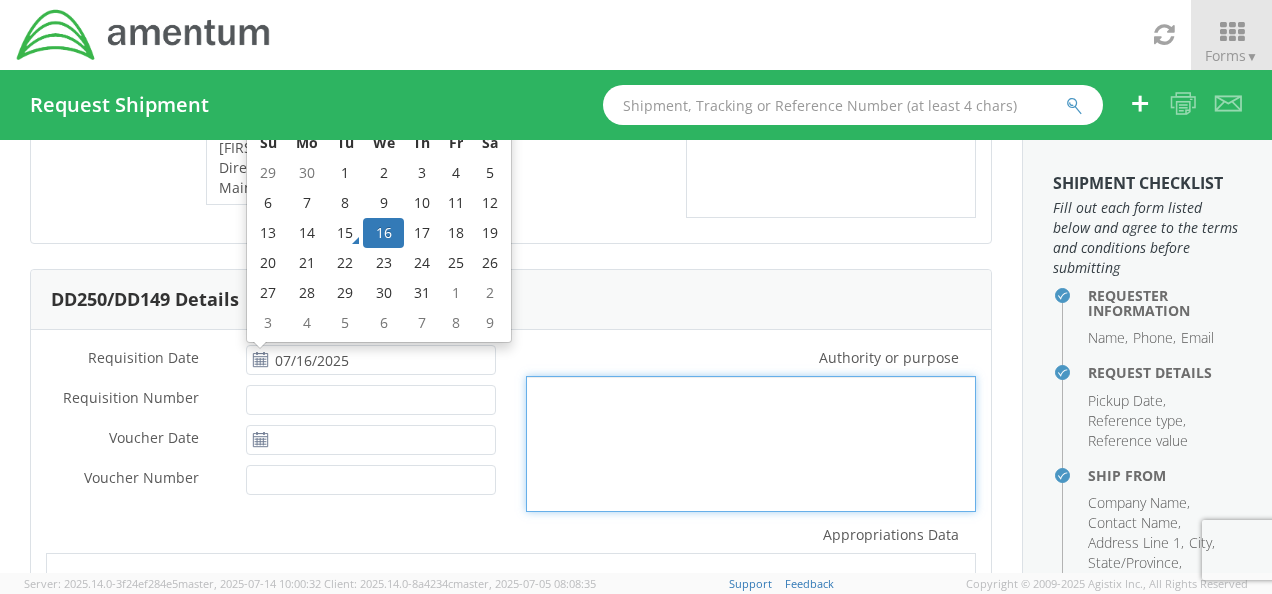click on "Authority or purpose        *" at bounding box center [751, 444] 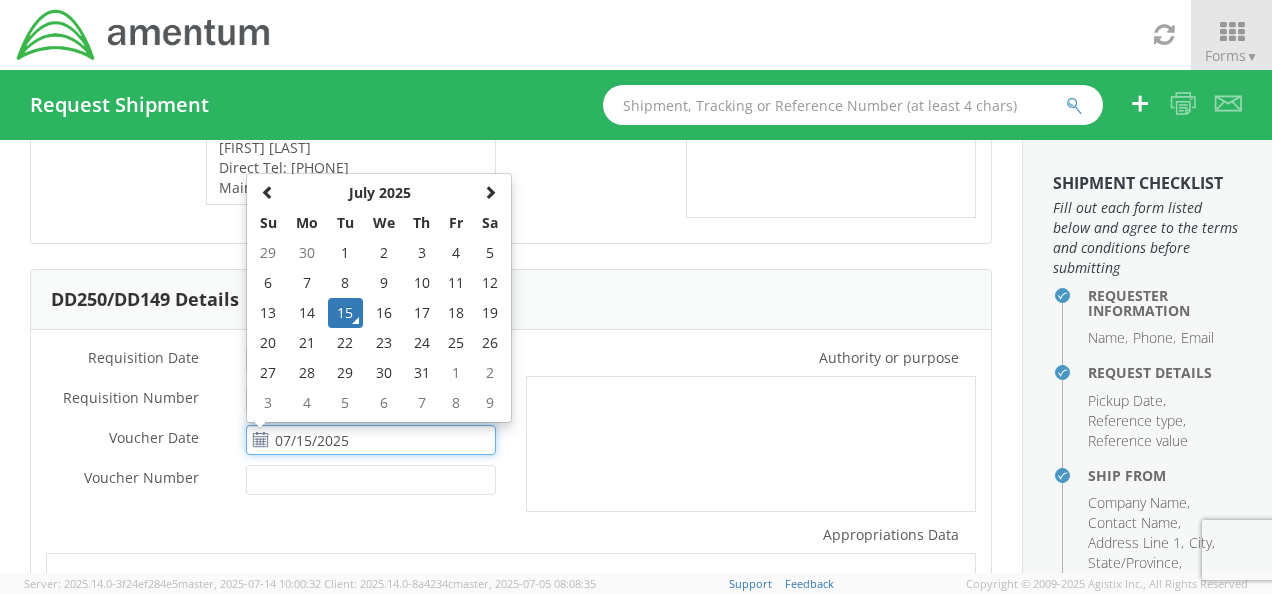 click on "07/15/2025" at bounding box center (371, 440) 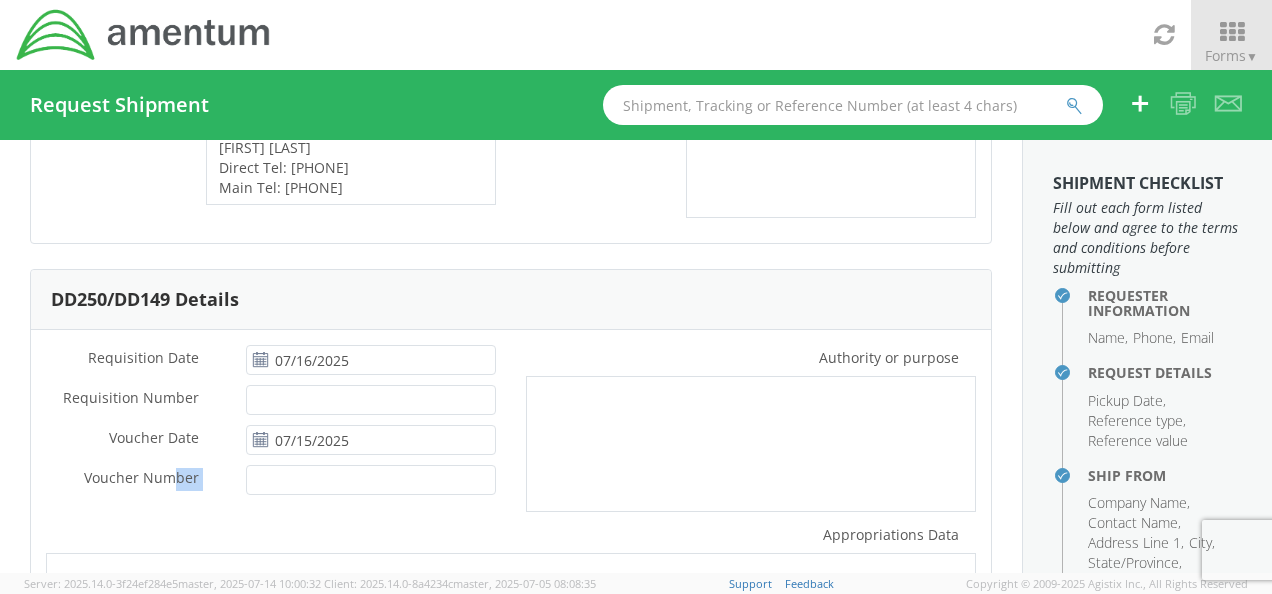 drag, startPoint x: 278, startPoint y: 495, endPoint x: 318, endPoint y: 494, distance: 40.012497 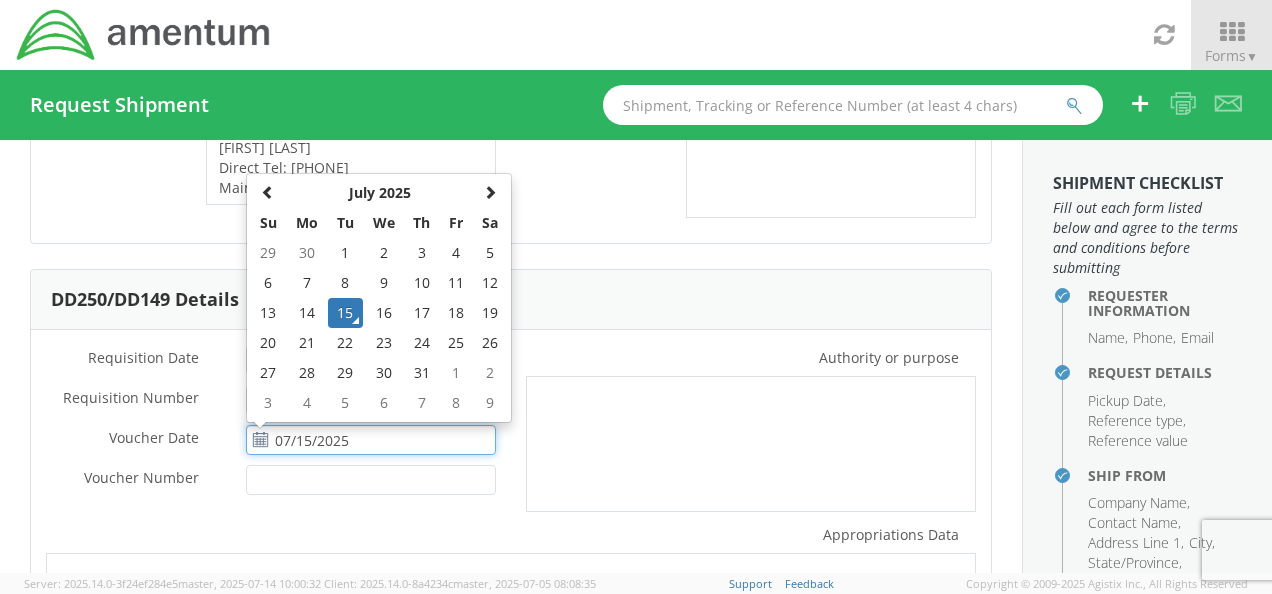 click on "07/15/2025" at bounding box center (371, 440) 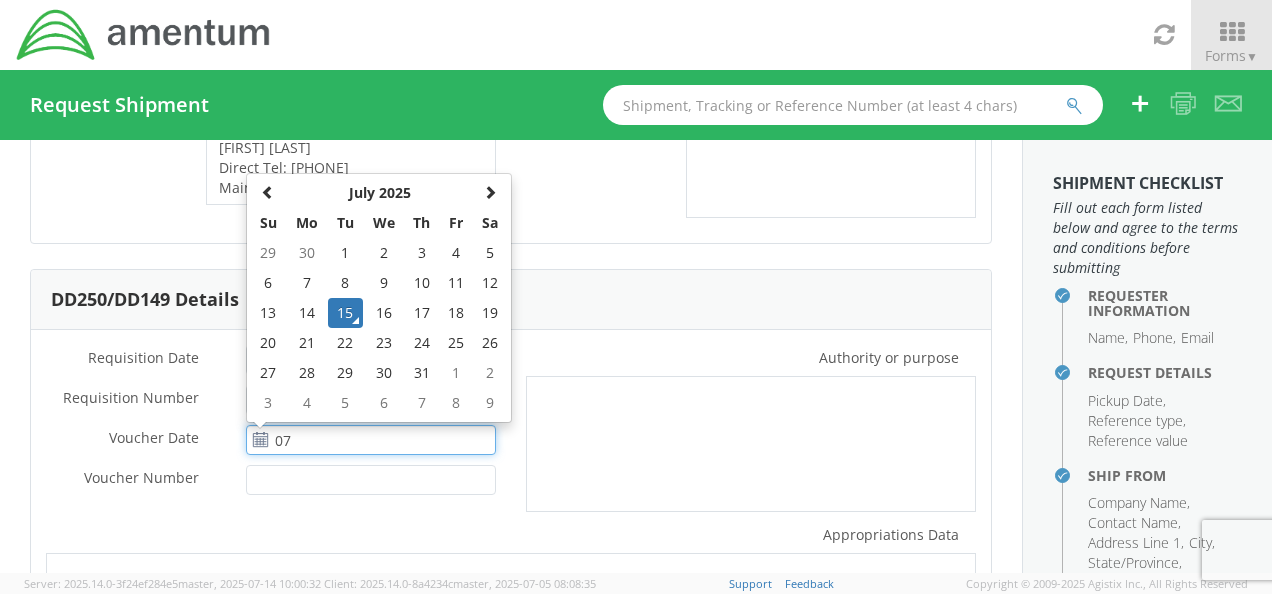 type on "0" 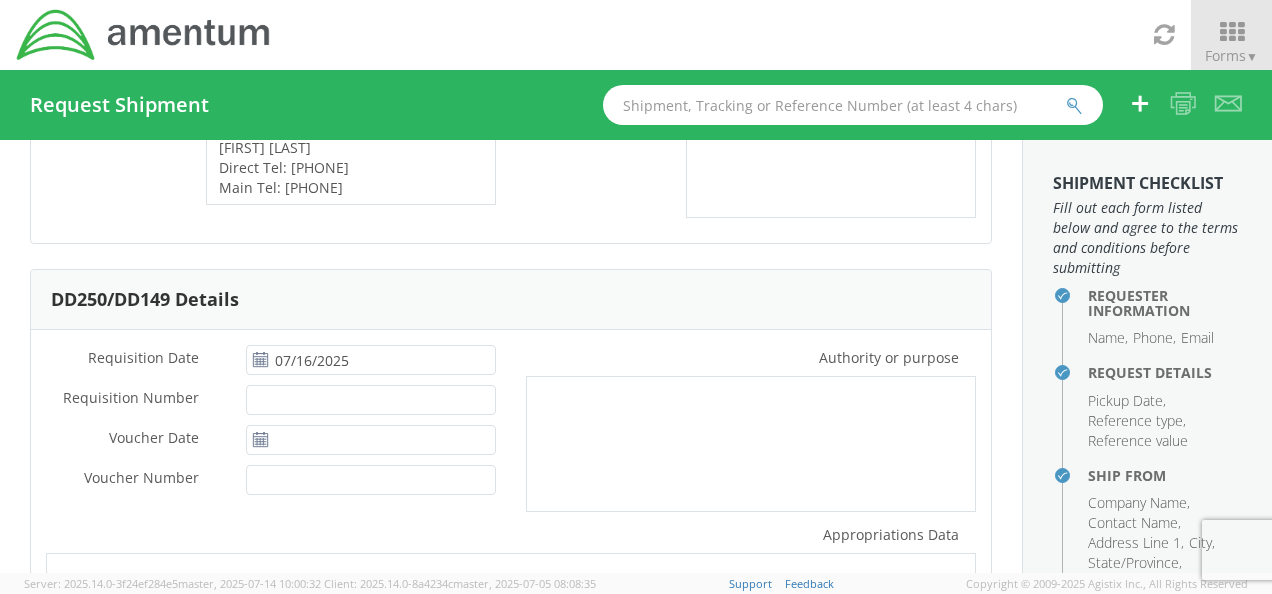 click on "Voucher Date        *" at bounding box center [131, 438] 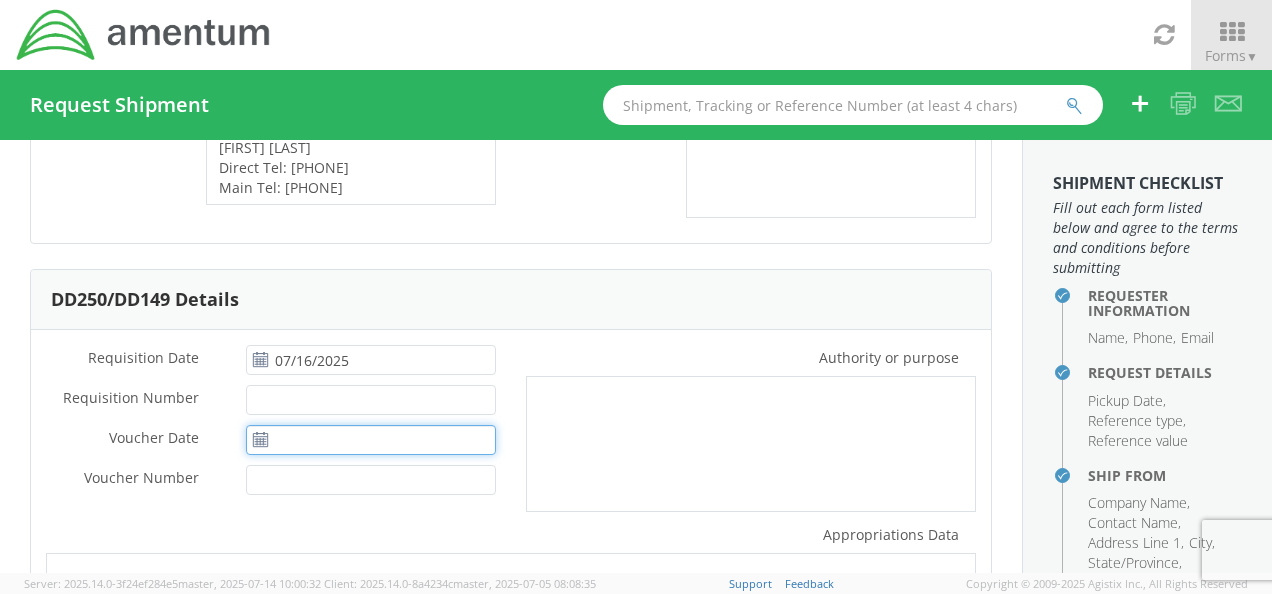 click on "Voucher Date        *" at bounding box center (371, 440) 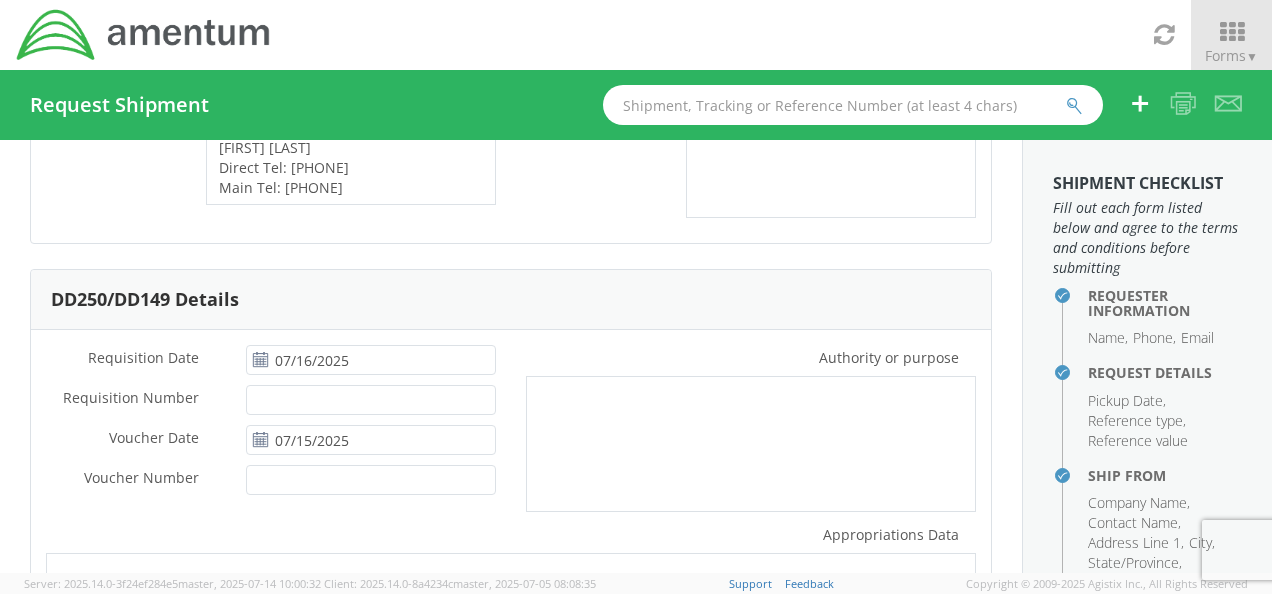click on "Voucher Number        *" at bounding box center [271, 480] 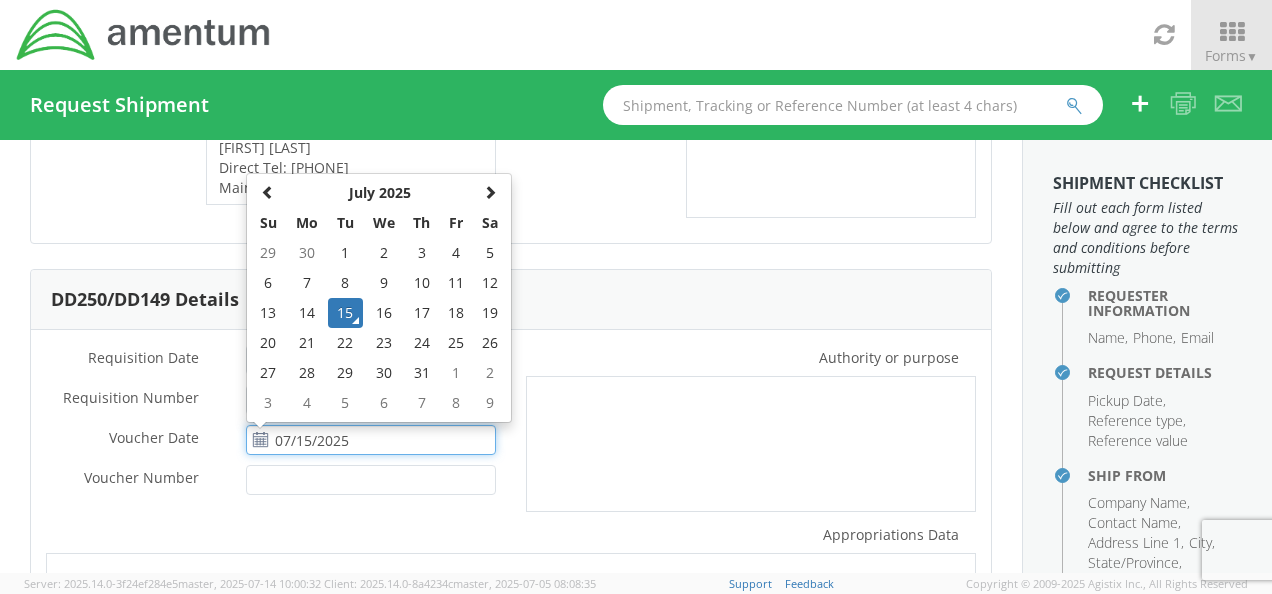 click on "07/15/2025" at bounding box center (371, 440) 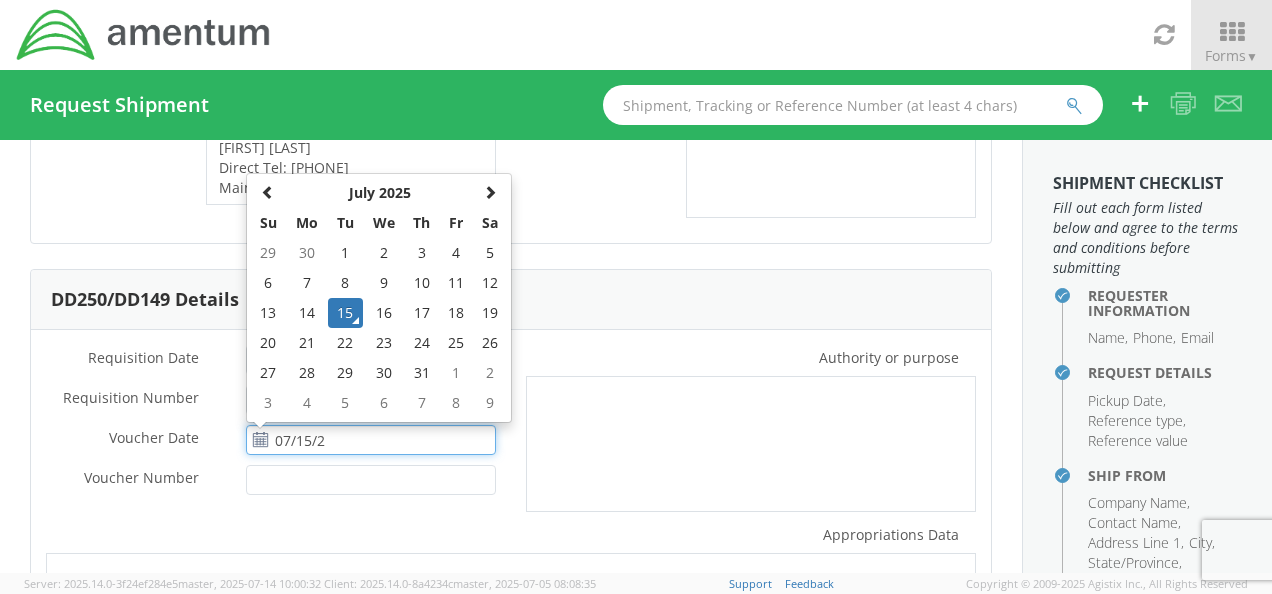 scroll, scrollTop: 342, scrollLeft: 0, axis: vertical 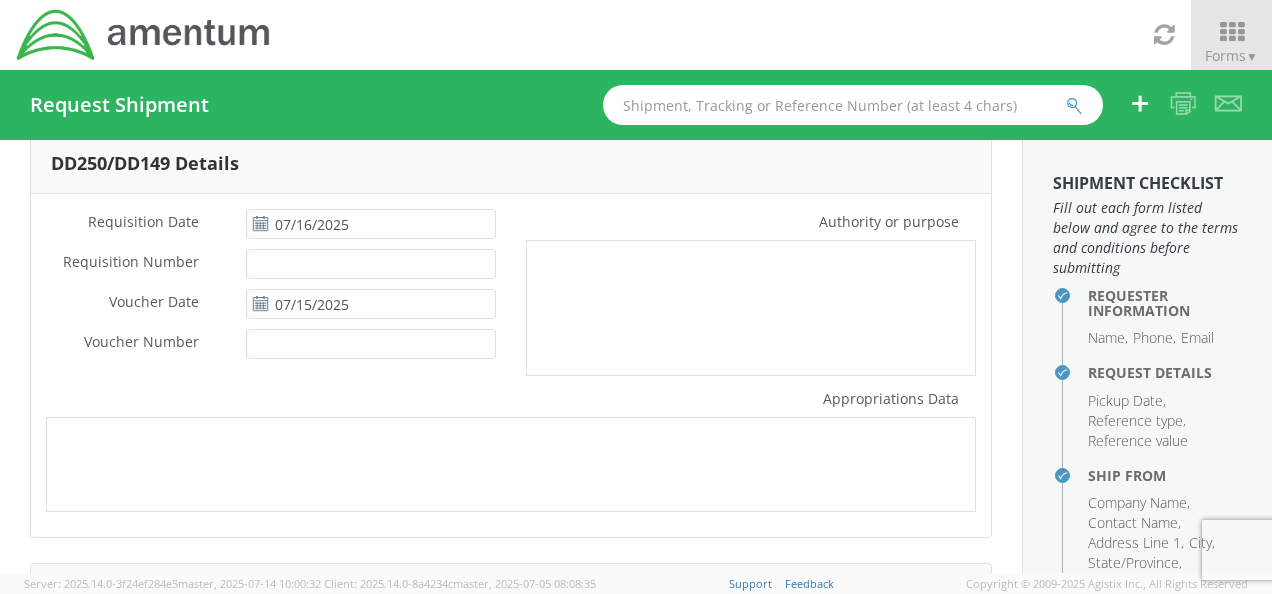 click on "Requisition Date        *                     [DATE]                                         Requisition Number        *                                                       Voucher Date        *                     [DATE]                                         Voucher Number        *                                                           Authority or purpose        *                                                           Appropriations Data        *" at bounding box center [511, 365] 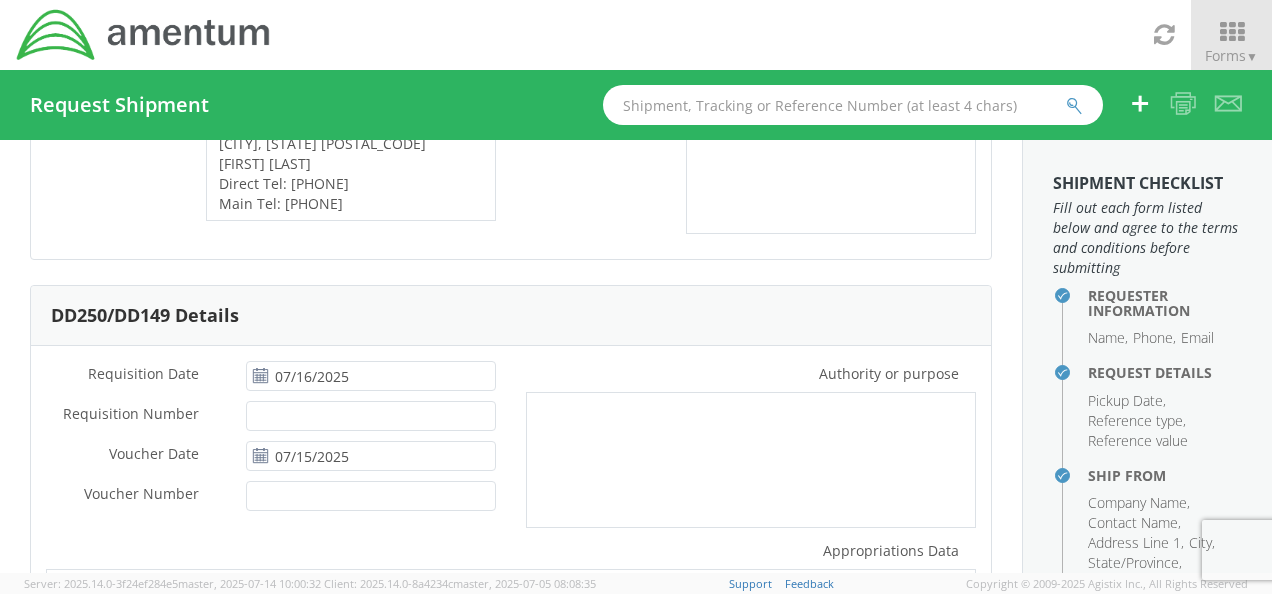 scroll, scrollTop: 191, scrollLeft: 0, axis: vertical 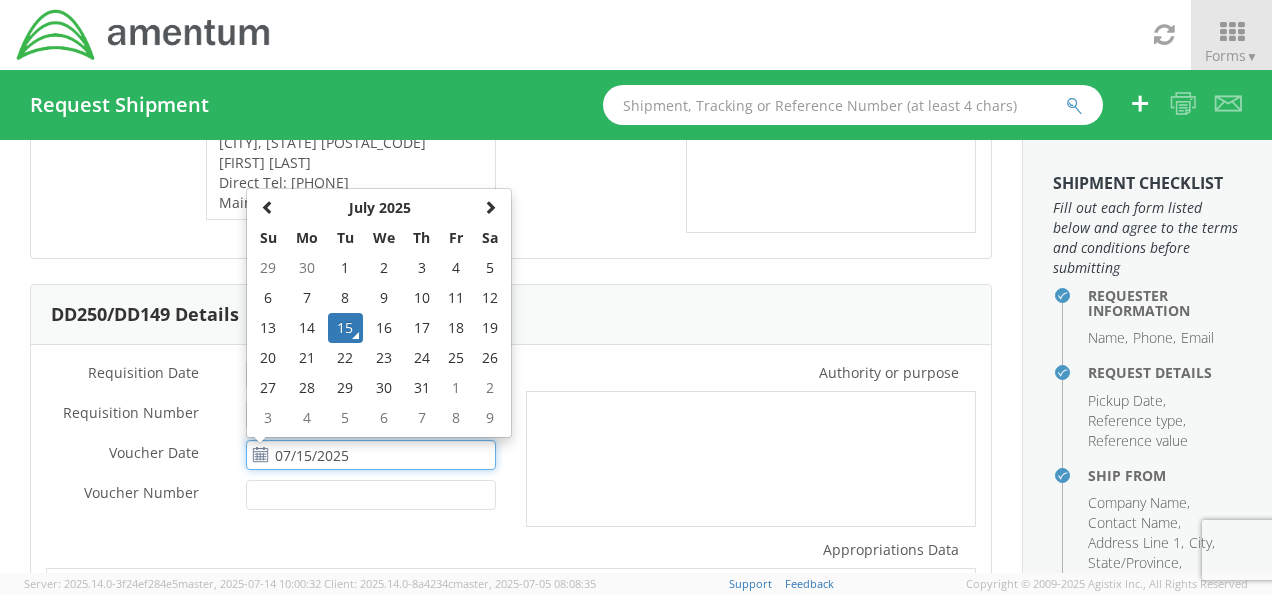 click on "07/15/2025" at bounding box center [371, 455] 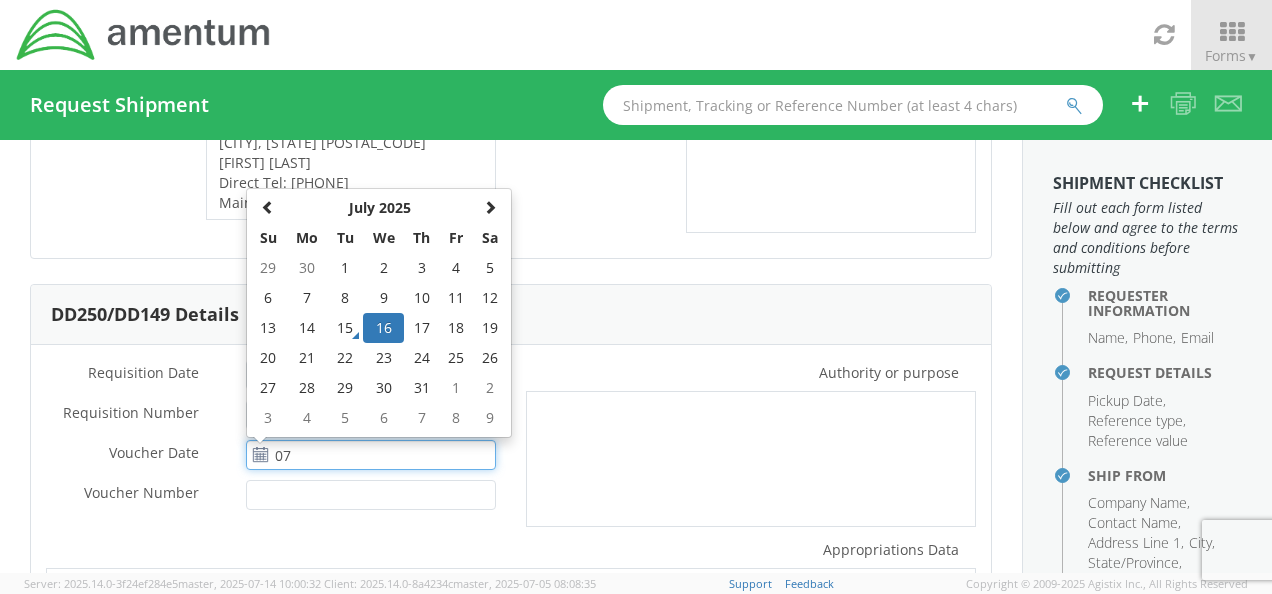 type on "0" 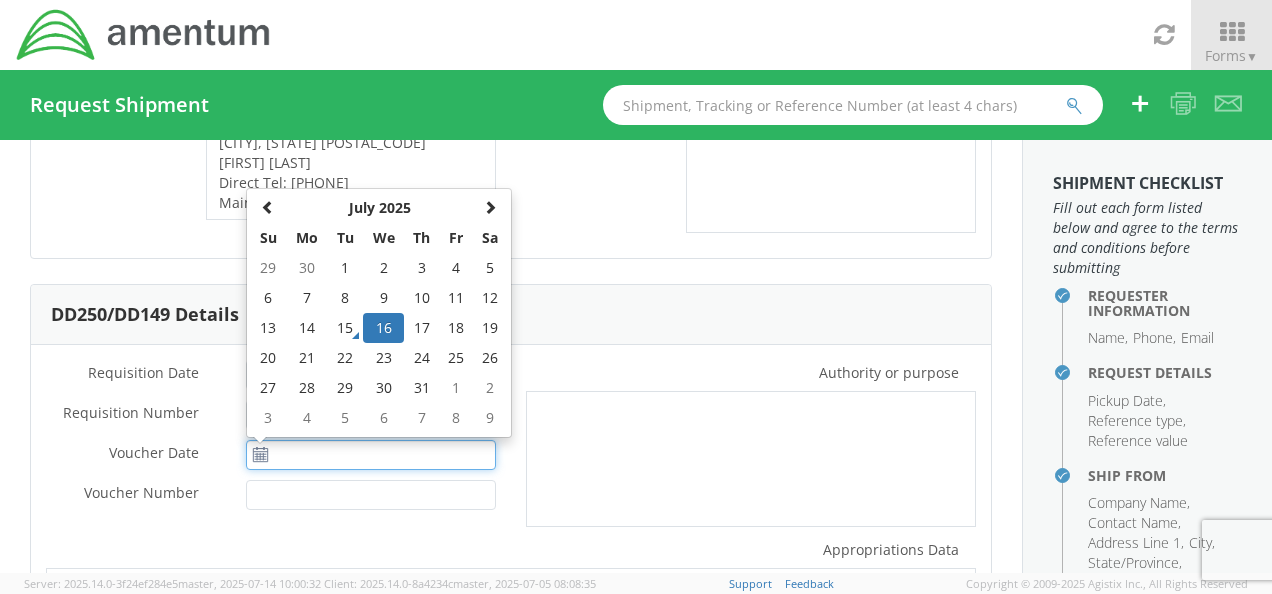 type 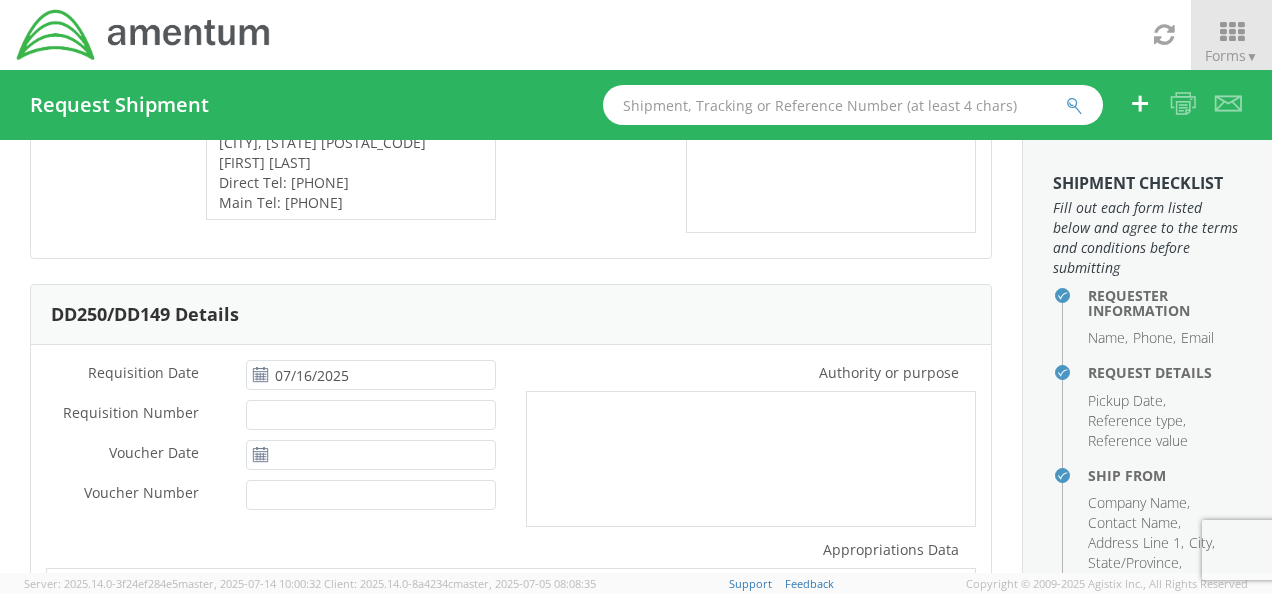 click on "Requisition Date        *                     [DATE]                                         Requisition Number        *                                                       Voucher Date        *                                                             Voucher Number        *" at bounding box center [271, 440] 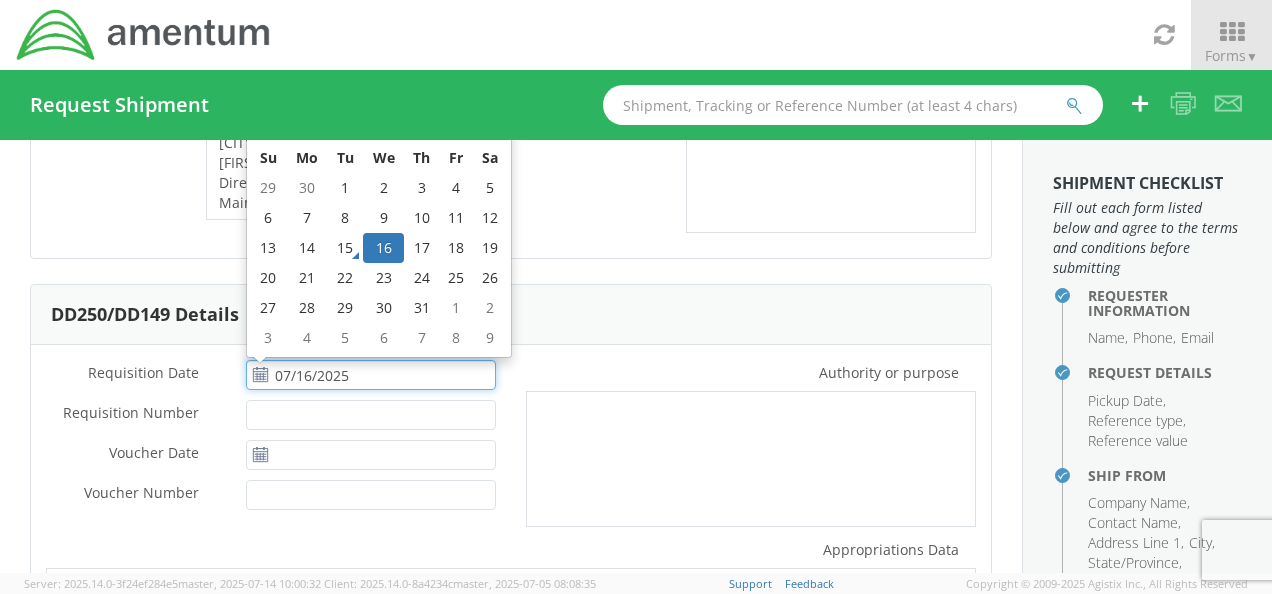 click on "07/16/2025" at bounding box center (371, 375) 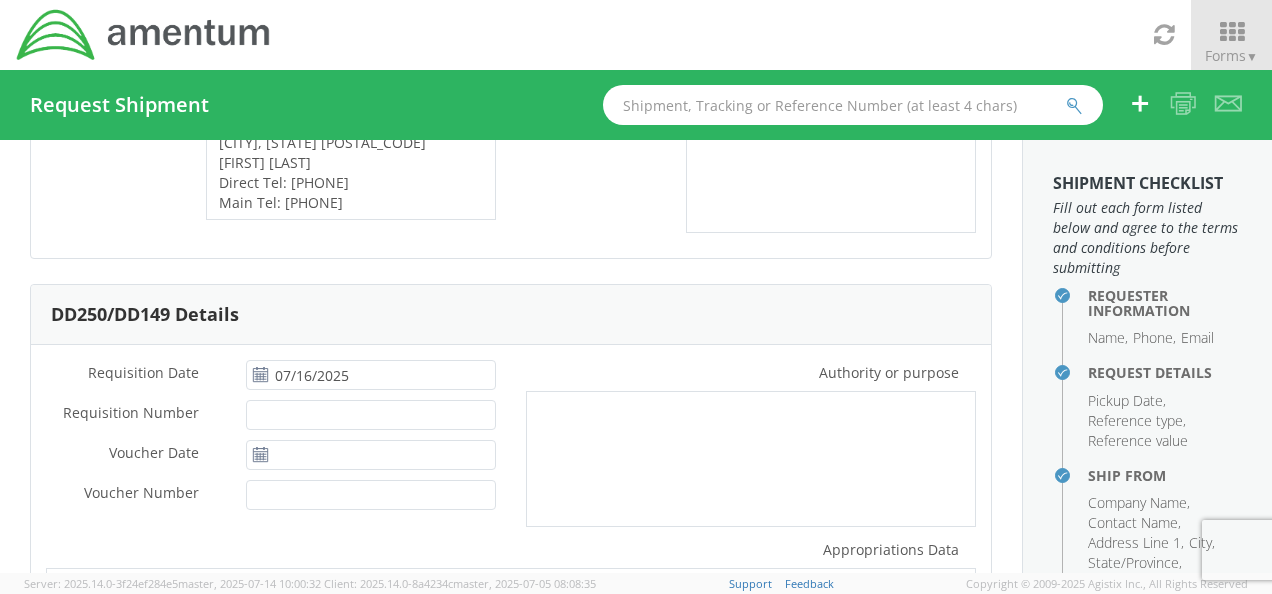click on "Requisition Date        *                     [DATE]                                         Requisition Number        *                                                       Voucher Date        *                                                             Voucher Number        *" at bounding box center [271, 440] 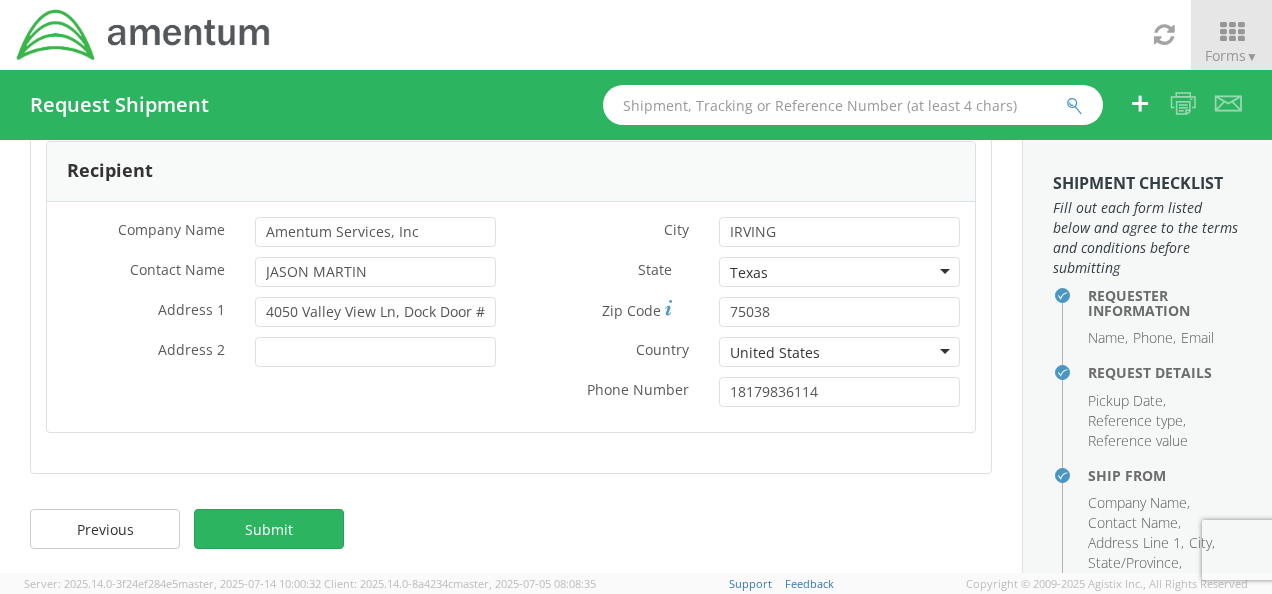 scroll, scrollTop: 957, scrollLeft: 0, axis: vertical 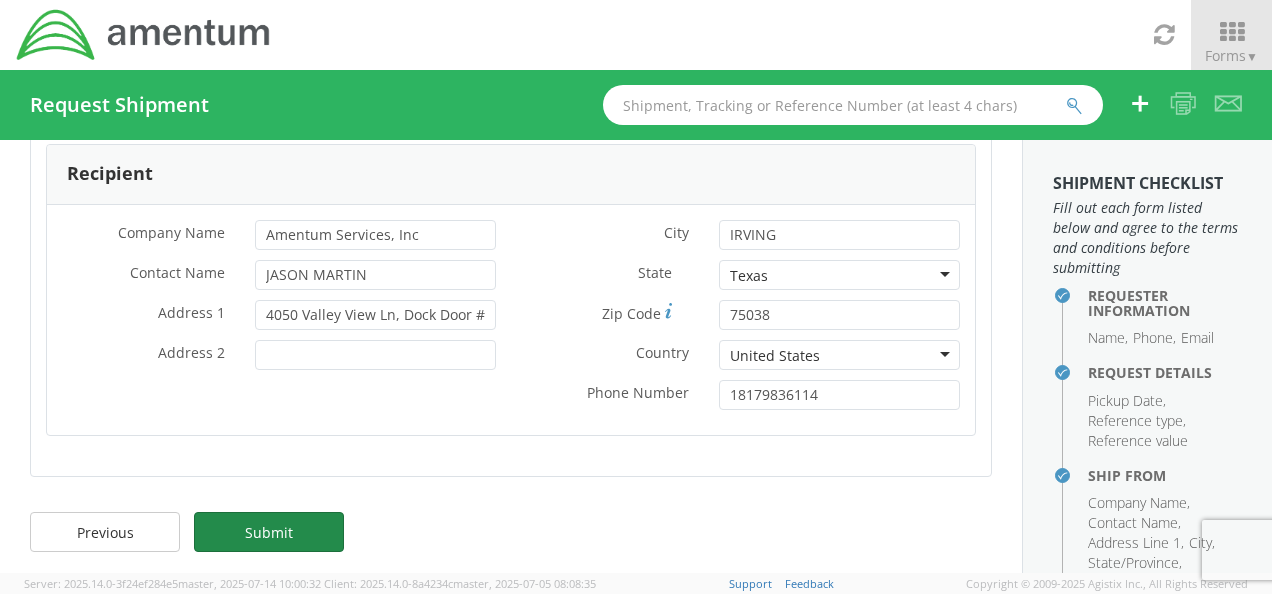click on "Submit" at bounding box center (269, 532) 